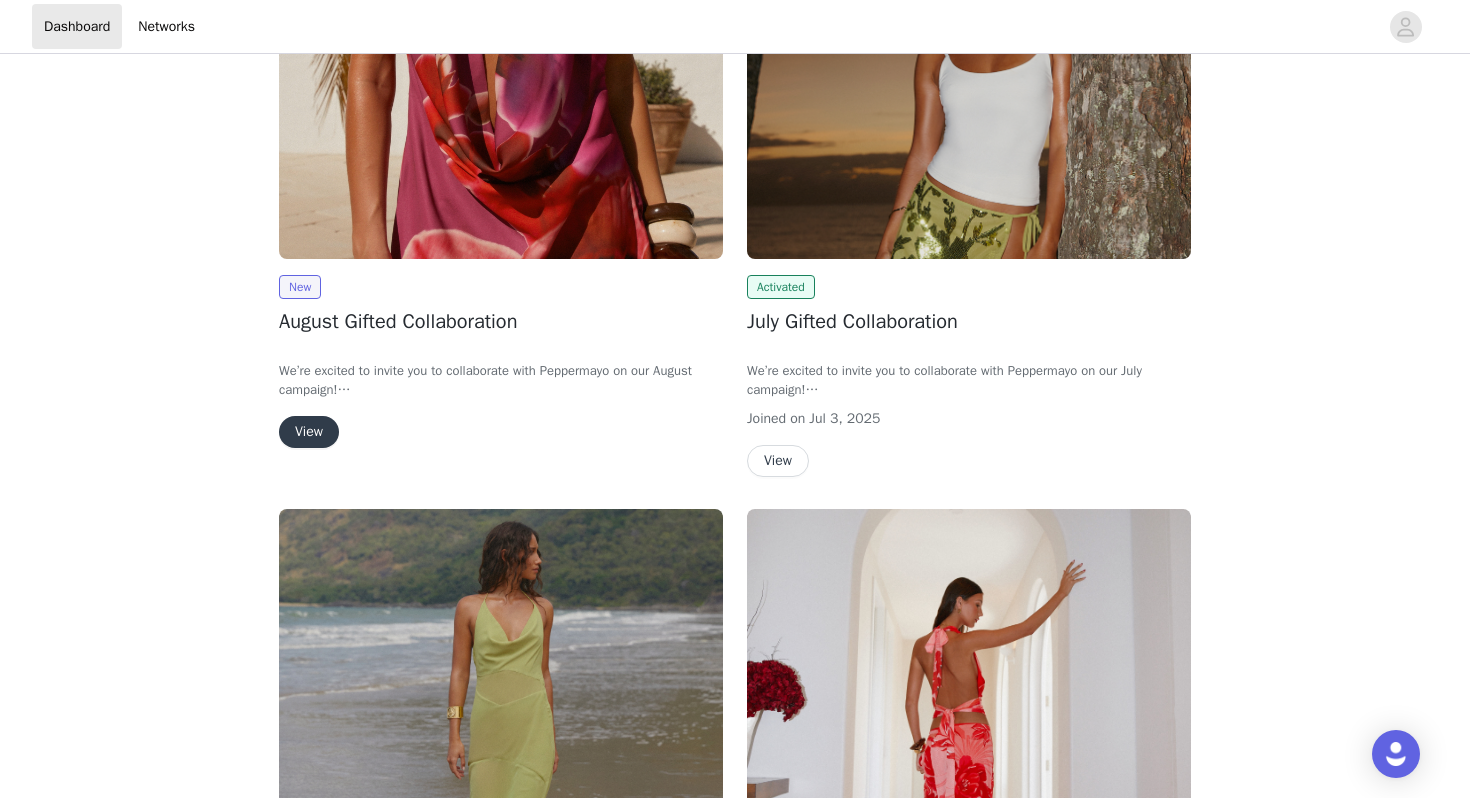 scroll, scrollTop: 252, scrollLeft: 0, axis: vertical 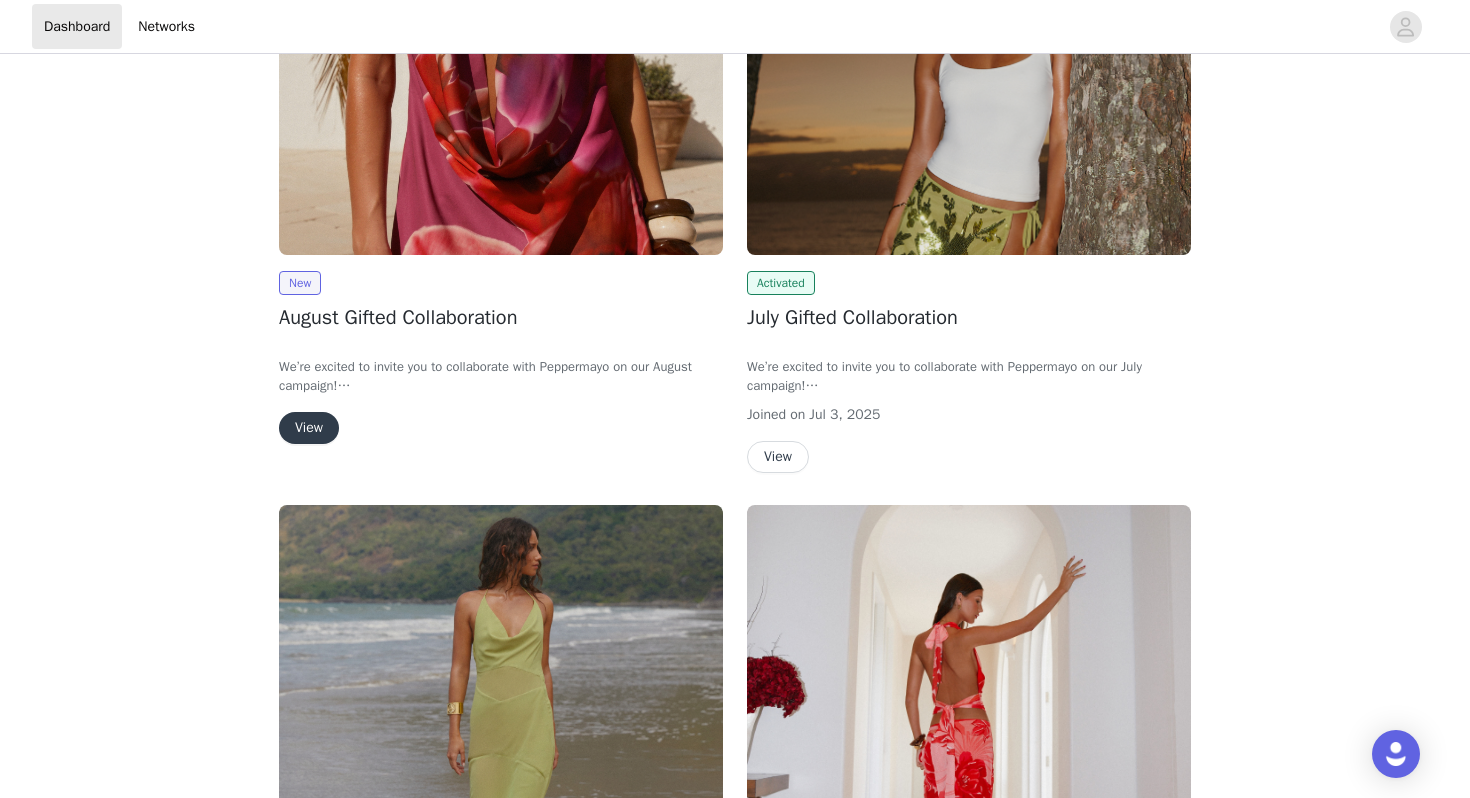click on "View" at bounding box center [309, 428] 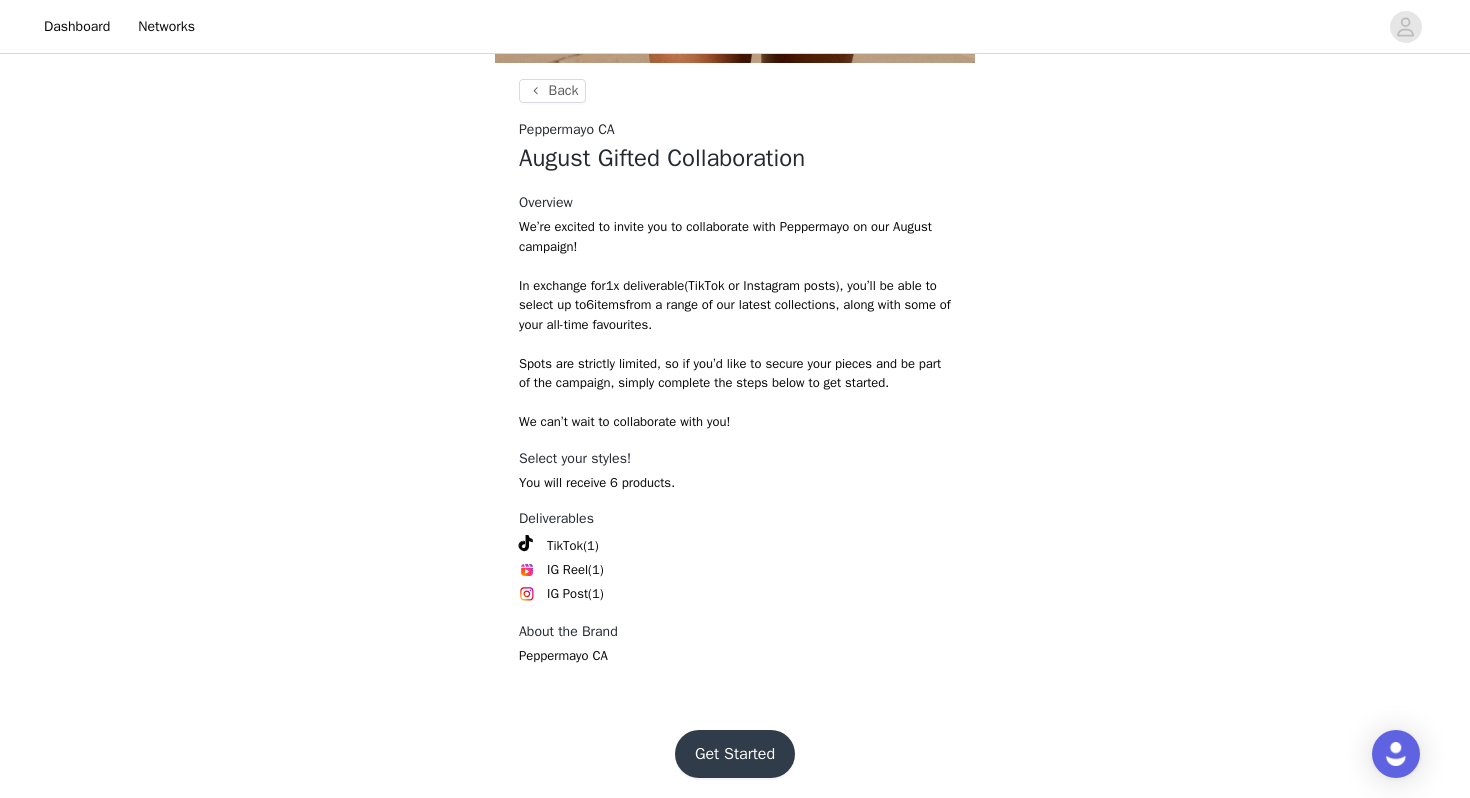scroll, scrollTop: 655, scrollLeft: 0, axis: vertical 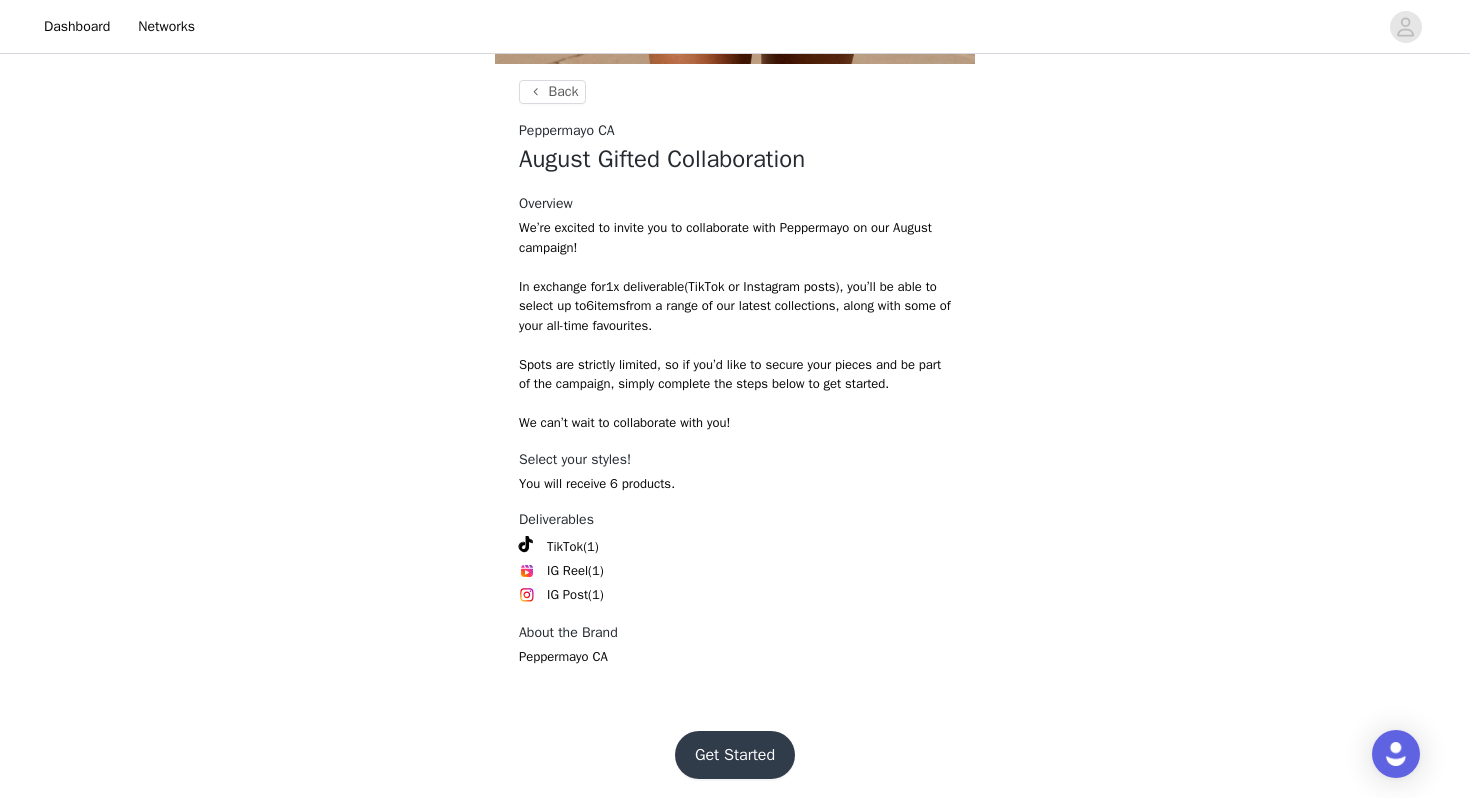 click on "Get Started" at bounding box center [735, 755] 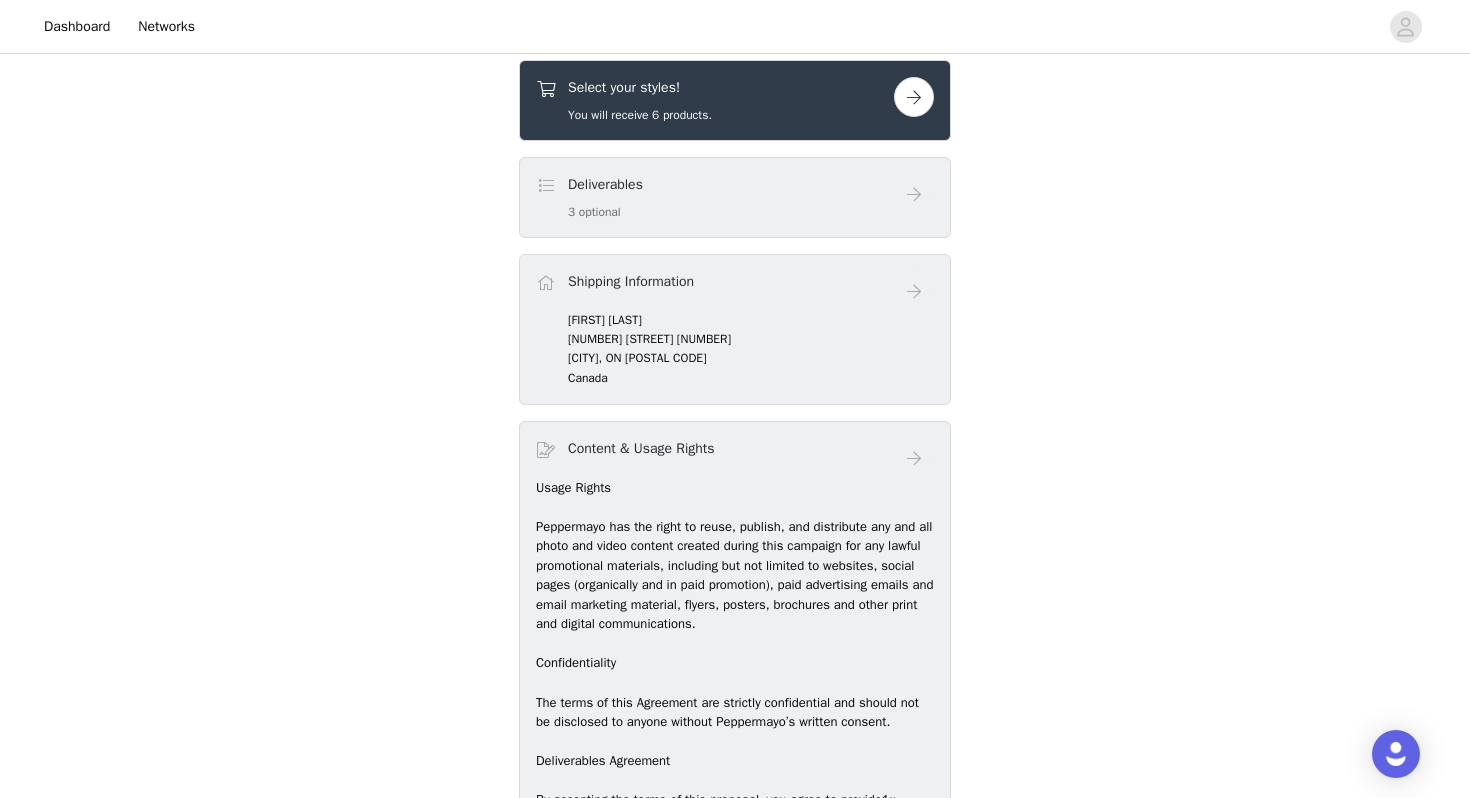 scroll, scrollTop: 712, scrollLeft: 0, axis: vertical 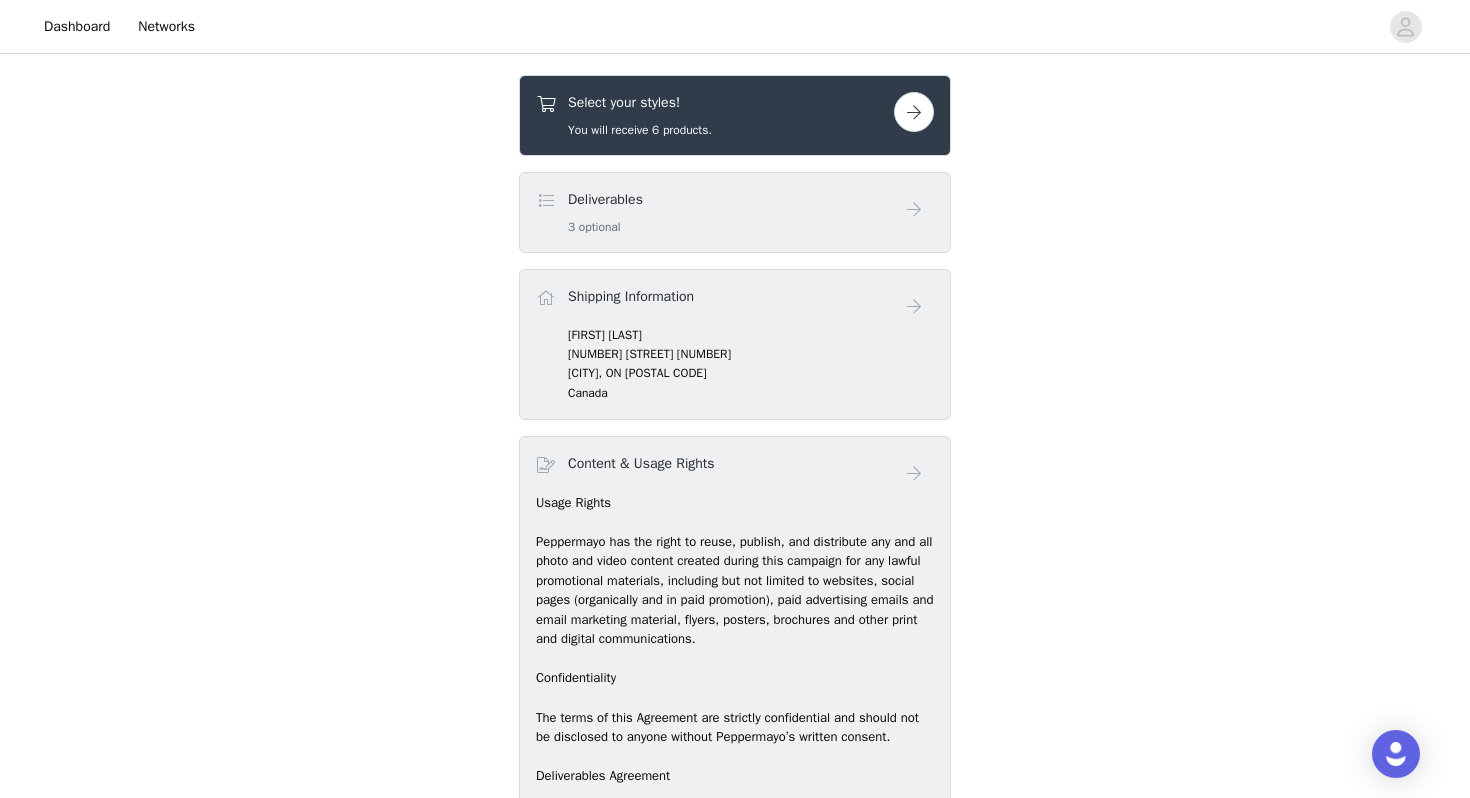 click at bounding box center (914, 112) 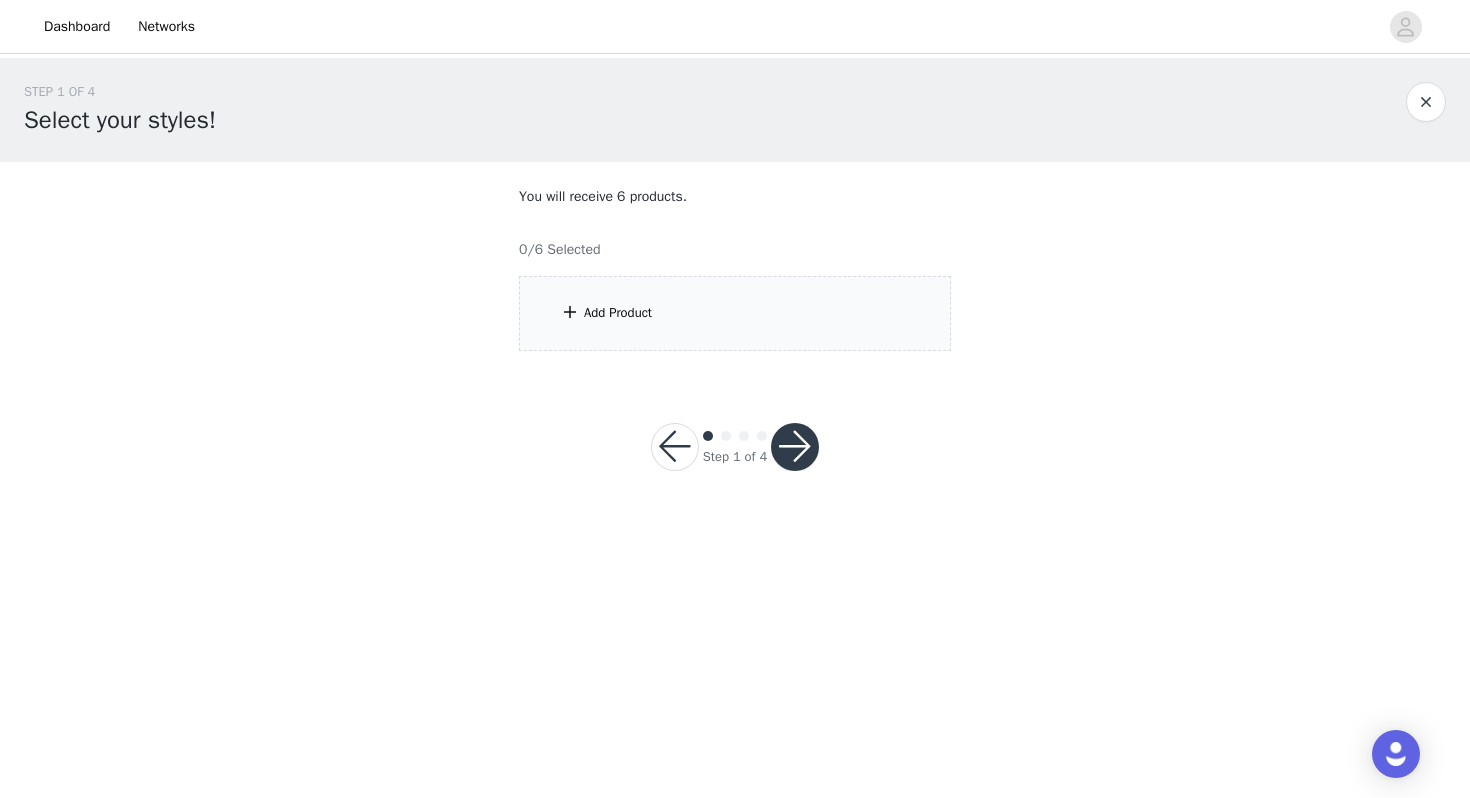 click on "Add Product" at bounding box center [735, 313] 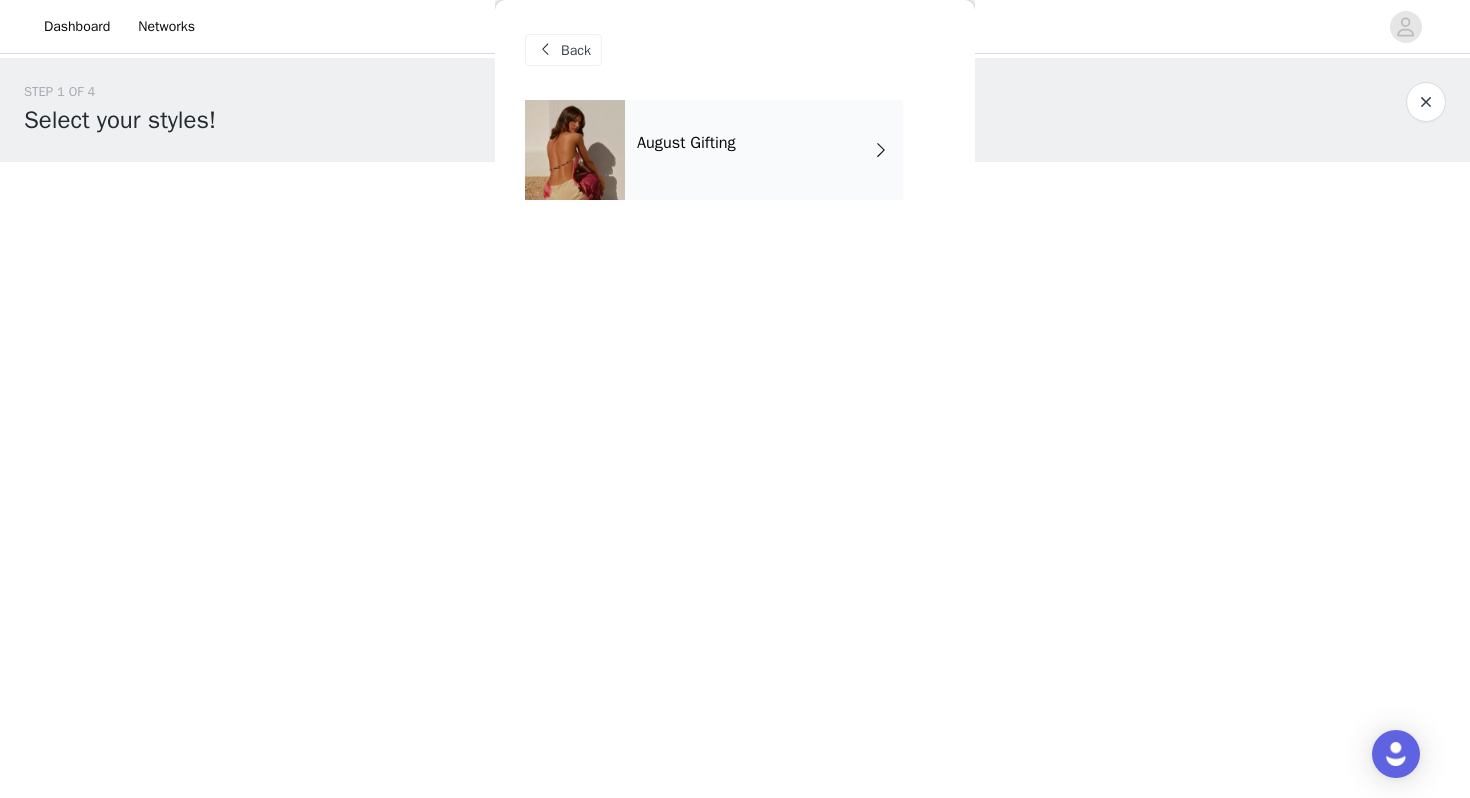 click on "August Gifting" at bounding box center [764, 150] 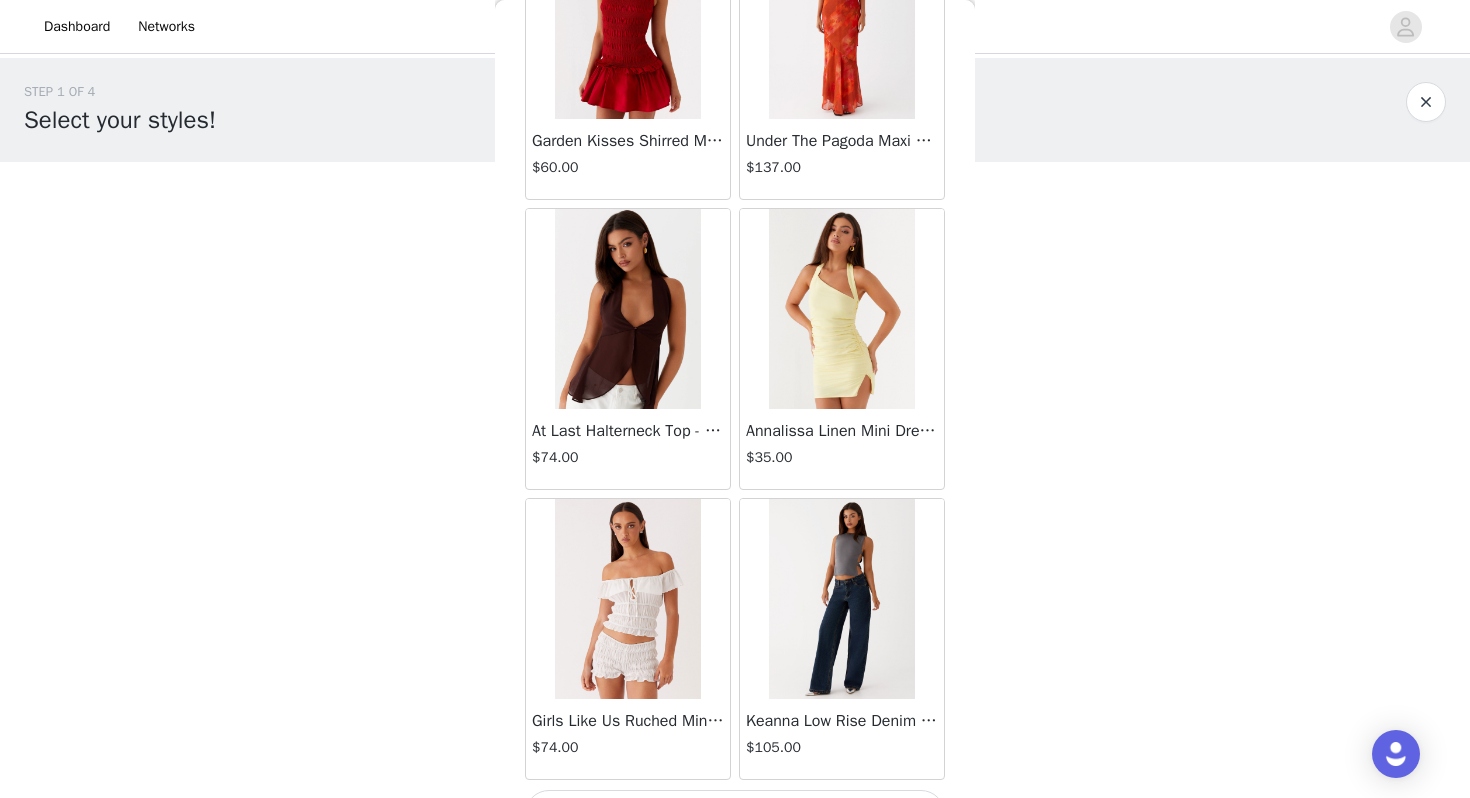 scroll, scrollTop: 2262, scrollLeft: 0, axis: vertical 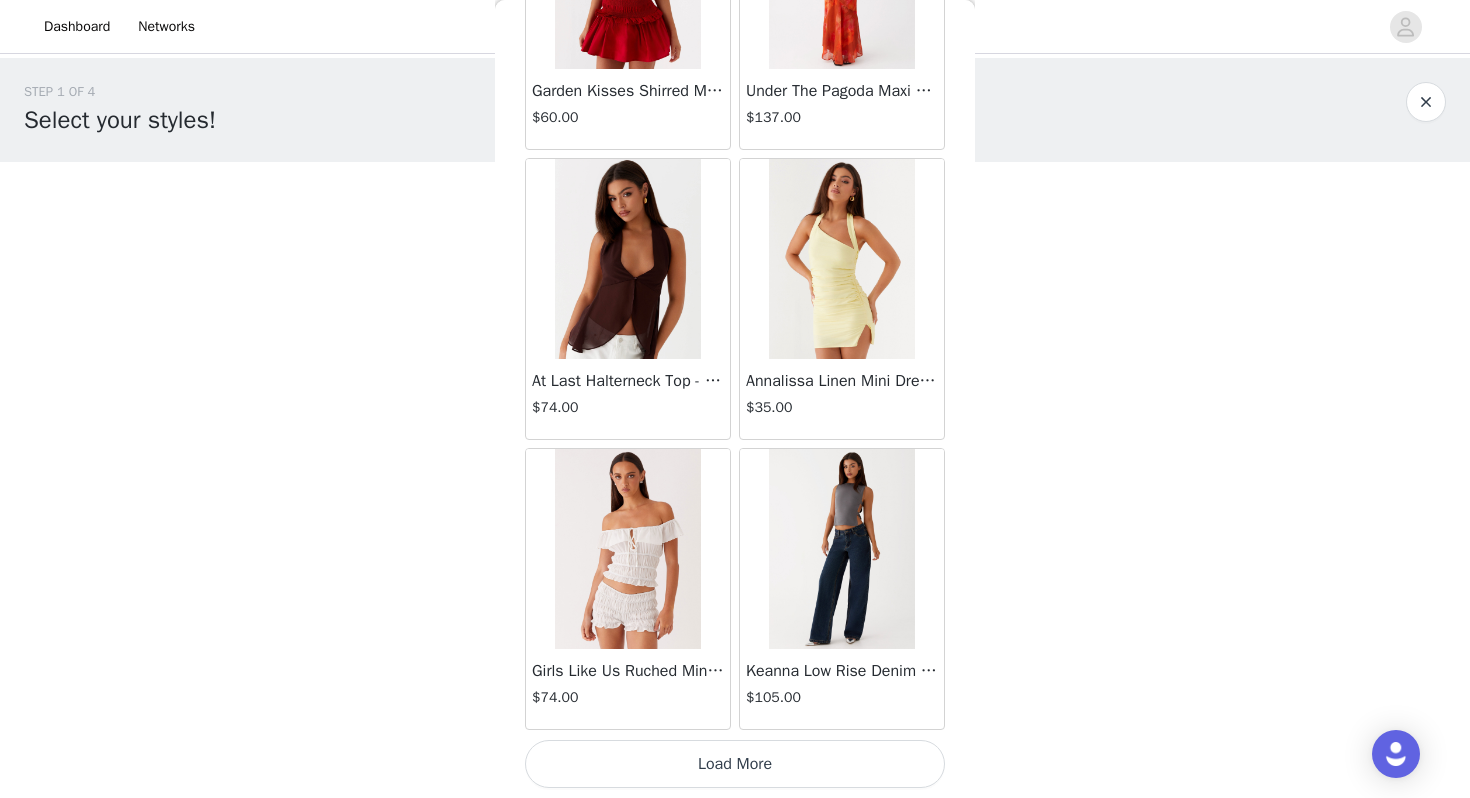 click on "Load More" at bounding box center (735, 764) 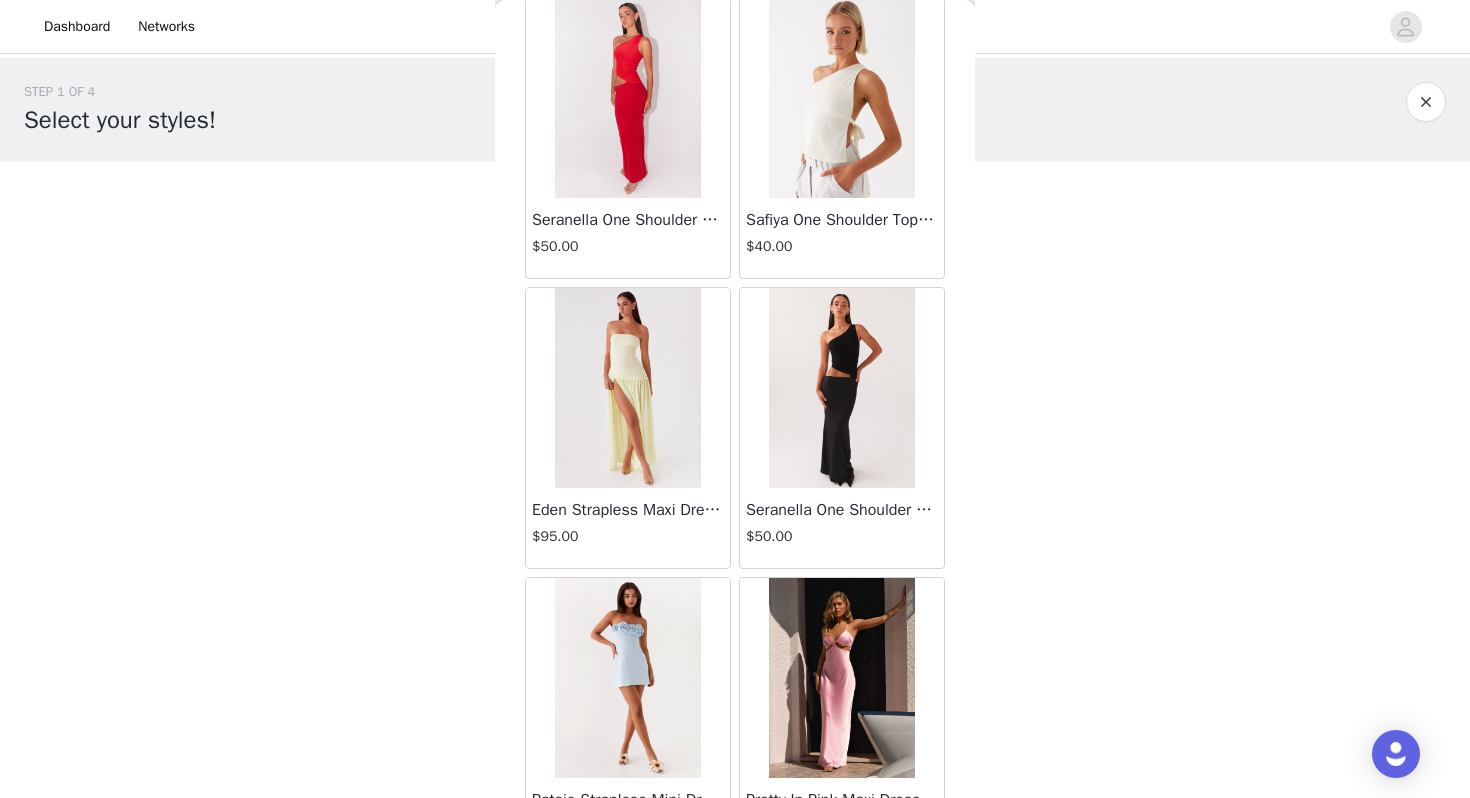 scroll, scrollTop: 5162, scrollLeft: 0, axis: vertical 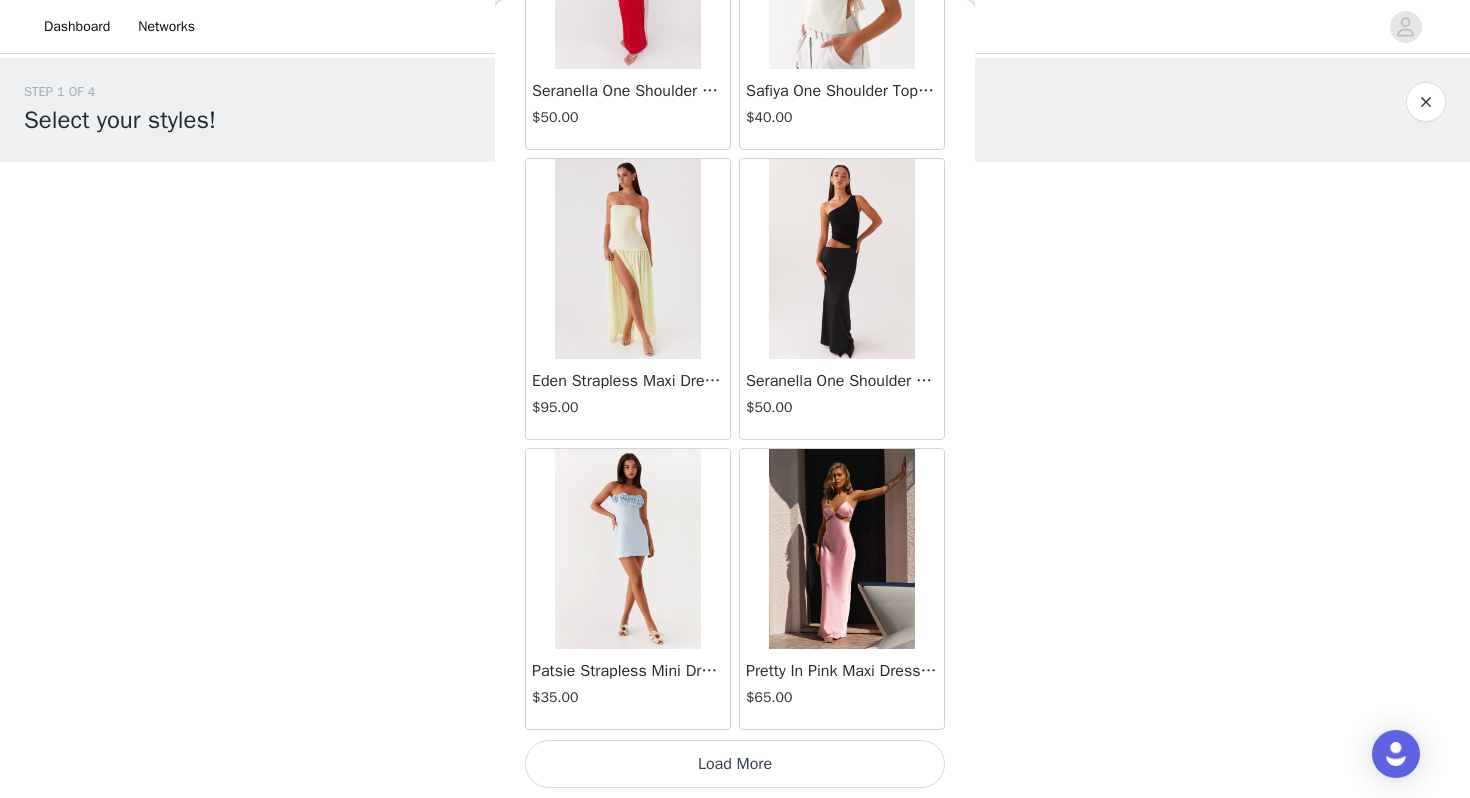 click on "Load More" at bounding box center [735, 764] 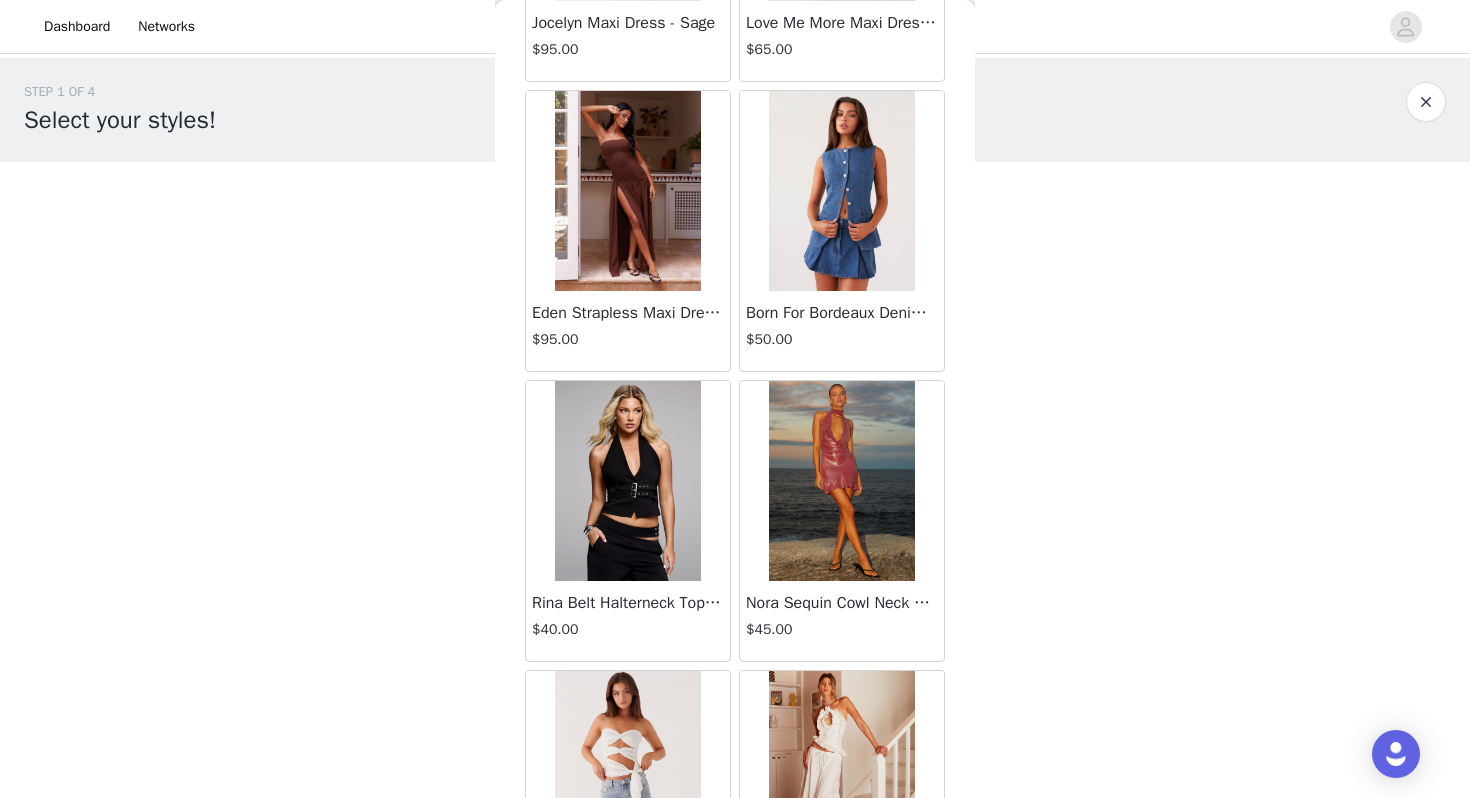 scroll, scrollTop: 3046, scrollLeft: 0, axis: vertical 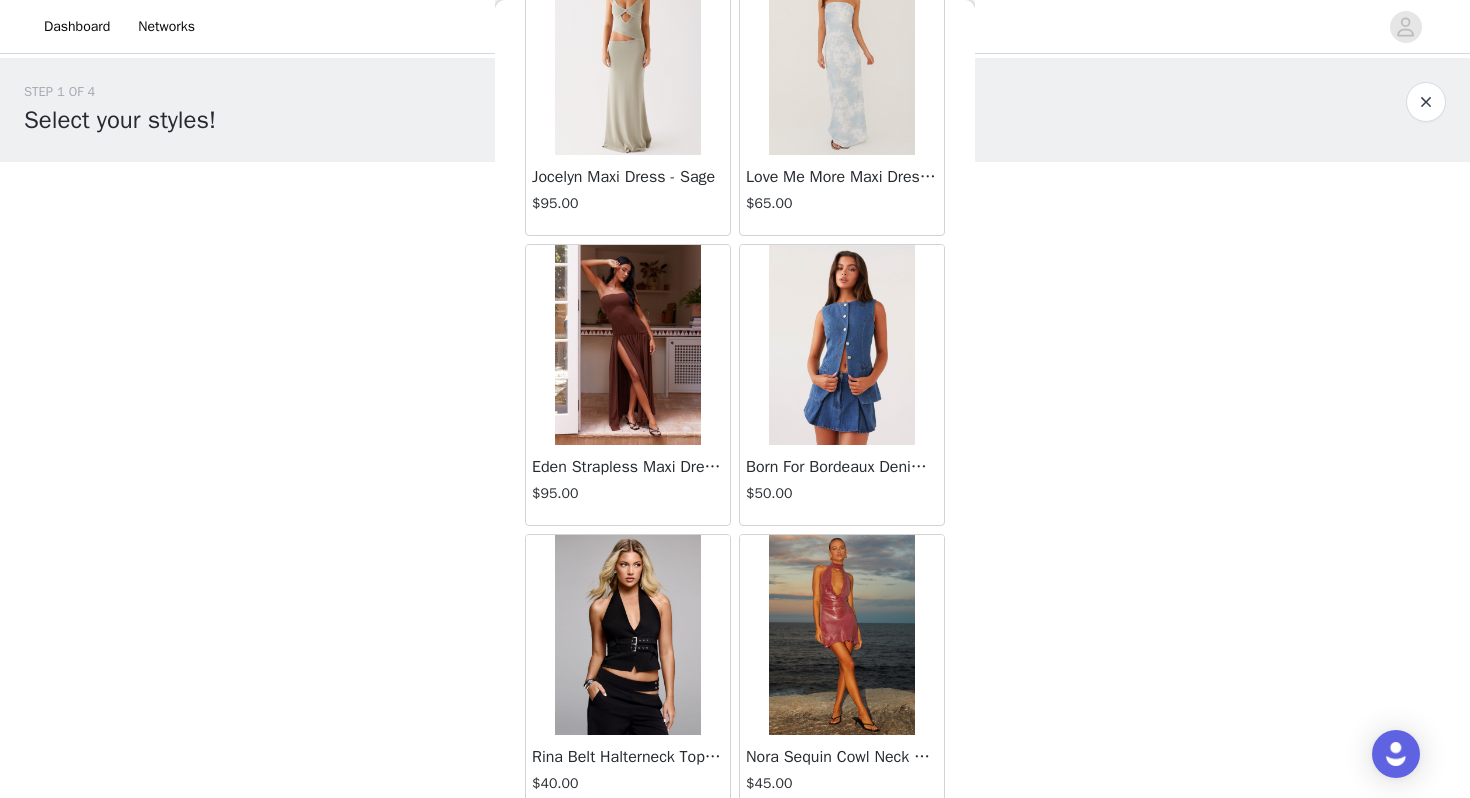 click on "Born For Bordeaux Denim Vest - Indigo" at bounding box center [842, 467] 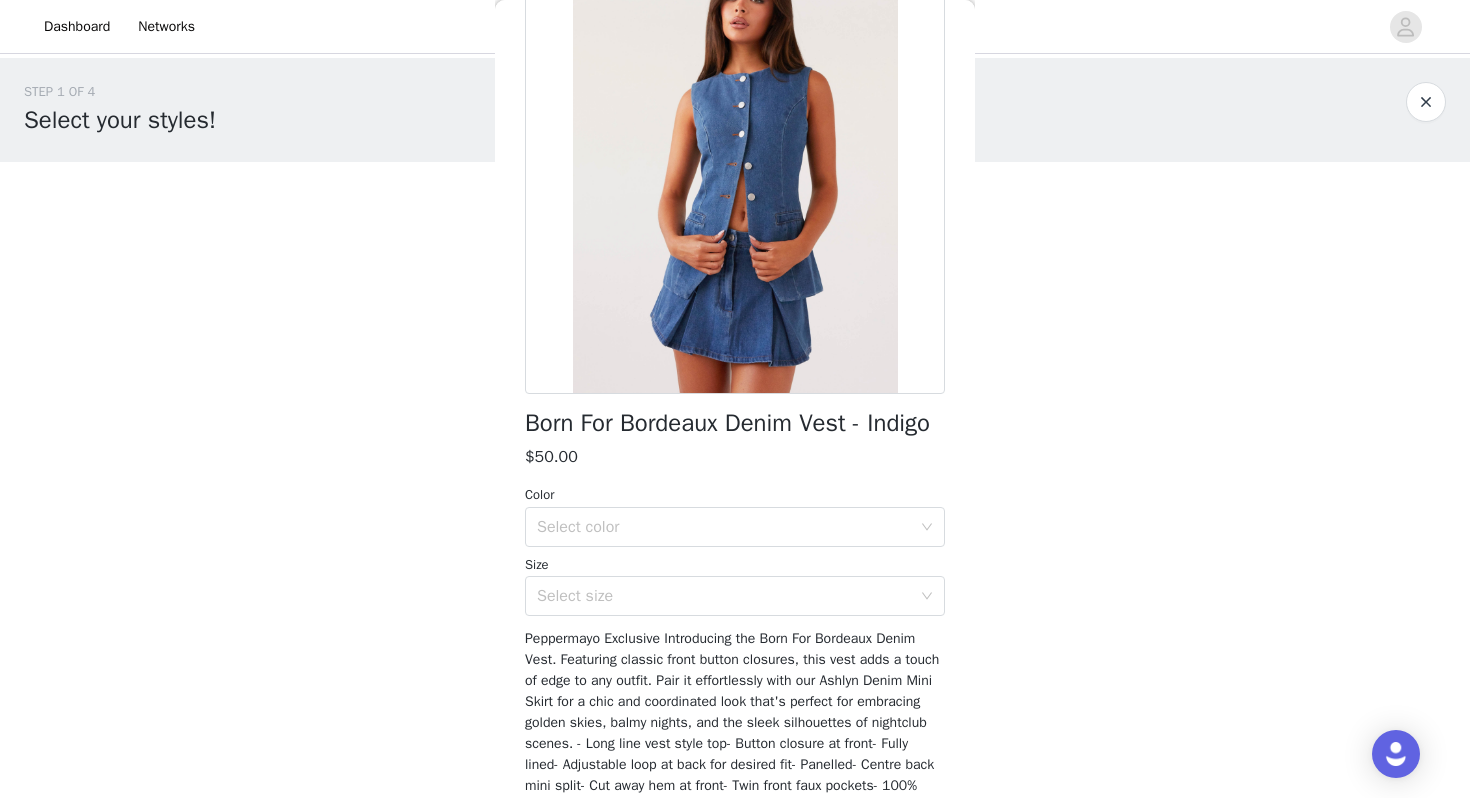scroll, scrollTop: 215, scrollLeft: 0, axis: vertical 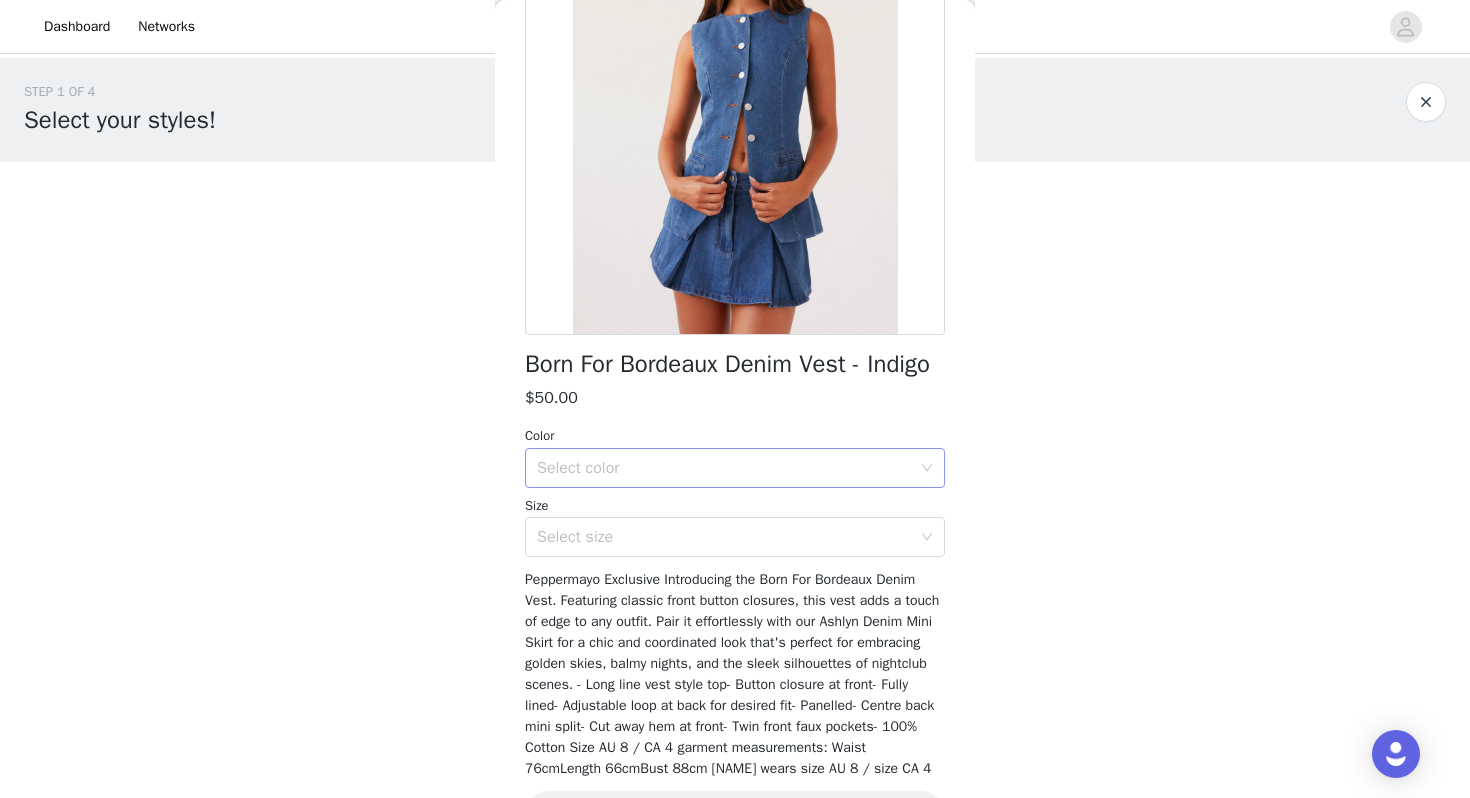 click on "Select color" at bounding box center [724, 468] 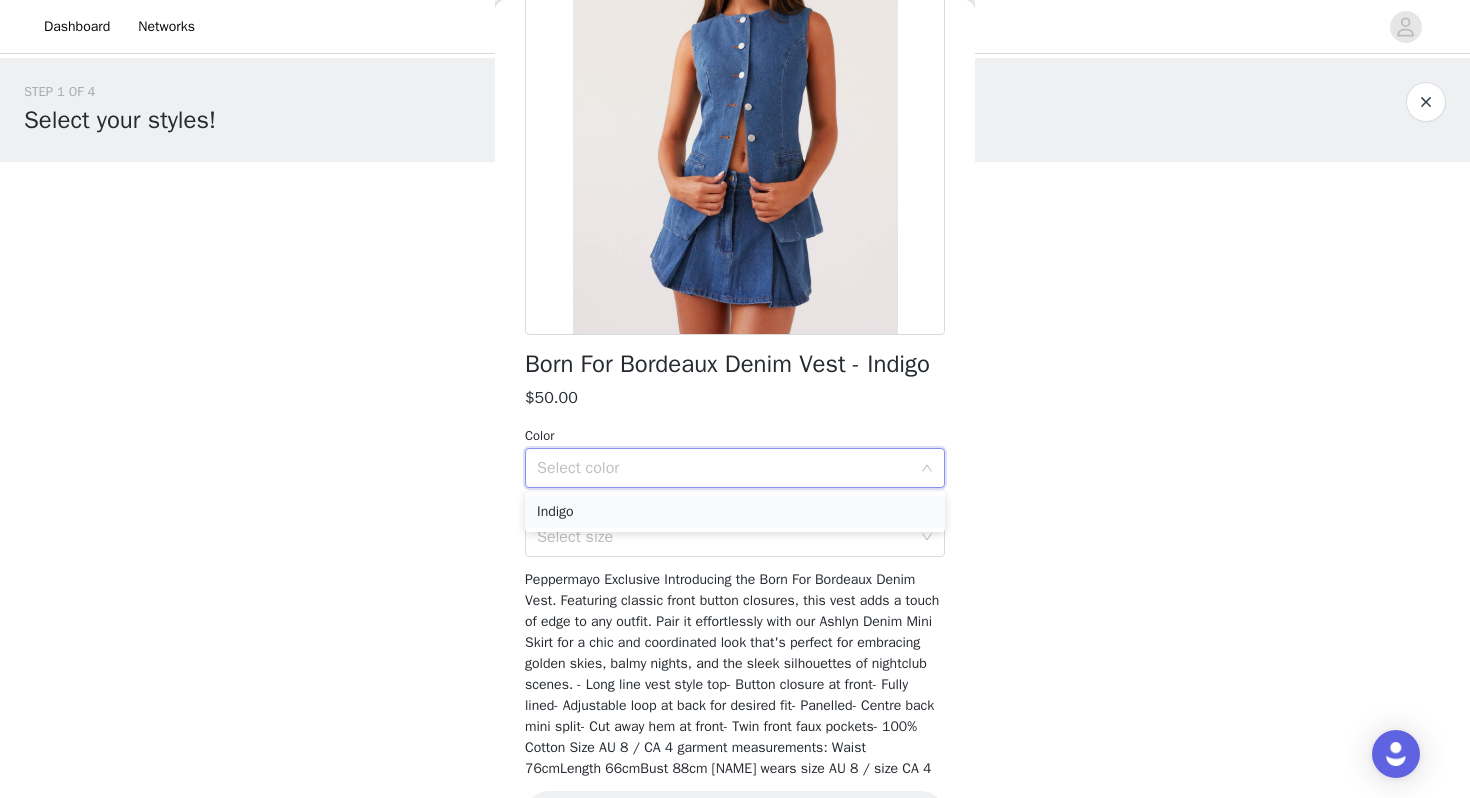 click on "Indigo" at bounding box center [735, 512] 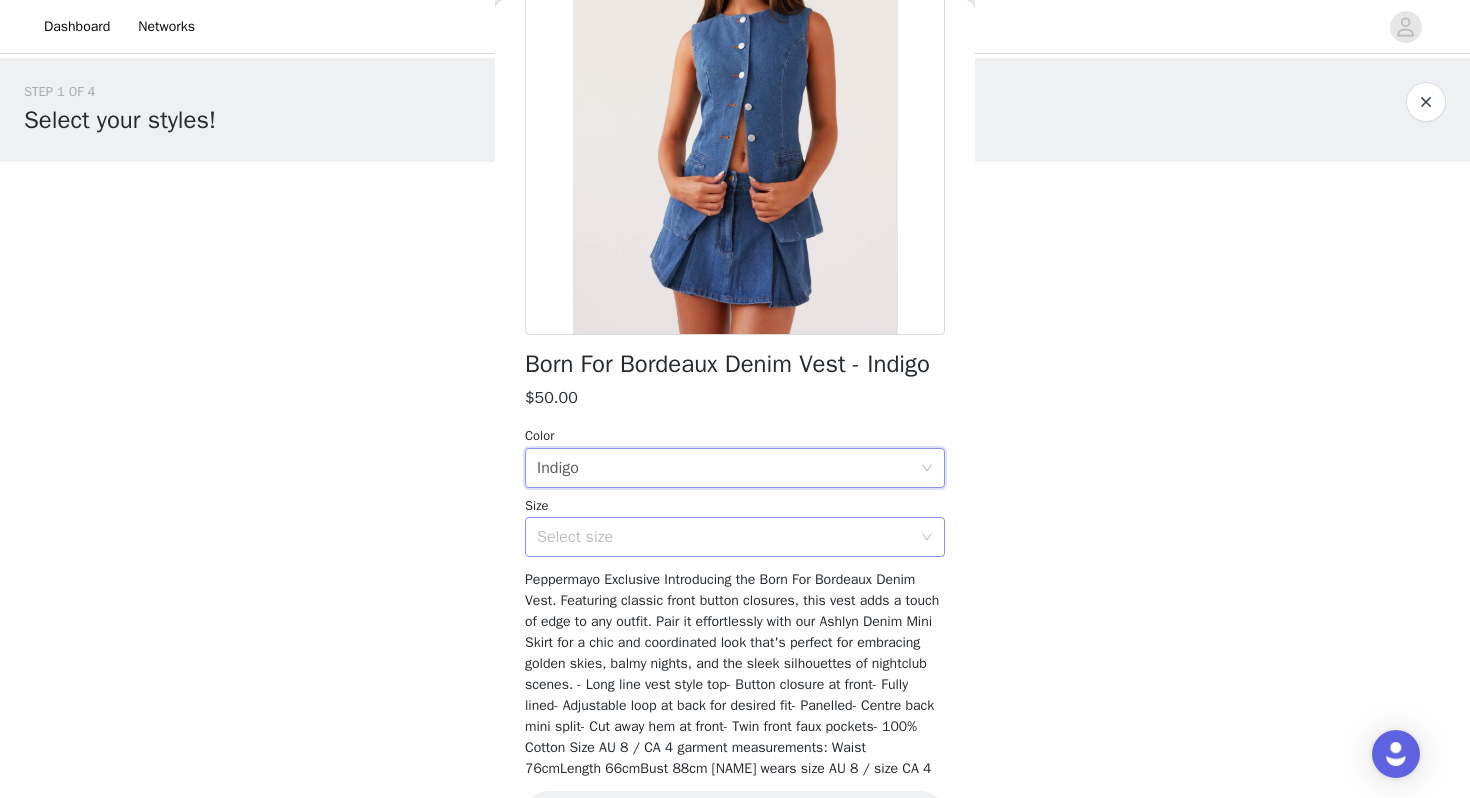 click on "Select size" at bounding box center [728, 537] 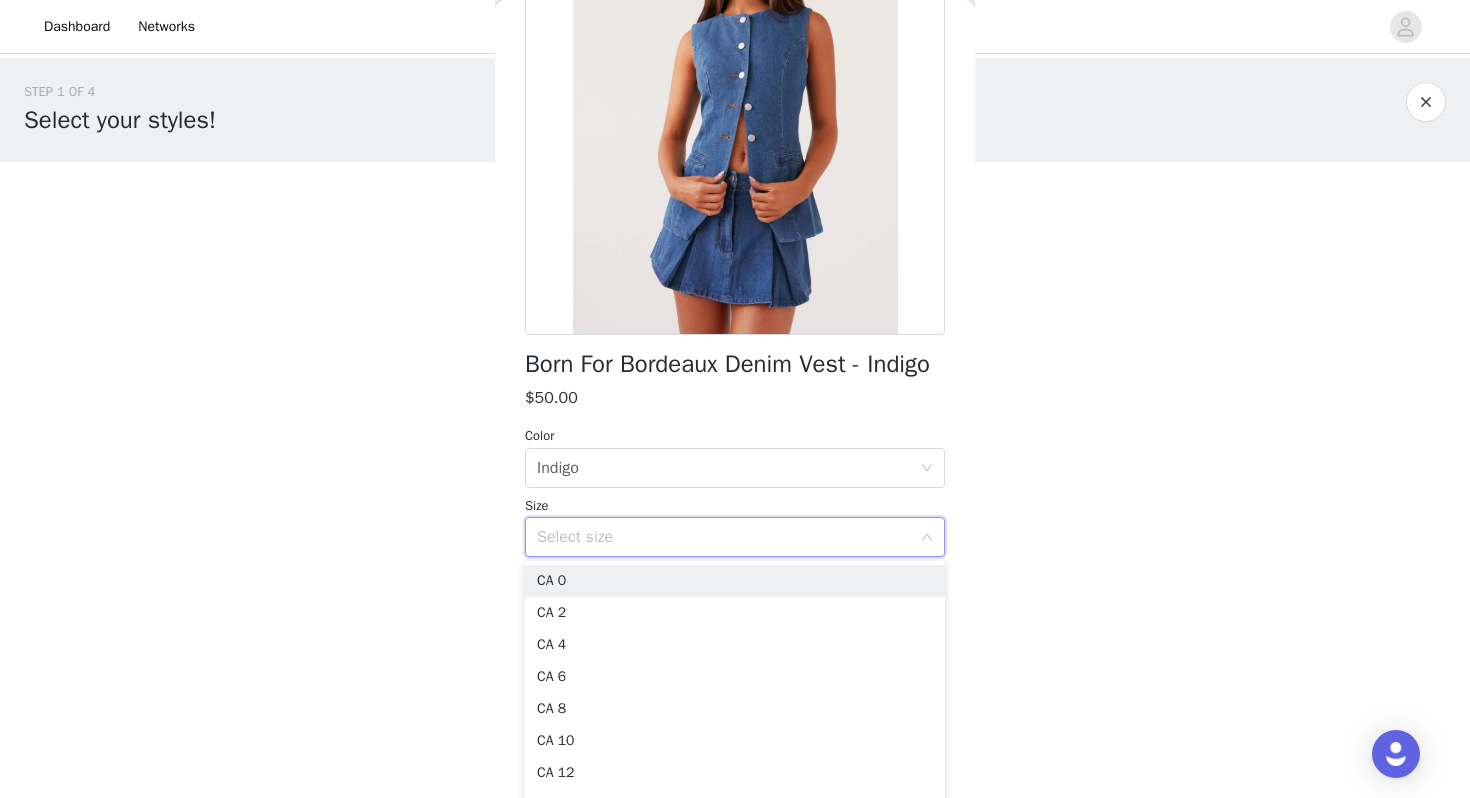 scroll, scrollTop: 301, scrollLeft: 0, axis: vertical 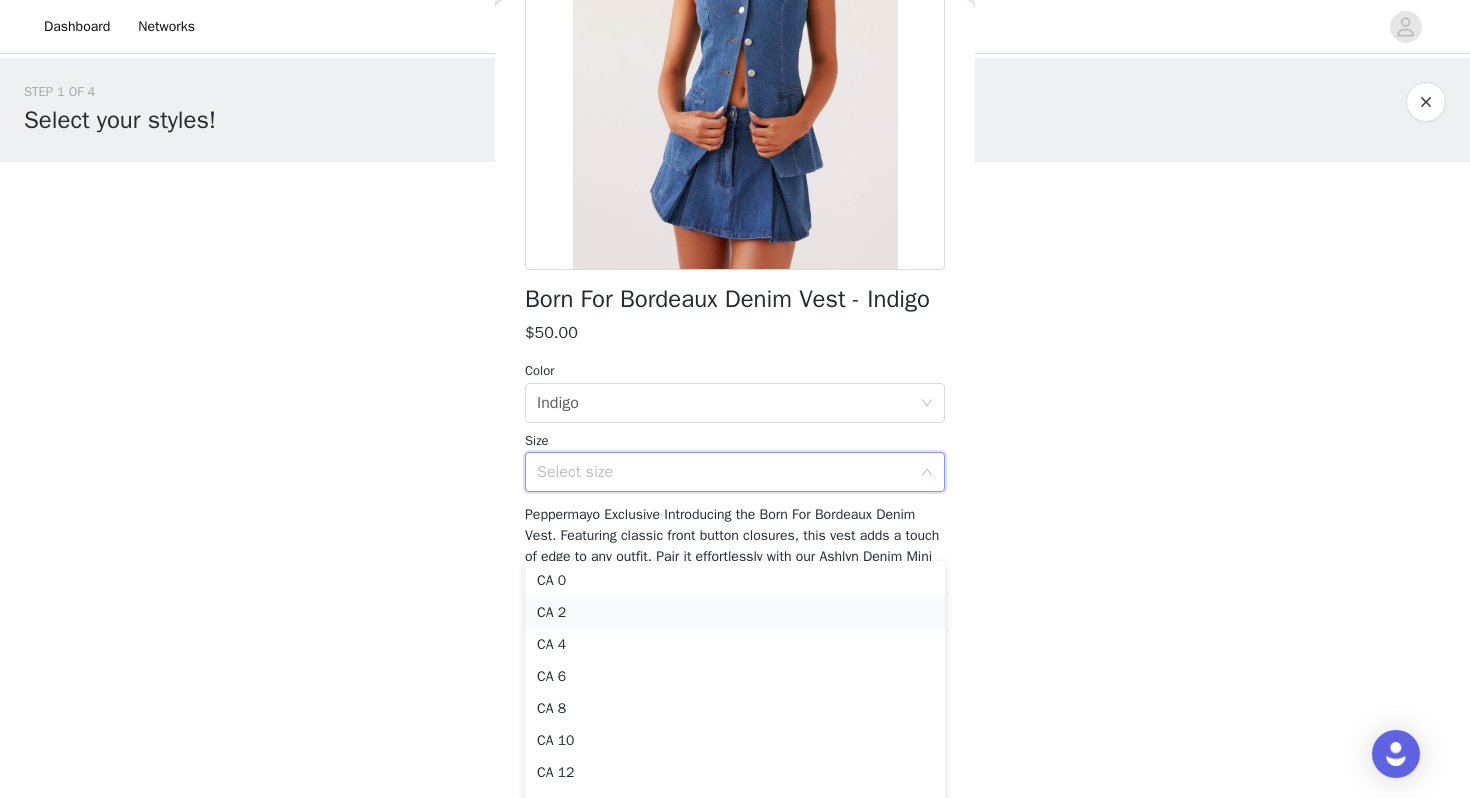 click on "CA 2" at bounding box center [735, 613] 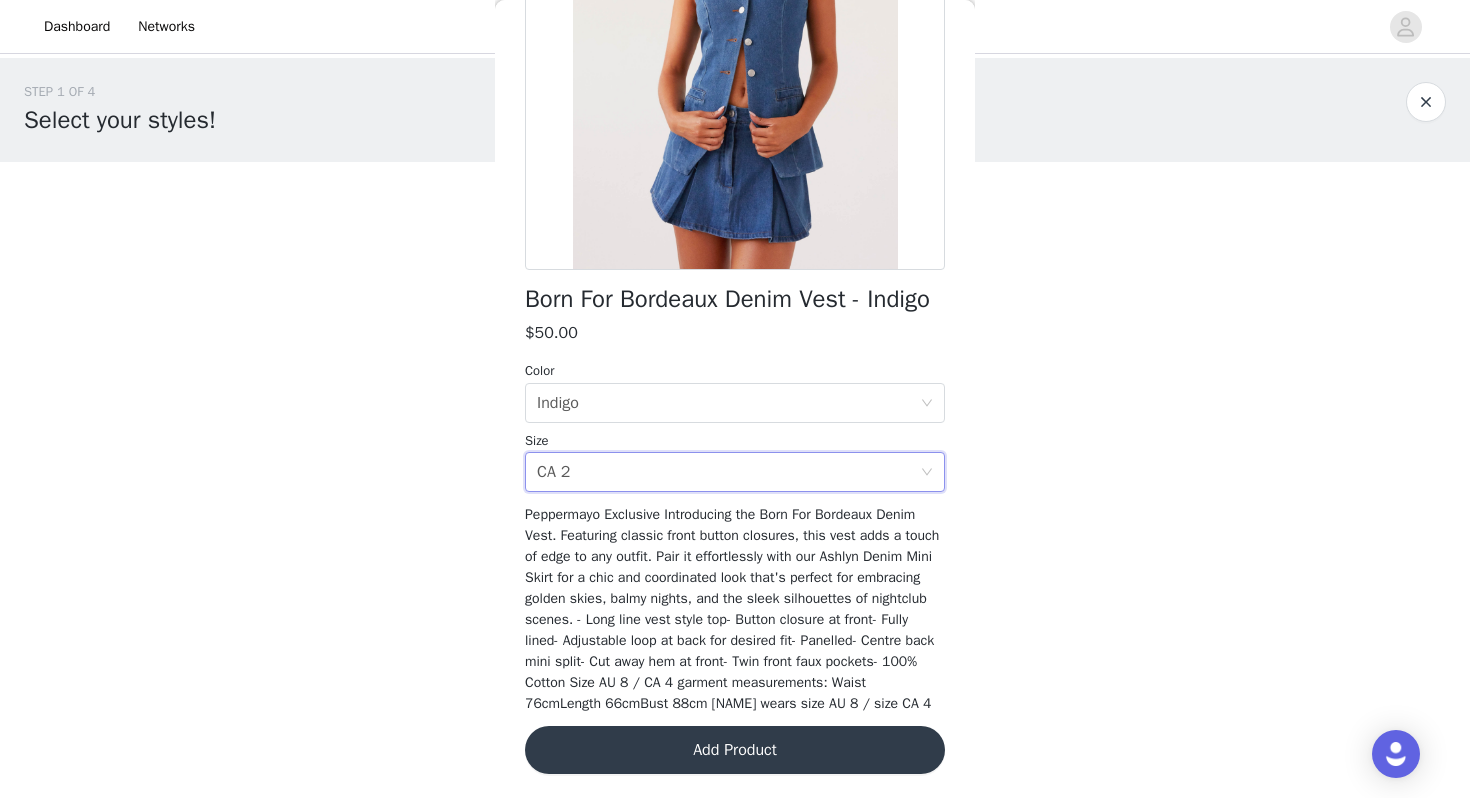 click on "Add Product" at bounding box center [735, 750] 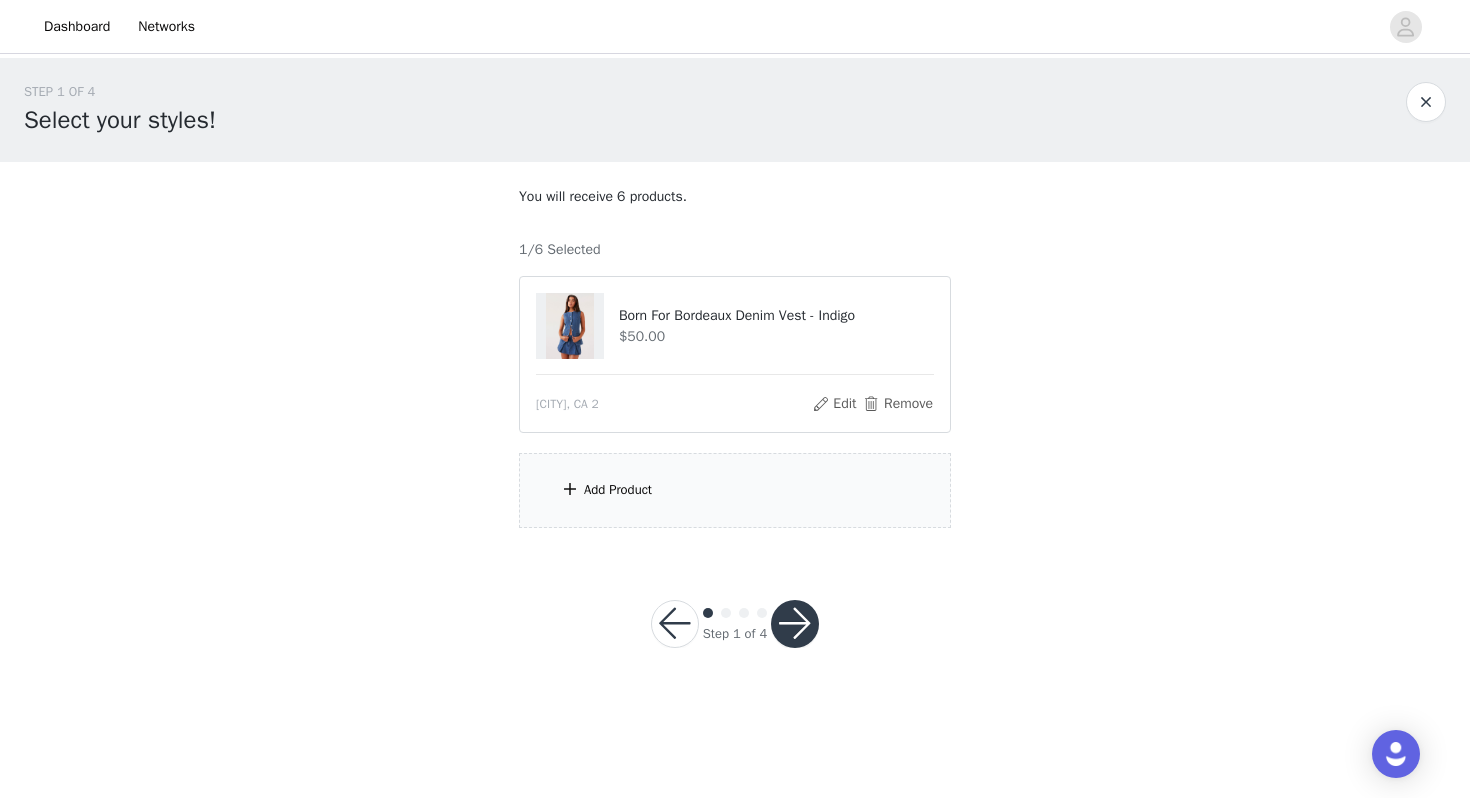 click on "Add Product" at bounding box center [735, 490] 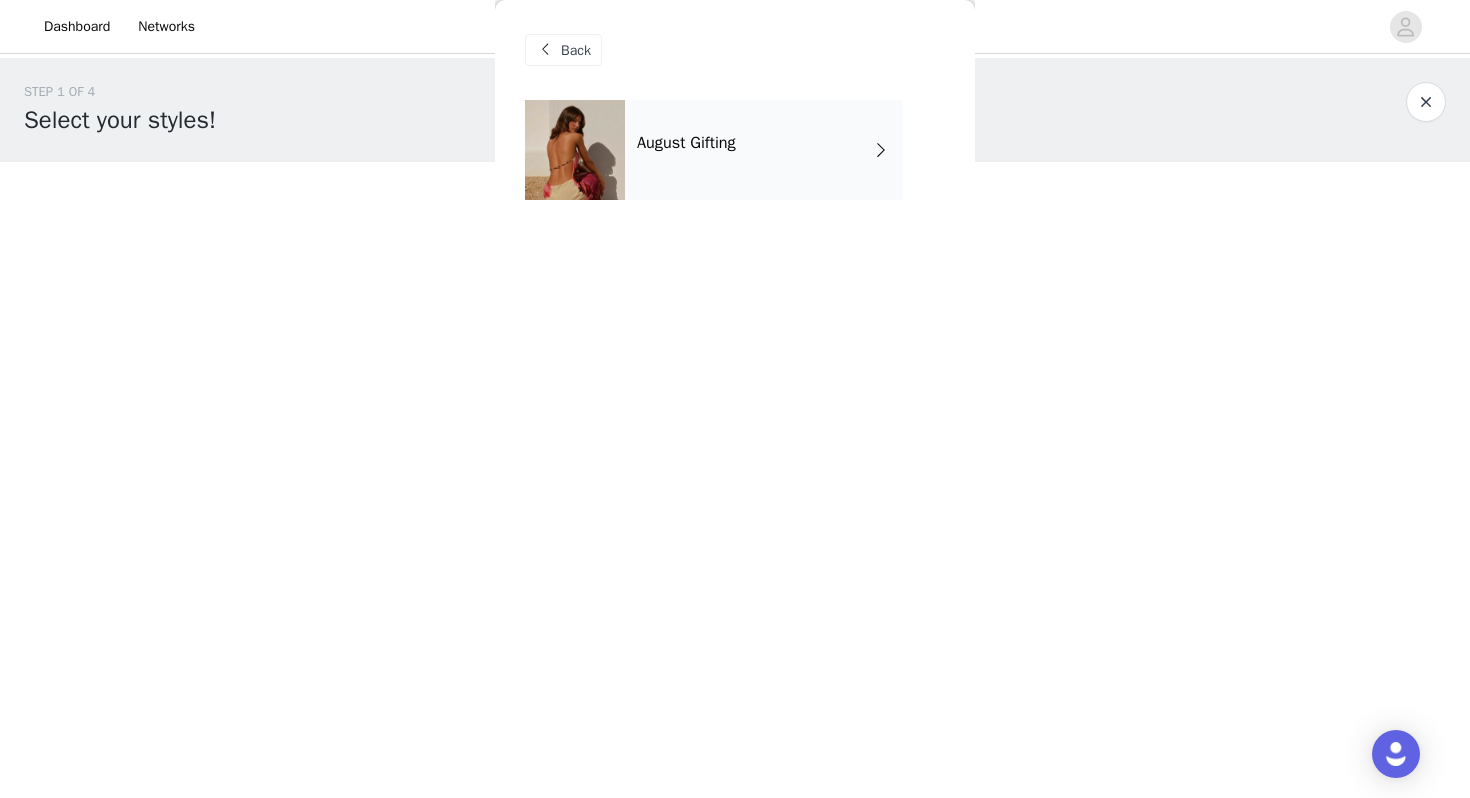 click on "August Gifting" at bounding box center (764, 150) 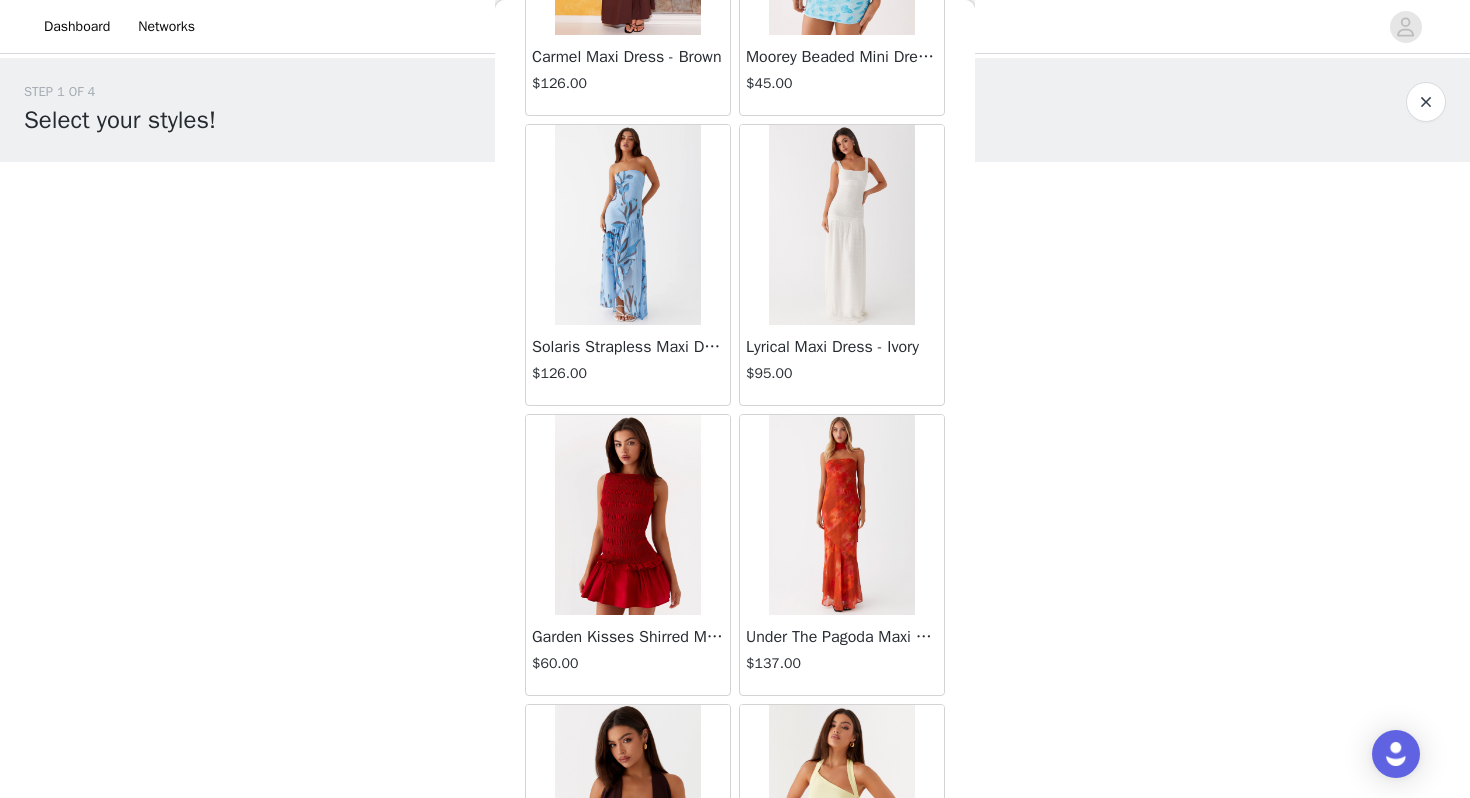 scroll, scrollTop: 2262, scrollLeft: 0, axis: vertical 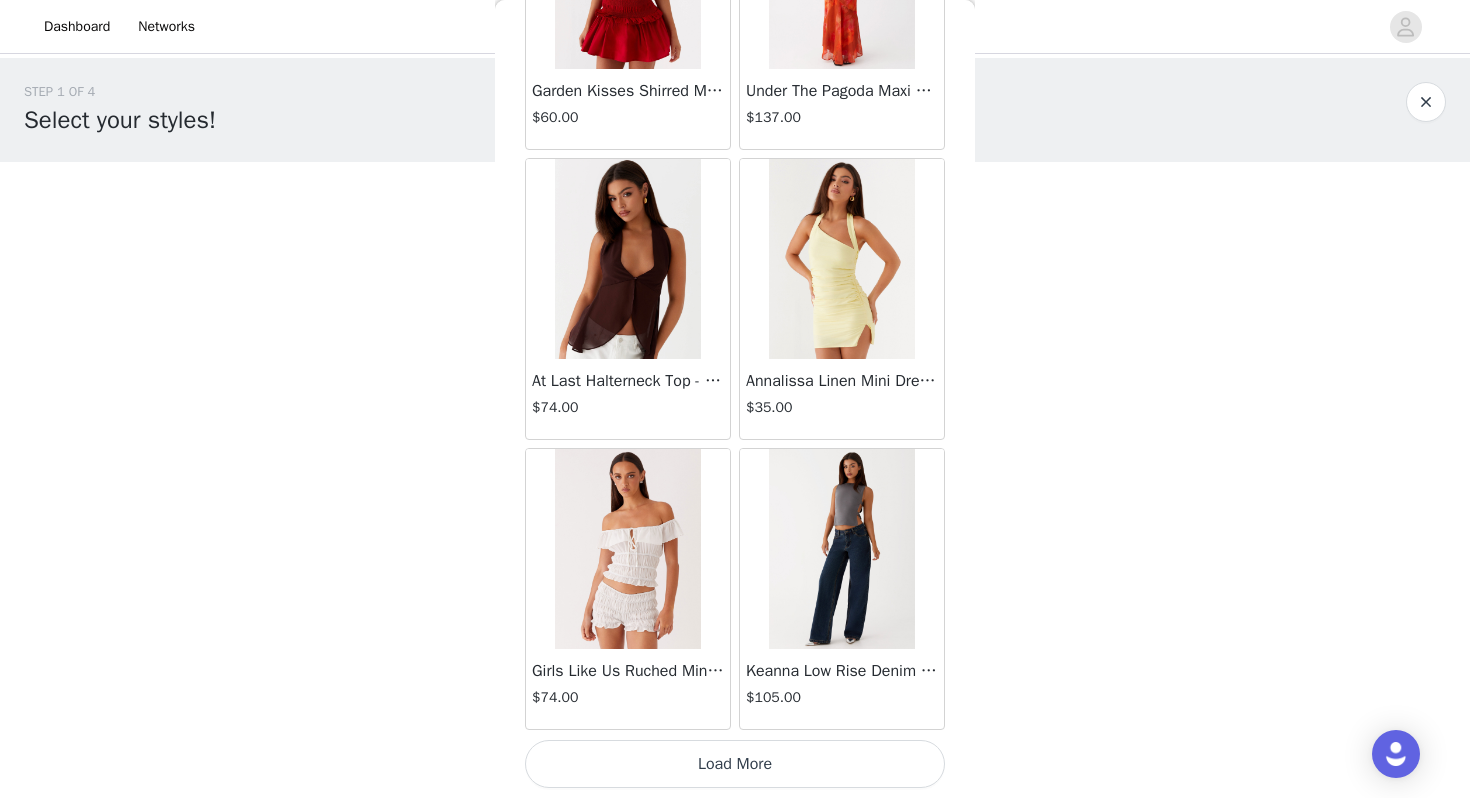 click on "Load More" at bounding box center [735, 764] 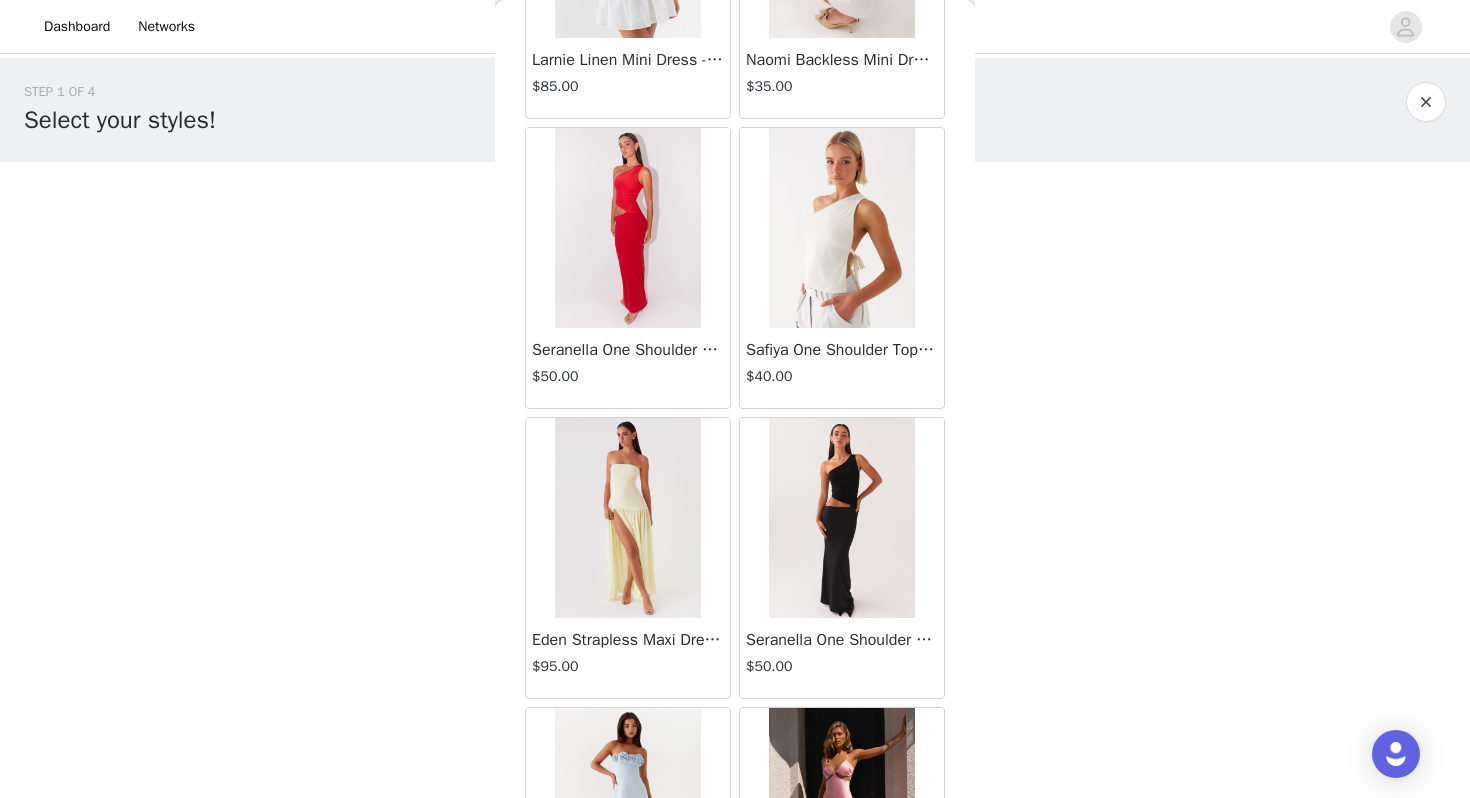 scroll, scrollTop: 5162, scrollLeft: 0, axis: vertical 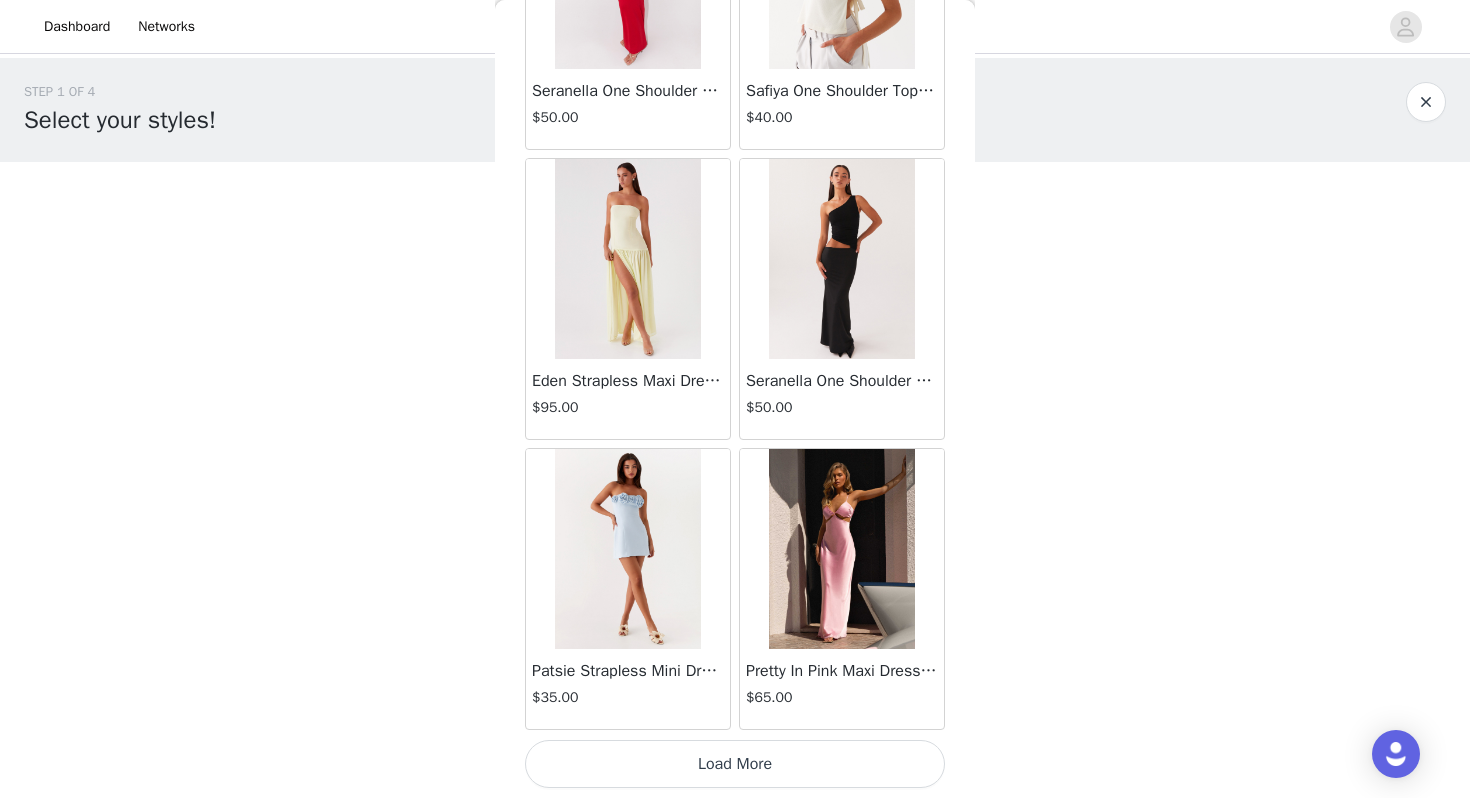 click on "Load More" at bounding box center (735, 764) 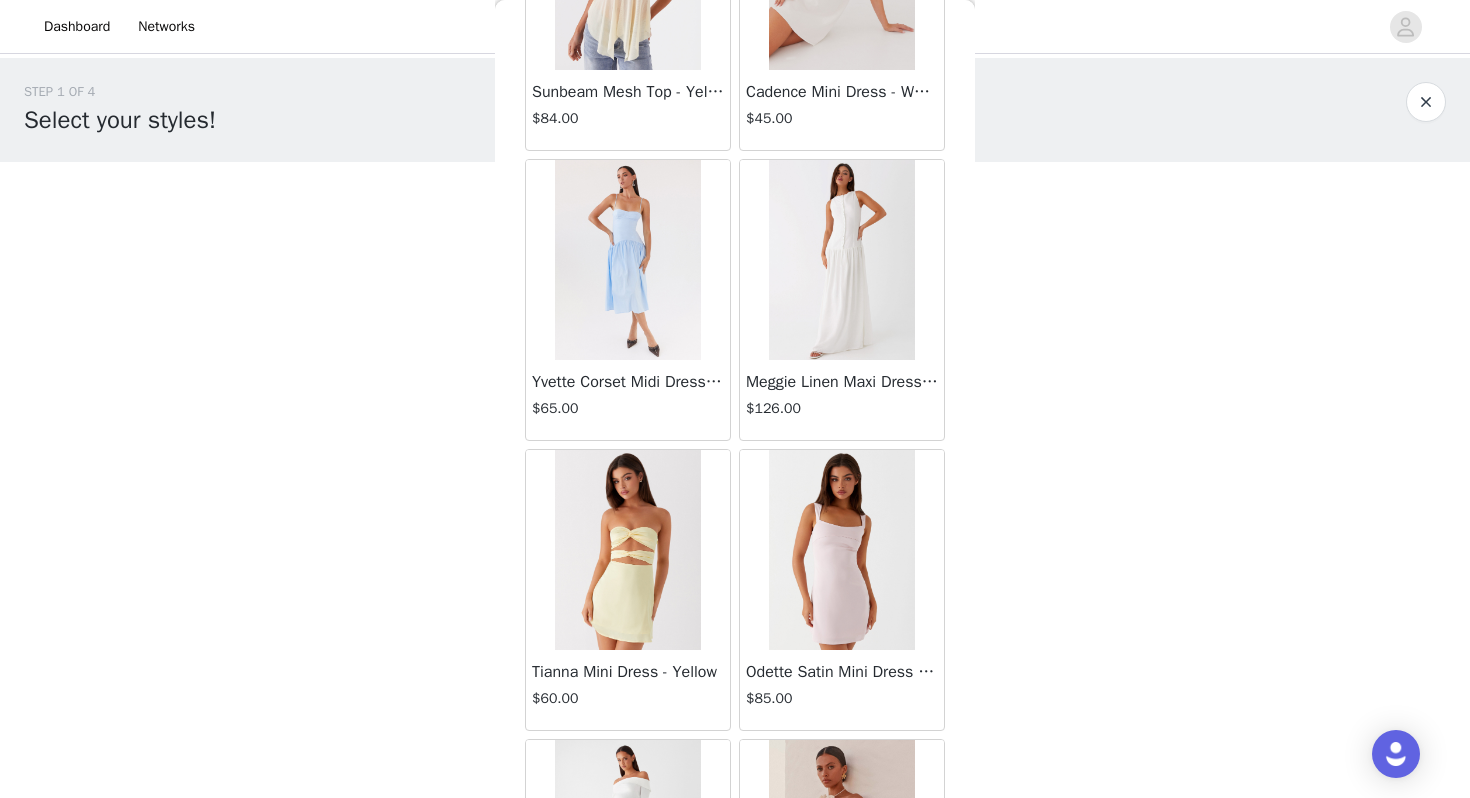 scroll, scrollTop: 8062, scrollLeft: 0, axis: vertical 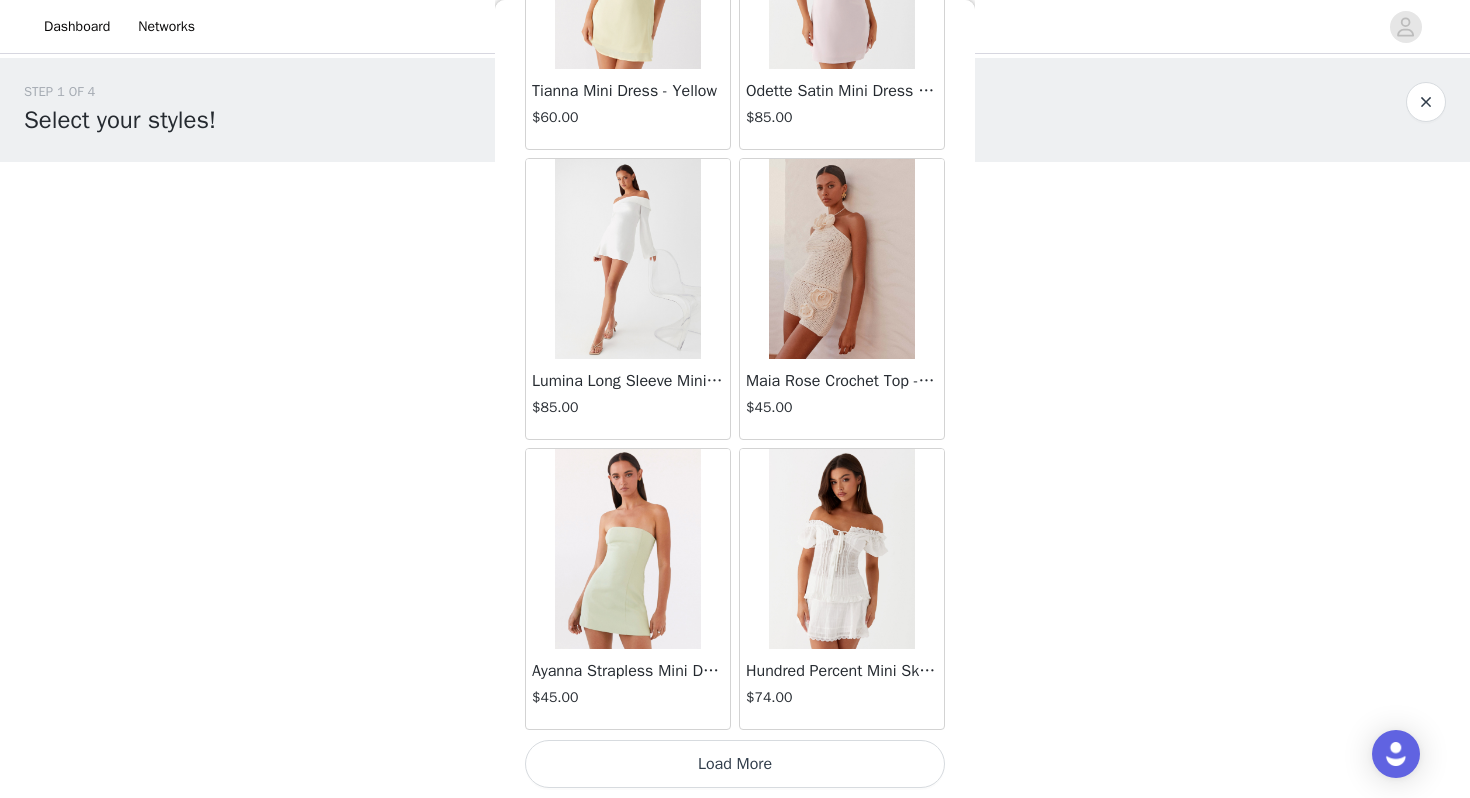 click on "Load More" at bounding box center (735, 764) 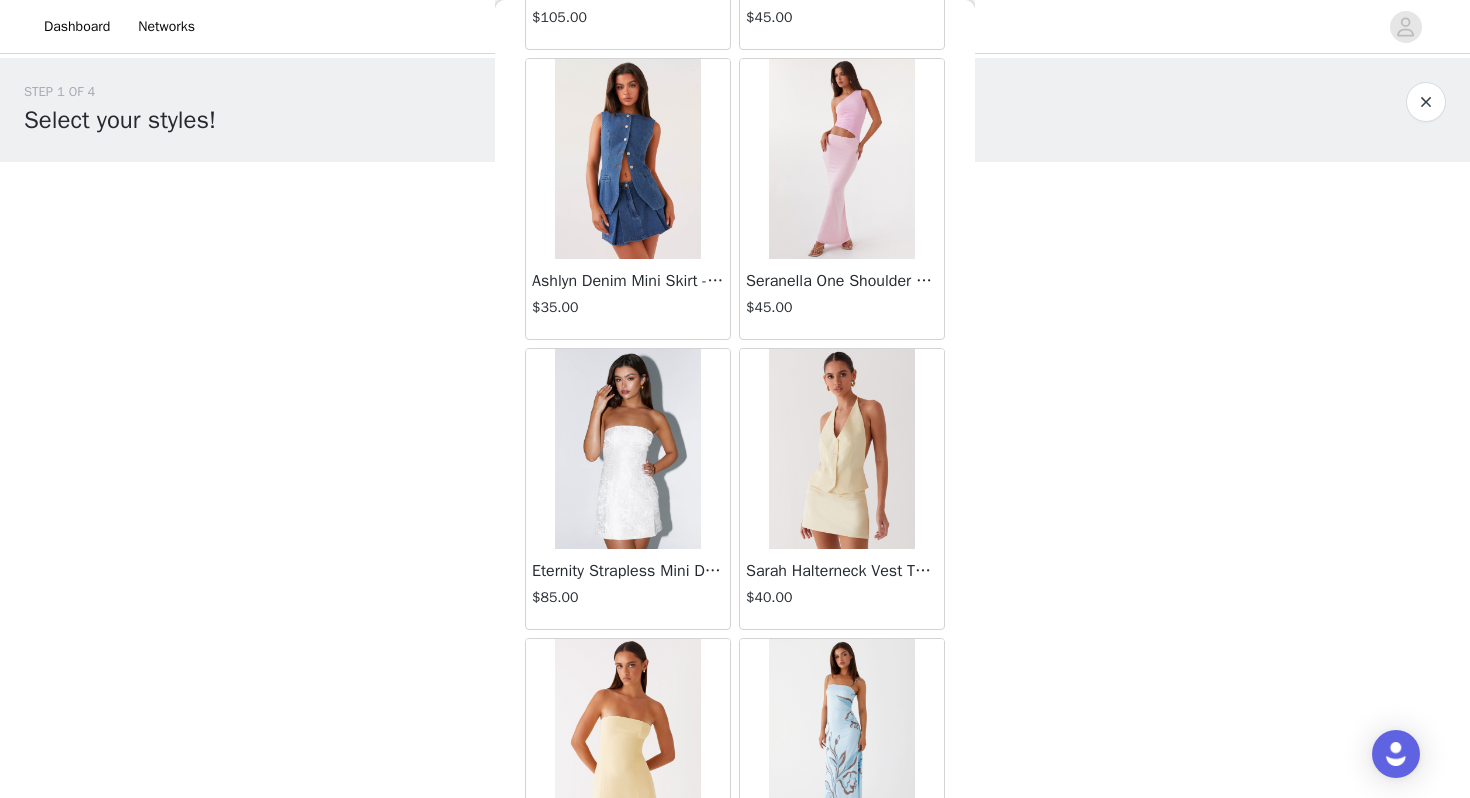scroll, scrollTop: 10962, scrollLeft: 0, axis: vertical 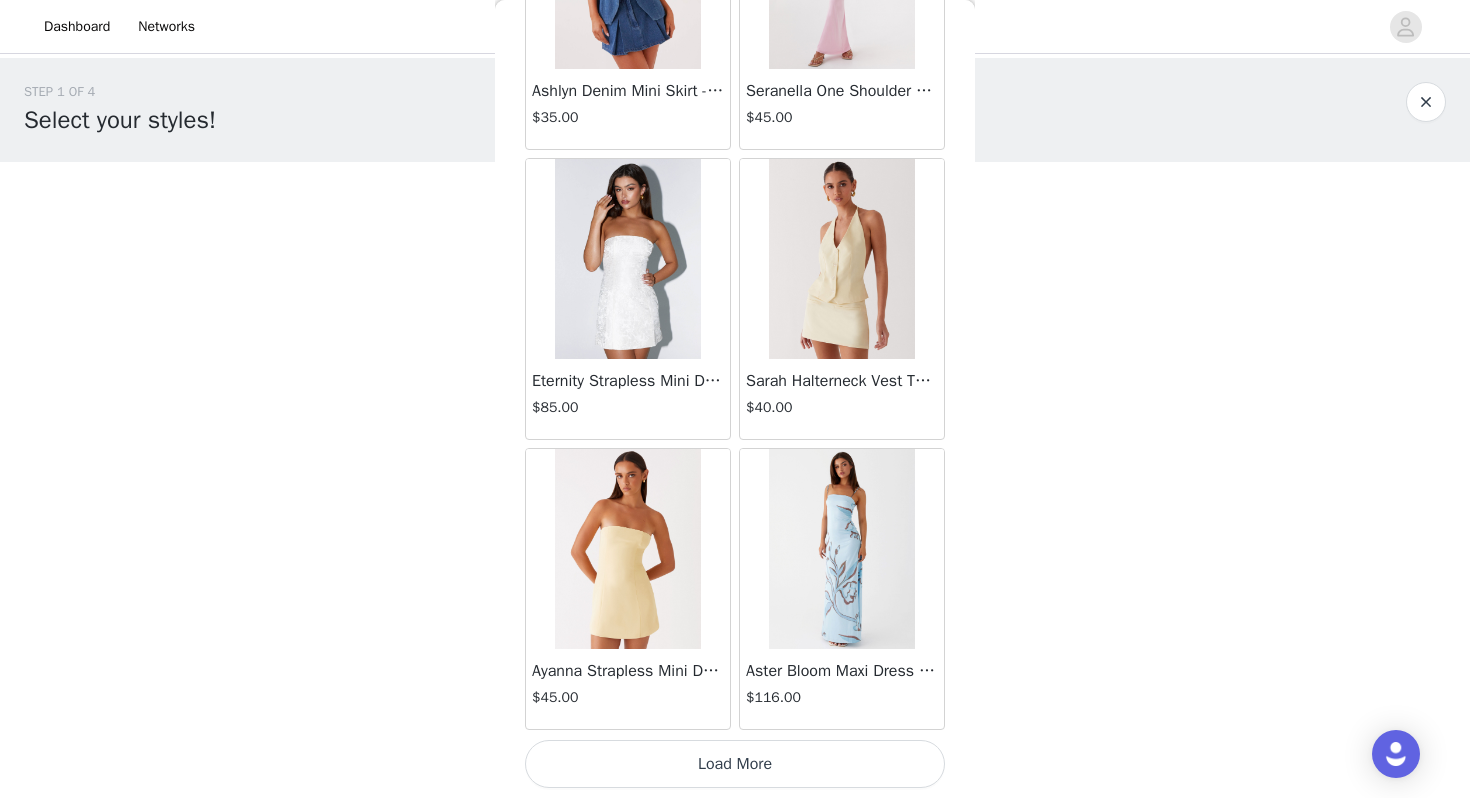 click on "Load More" at bounding box center (735, 764) 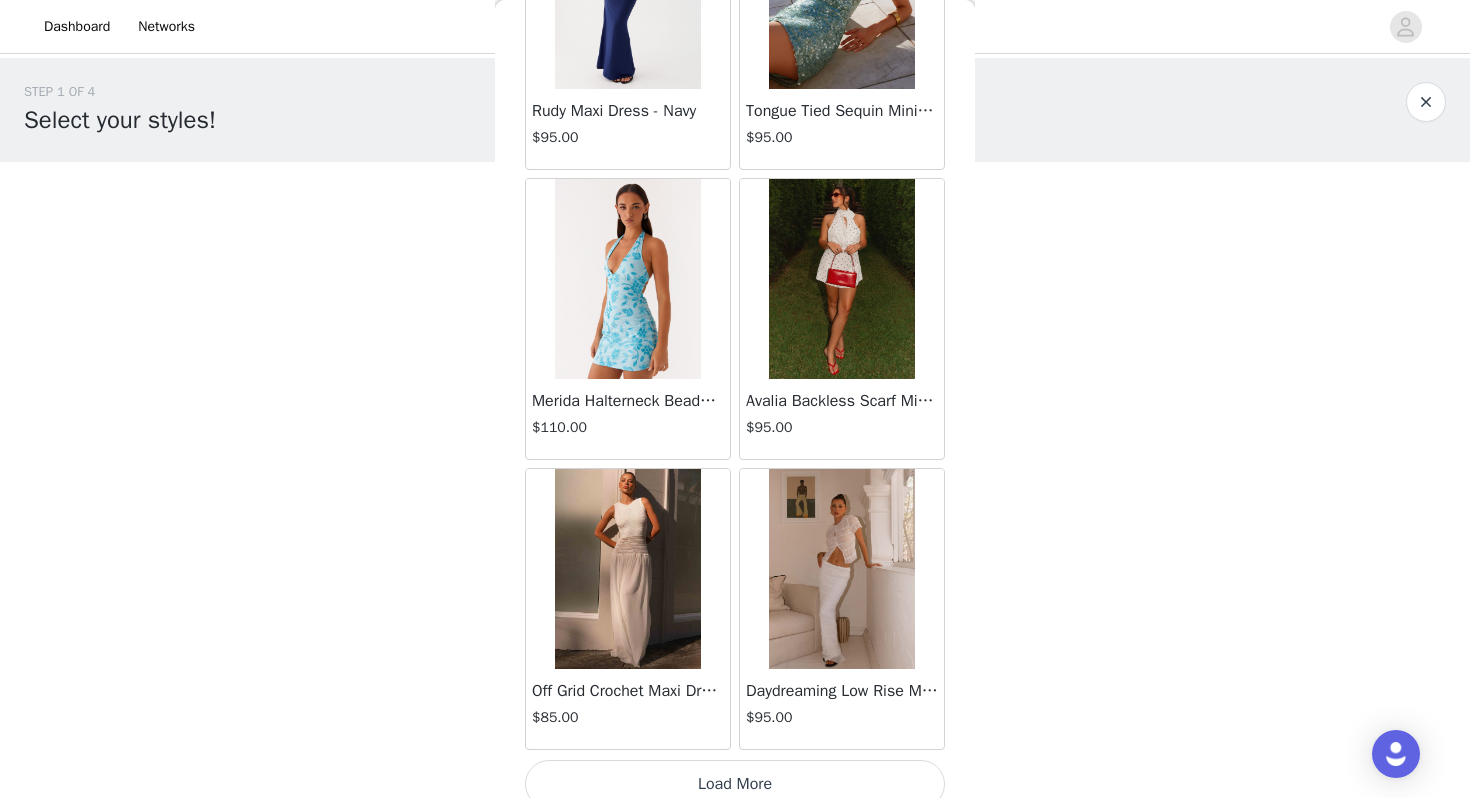 scroll, scrollTop: 13862, scrollLeft: 0, axis: vertical 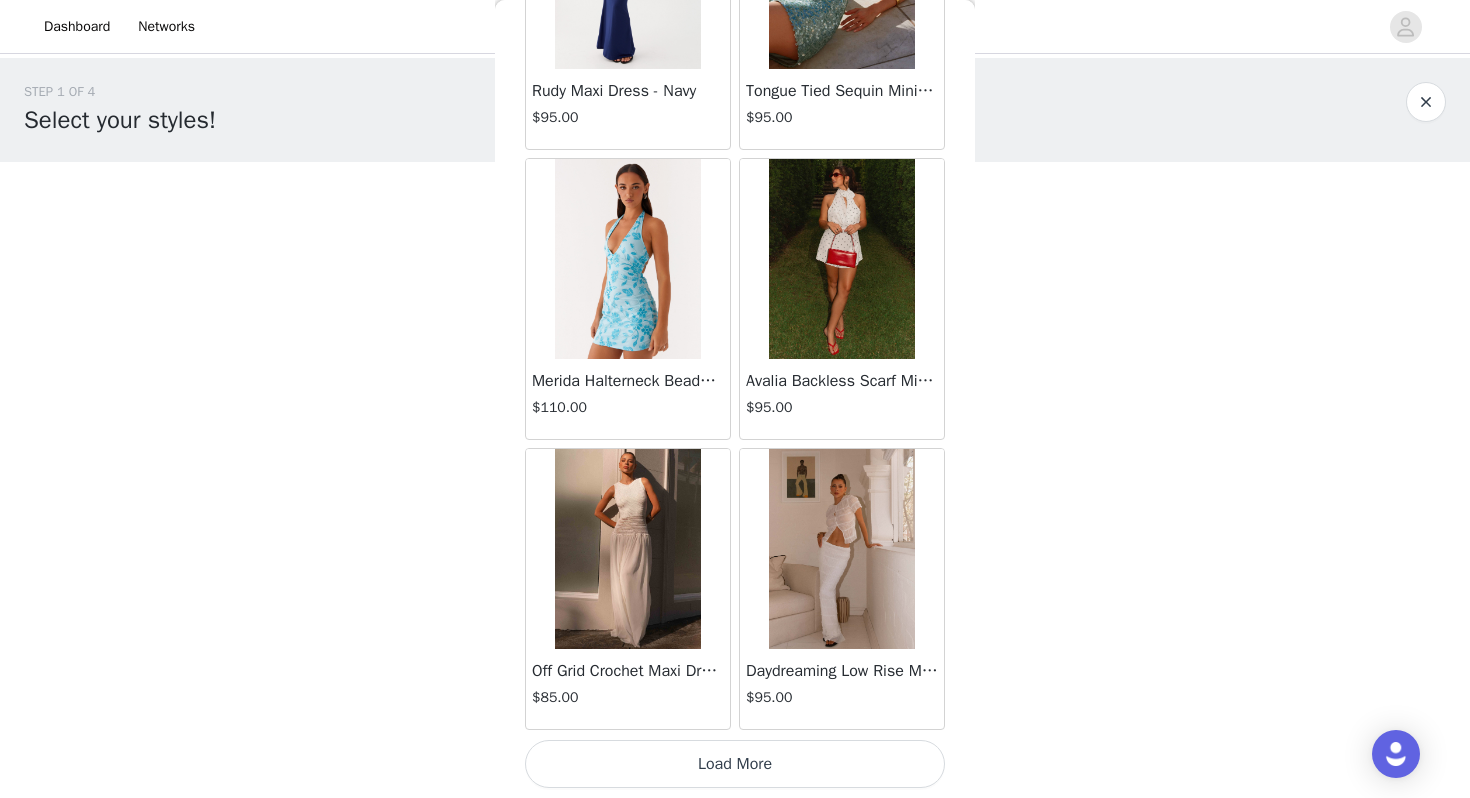 click on "Load More" at bounding box center (735, 764) 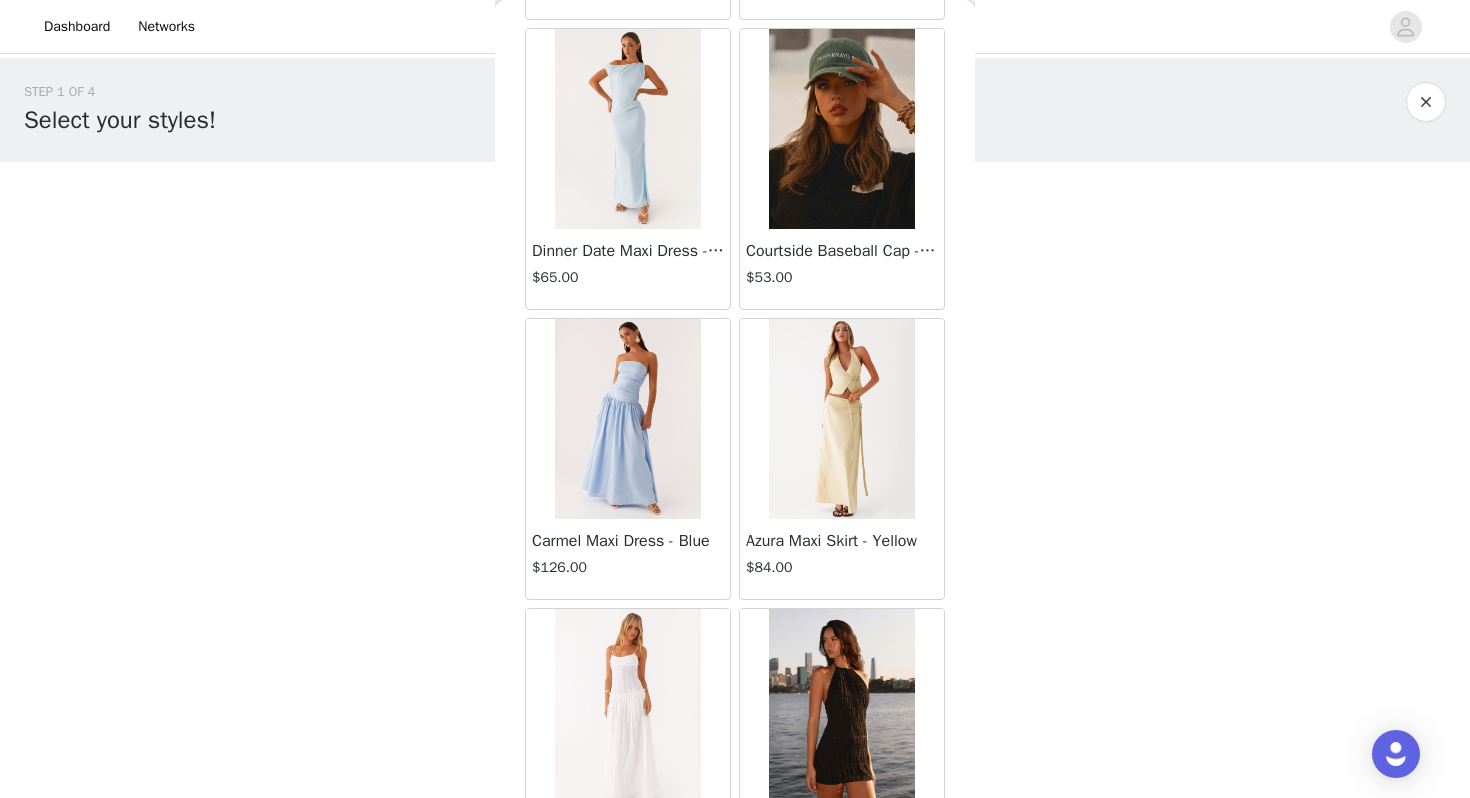 scroll, scrollTop: 16762, scrollLeft: 0, axis: vertical 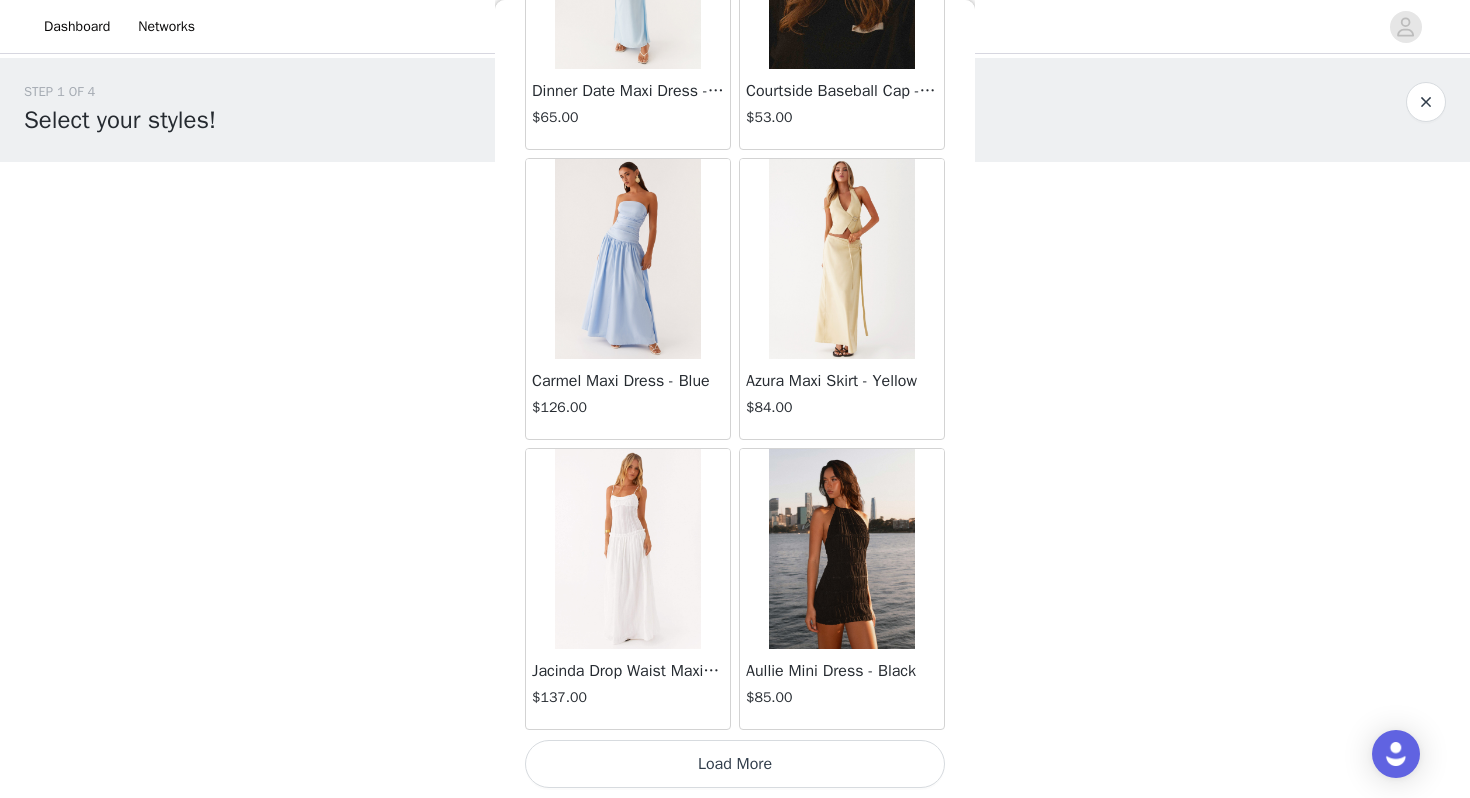 click on "Load More" at bounding box center [735, 764] 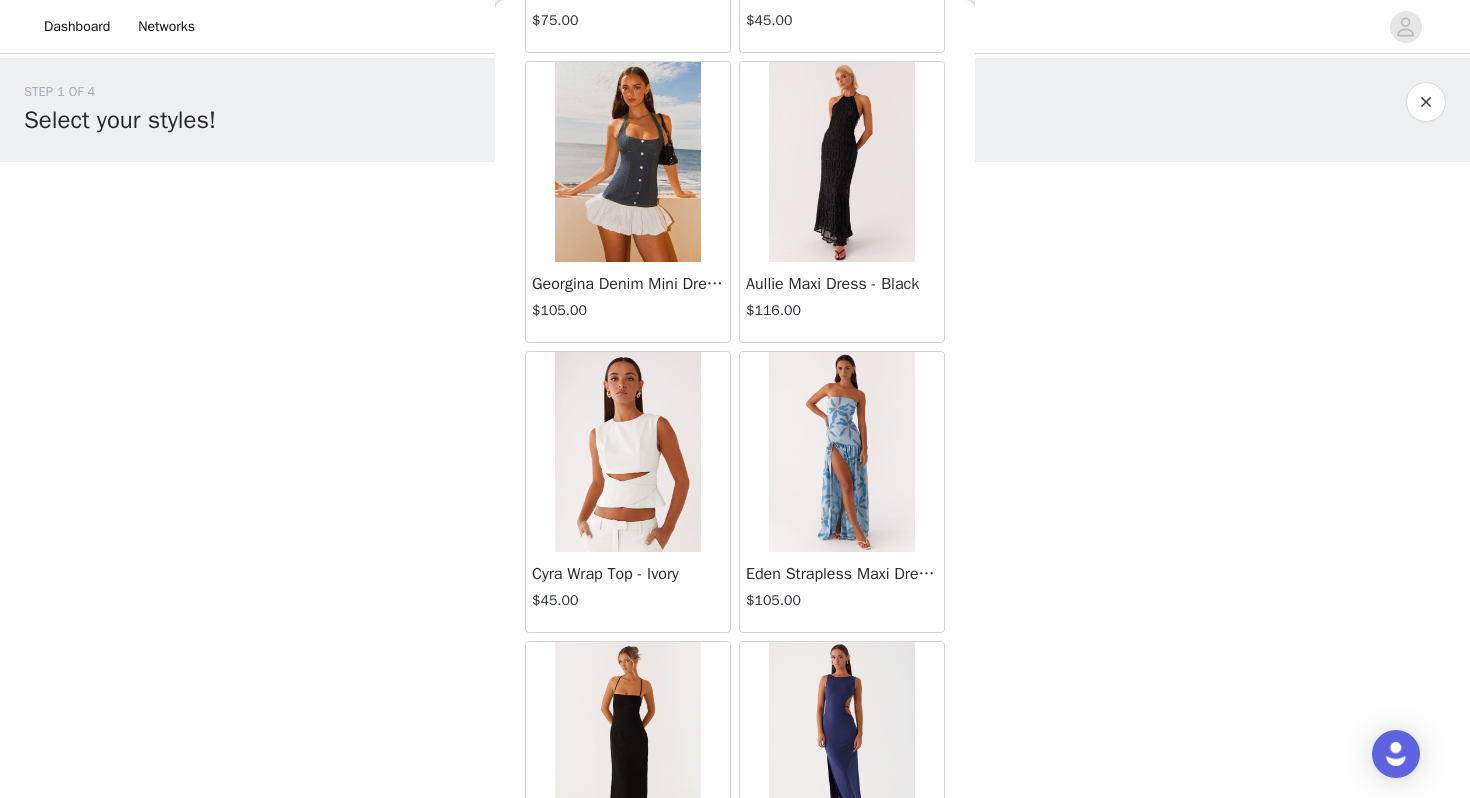 scroll, scrollTop: 19662, scrollLeft: 0, axis: vertical 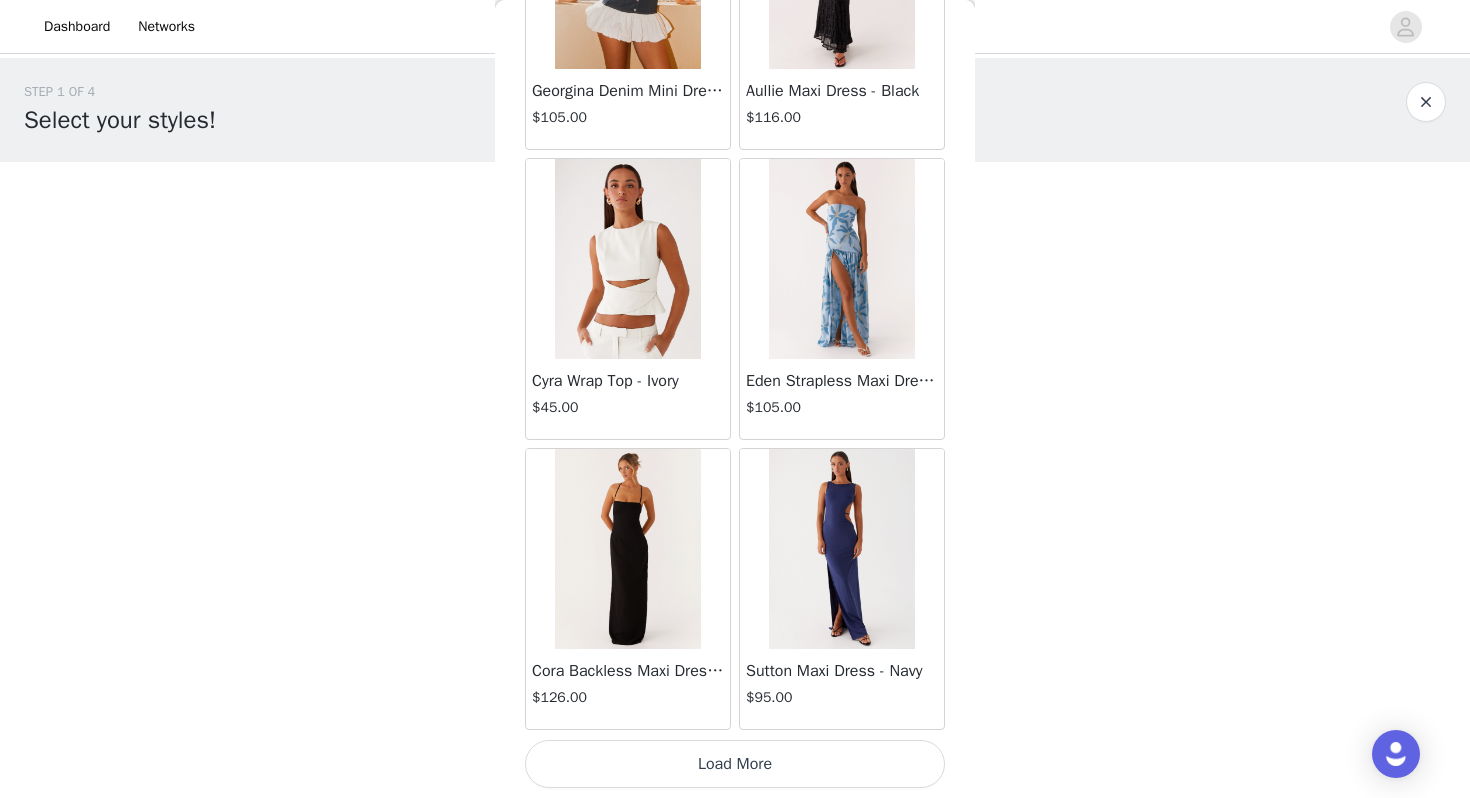 click on "Aullie Mini Dress - White   $60.00       Mira Halter Neck Mini Dress - Black   $85.00       Heavy Hearted Mini Dress - Yellow   $85.00       Hundred Percent Puff Sleeve Top - White   $105.00       Love Seeker Corset Mini Dress - Red   $45.00       Cherish You Buckle Top - Red   $30.00       Ayla Satin Mini Dress - Yellow   $105.00       Rudy Tube Top - Ivory   $30.00       Keira Linen Mini Dress - White   $105.00       Not One Time Knit Mini Dress - Red   $35.00       Carmel Maxi Dress - Brown   $126.00       Moorey Beaded Mini Dress - Blue   $45.00       Solaris Strapless Maxi Dress - Blue Floral   $126.00       Lyrical Maxi Dress - Ivory   $95.00       Garden Kisses Shirred Mini Dress - Red   $60.00       Under The Pagoda Maxi Dress - Amber   $137.00       At Last Halterneck Top - Brown   $74.00       Annalissa Linen Mini Dress - Yellow   $35.00       Girls Like Us Ruched Mini Shorts - White   $74.00       Keanna Low Rise Denim Jeans - Washed Denim   $105.00       Jocelyn Maxi Dress - Sage   $95.00" at bounding box center (735, -9384) 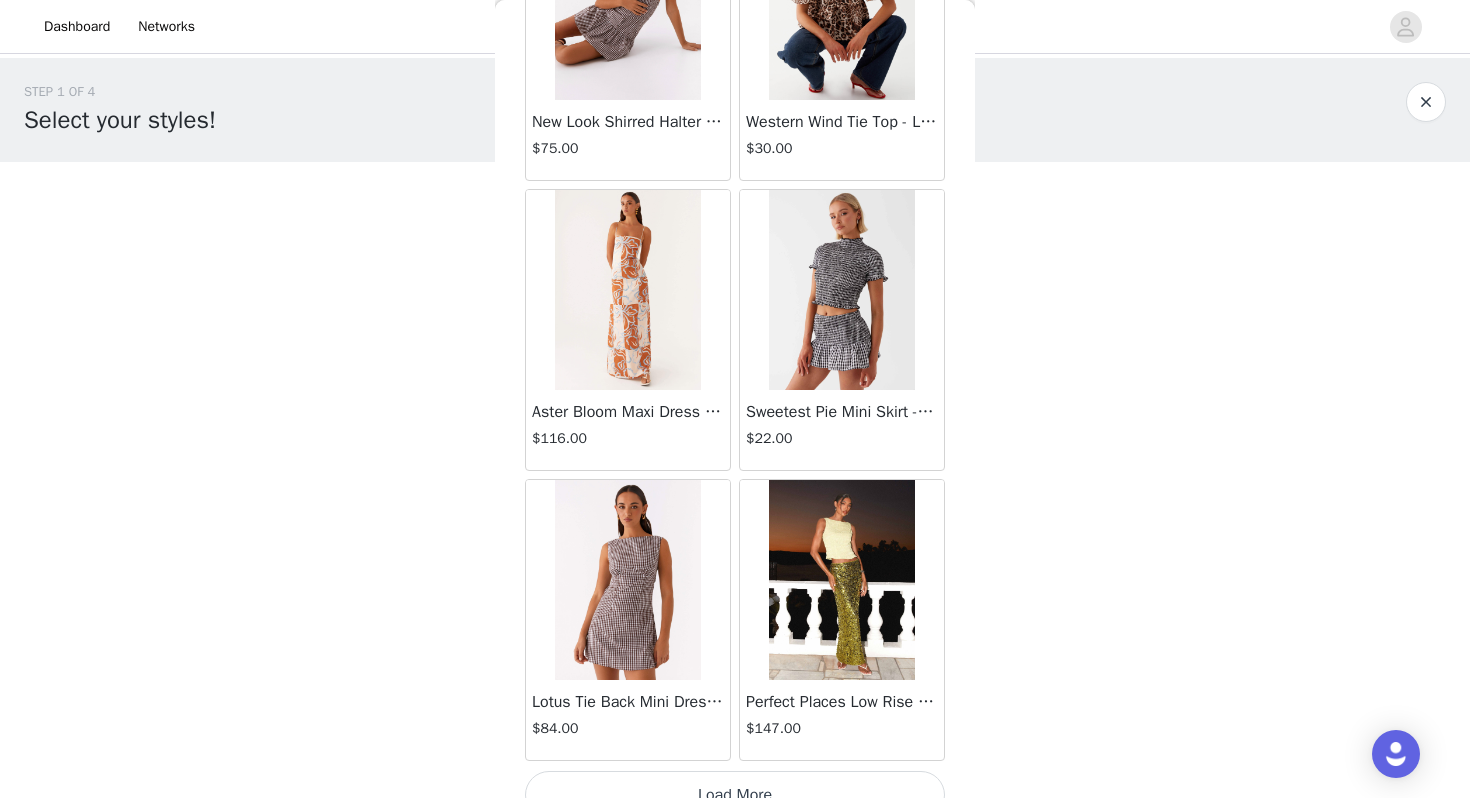 scroll, scrollTop: 22562, scrollLeft: 0, axis: vertical 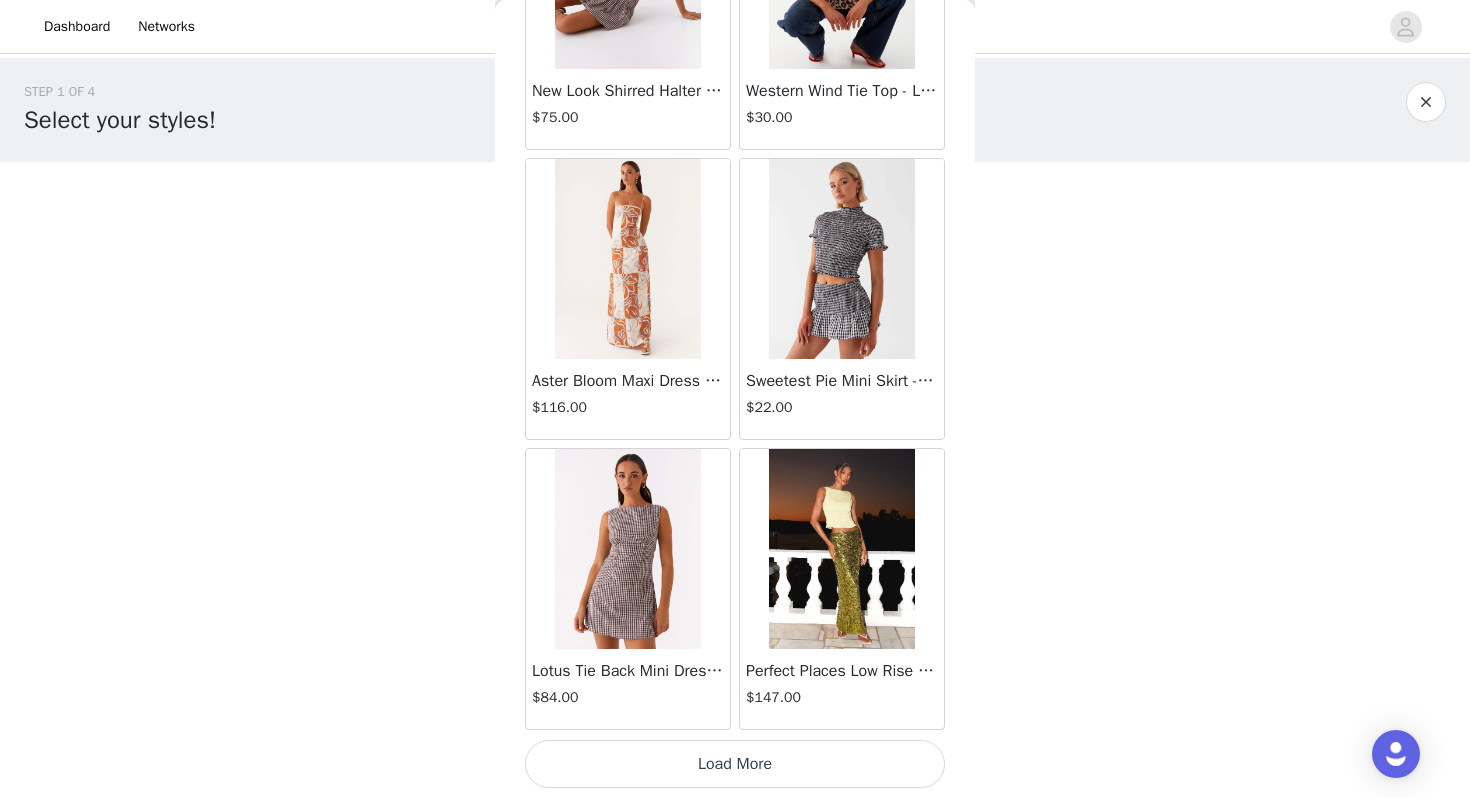 click on "Load More" at bounding box center [735, 764] 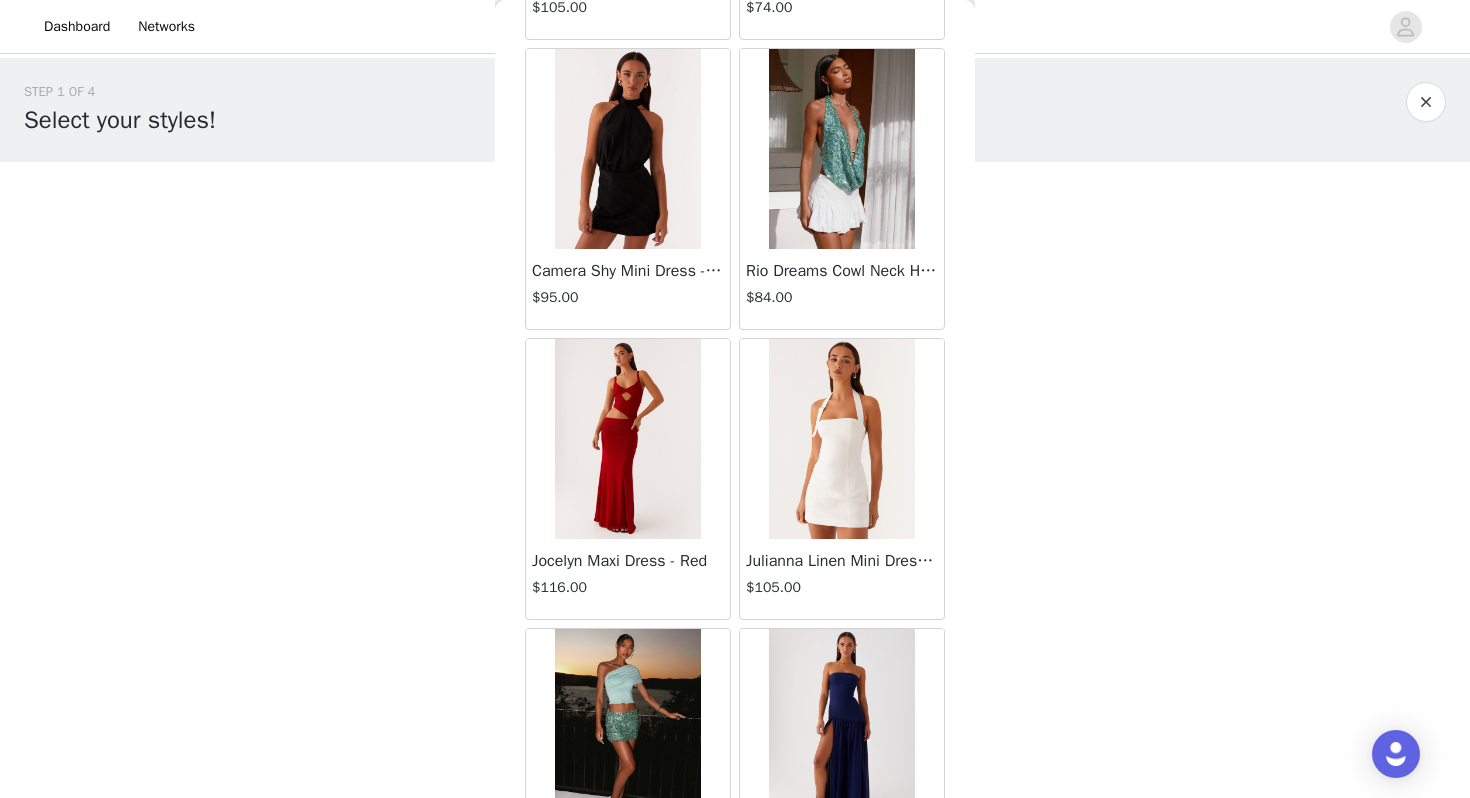 scroll, scrollTop: 24497, scrollLeft: 0, axis: vertical 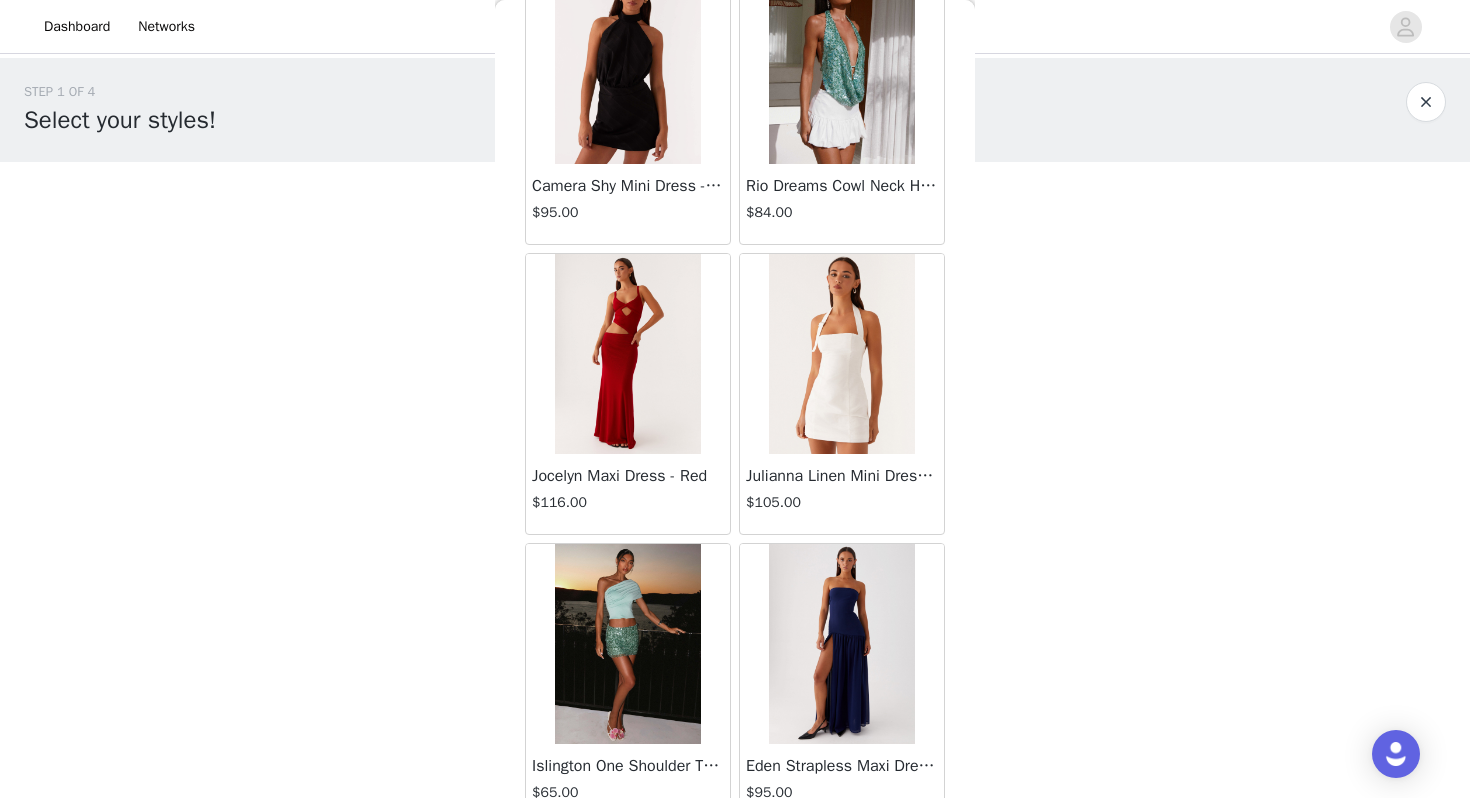 click at bounding box center [627, 354] 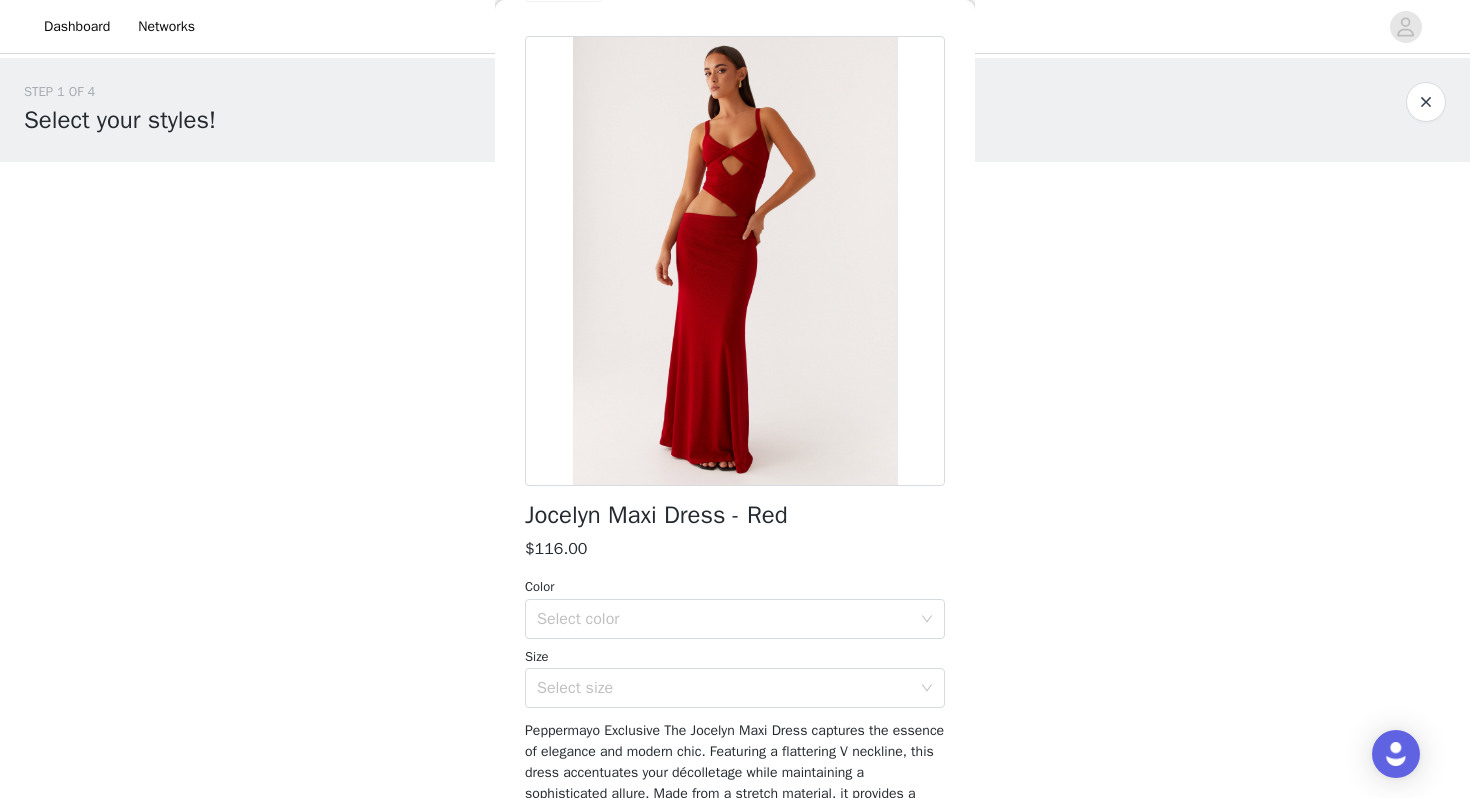 scroll, scrollTop: 138, scrollLeft: 0, axis: vertical 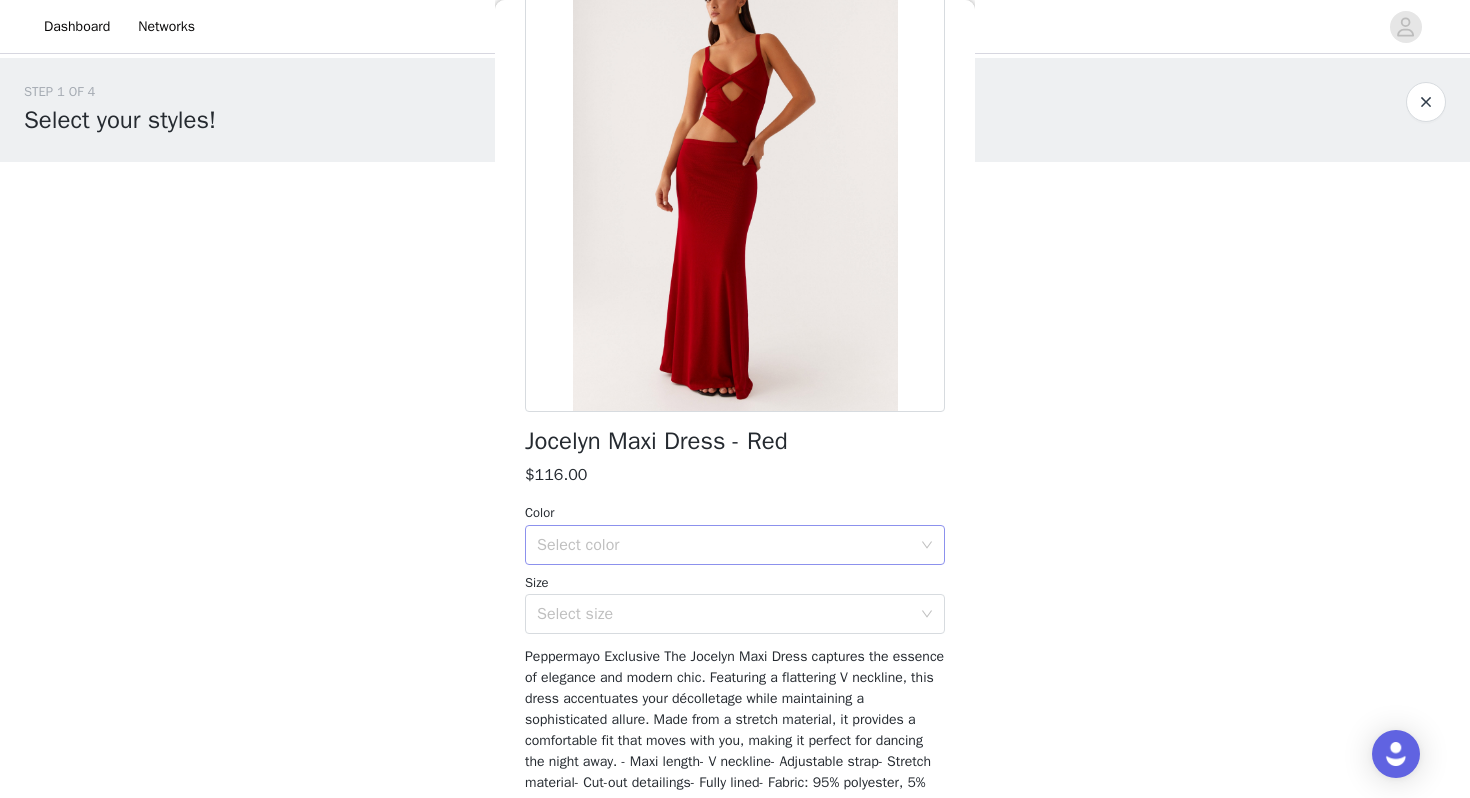 click on "Select color" at bounding box center (724, 545) 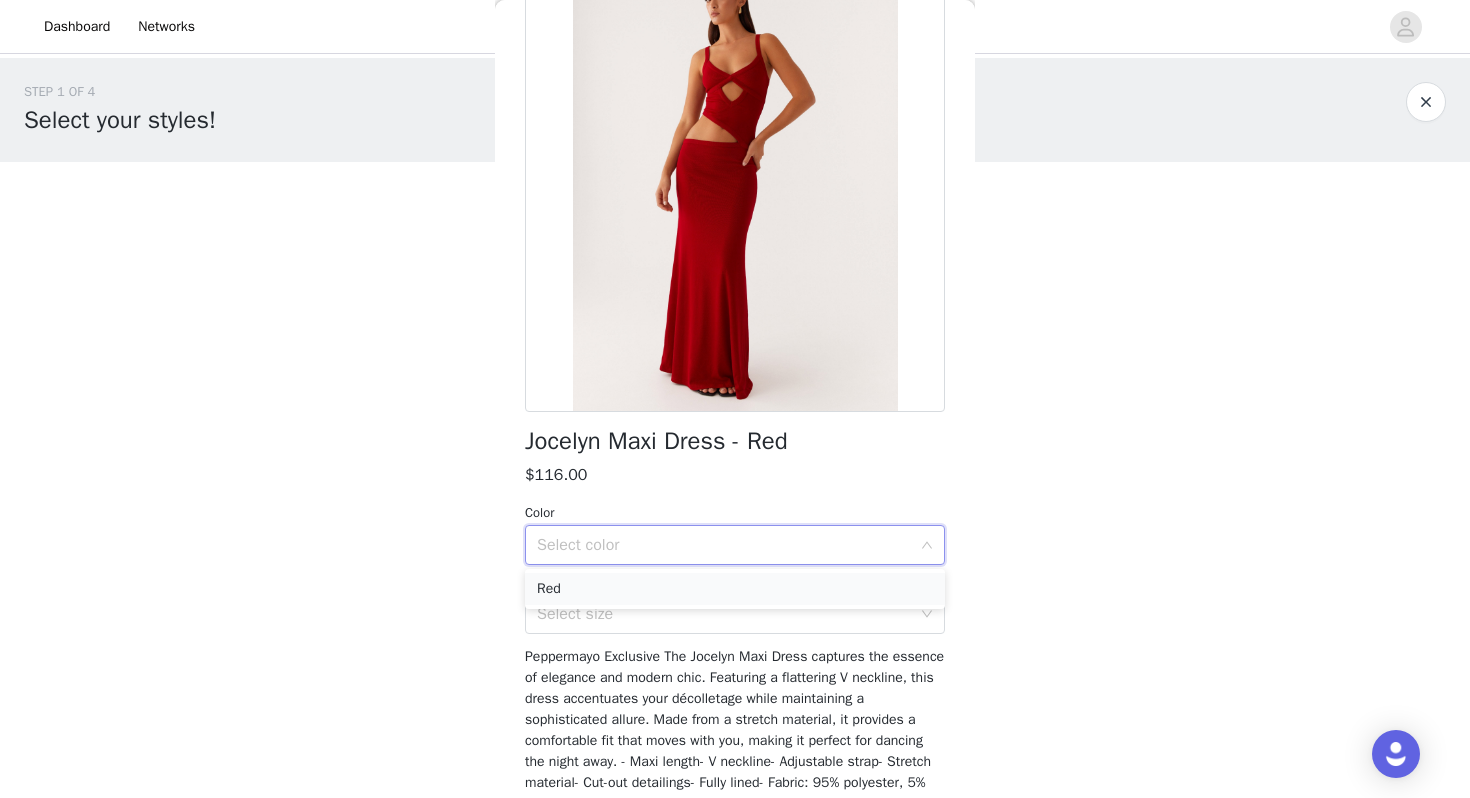 click on "Red" at bounding box center [735, 589] 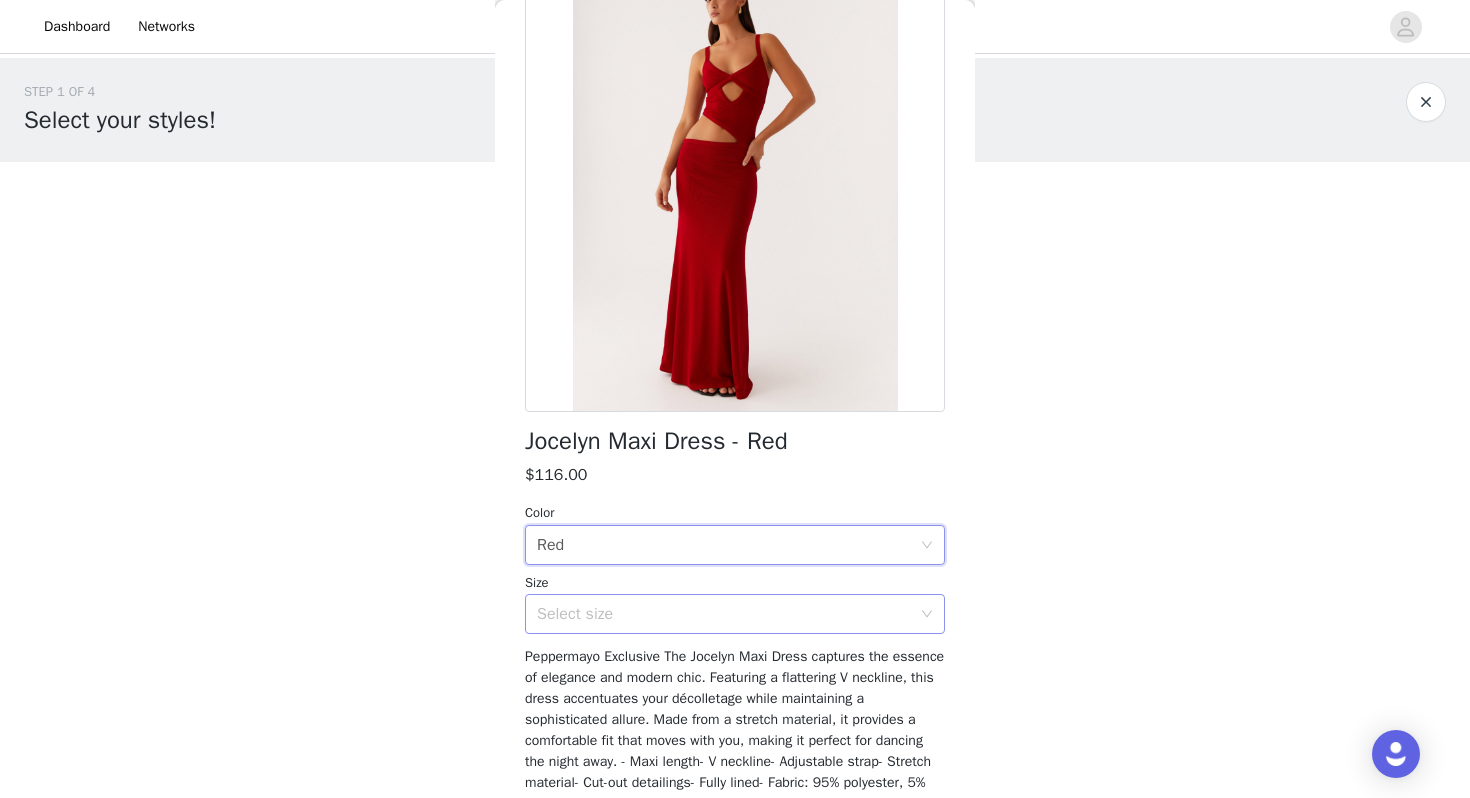 click on "Select size" at bounding box center (724, 614) 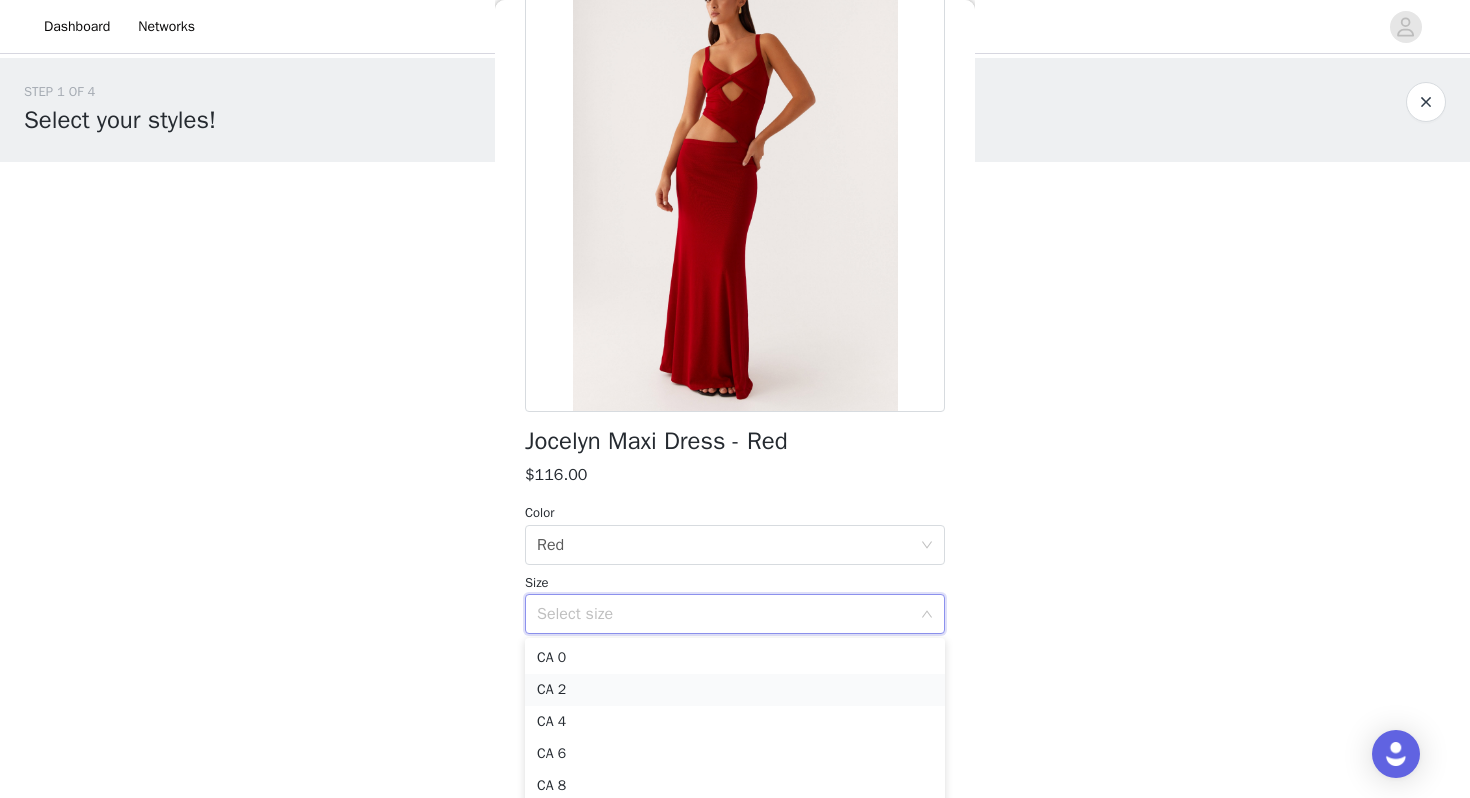 click on "CA 2" at bounding box center [735, 690] 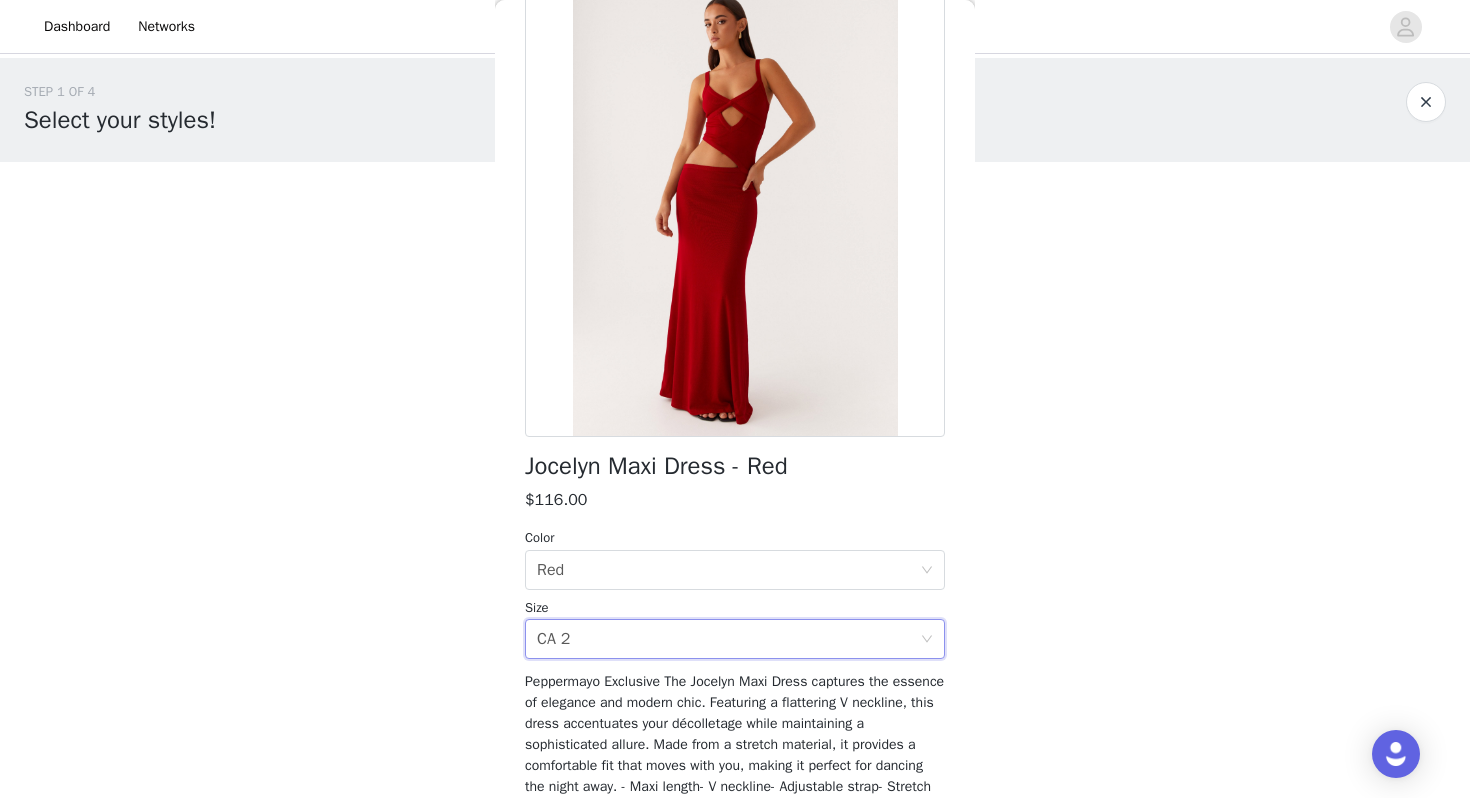 scroll, scrollTop: 0, scrollLeft: 0, axis: both 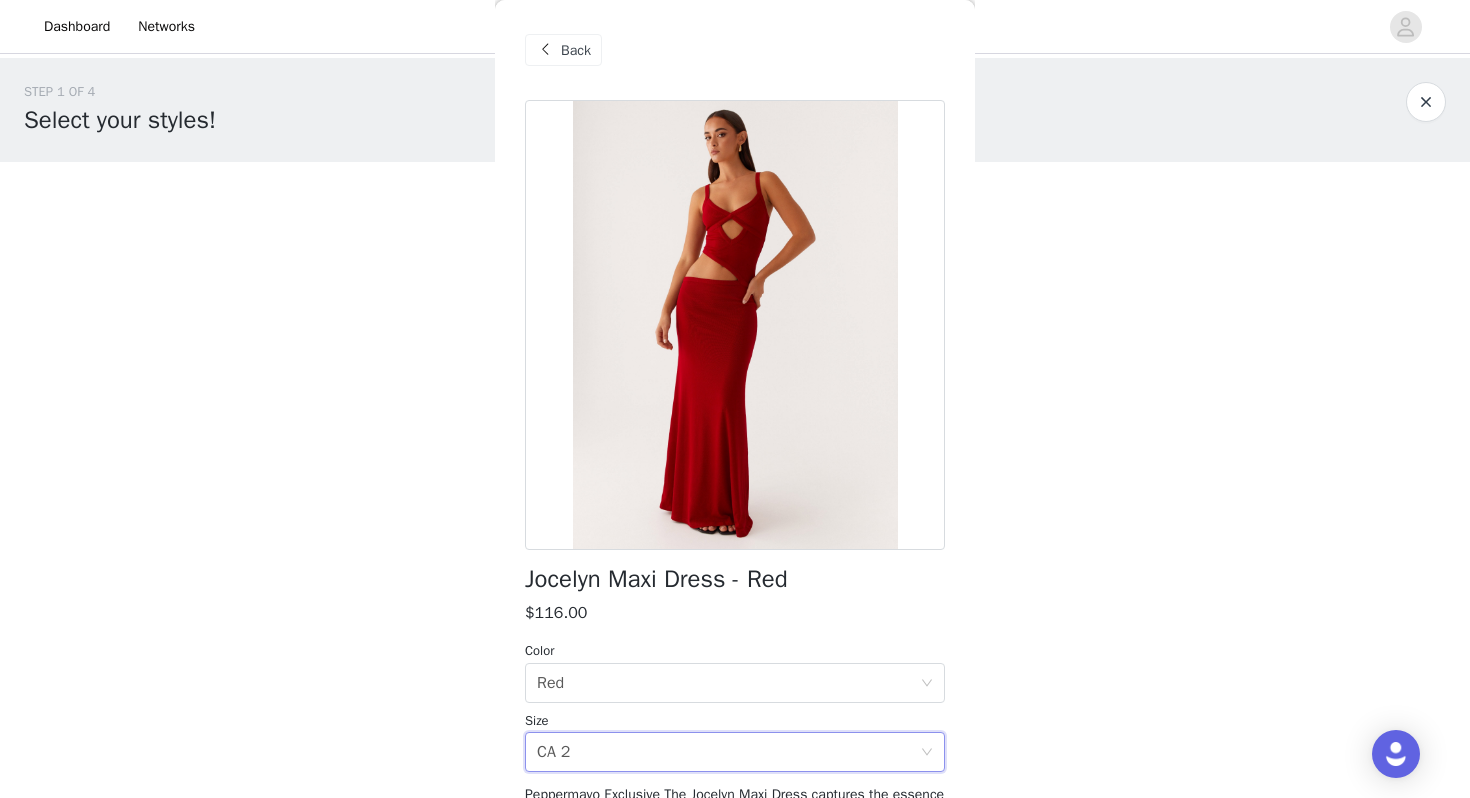 click on "Back" at bounding box center (576, 50) 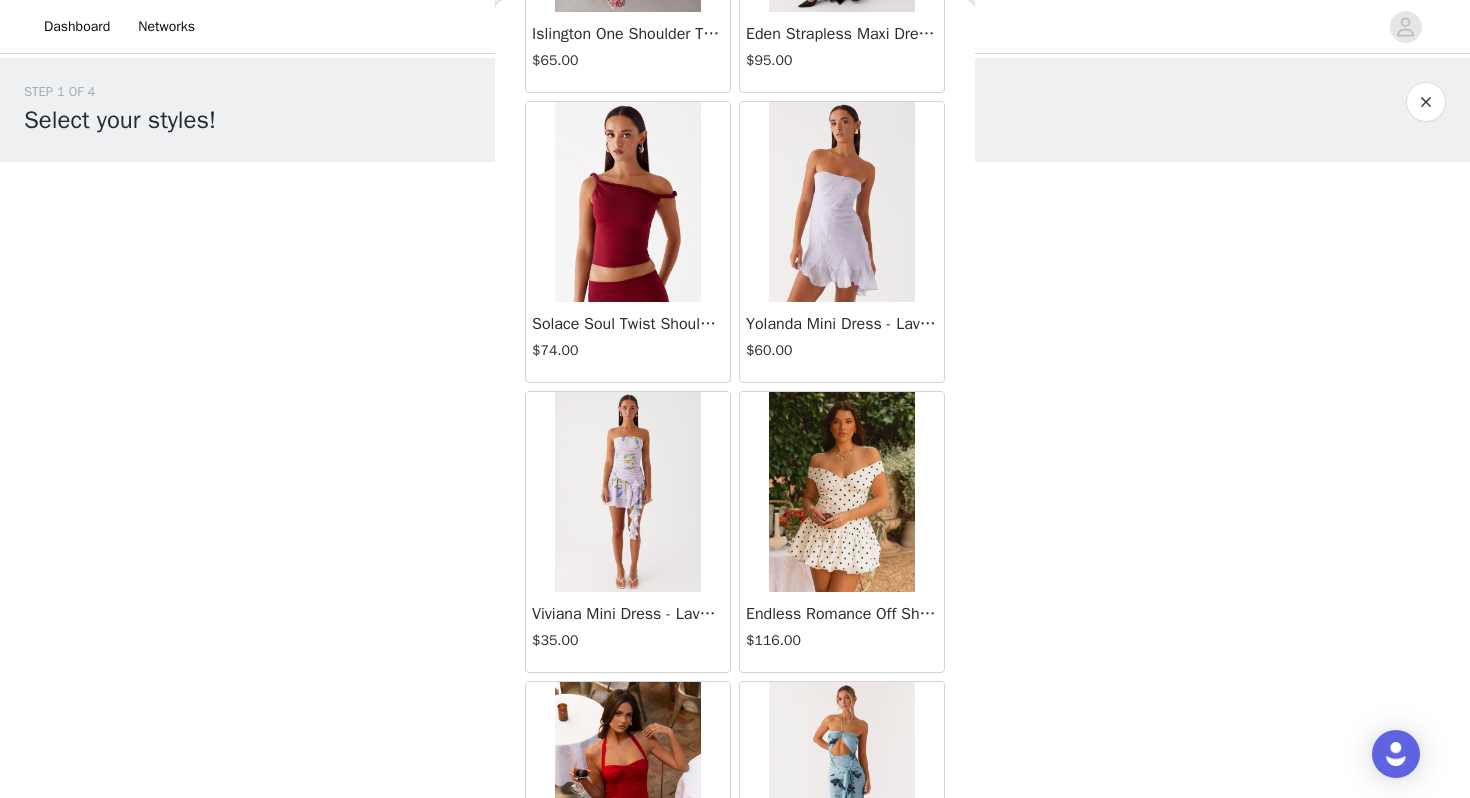 scroll, scrollTop: 25462, scrollLeft: 0, axis: vertical 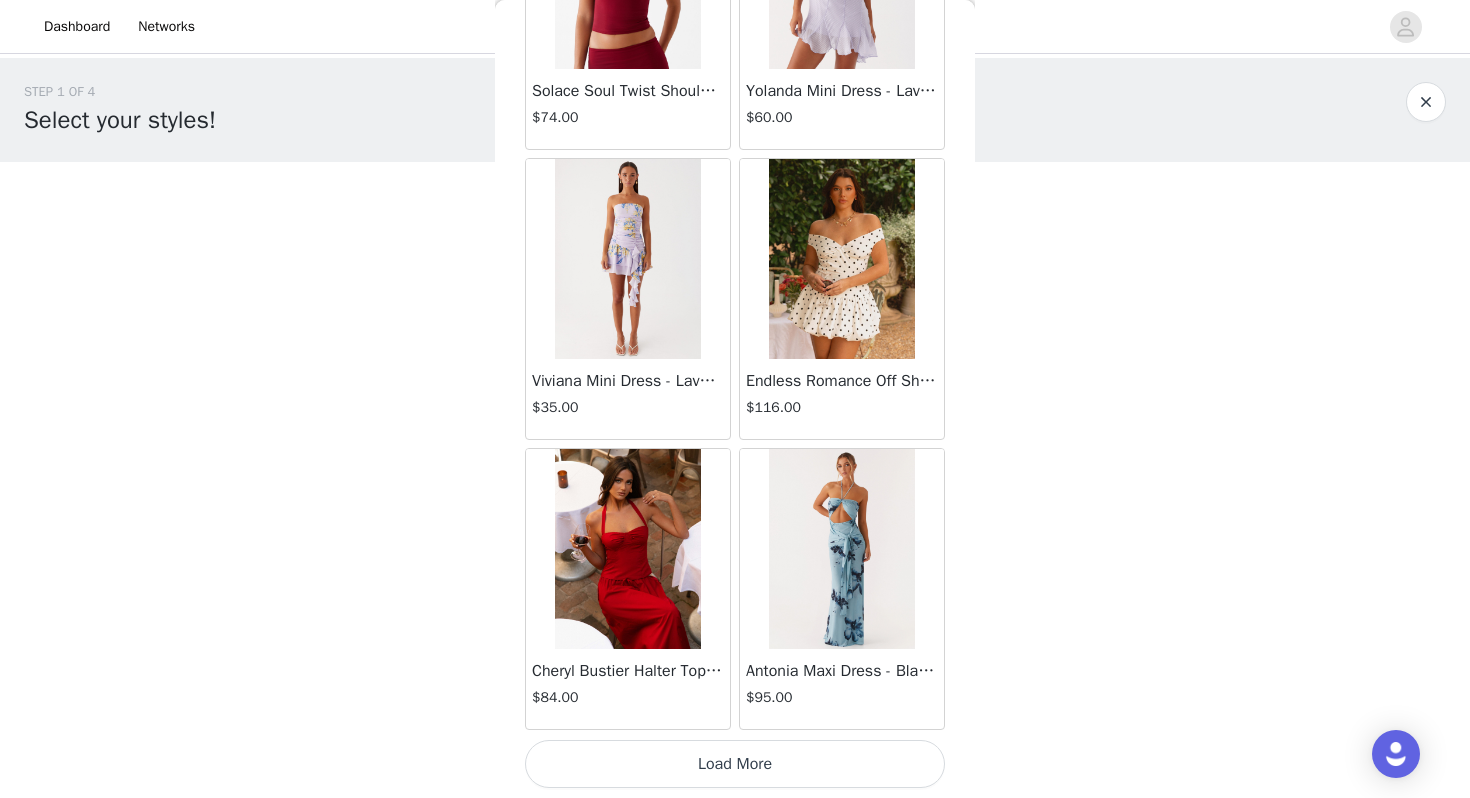 click on "Load More" at bounding box center [735, 764] 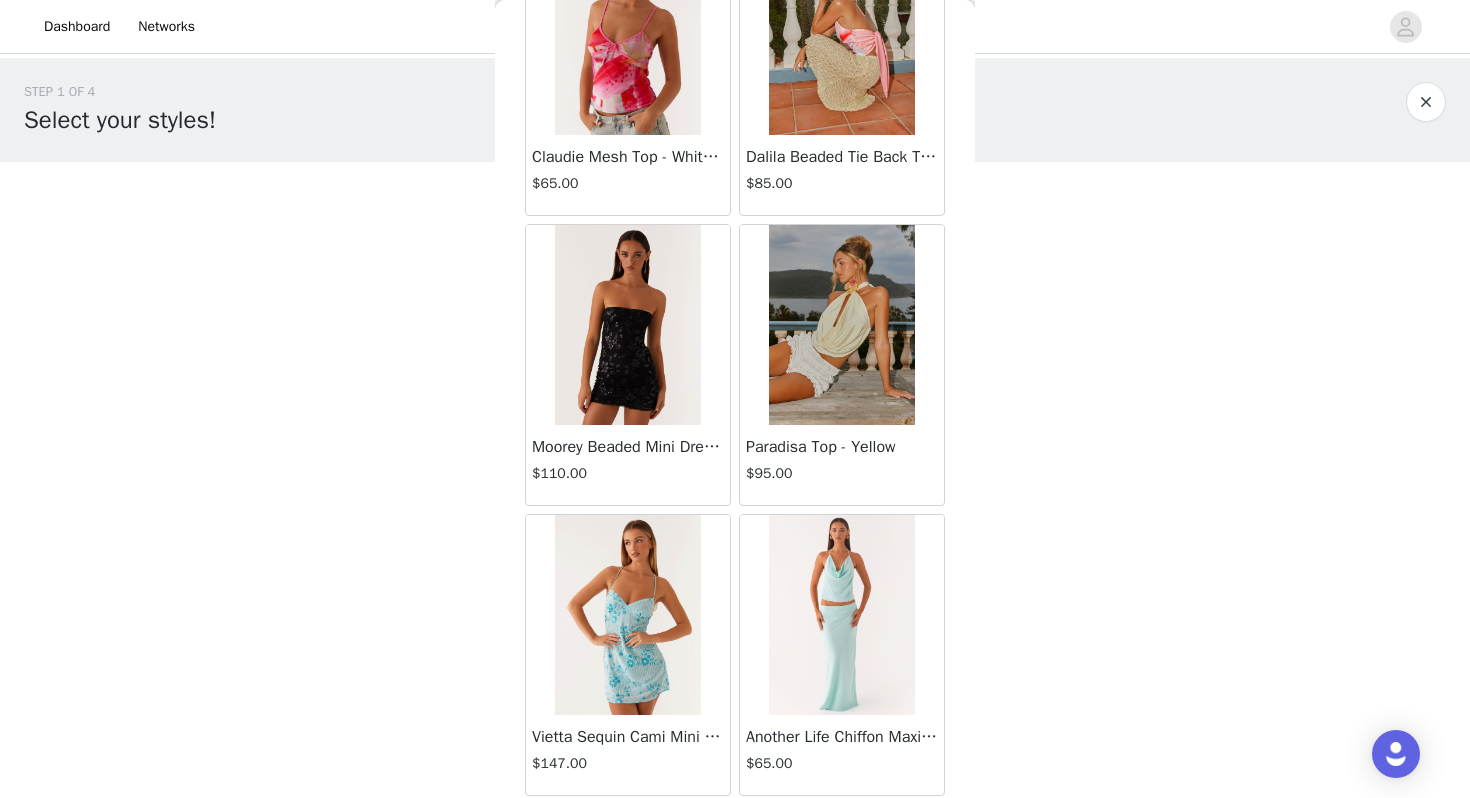 scroll, scrollTop: 28362, scrollLeft: 0, axis: vertical 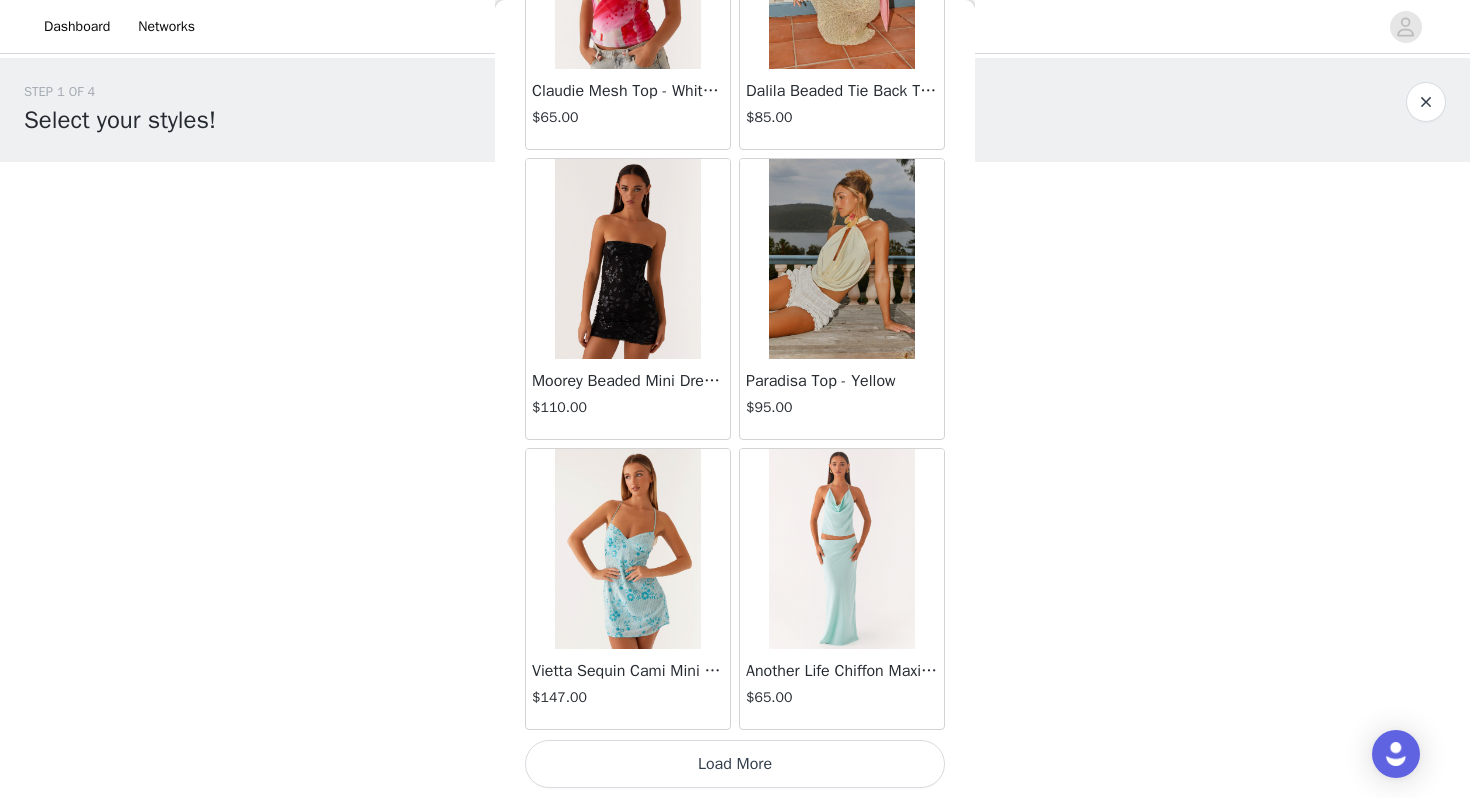 click on "Load More" at bounding box center (735, 764) 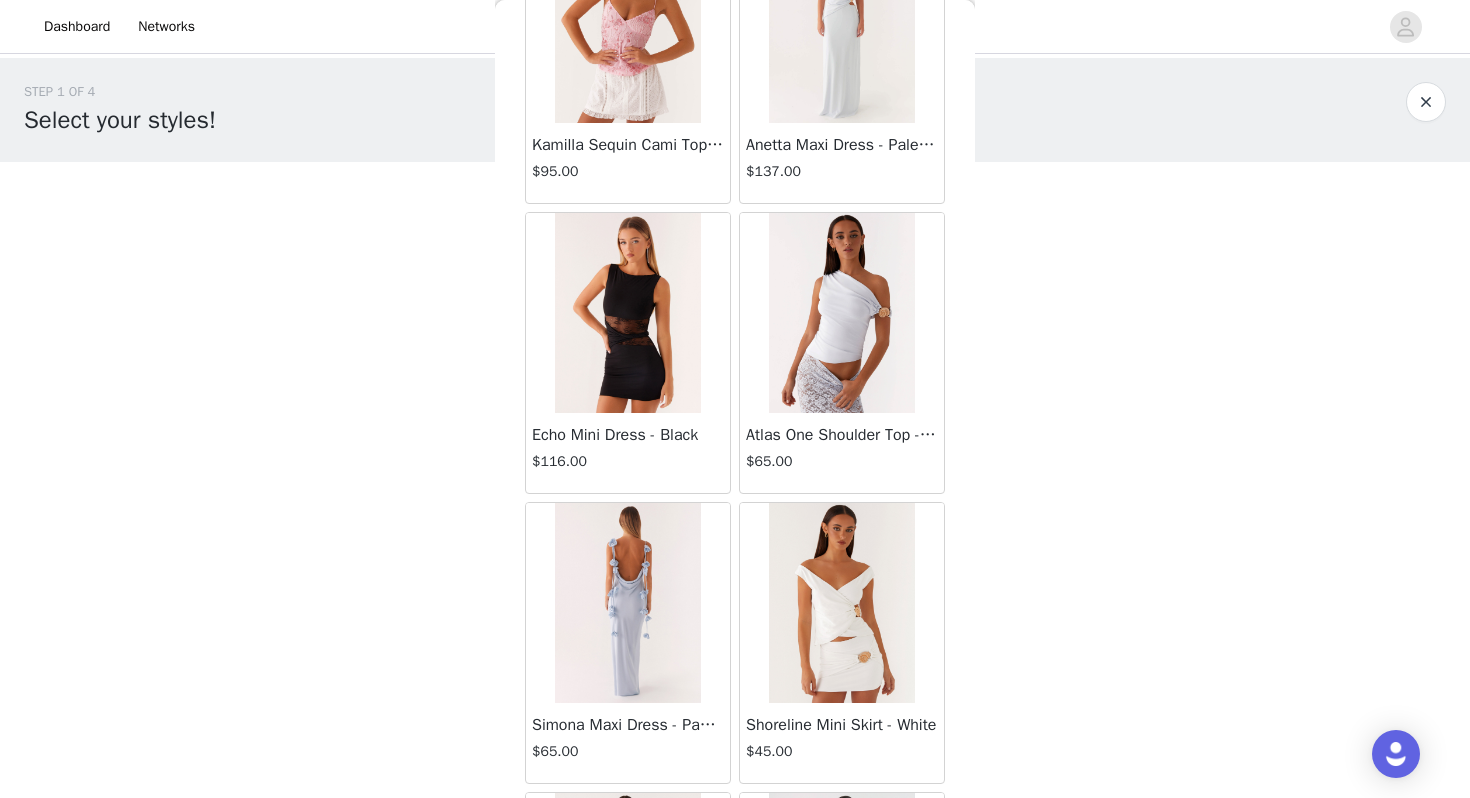 scroll, scrollTop: 31262, scrollLeft: 0, axis: vertical 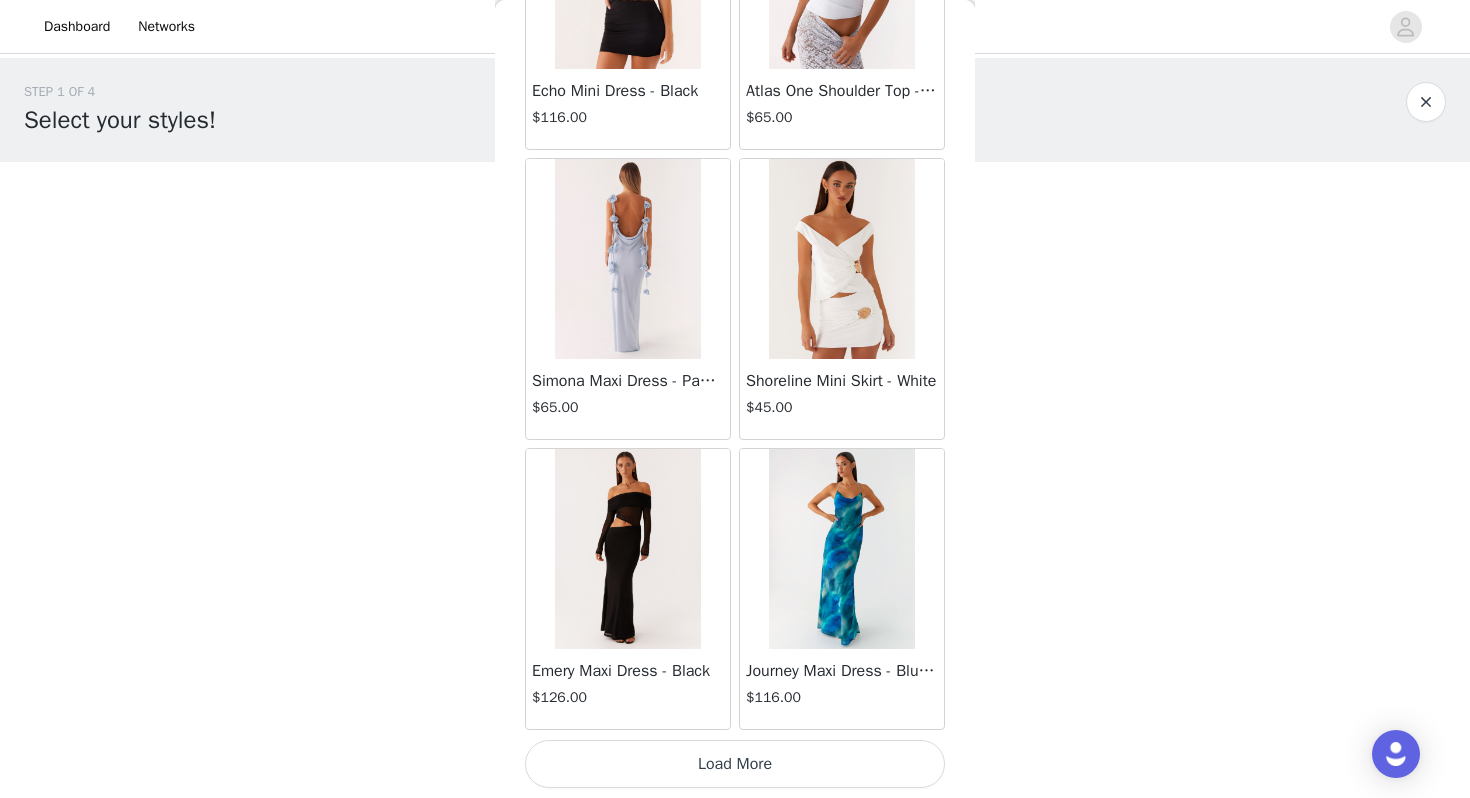 click on "Emery Maxi Dress - Black   $126.00" at bounding box center (628, 689) 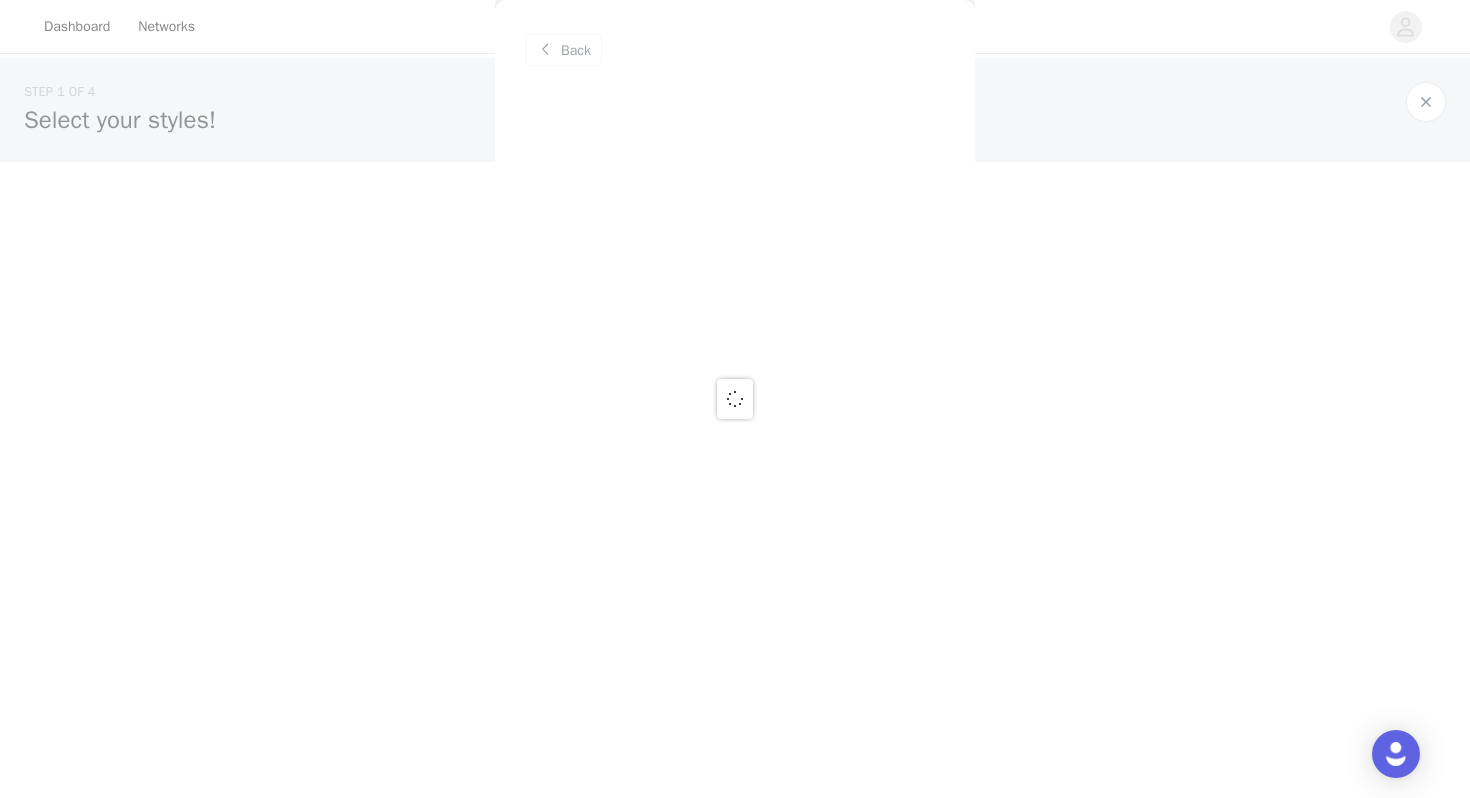 scroll, scrollTop: 0, scrollLeft: 0, axis: both 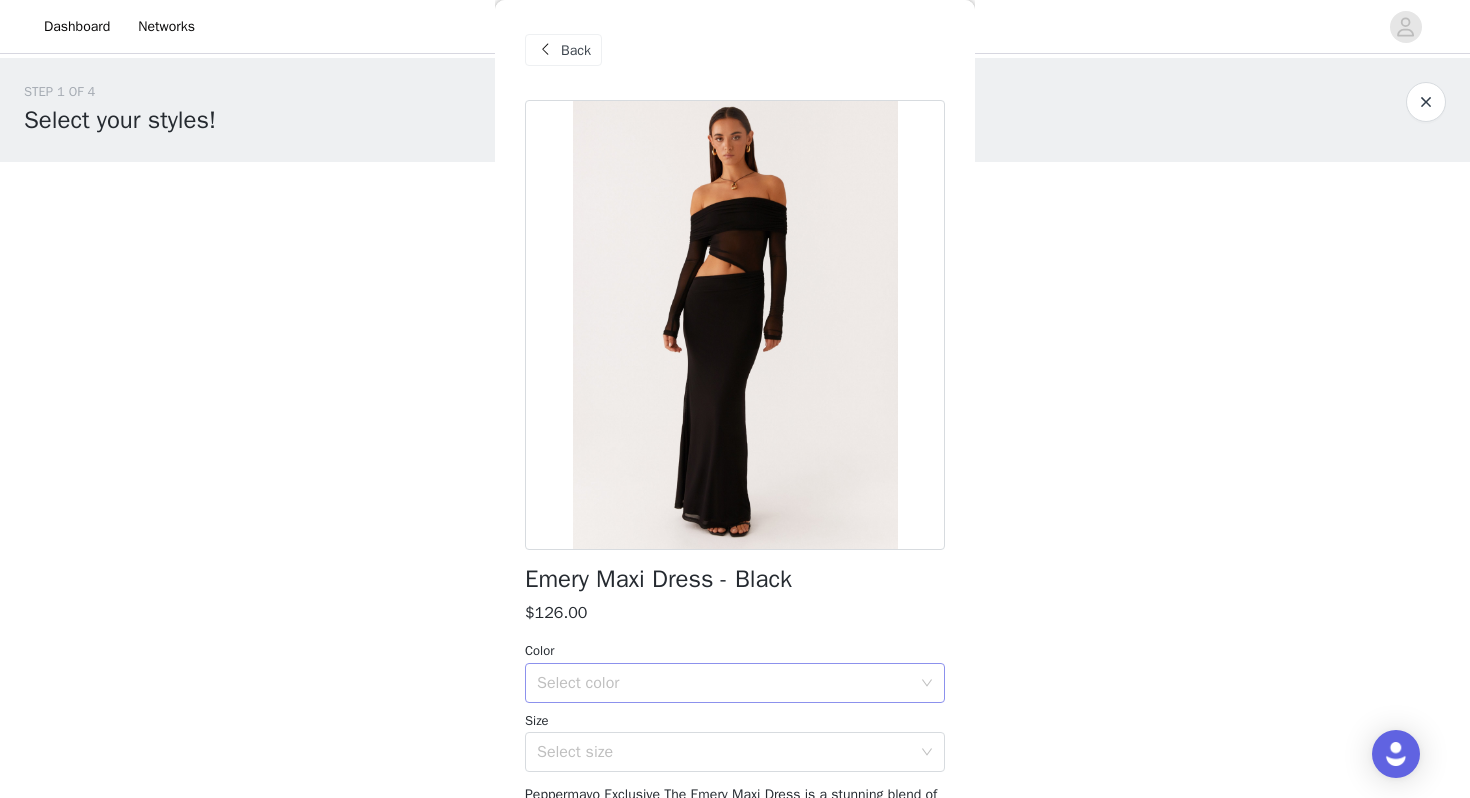click on "Select color" at bounding box center [724, 683] 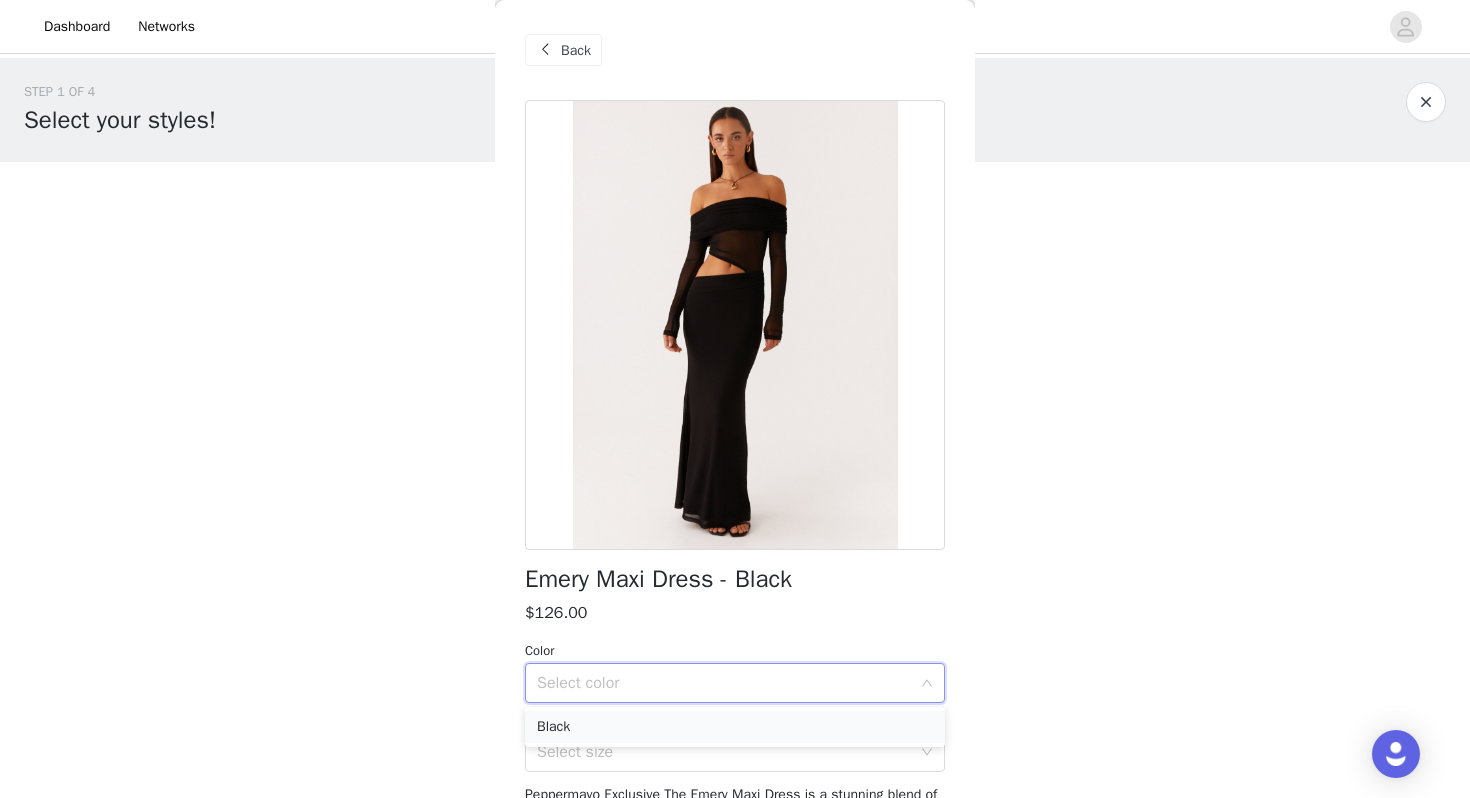 click on "Black" at bounding box center (735, 727) 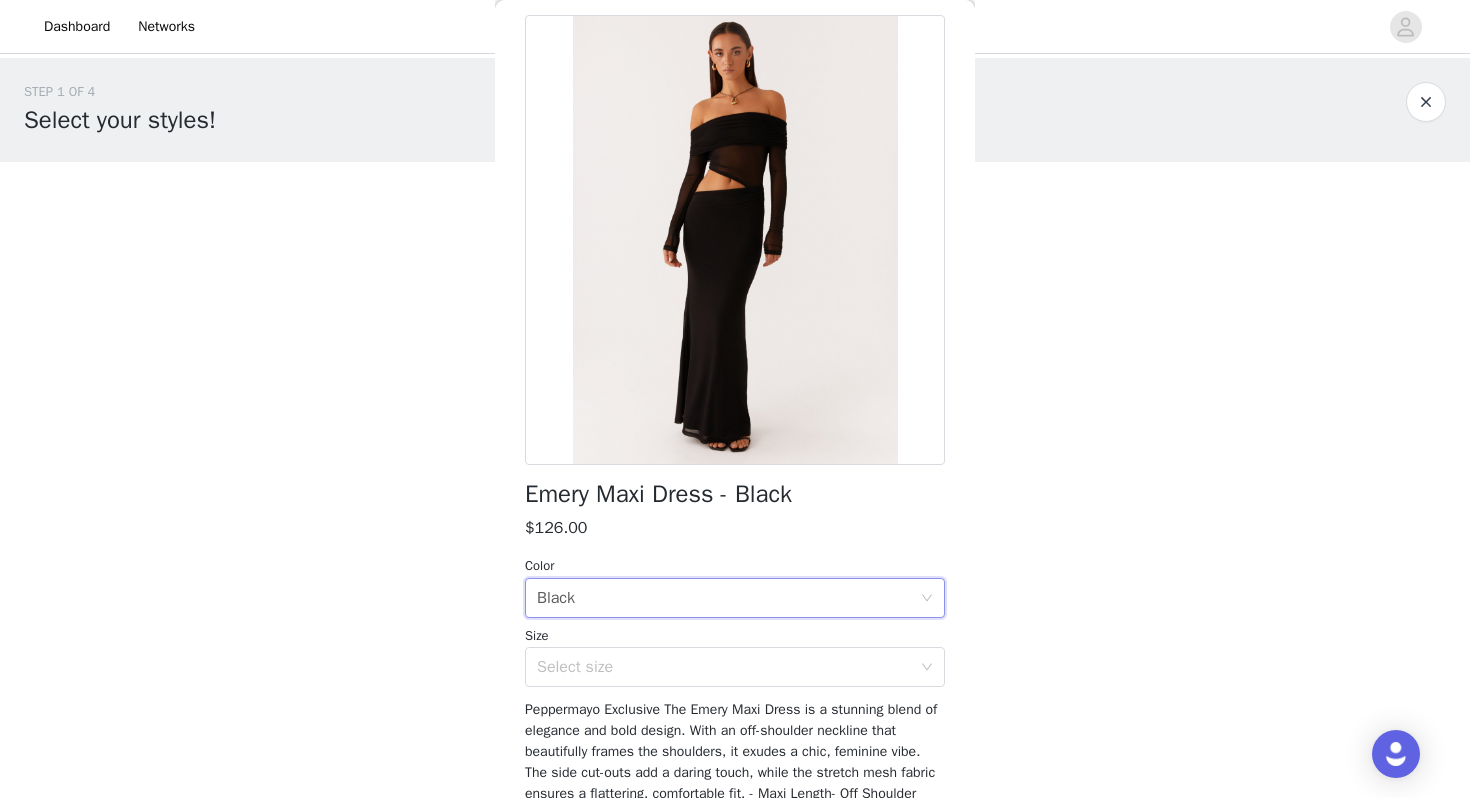 scroll, scrollTop: 172, scrollLeft: 0, axis: vertical 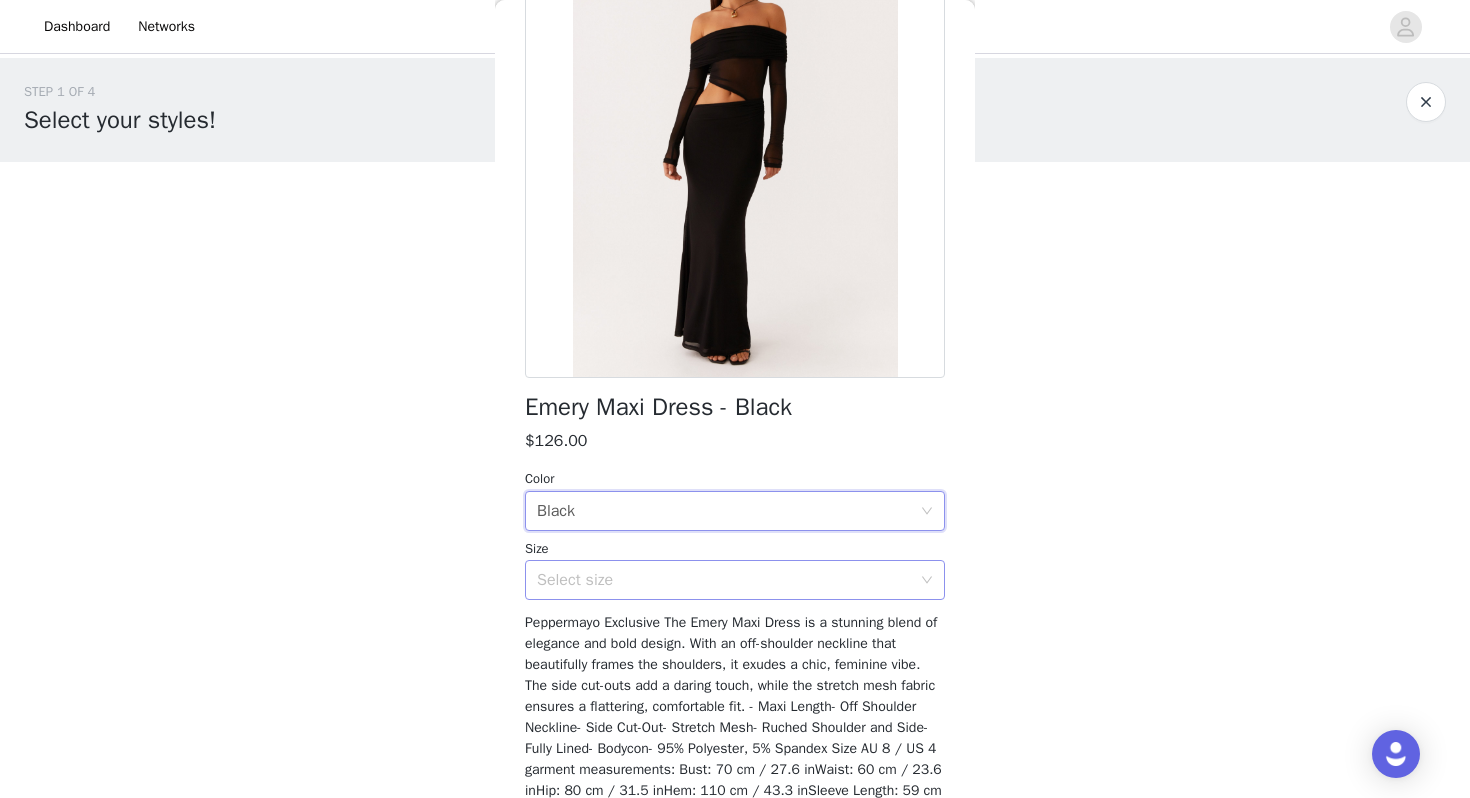 click on "Select size" at bounding box center [728, 580] 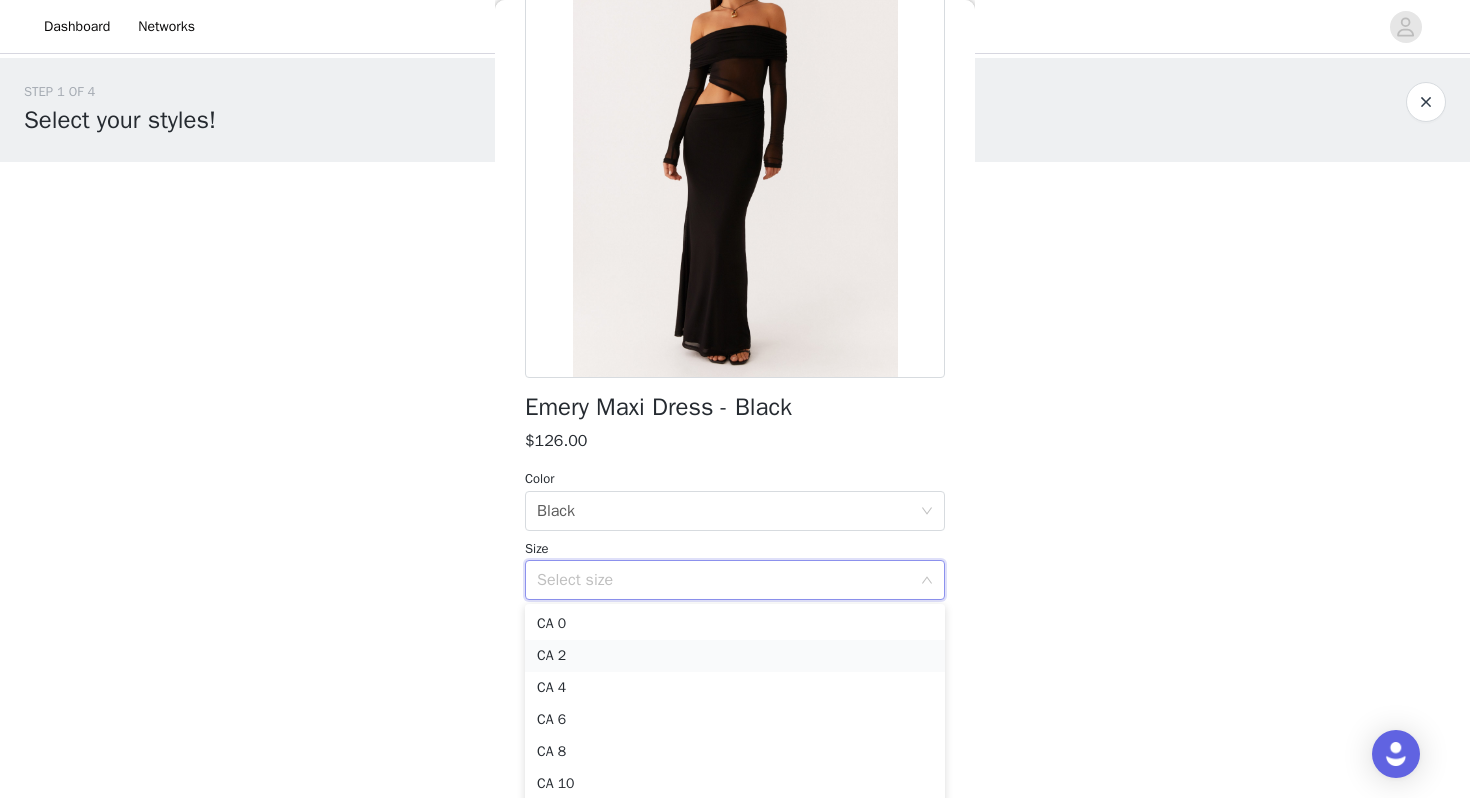 click on "CA 2" at bounding box center (735, 656) 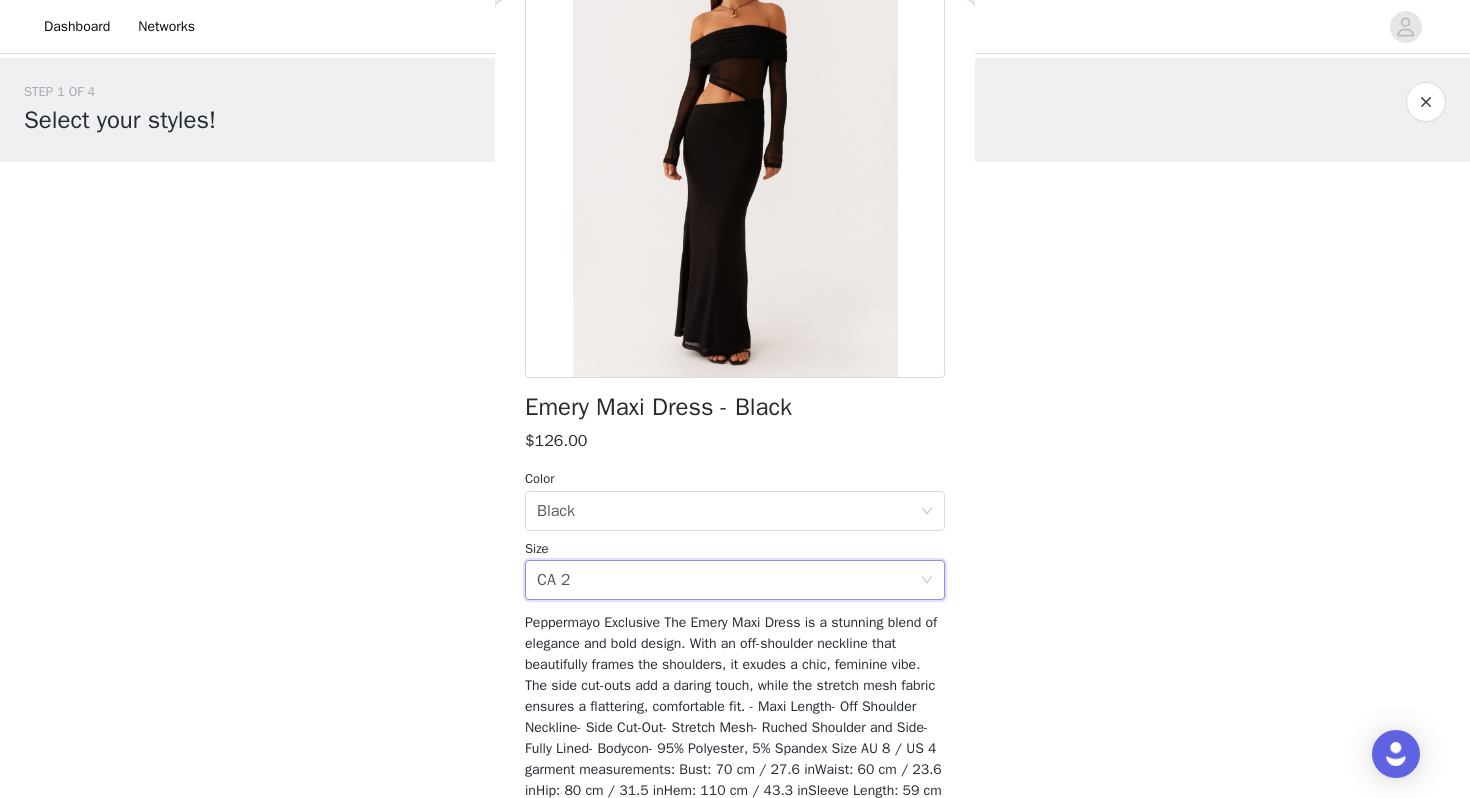 scroll, scrollTop: 301, scrollLeft: 0, axis: vertical 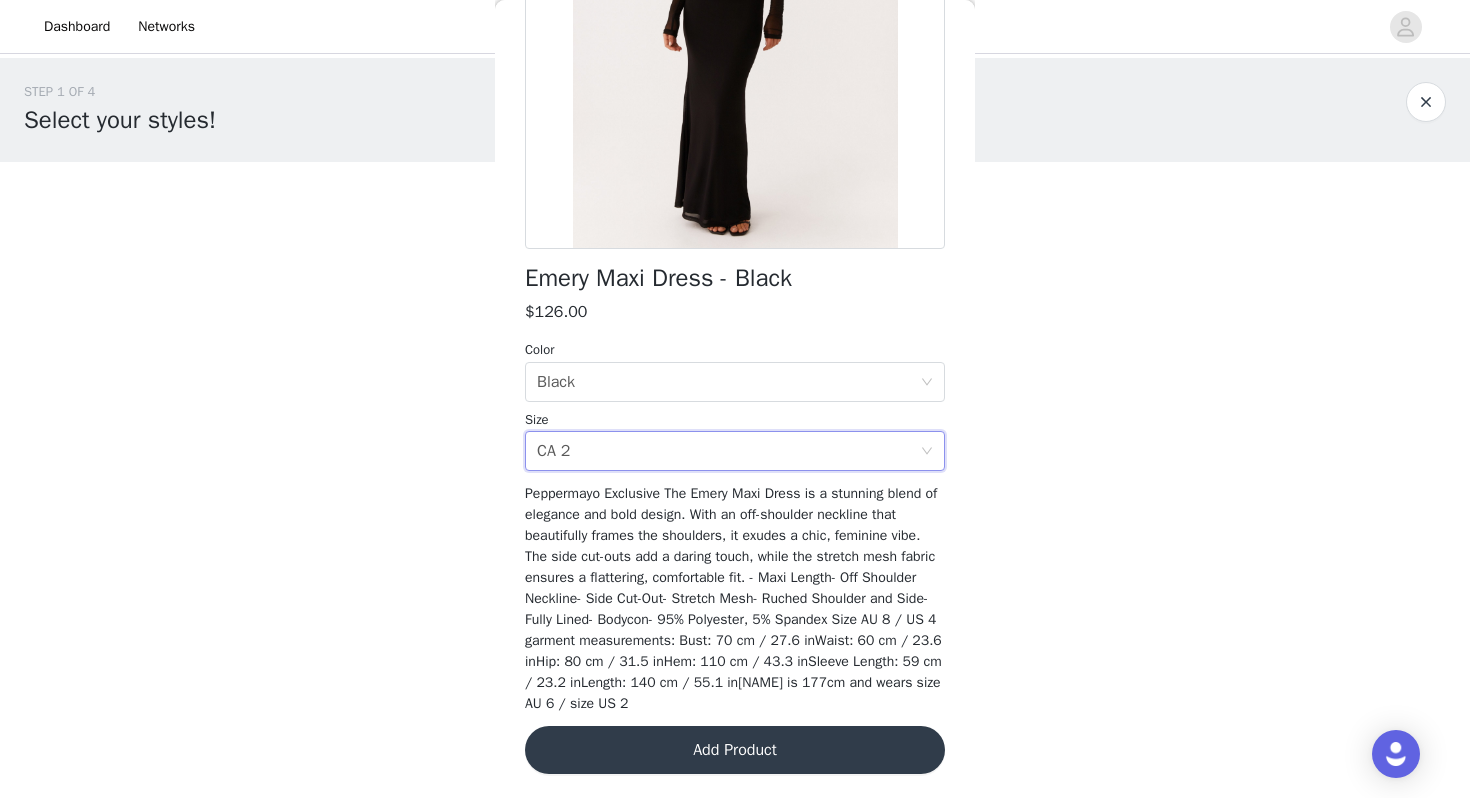 click on "Add Product" at bounding box center [735, 750] 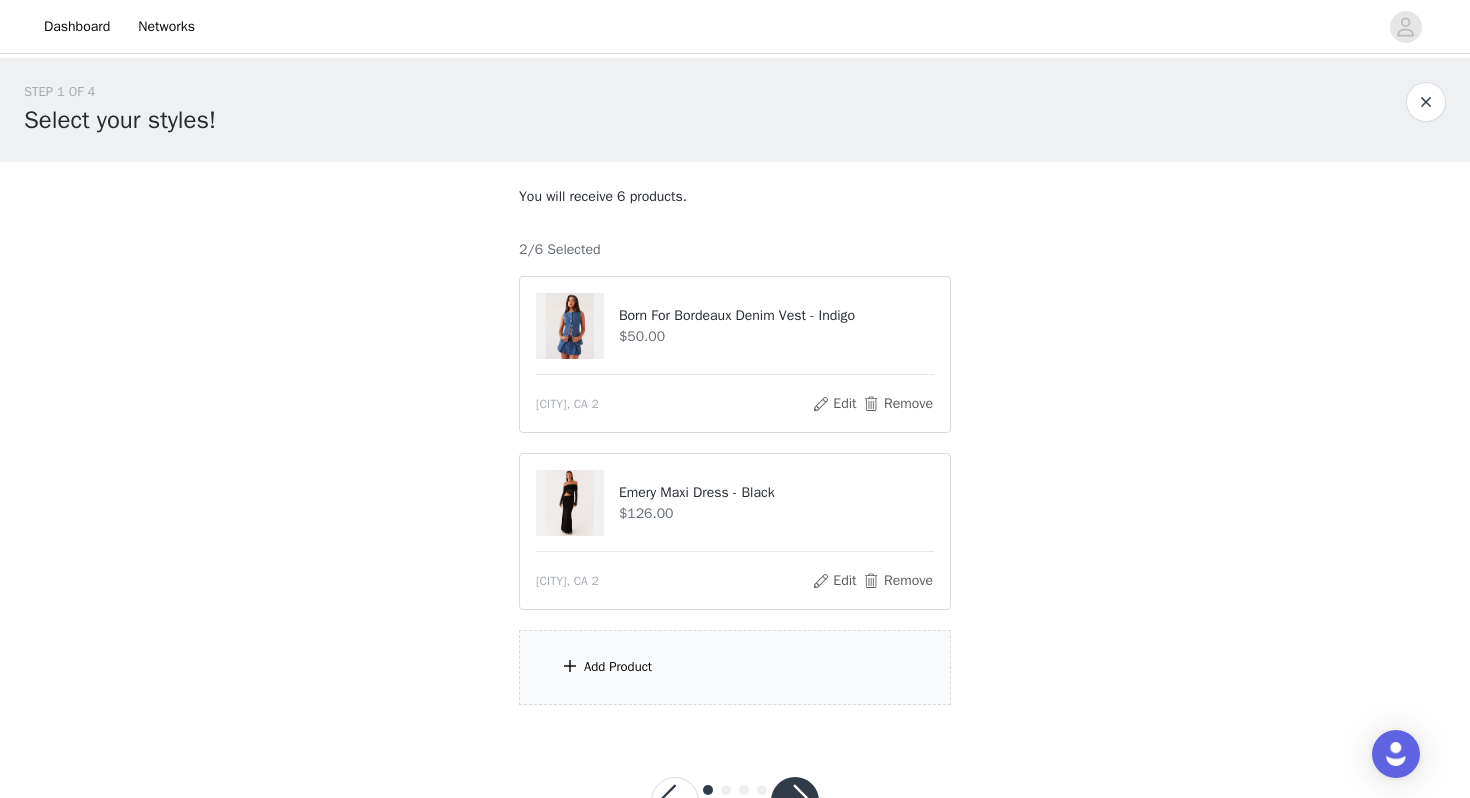 scroll, scrollTop: 74, scrollLeft: 0, axis: vertical 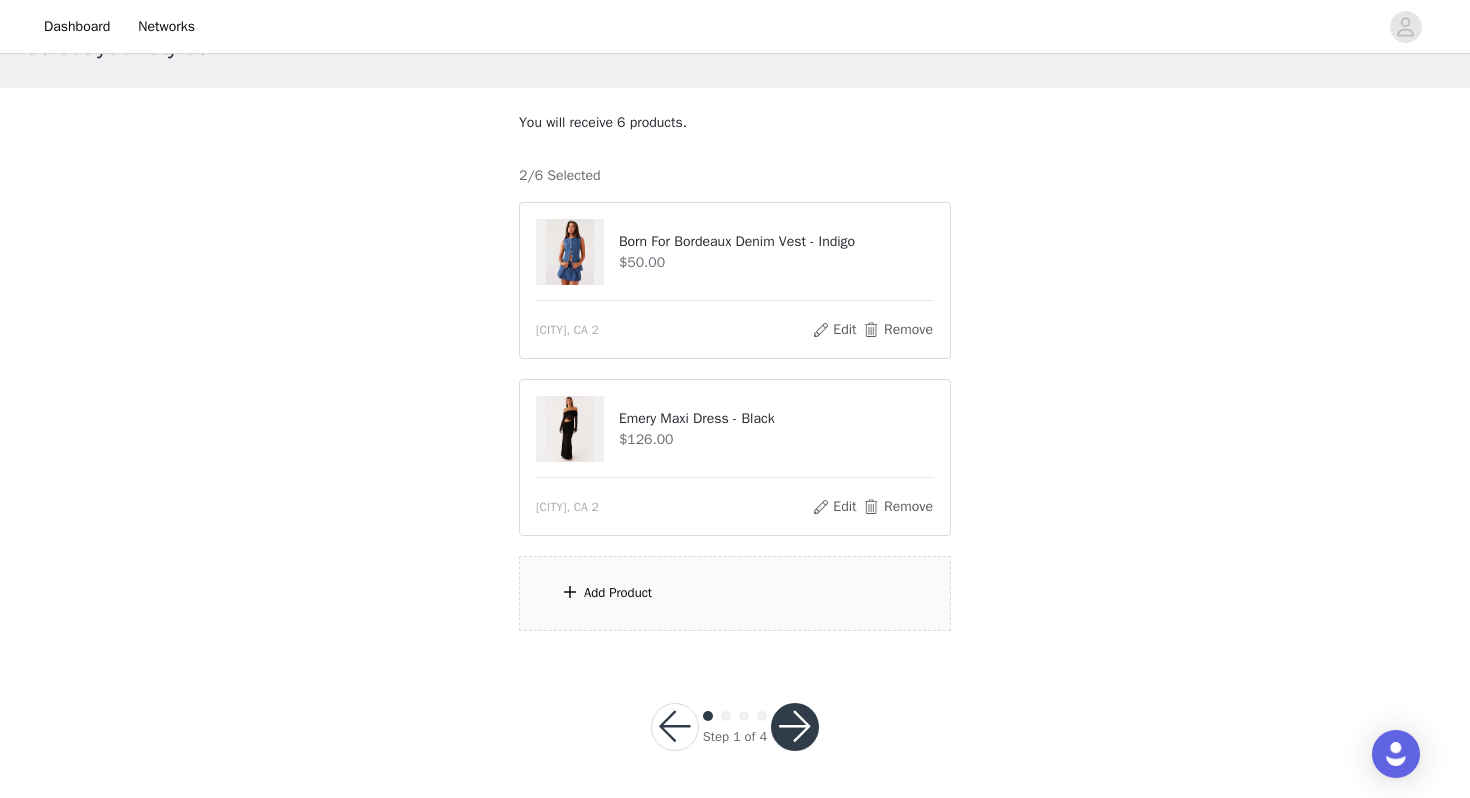 click on "Add Product" at bounding box center (735, 593) 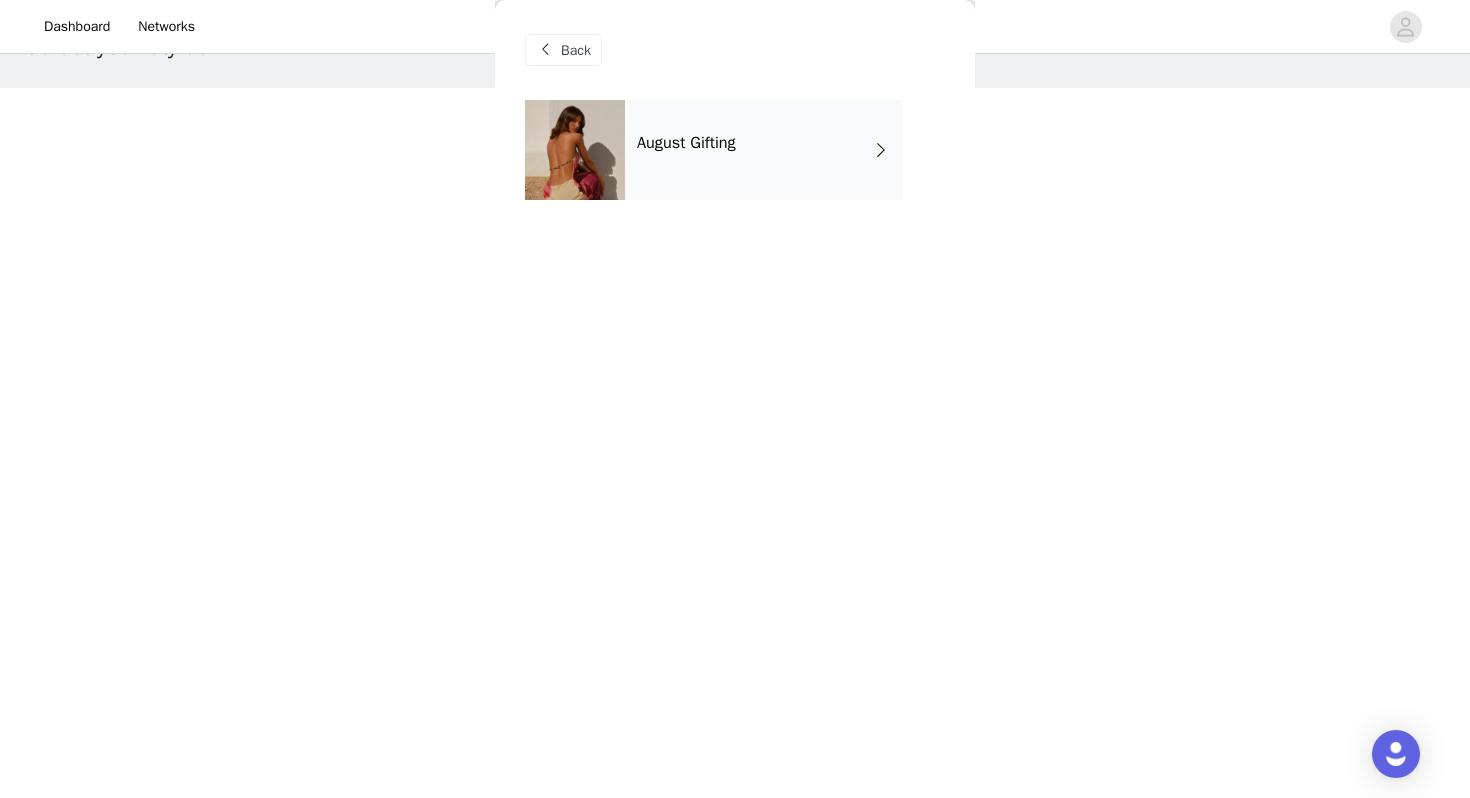 click on "August Gifting" at bounding box center (764, 150) 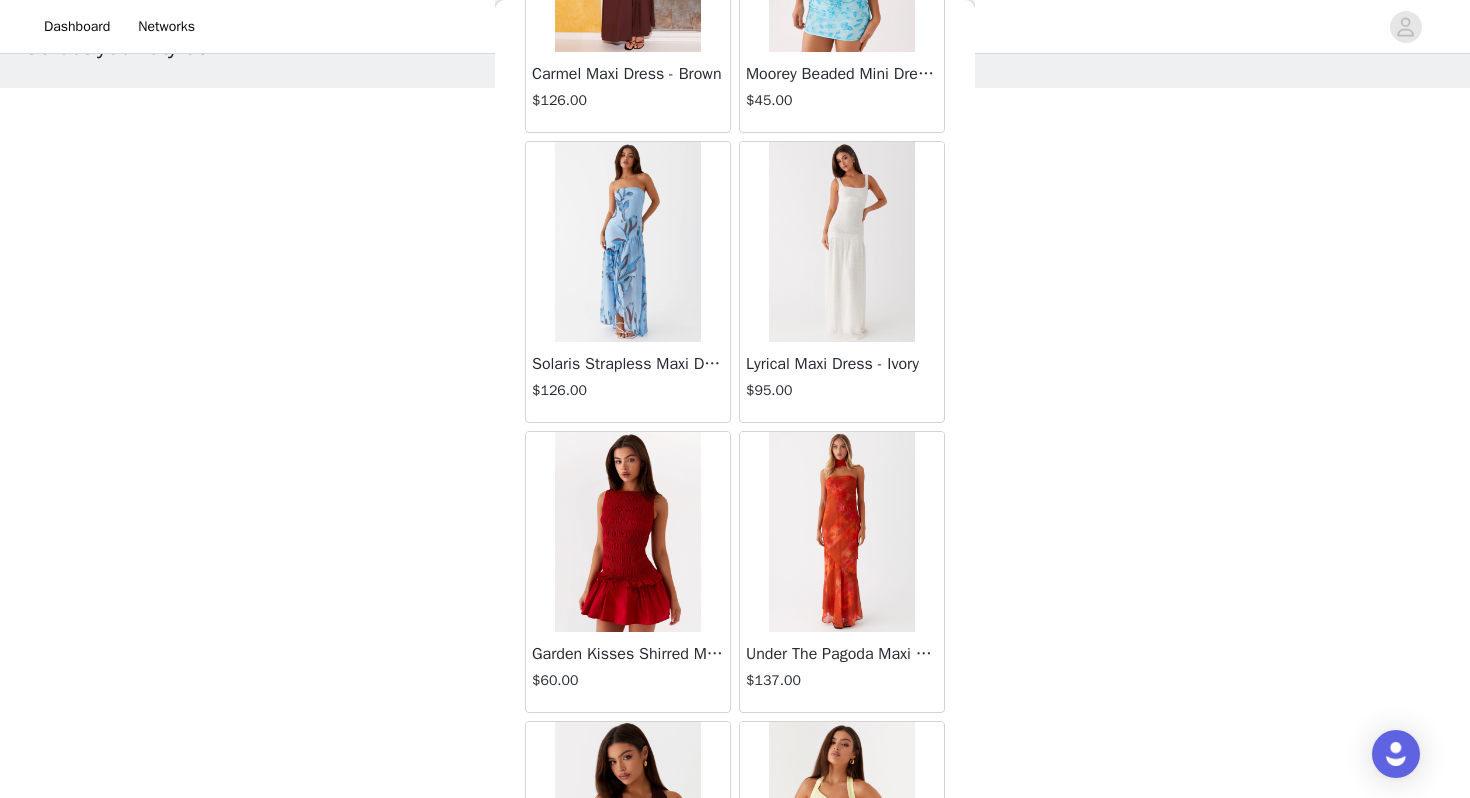 scroll, scrollTop: 2262, scrollLeft: 0, axis: vertical 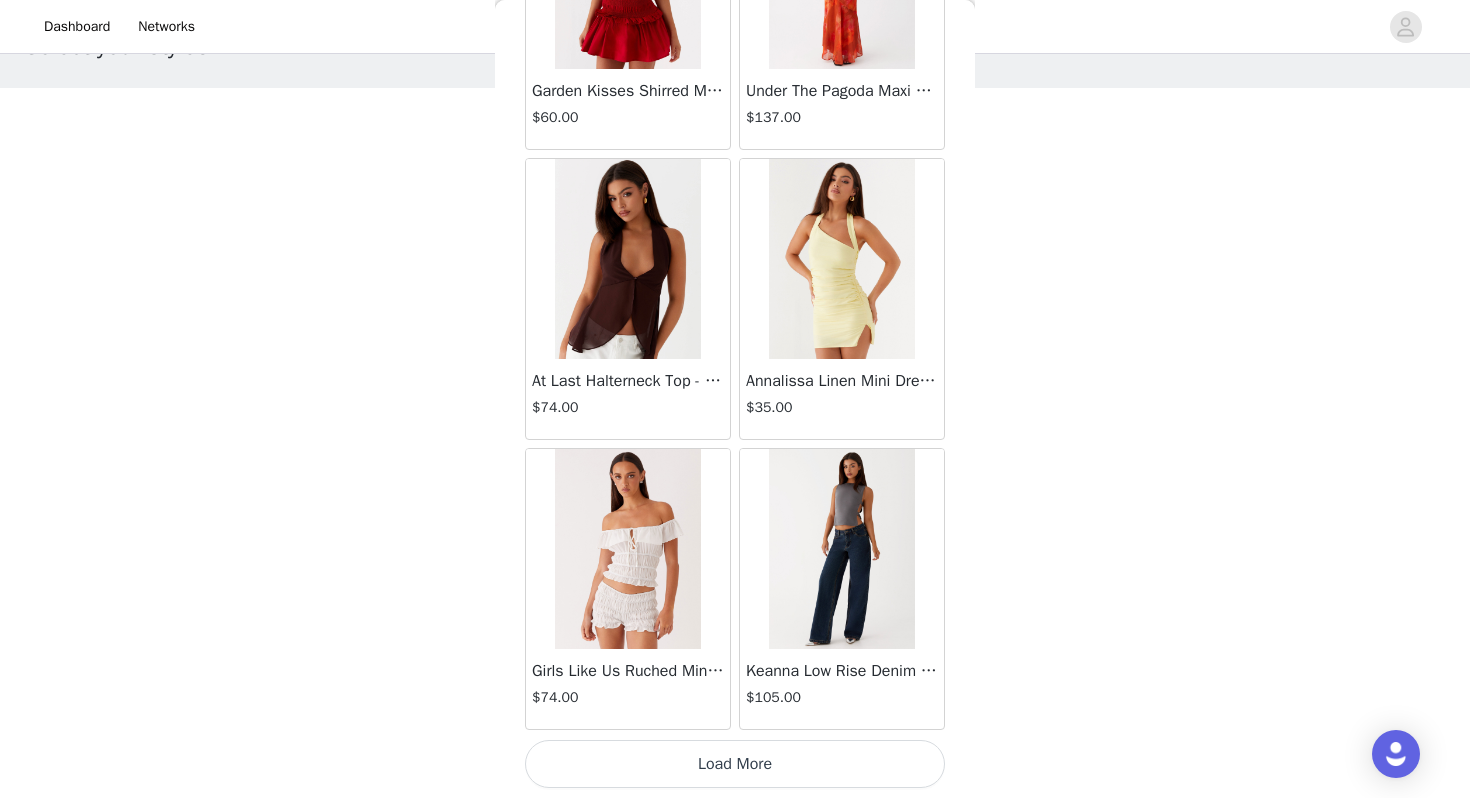 click on "Load More" at bounding box center (735, 764) 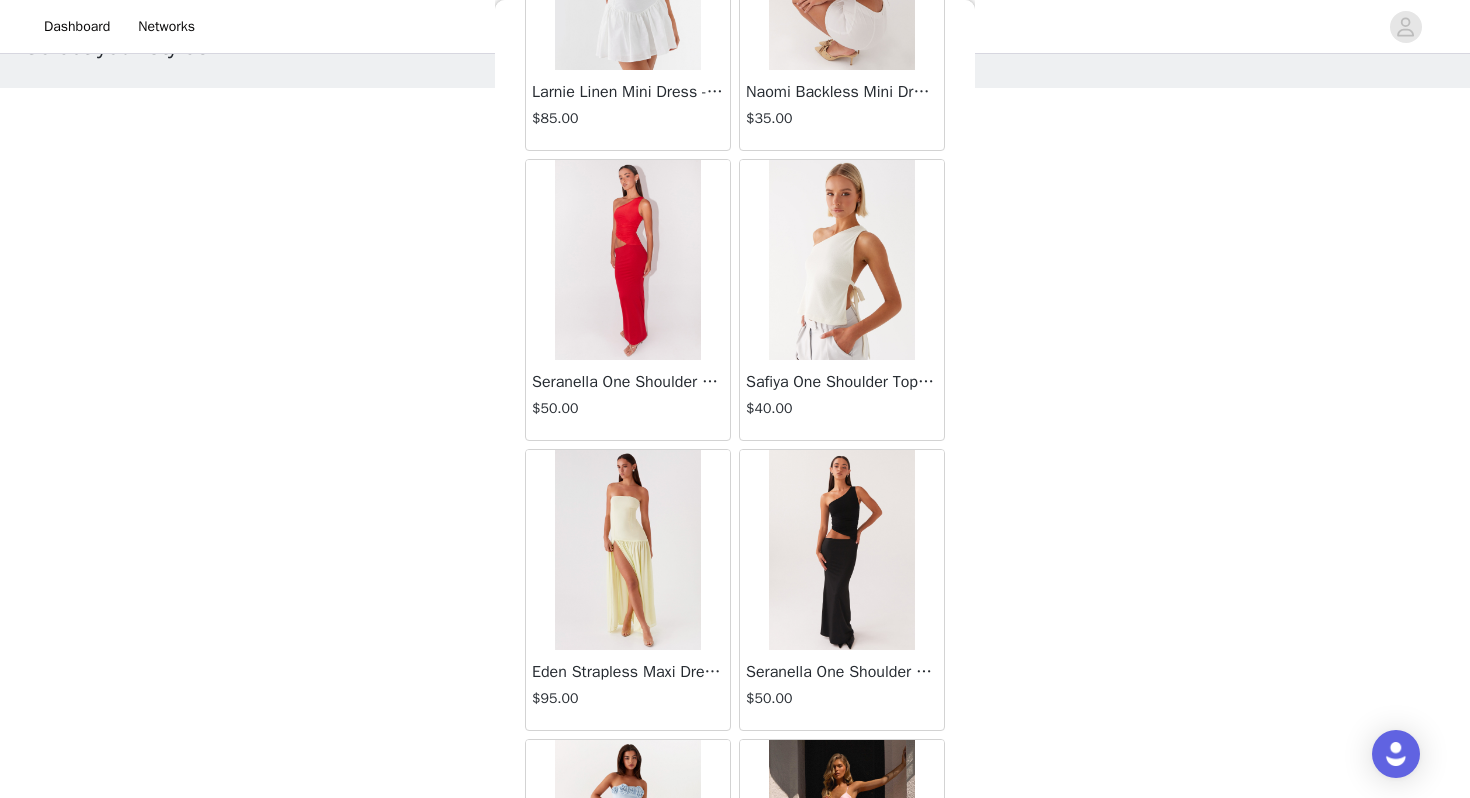 scroll, scrollTop: 5162, scrollLeft: 0, axis: vertical 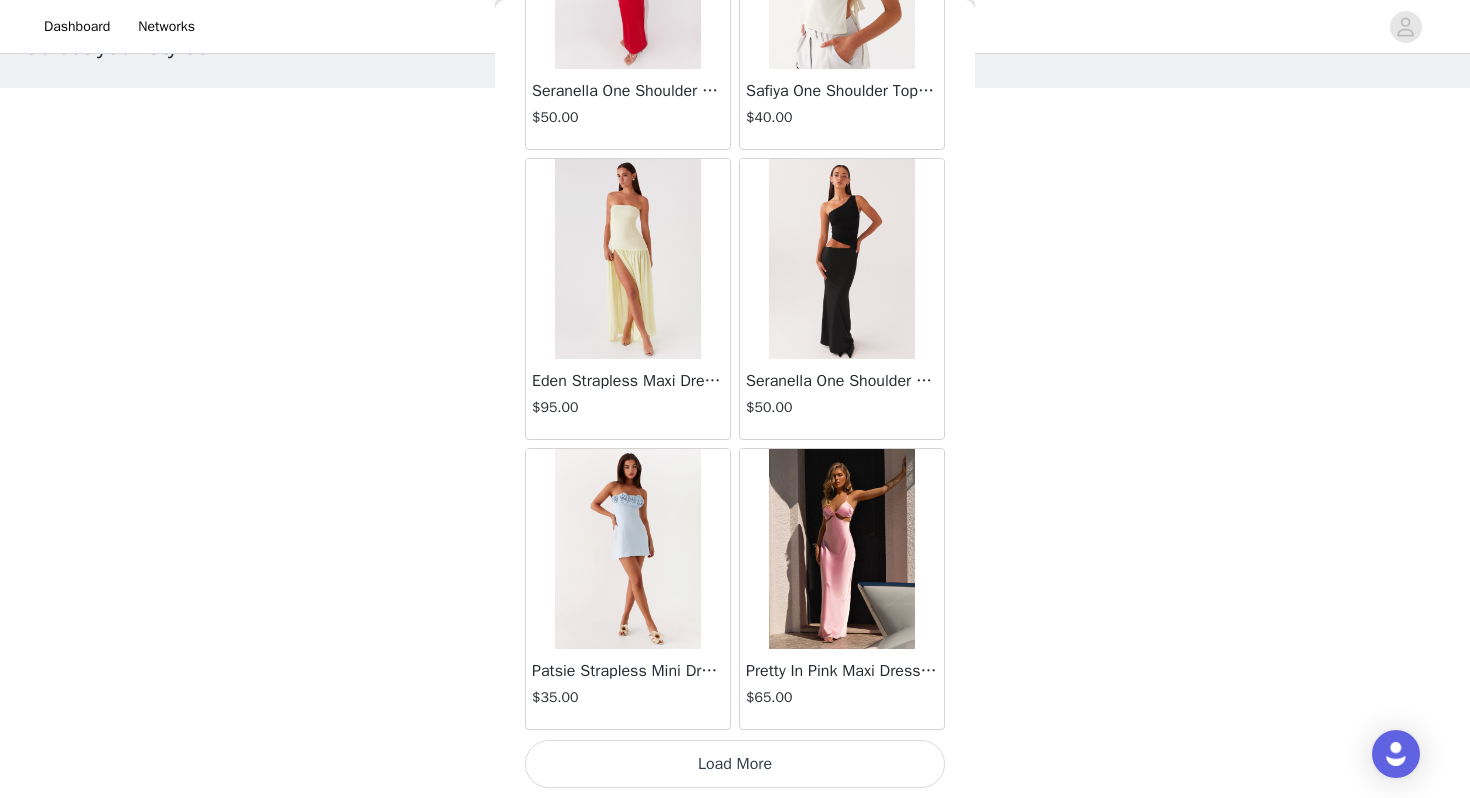 click on "Load More" at bounding box center [735, 764] 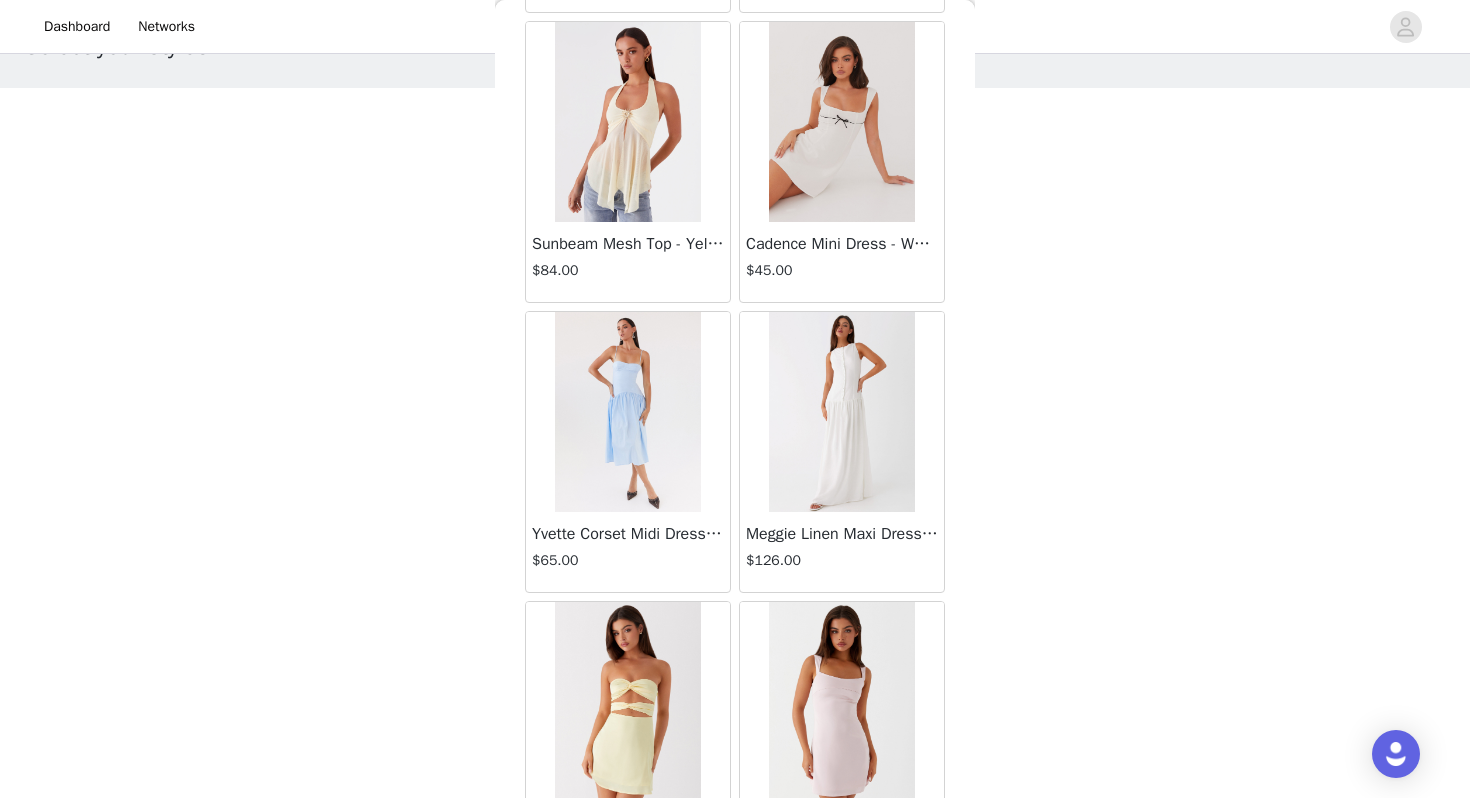 scroll, scrollTop: 8062, scrollLeft: 0, axis: vertical 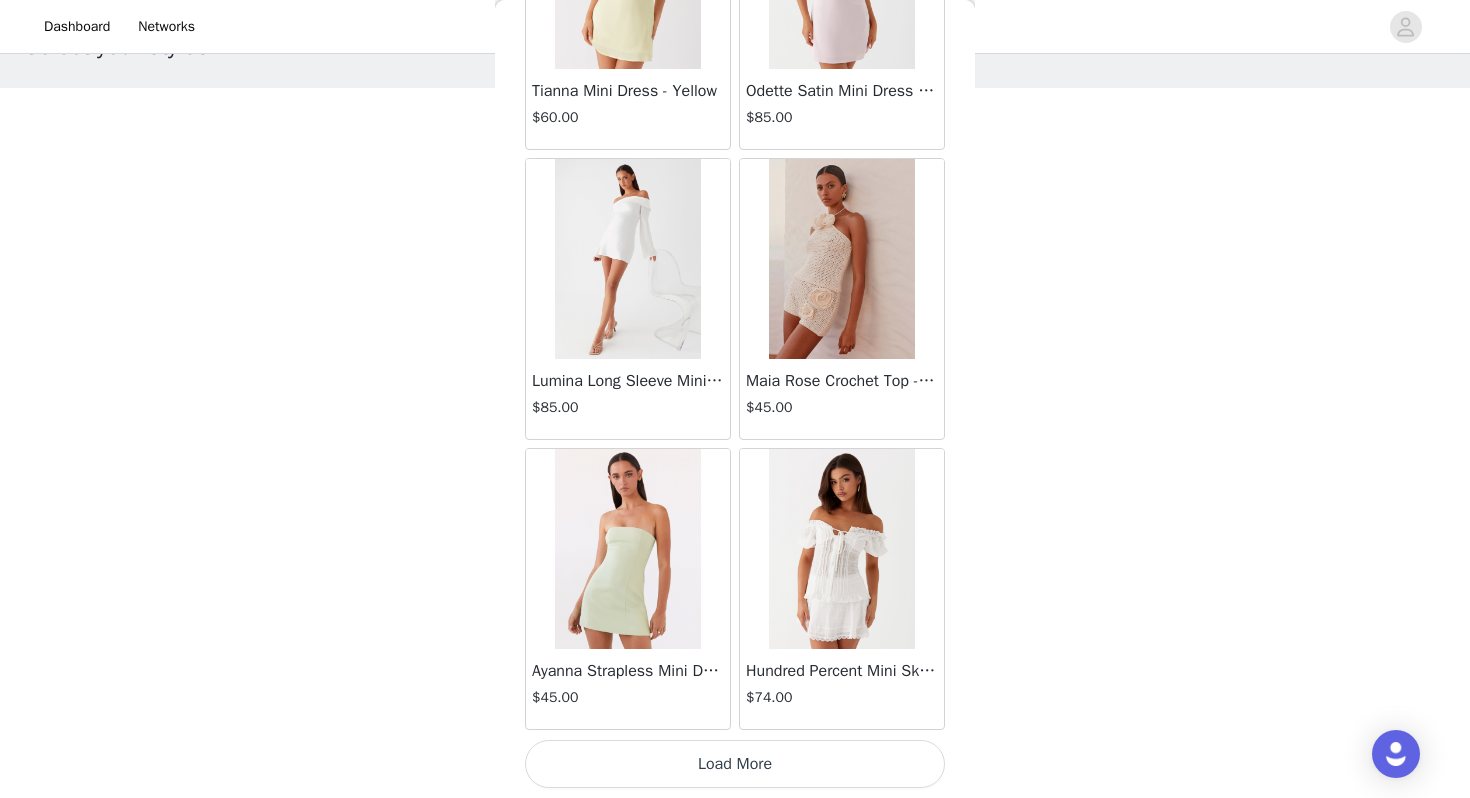 click on "Load More" at bounding box center (735, 764) 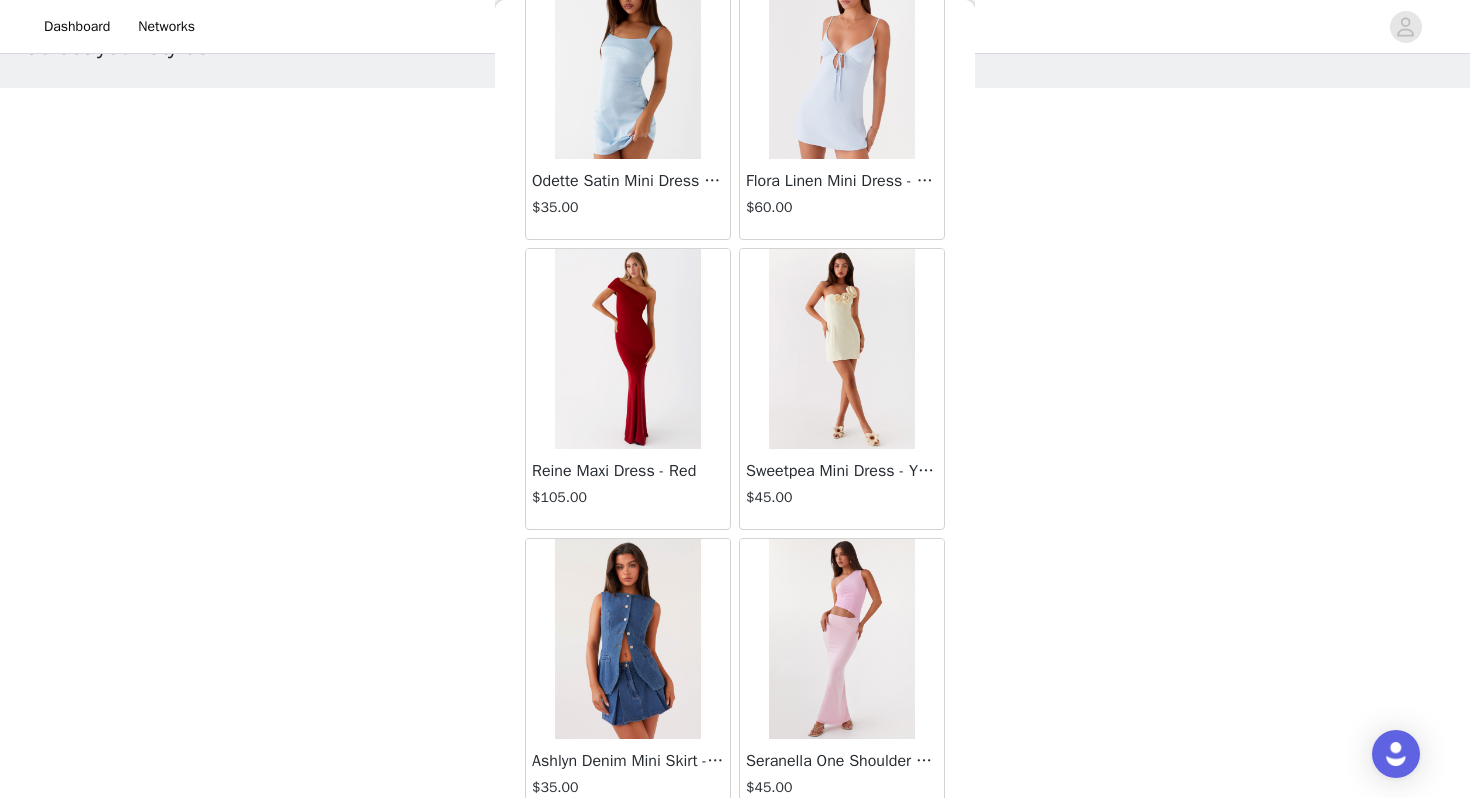 scroll, scrollTop: 10962, scrollLeft: 0, axis: vertical 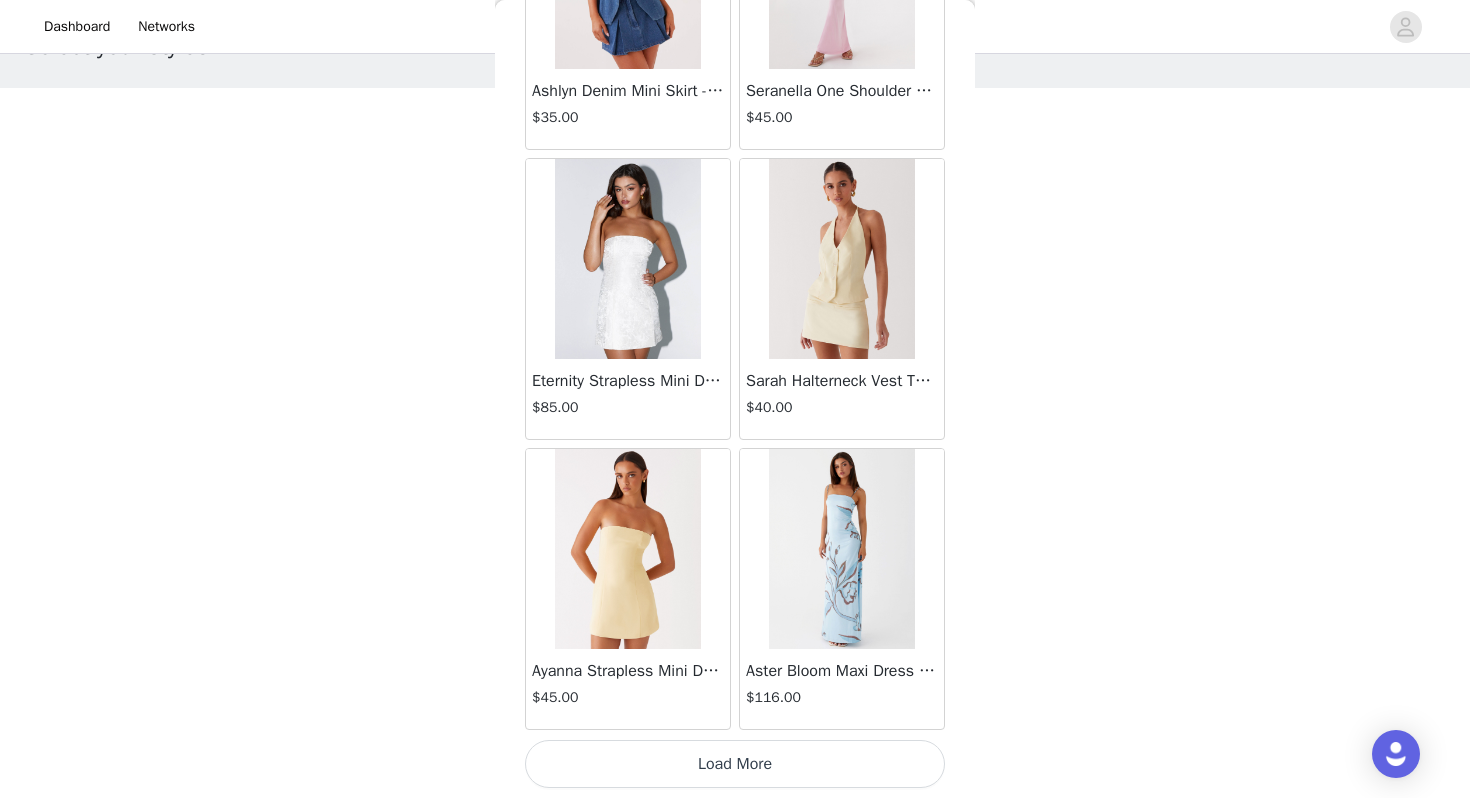 click on "Load More" at bounding box center [735, 764] 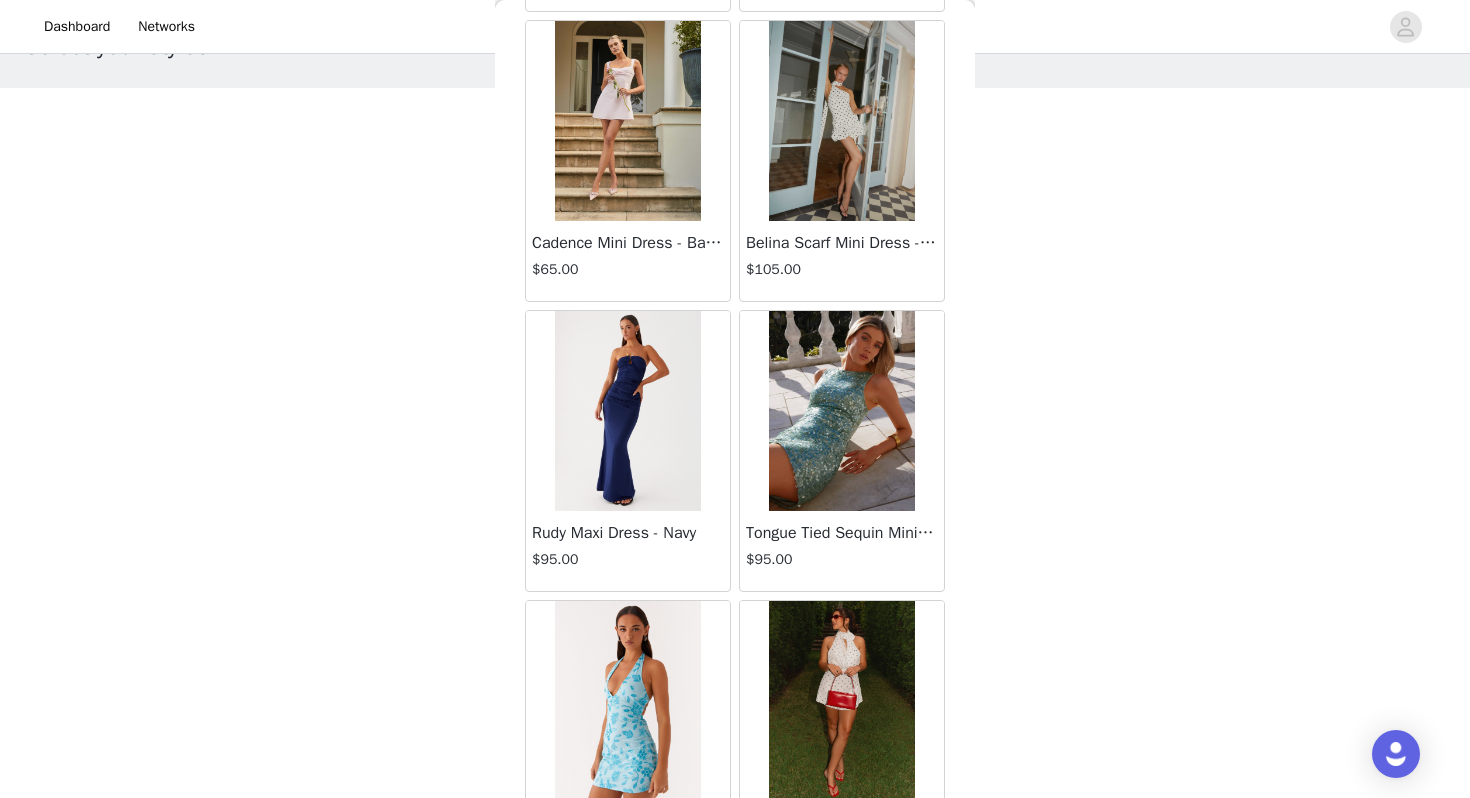 scroll, scrollTop: 13862, scrollLeft: 0, axis: vertical 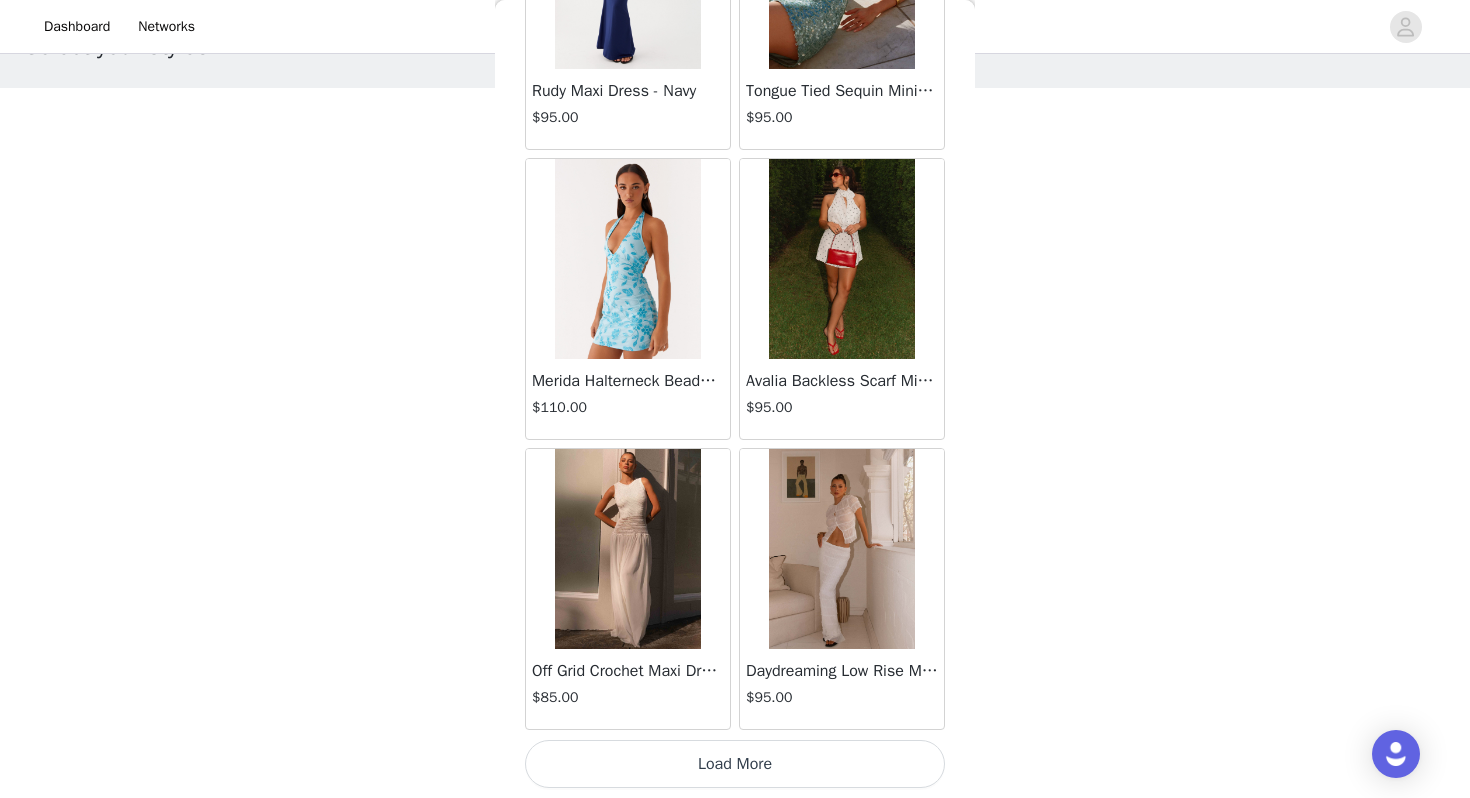 click on "Aullie Mini Dress - White   $60.00       Mira Halter Neck Mini Dress - Black   $85.00       Heavy Hearted Mini Dress - Yellow   $85.00       Hundred Percent Puff Sleeve Top - White   $105.00       Love Seeker Corset Mini Dress - Red   $45.00       Cherish You Buckle Top - Red   $30.00       Ayla Satin Mini Dress - Yellow   $105.00       Rudy Tube Top - Ivory   $30.00       Keira Linen Mini Dress - White   $105.00       Not One Time Knit Mini Dress - Red   $35.00       Carmel Maxi Dress - Brown   $126.00       Moorey Beaded Mini Dress - Blue   $45.00       Solaris Strapless Maxi Dress - Blue Floral   $126.00       Lyrical Maxi Dress - Ivory   $95.00       Garden Kisses Shirred Mini Dress - Red   $60.00       Under The Pagoda Maxi Dress - Amber   $137.00       At Last Halterneck Top - Brown   $74.00       Annalissa Linen Mini Dress - Yellow   $35.00       Girls Like Us Ruched Mini Shorts - White   $74.00       Keanna Low Rise Denim Jeans - Washed Denim   $105.00       Jocelyn Maxi Dress - Sage   $95.00" at bounding box center (735, -6484) 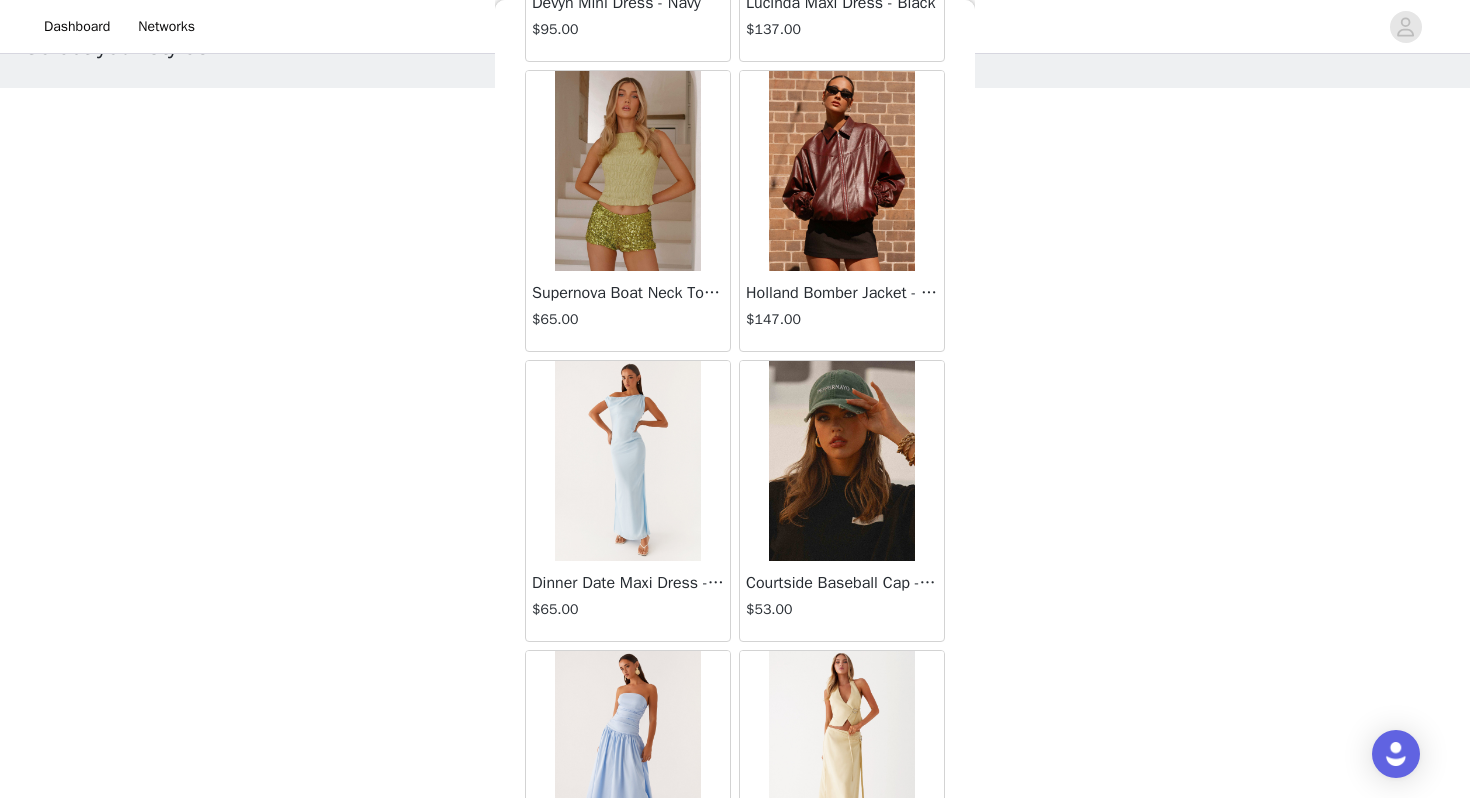 scroll, scrollTop: 16762, scrollLeft: 0, axis: vertical 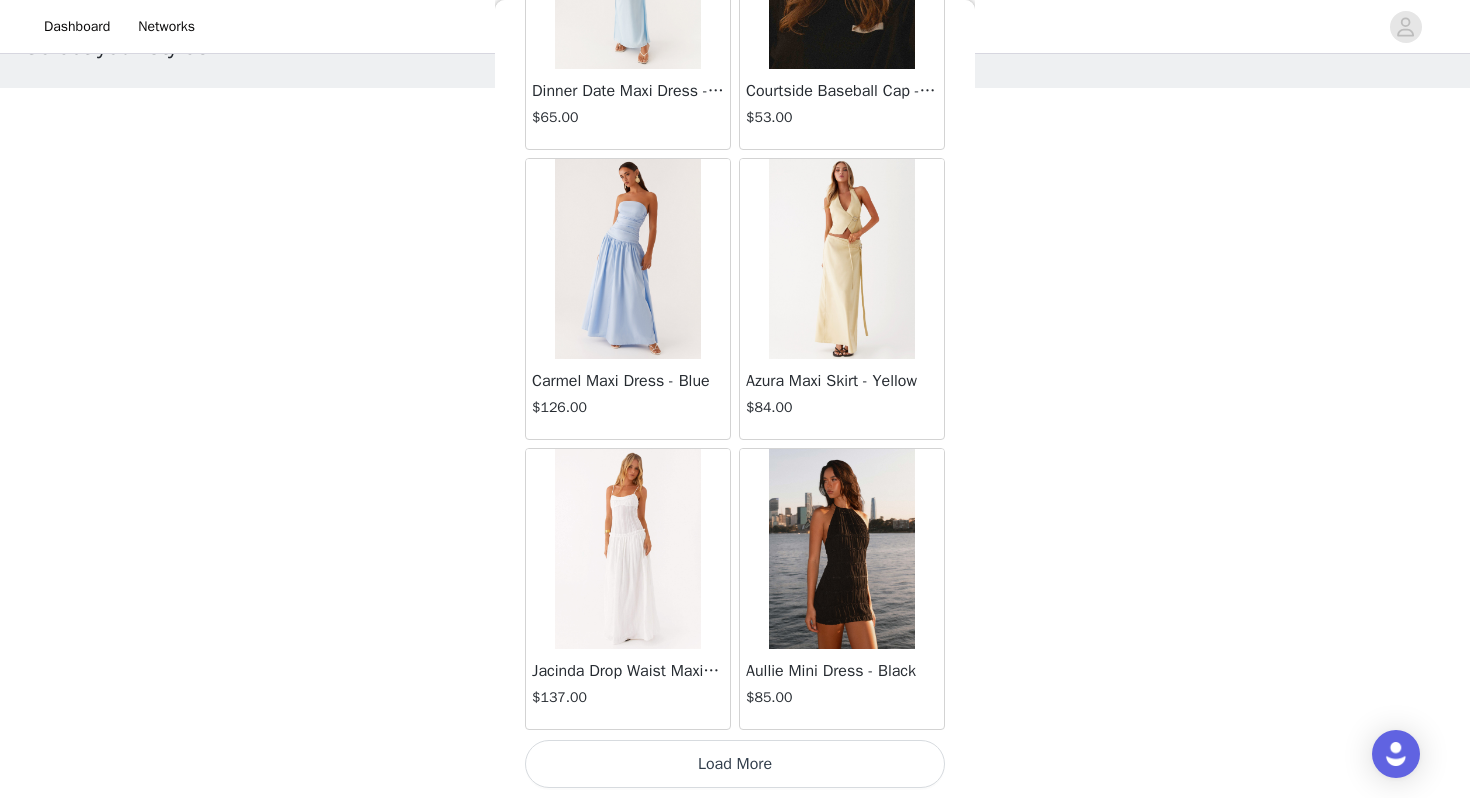 click on "Load More" at bounding box center [735, 764] 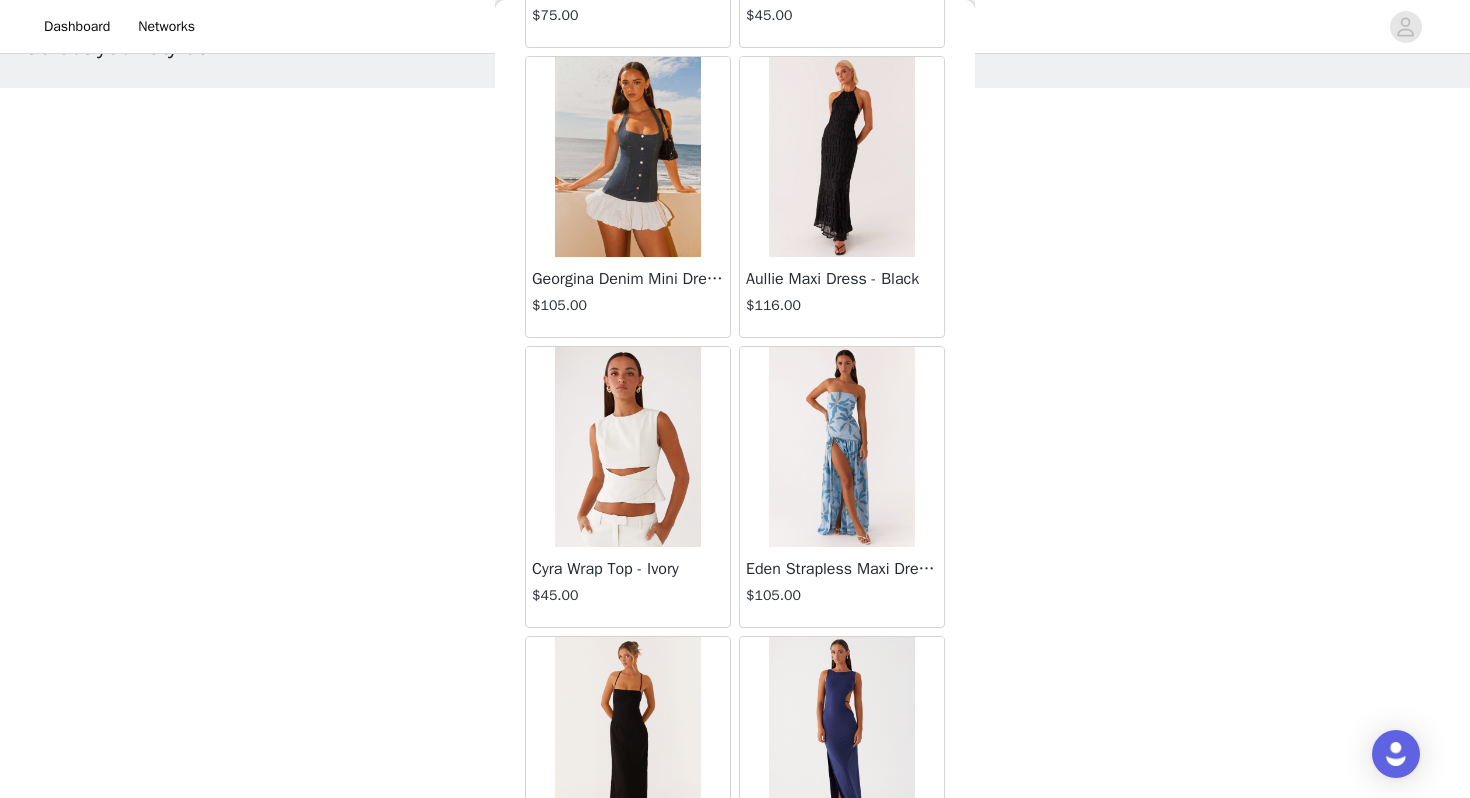 scroll, scrollTop: 19662, scrollLeft: 0, axis: vertical 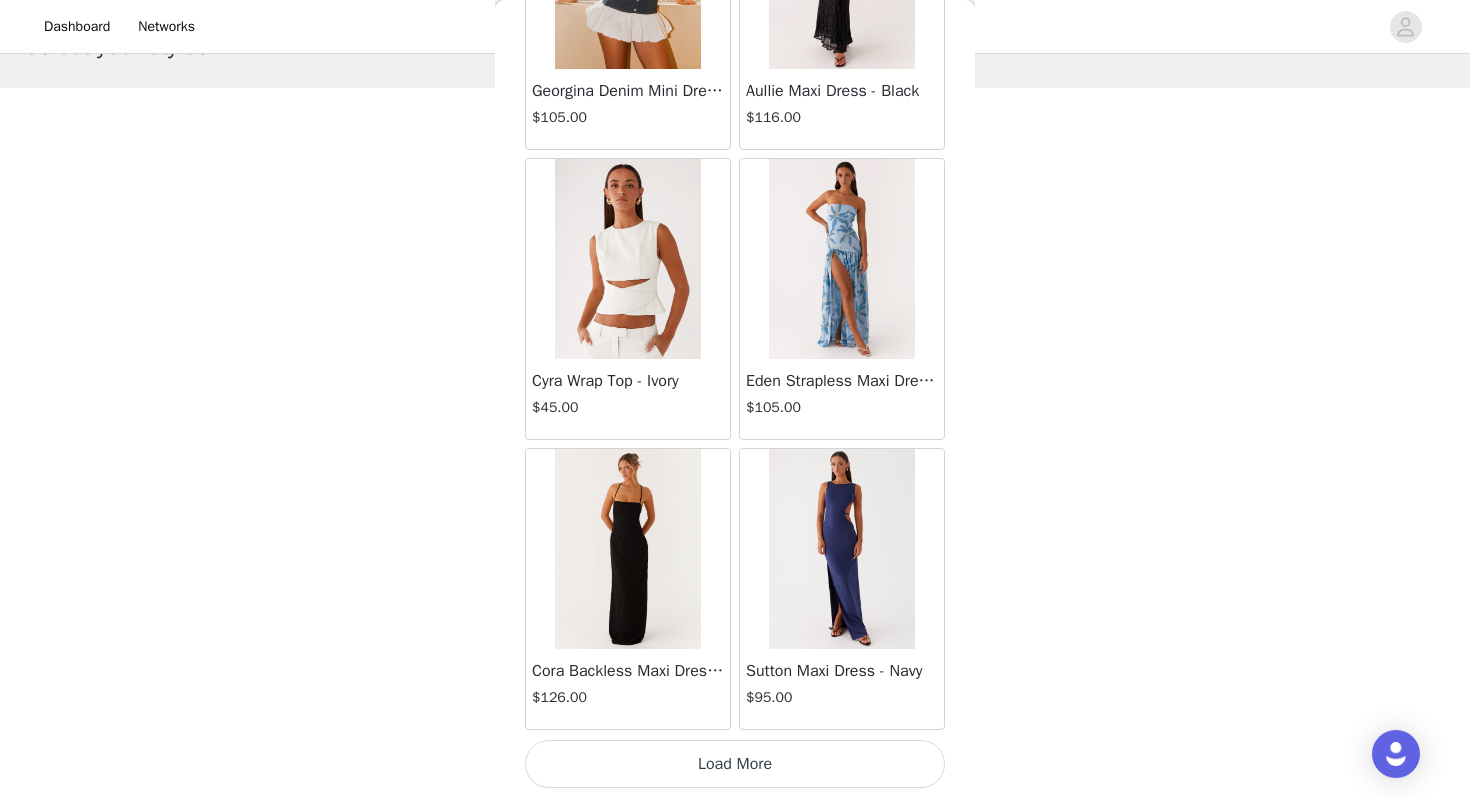 click on "Load More" at bounding box center (735, 764) 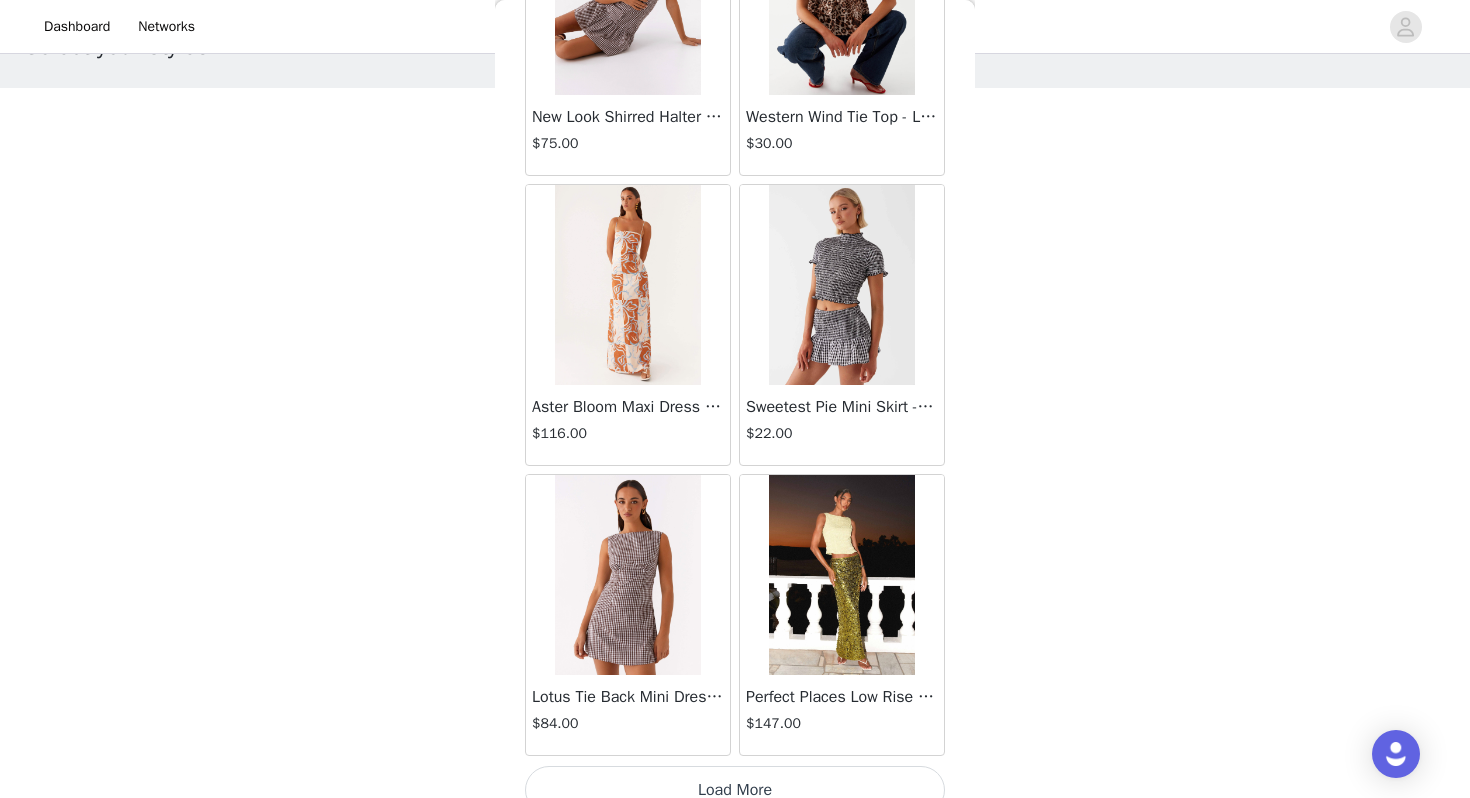 scroll, scrollTop: 22562, scrollLeft: 0, axis: vertical 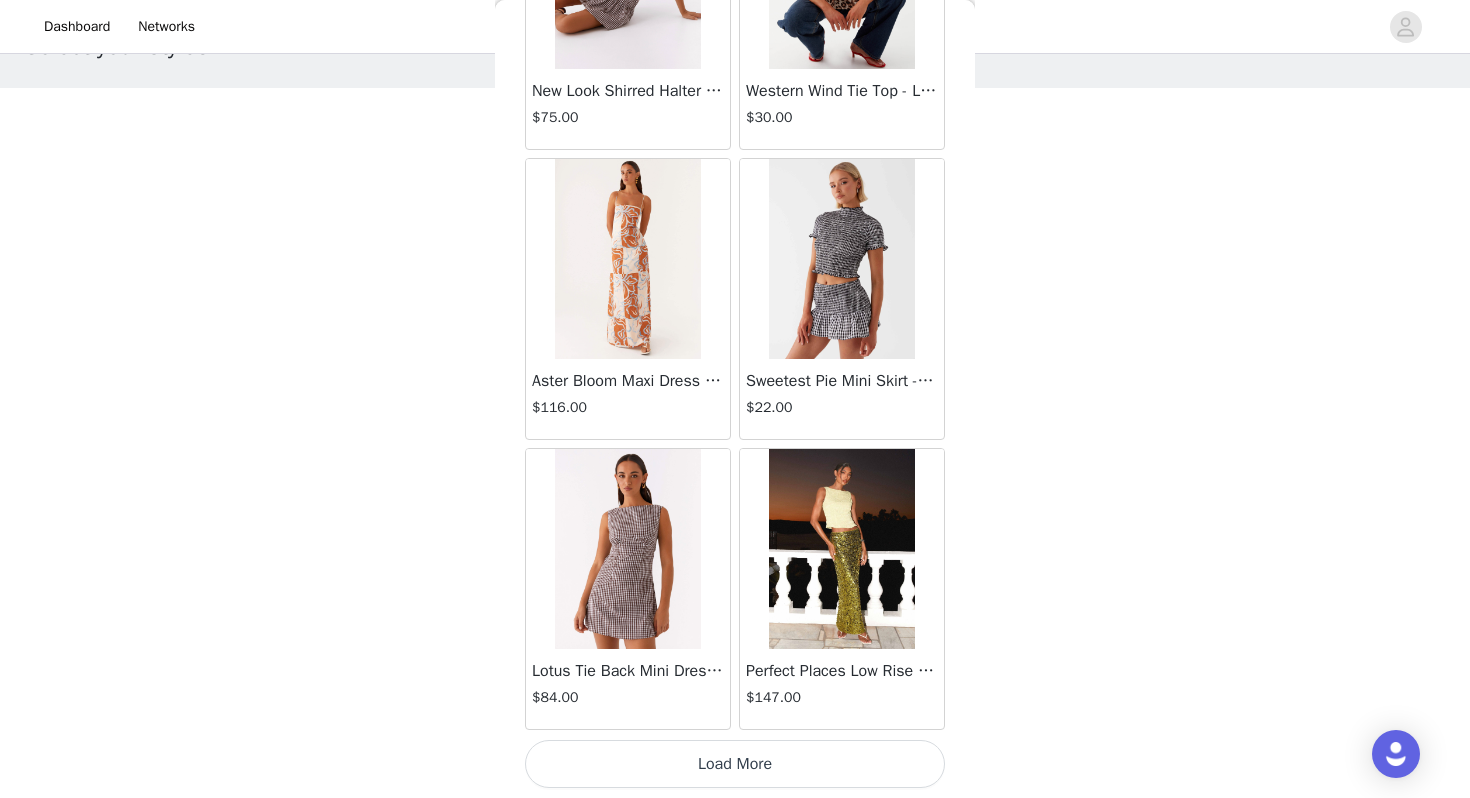 click on "Load More" at bounding box center (735, 764) 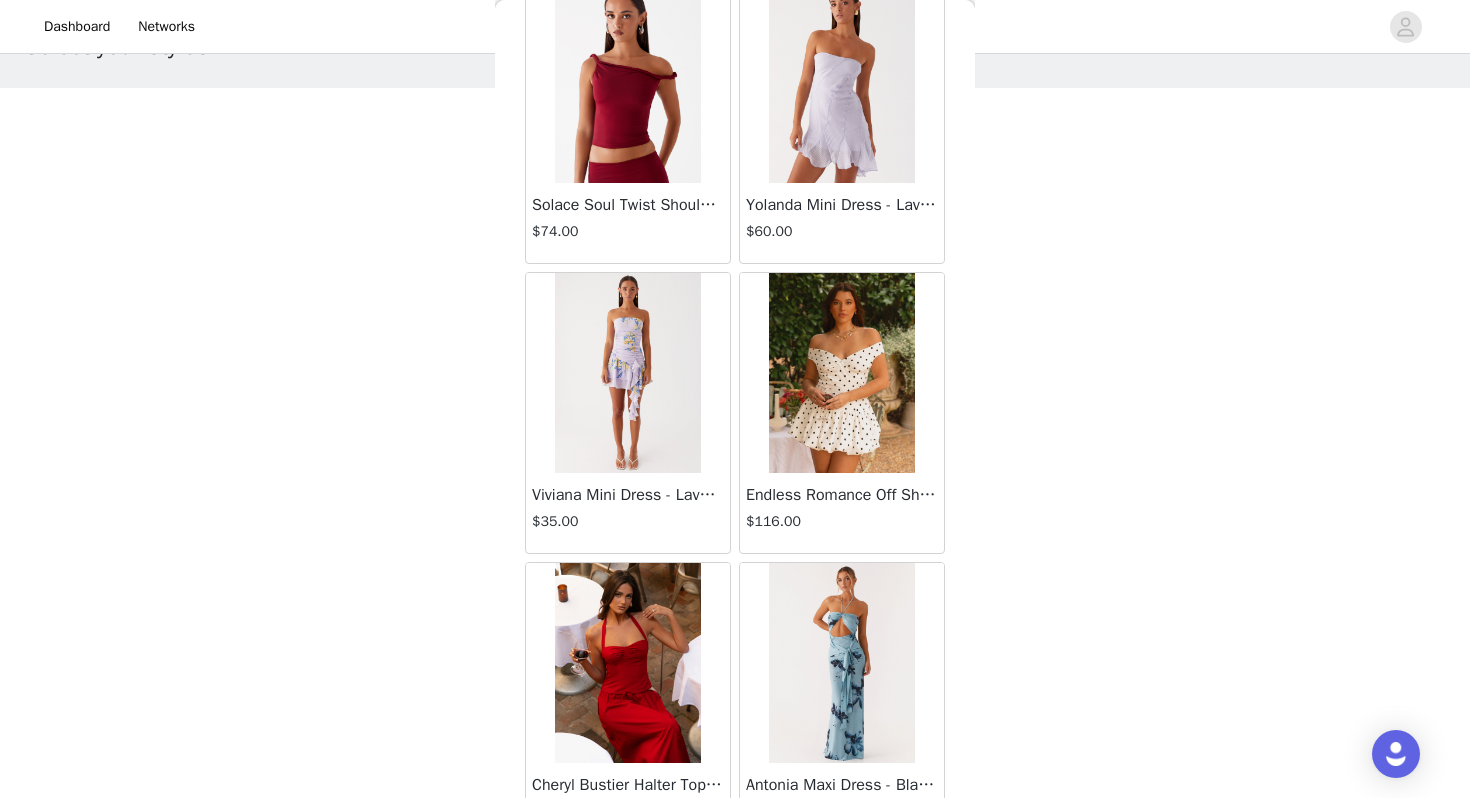 scroll, scrollTop: 25462, scrollLeft: 0, axis: vertical 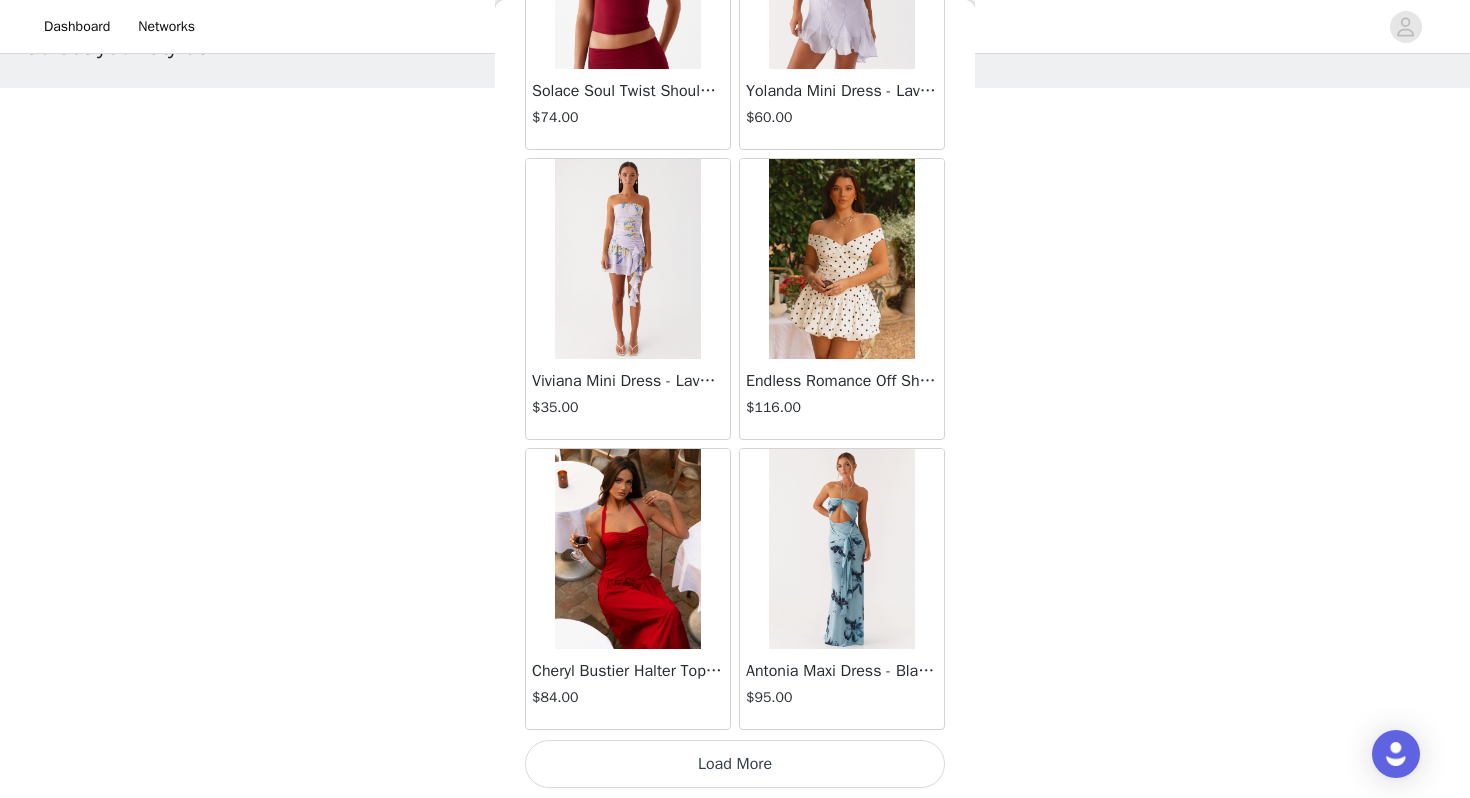 click on "Load More" at bounding box center (735, 764) 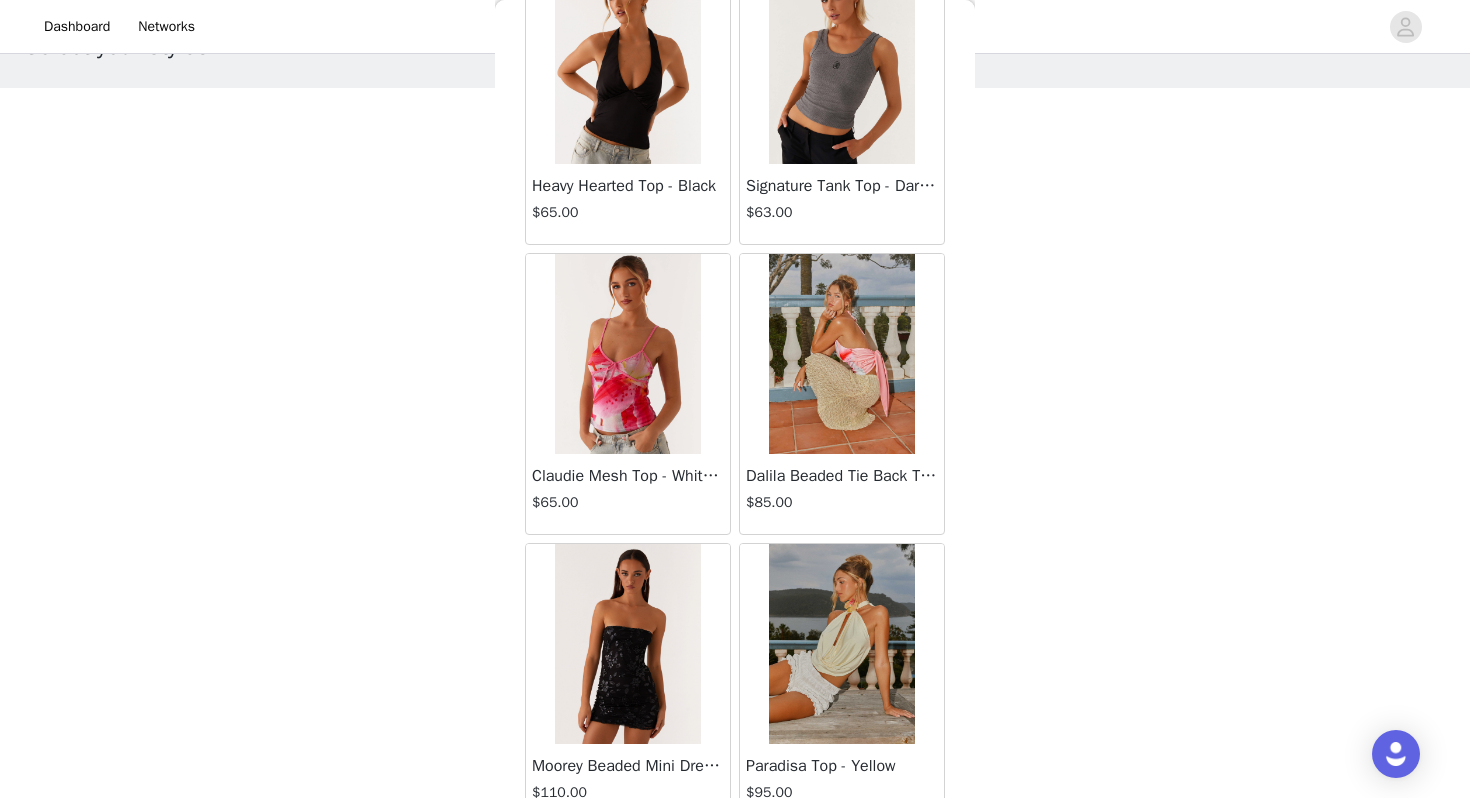 scroll, scrollTop: 28362, scrollLeft: 0, axis: vertical 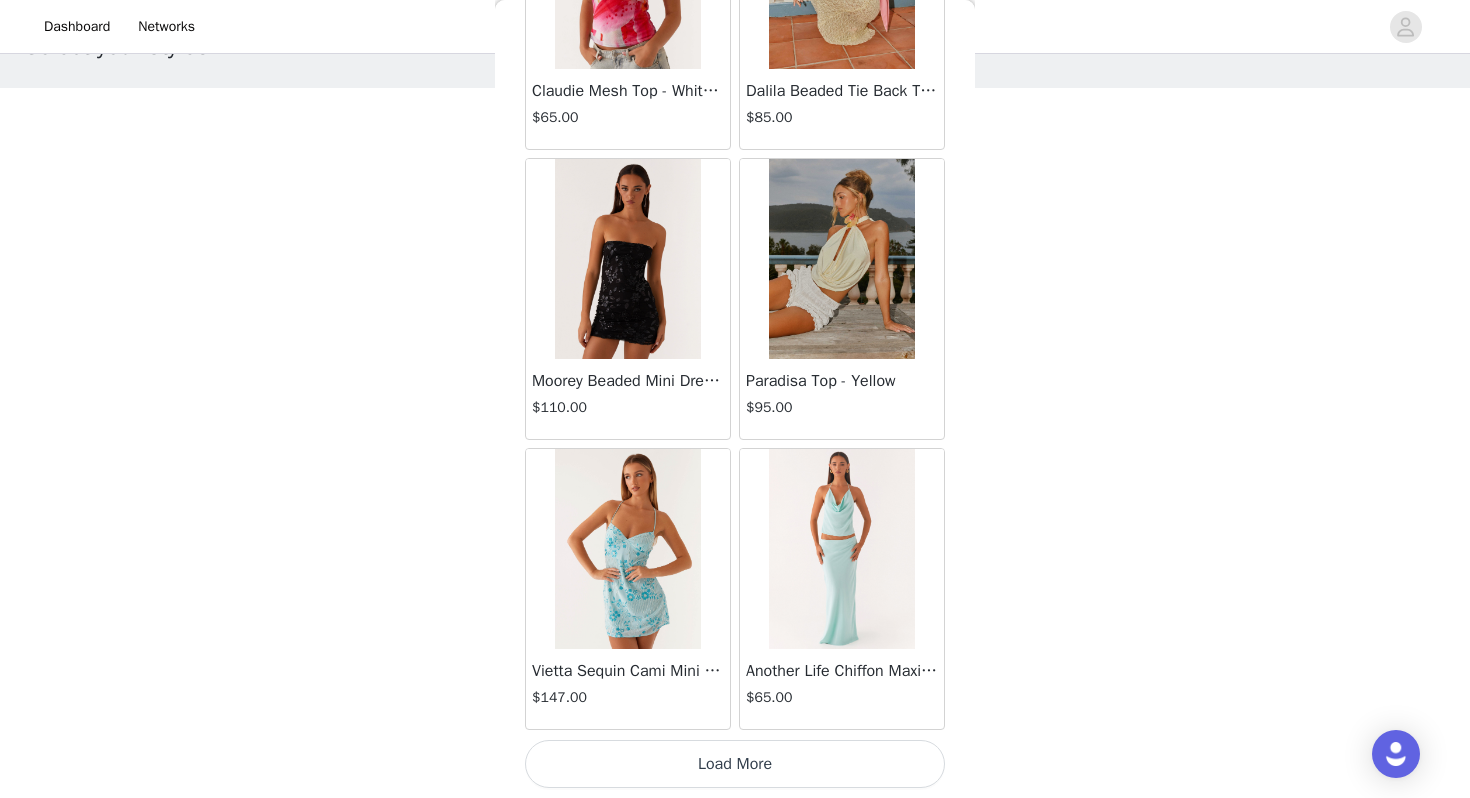 click on "Load More" at bounding box center (735, 764) 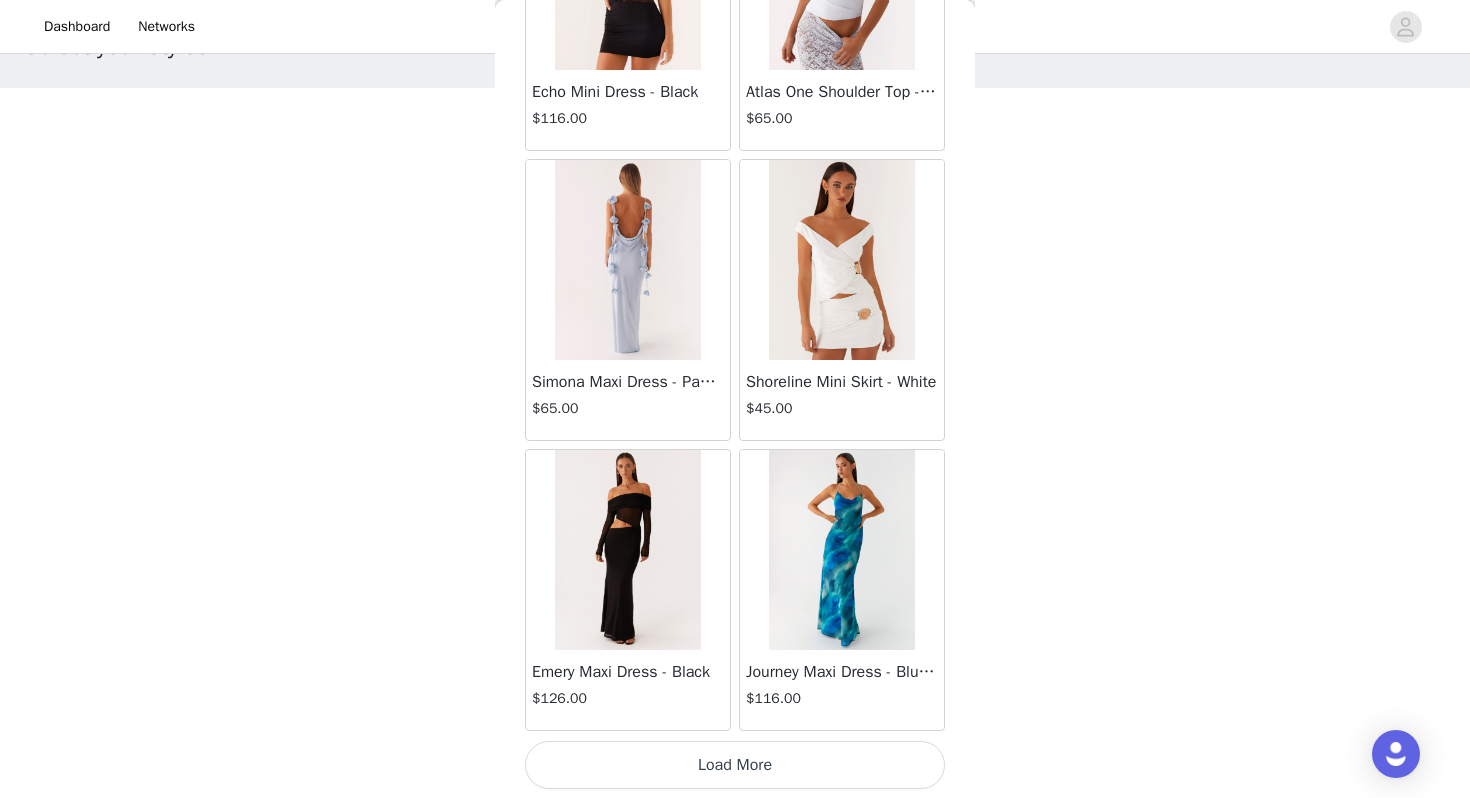 scroll, scrollTop: 31262, scrollLeft: 0, axis: vertical 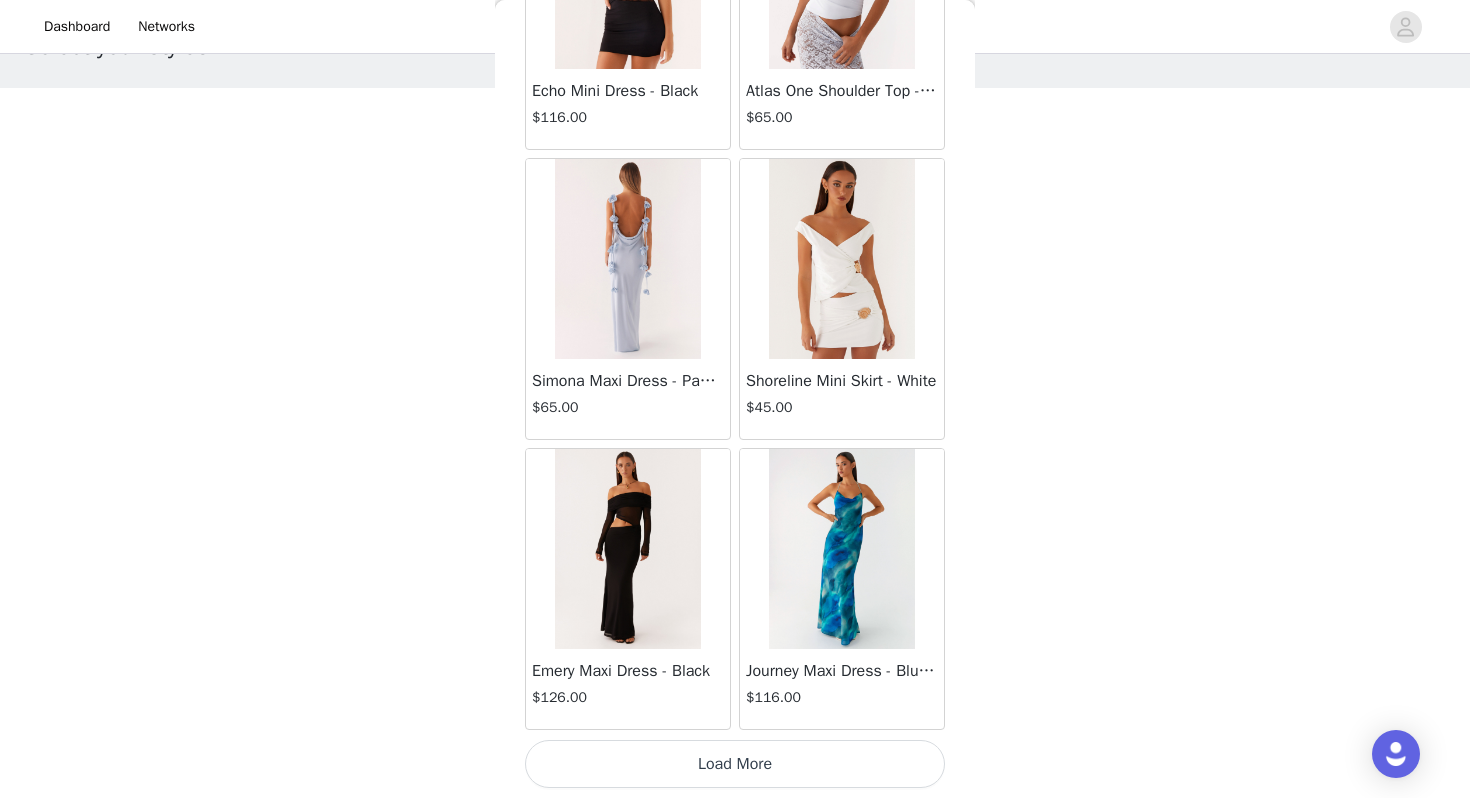 click on "Load More" at bounding box center (735, 764) 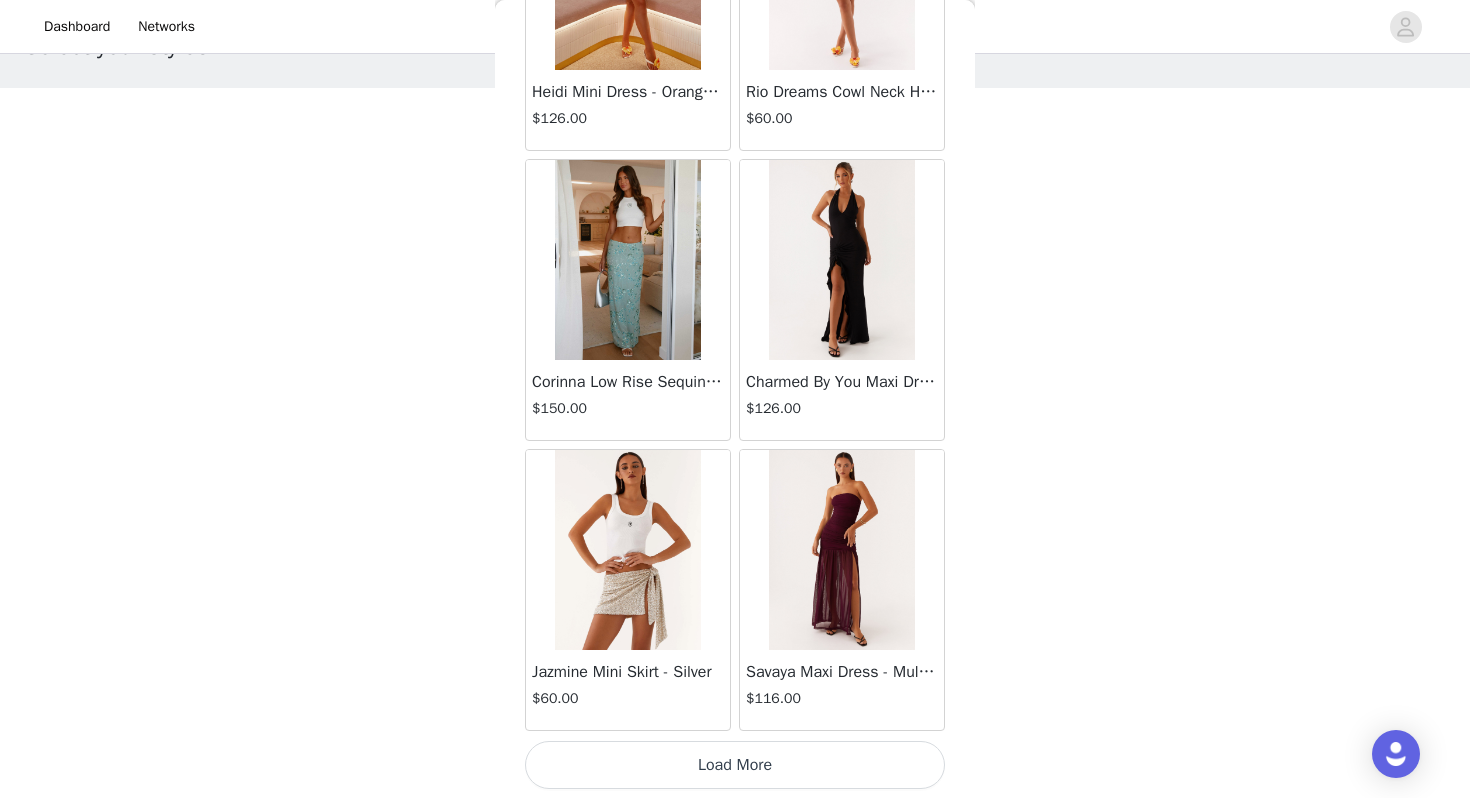 scroll, scrollTop: 34162, scrollLeft: 0, axis: vertical 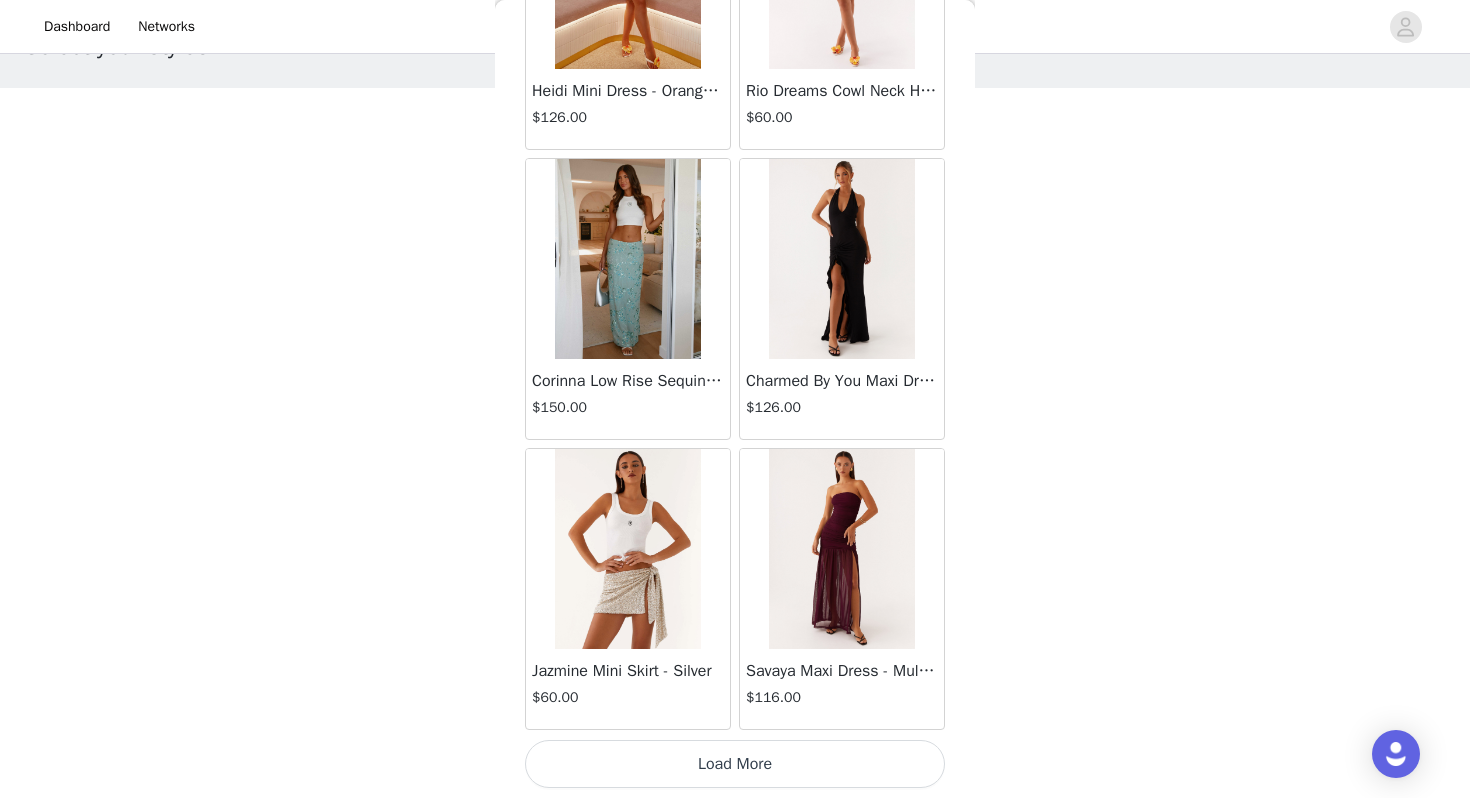 click on "Load More" at bounding box center (735, 764) 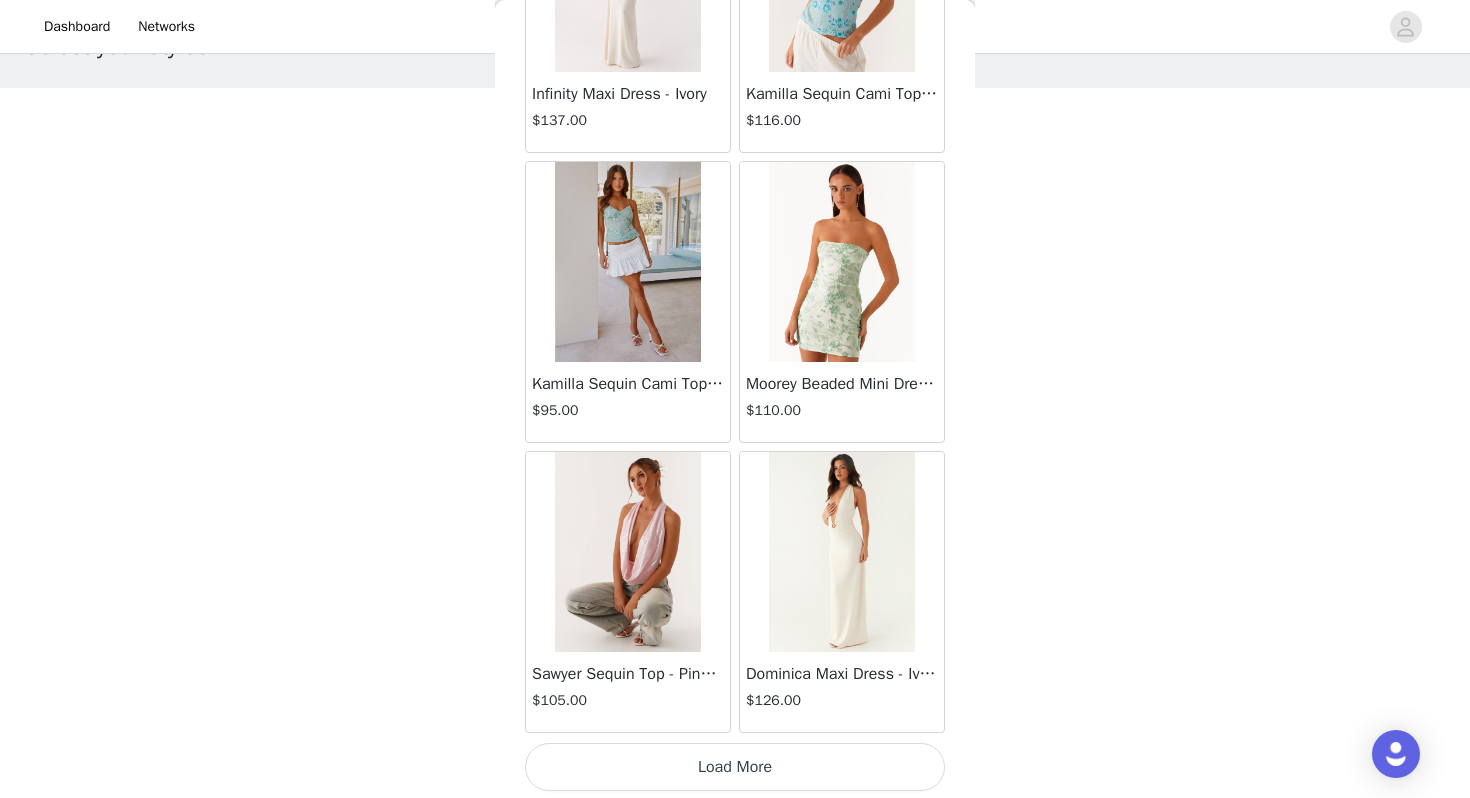 scroll, scrollTop: 37062, scrollLeft: 0, axis: vertical 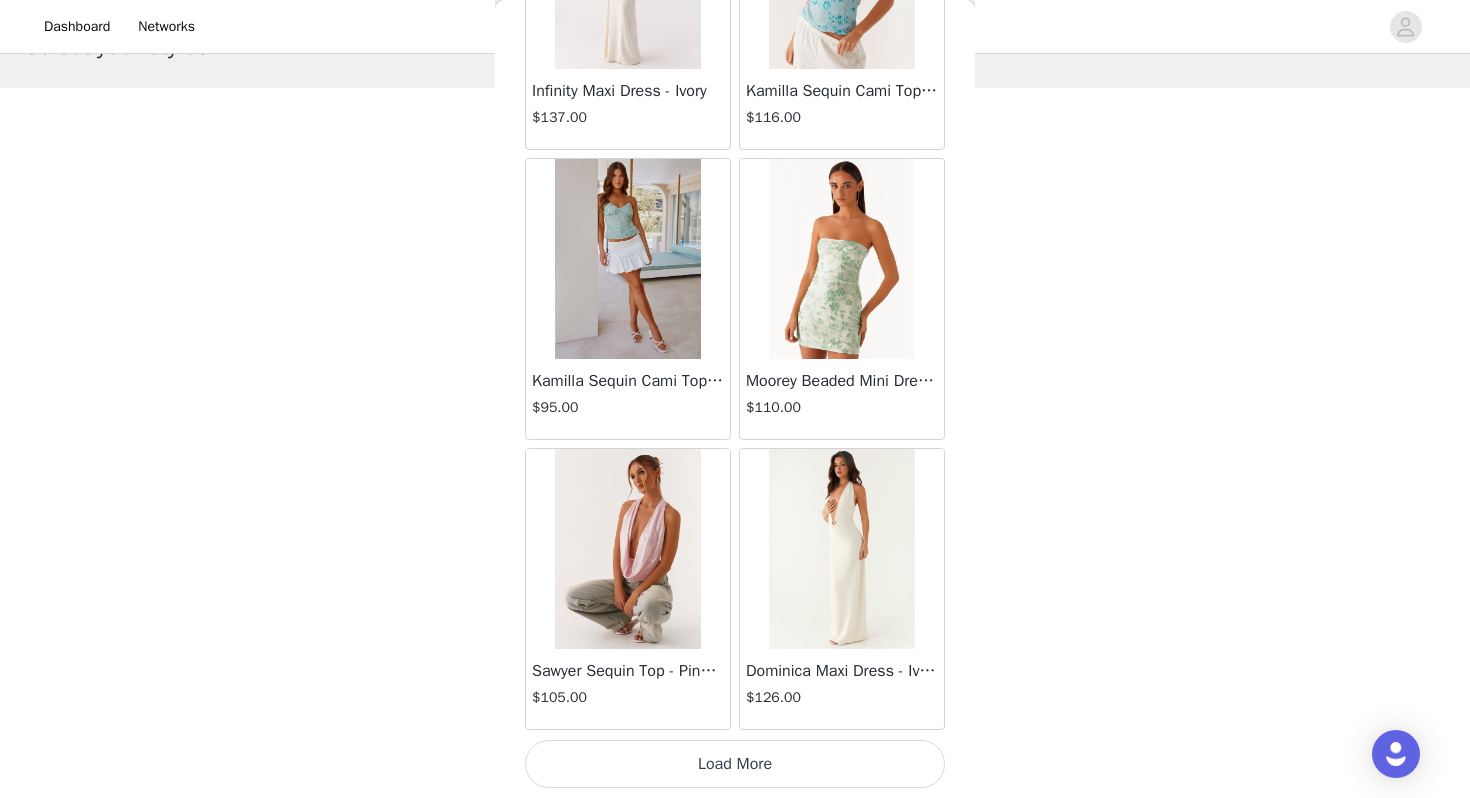click on "Load More" at bounding box center [735, 764] 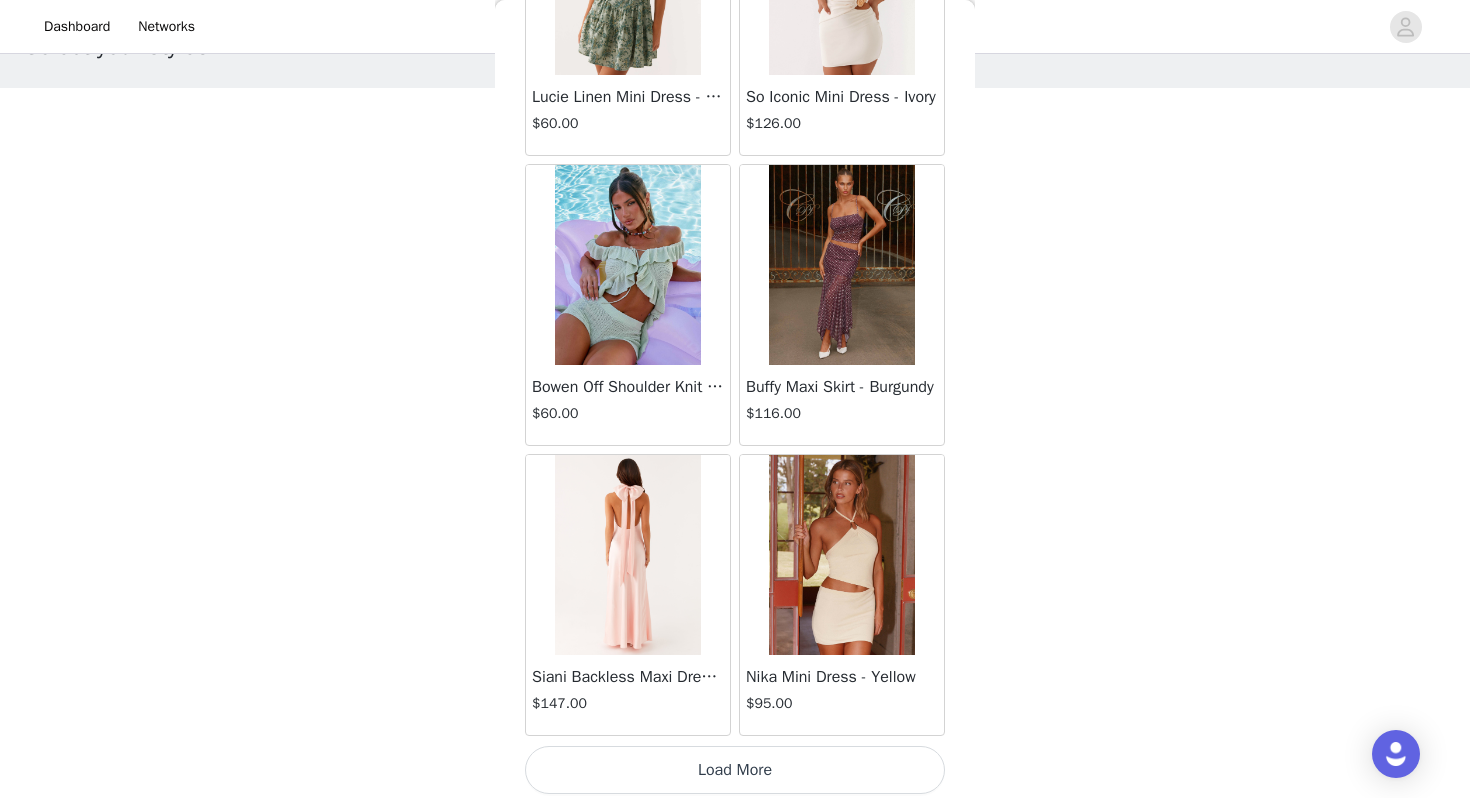 scroll, scrollTop: 39962, scrollLeft: 0, axis: vertical 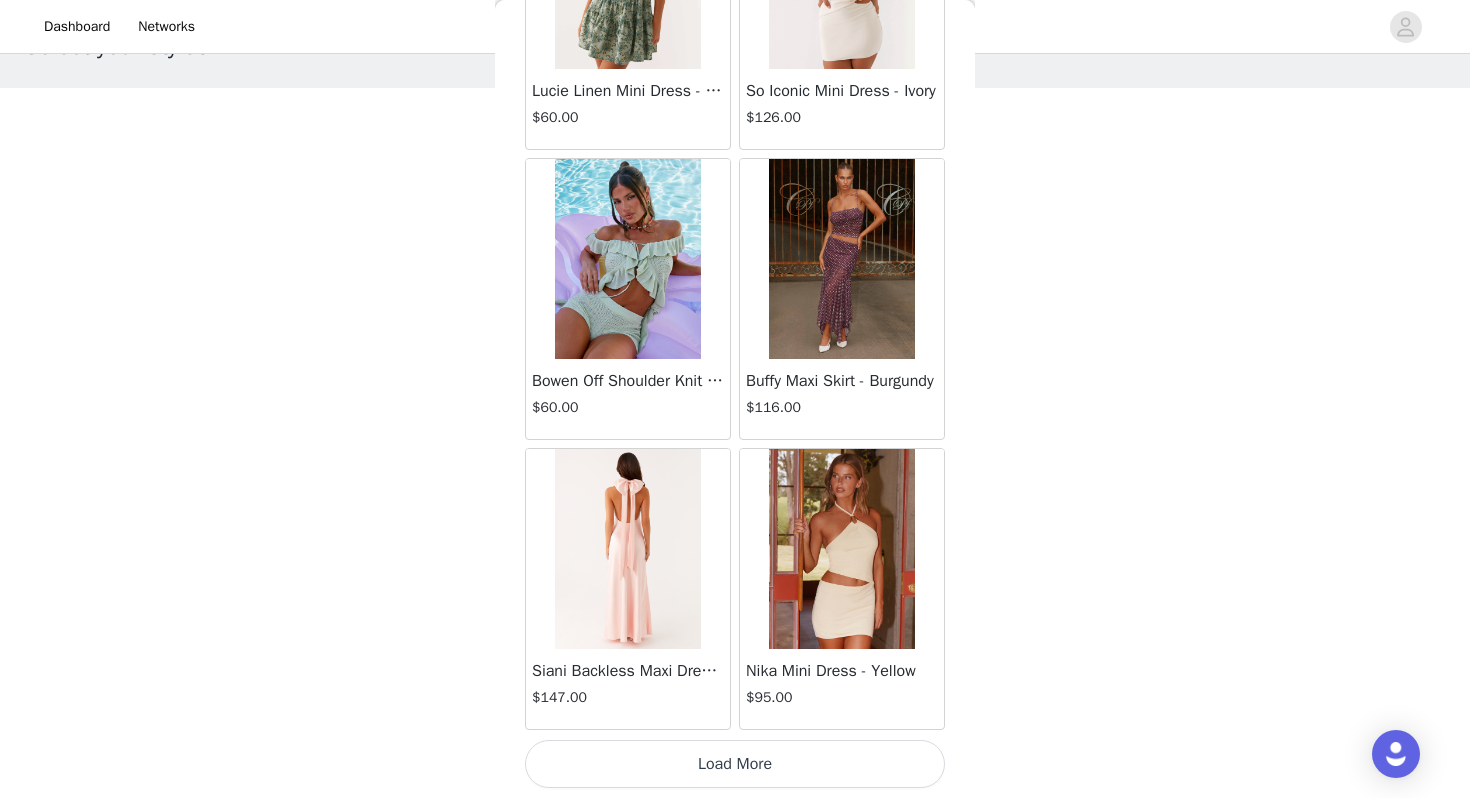click on "Load More" at bounding box center (735, 764) 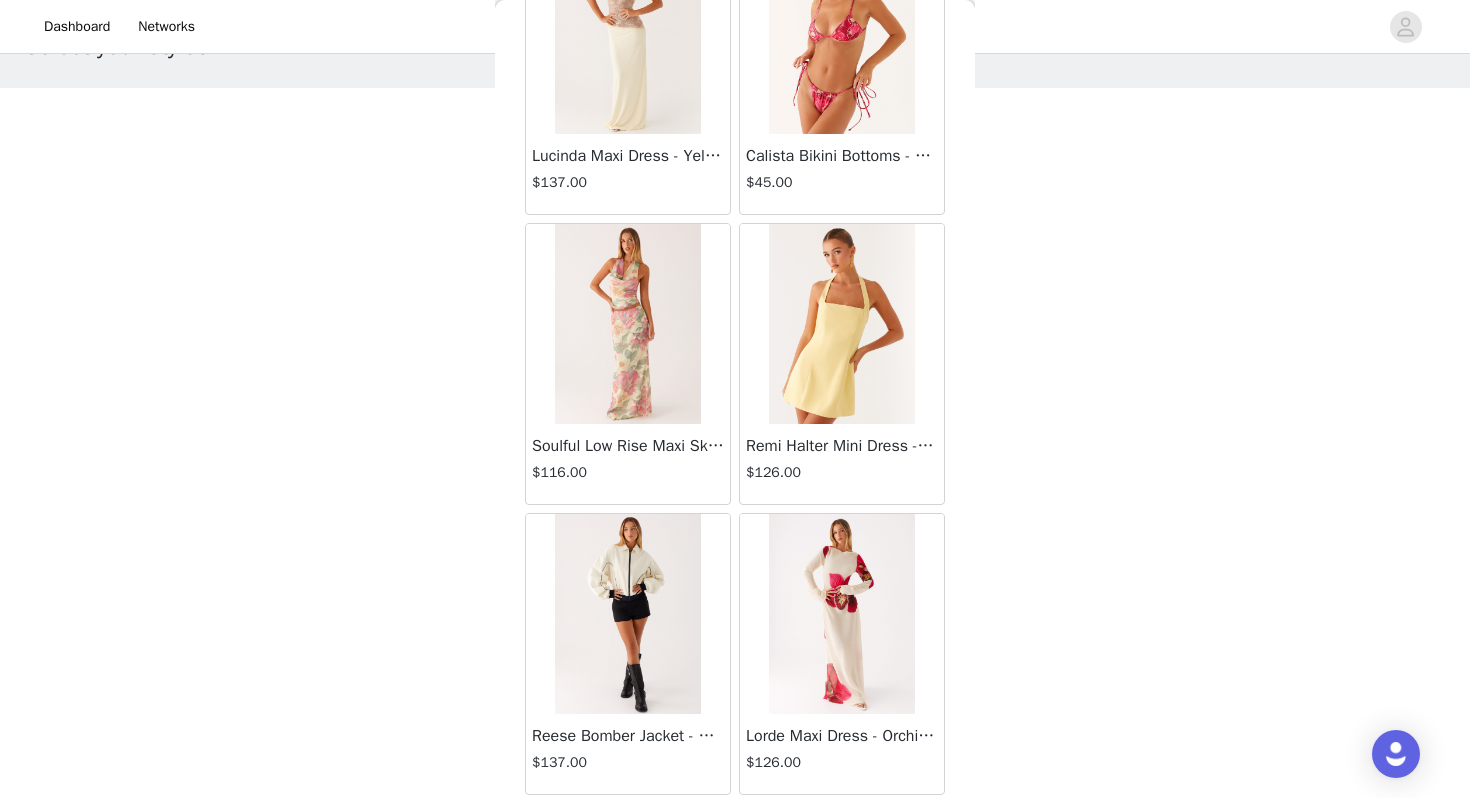 scroll, scrollTop: 42862, scrollLeft: 0, axis: vertical 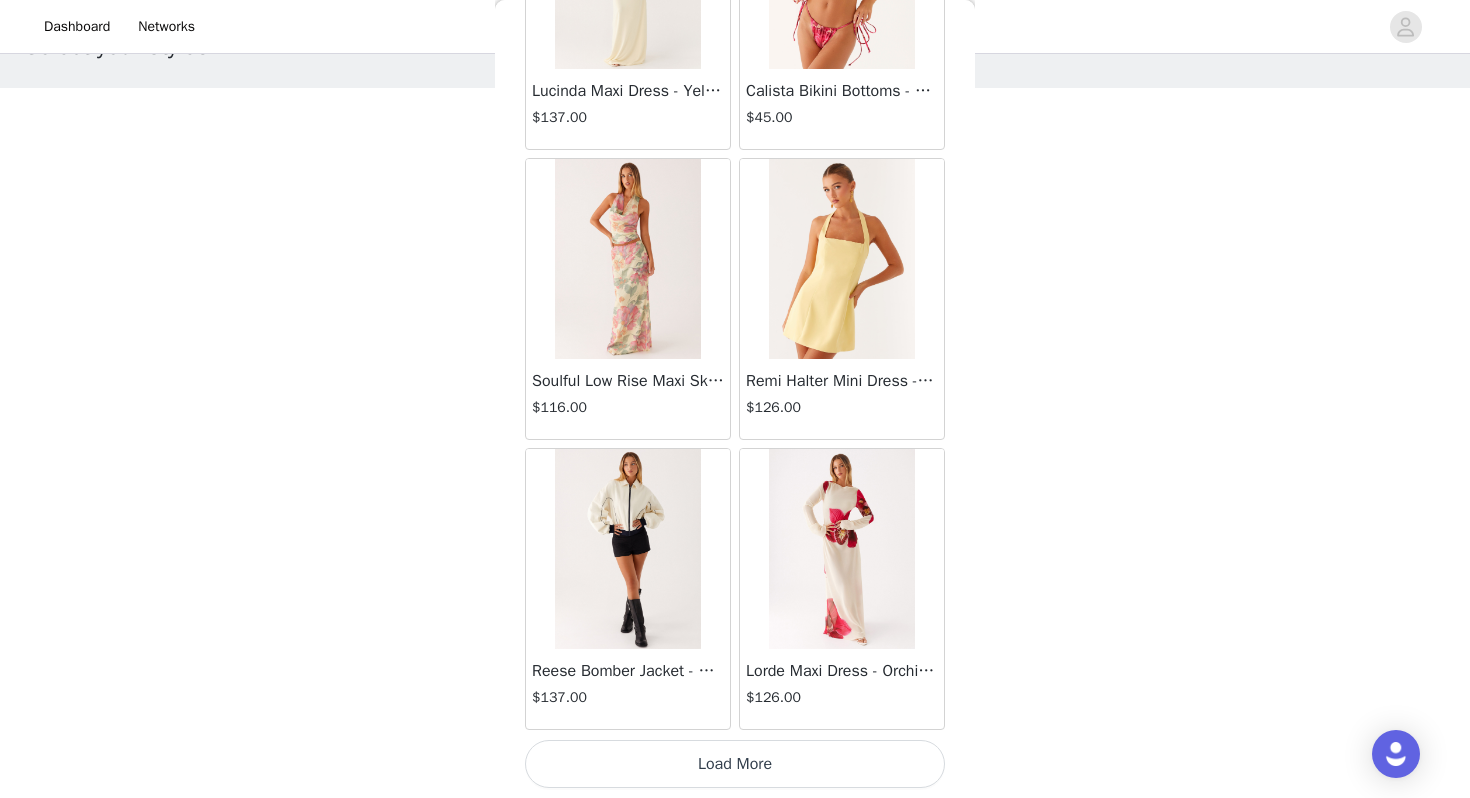 click on "Load More" at bounding box center (735, 764) 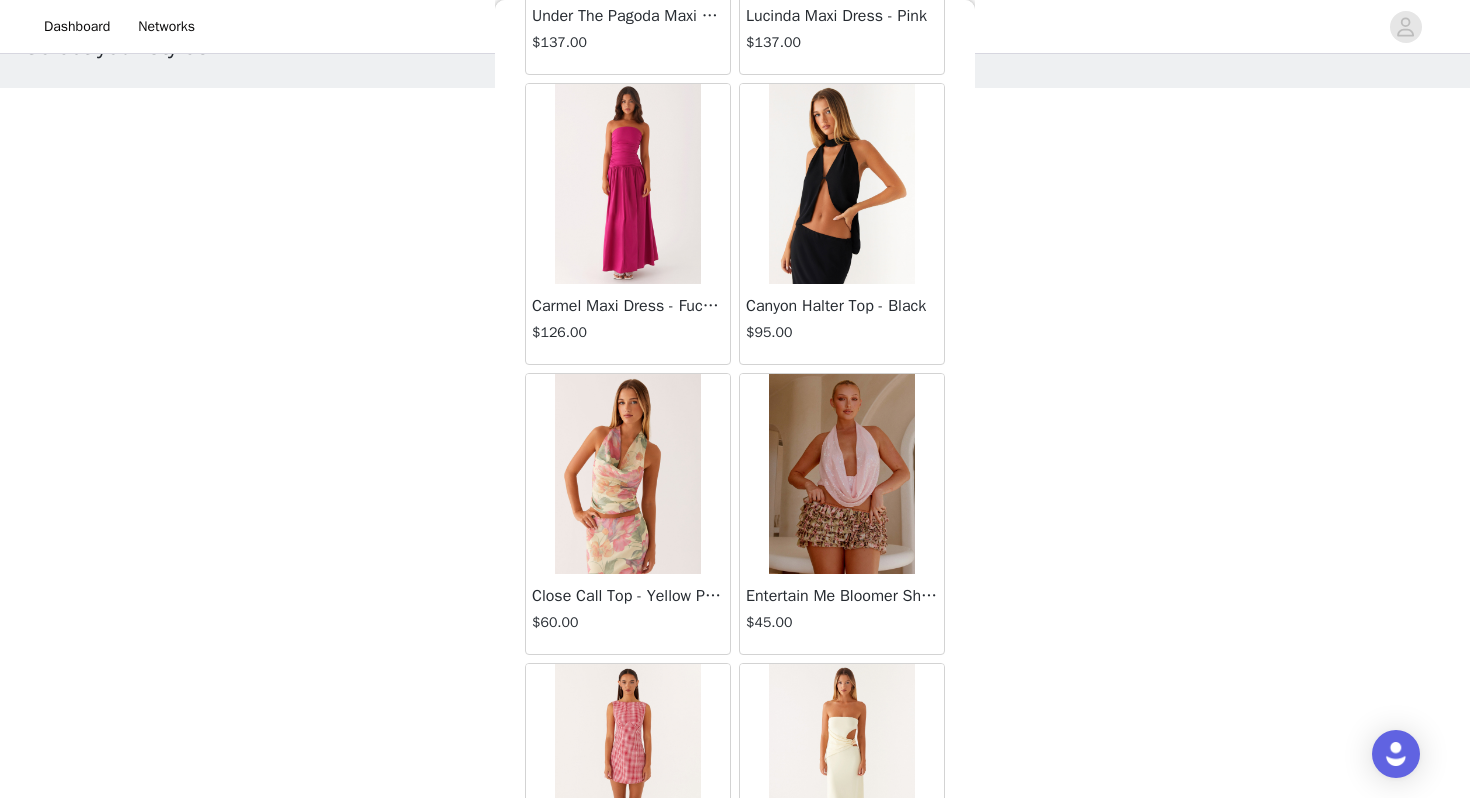 scroll, scrollTop: 45762, scrollLeft: 0, axis: vertical 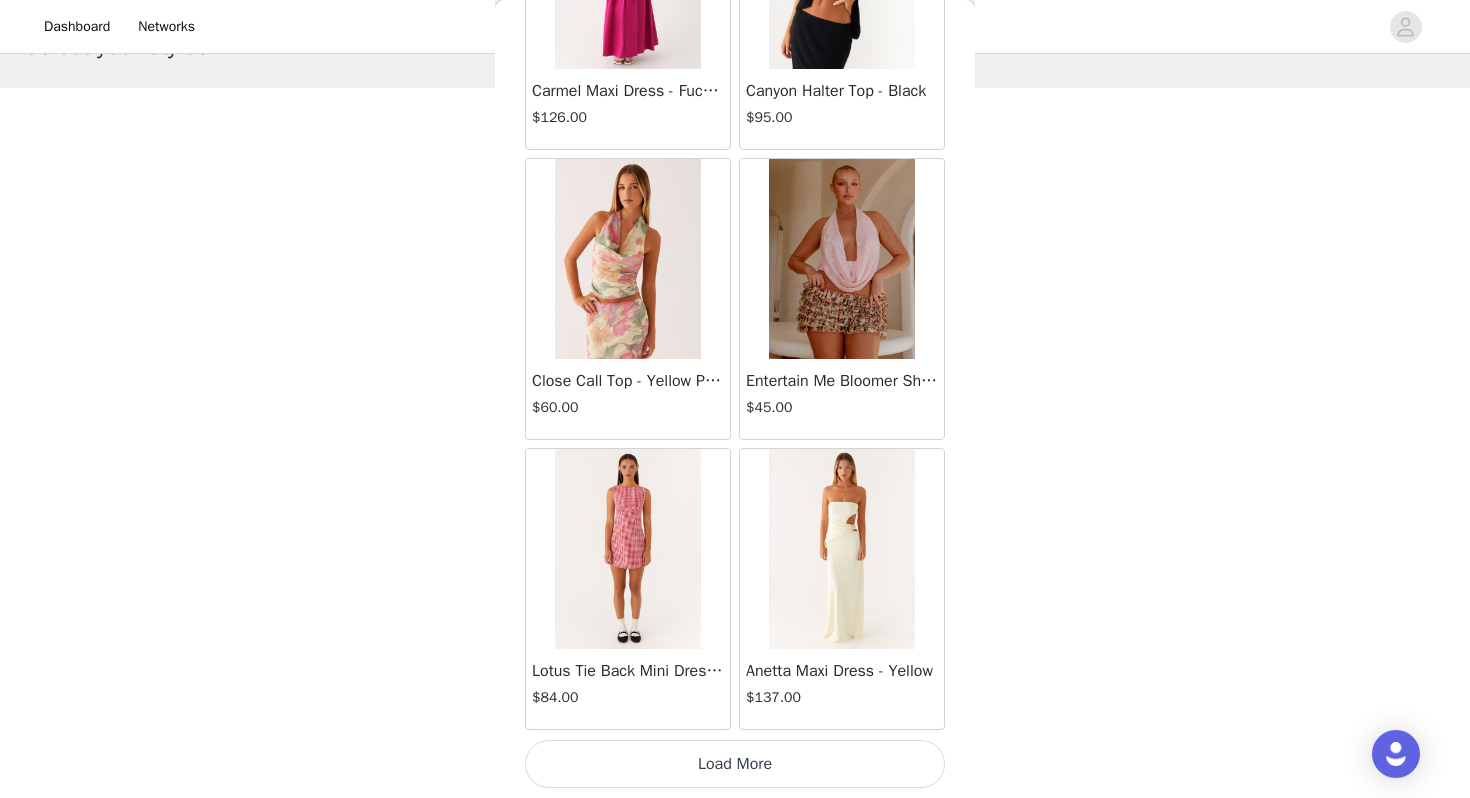 click on "Load More" at bounding box center [735, 764] 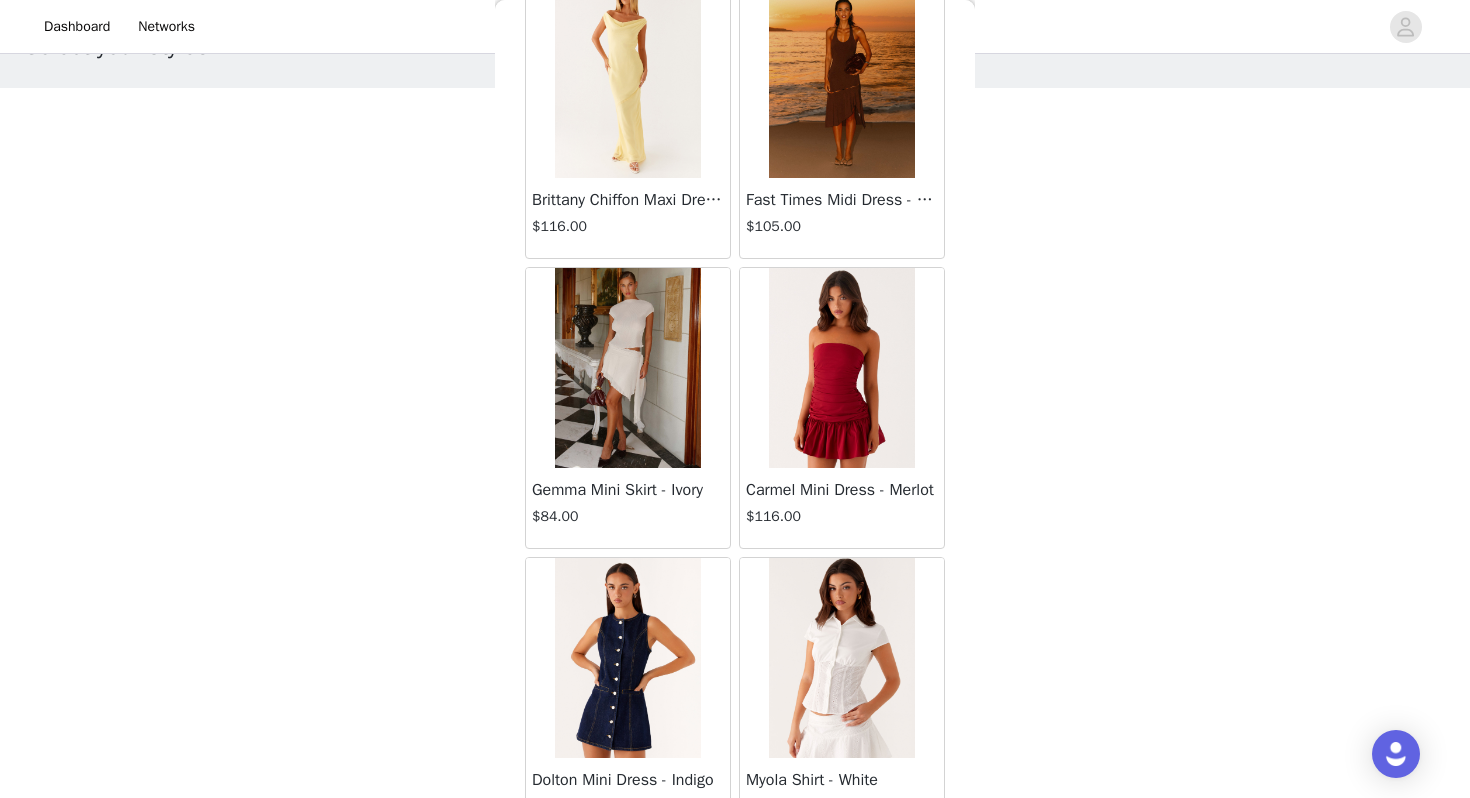 scroll, scrollTop: 48662, scrollLeft: 0, axis: vertical 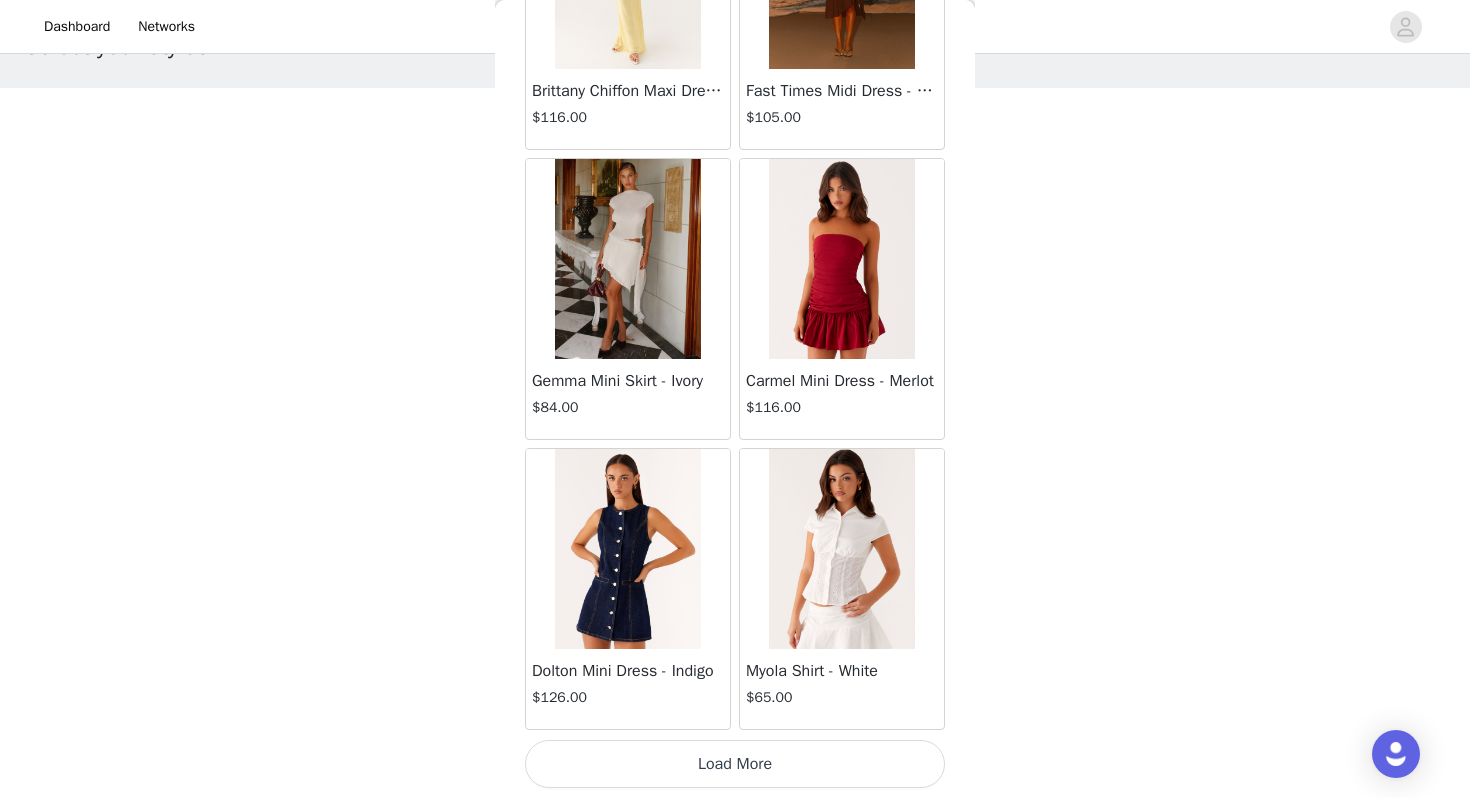 click on "Load More" at bounding box center [735, 764] 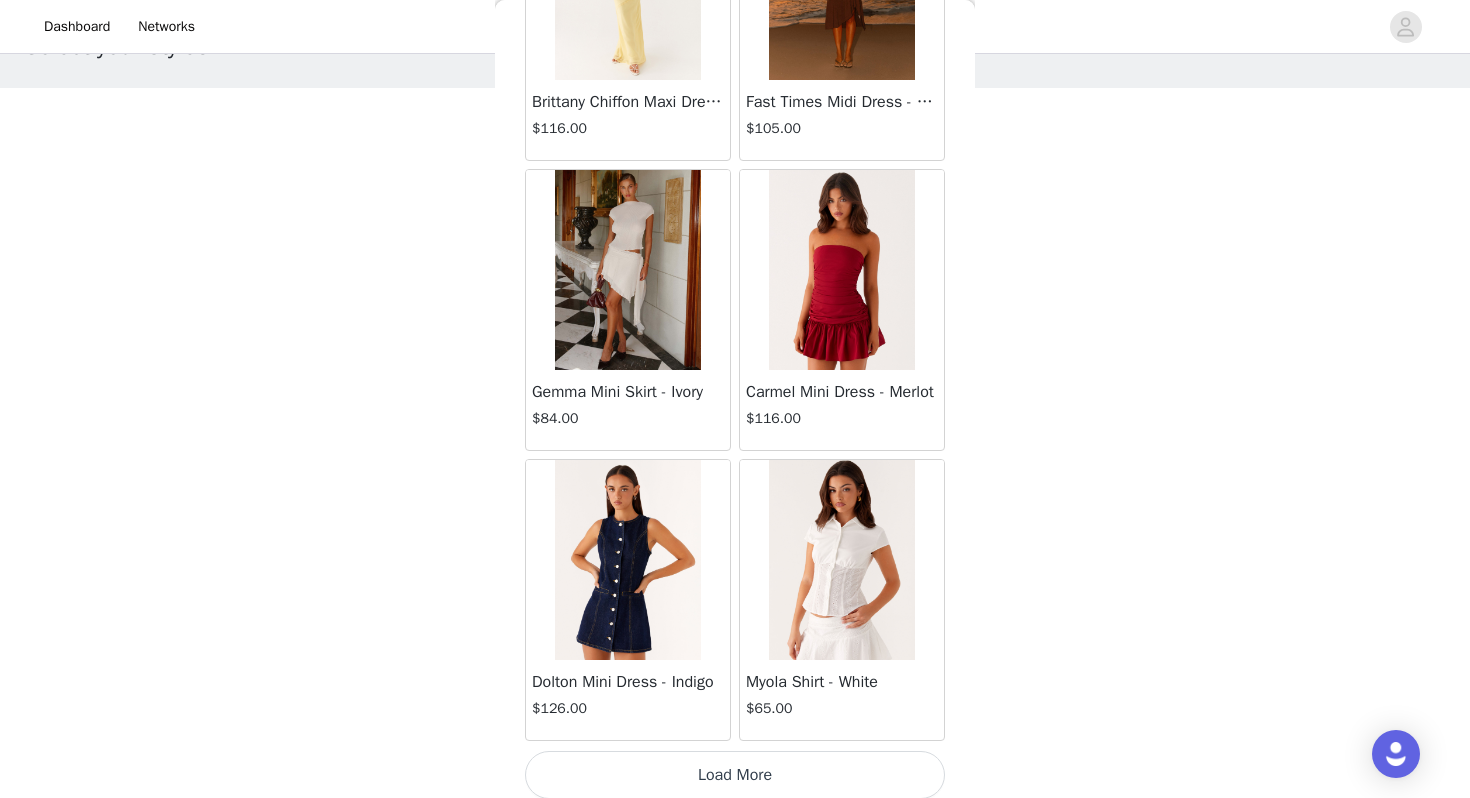 scroll, scrollTop: 48662, scrollLeft: 0, axis: vertical 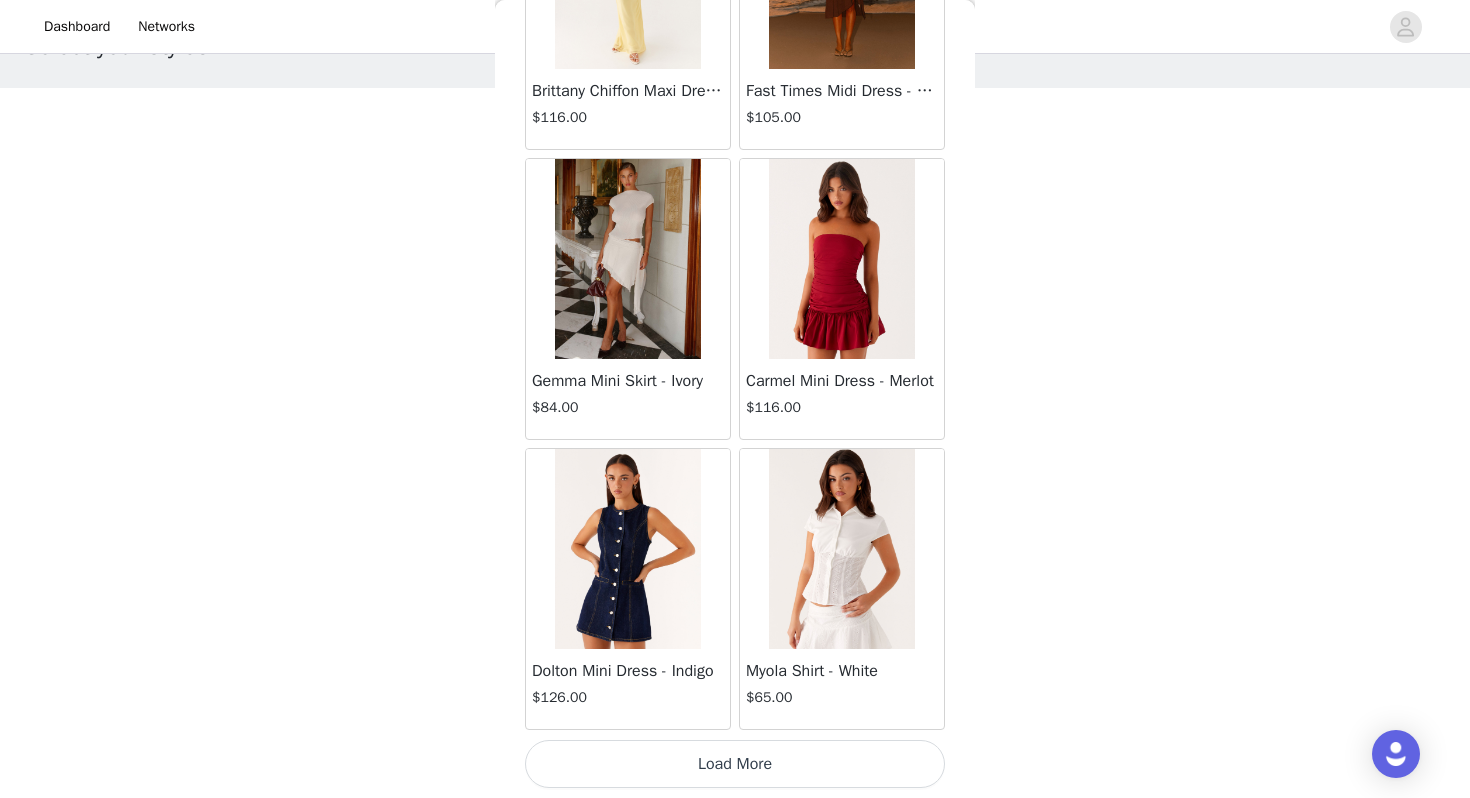 click on "Load More" at bounding box center (735, 764) 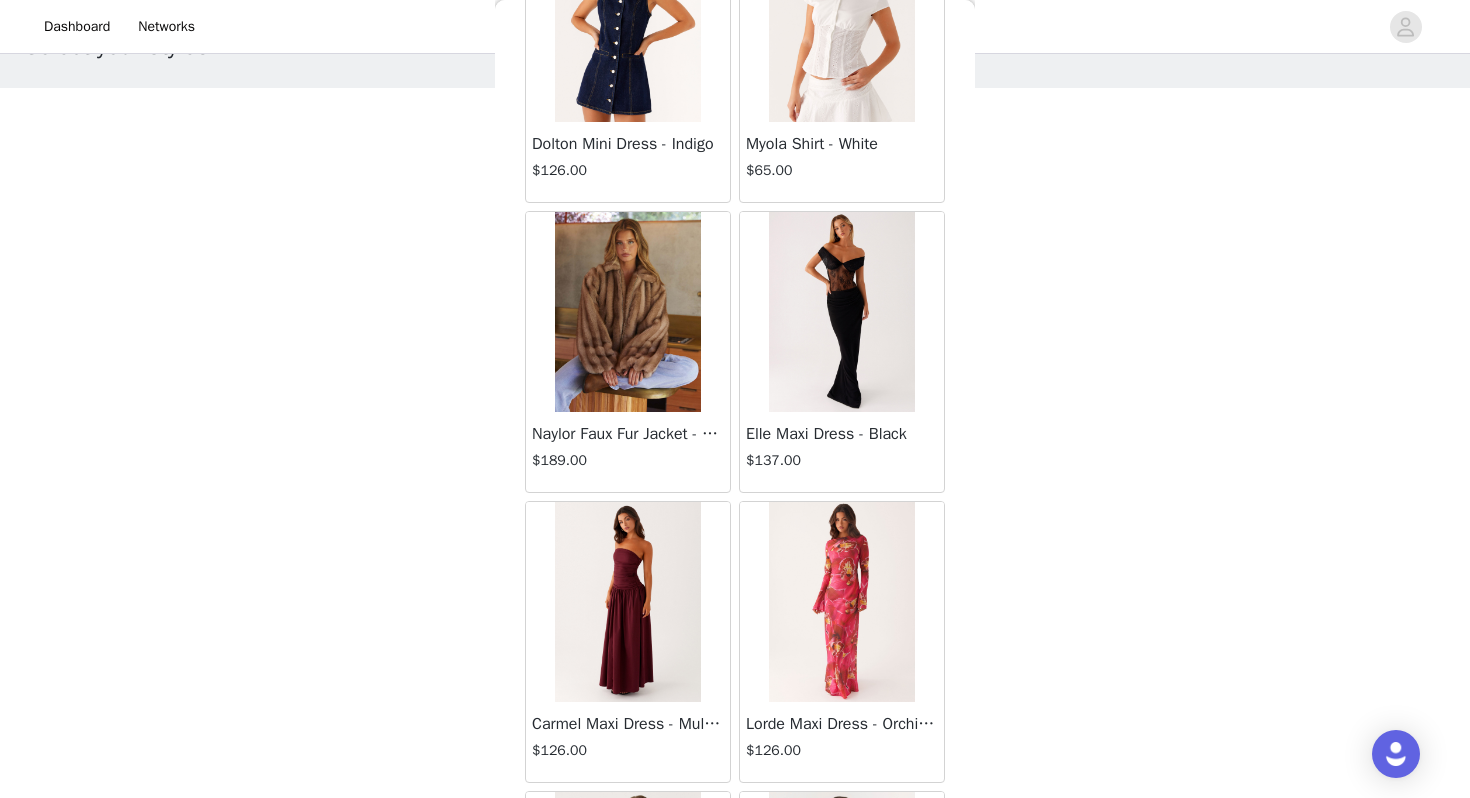 scroll, scrollTop: 49245, scrollLeft: 0, axis: vertical 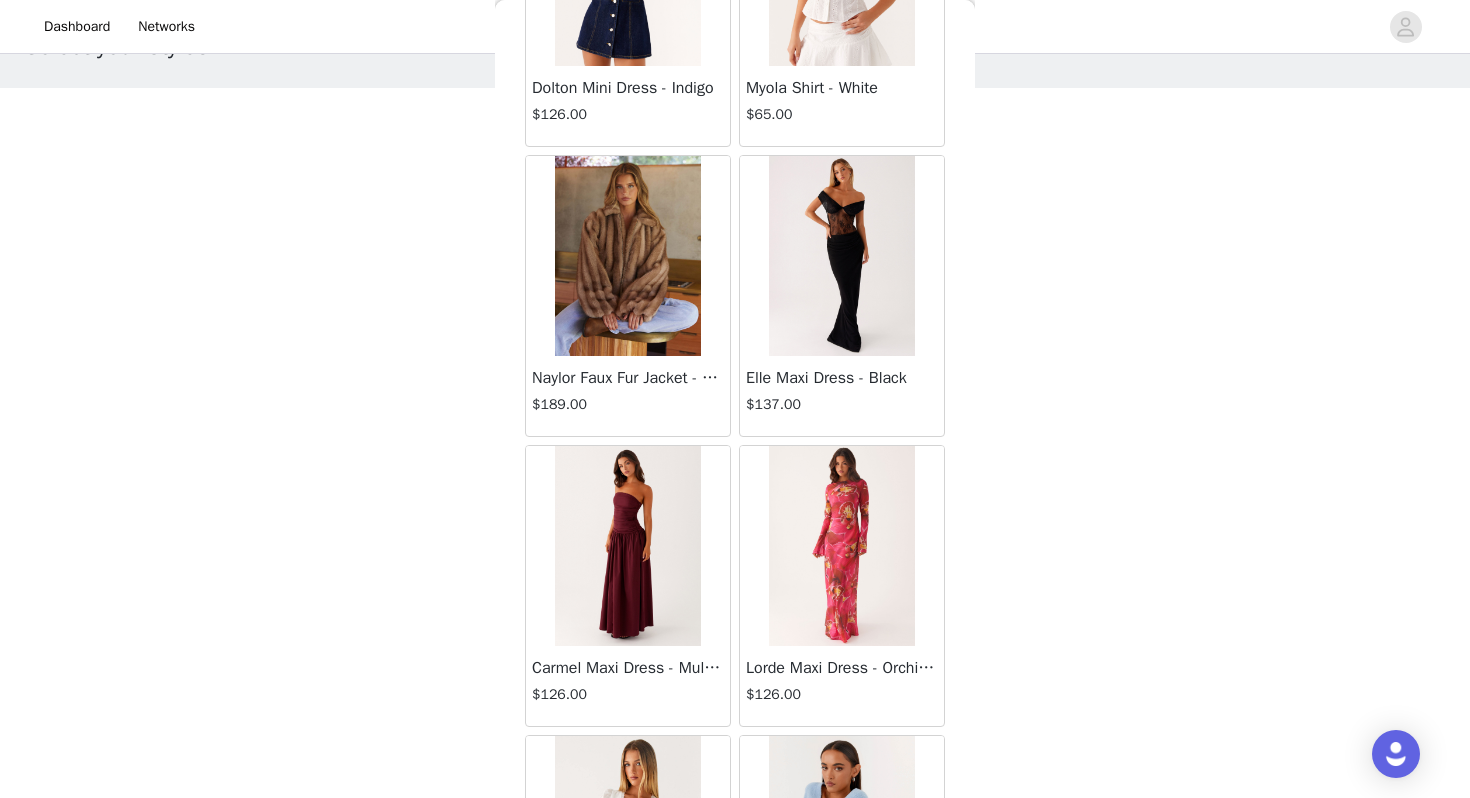 click at bounding box center [627, 256] 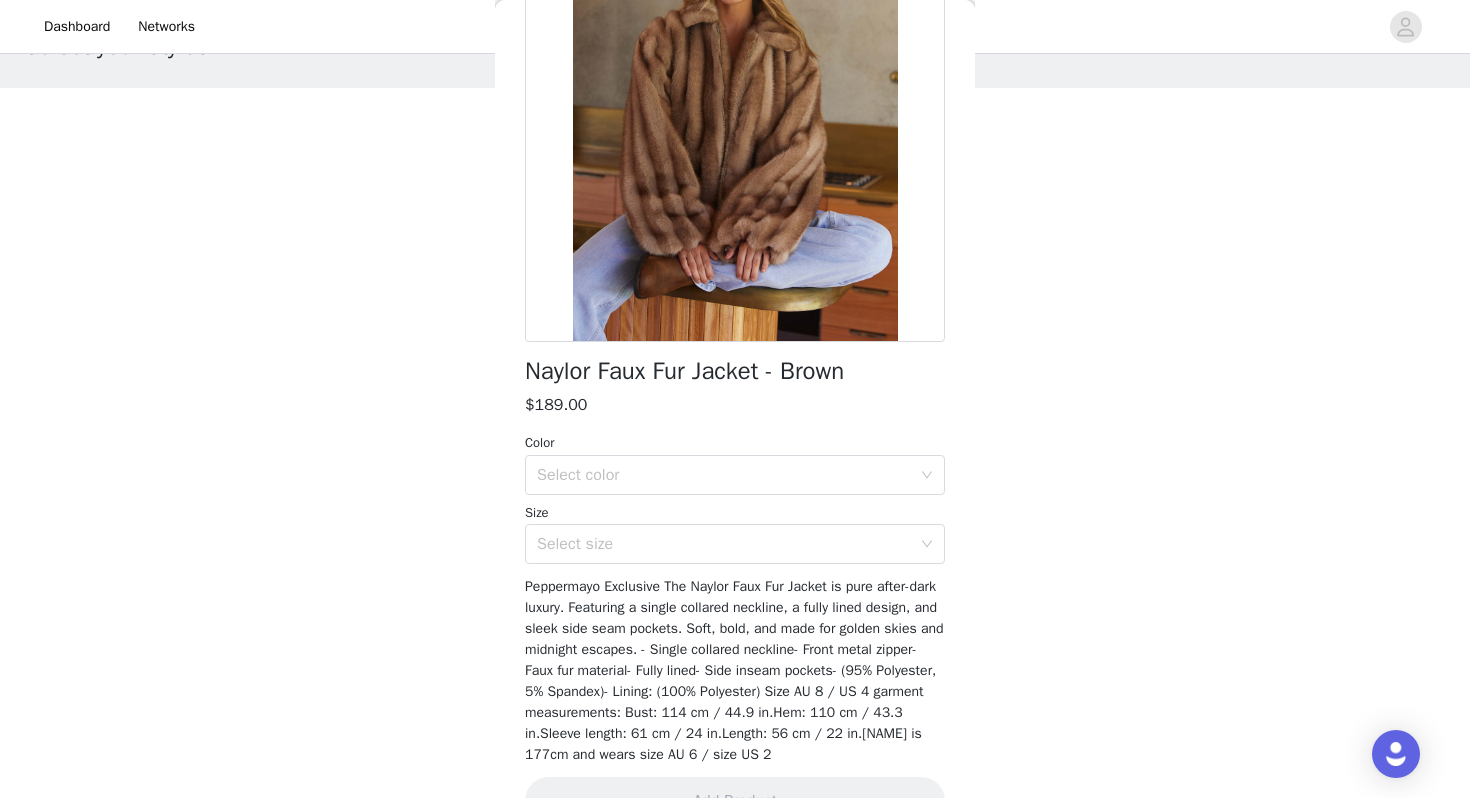 scroll, scrollTop: 278, scrollLeft: 0, axis: vertical 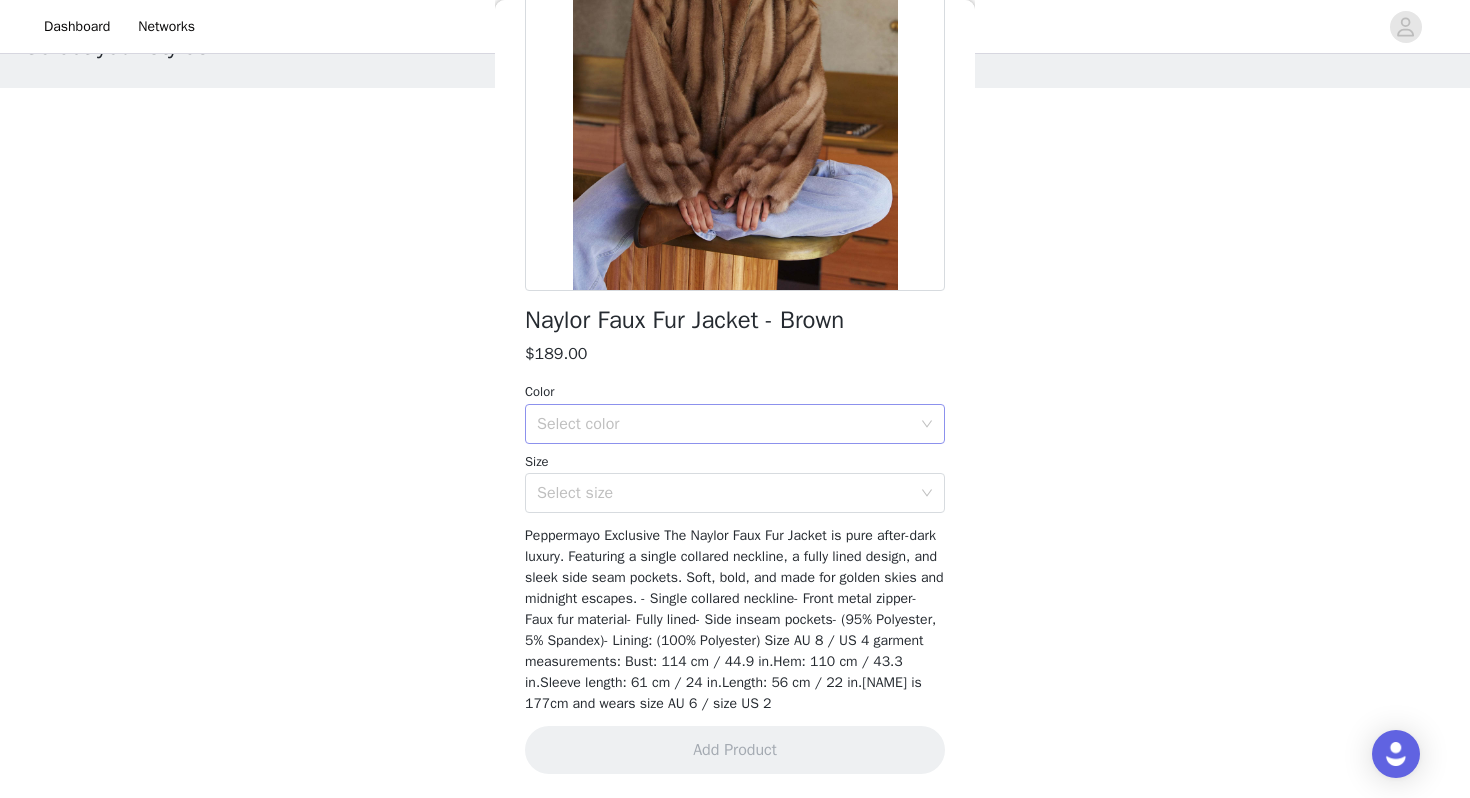 click on "Select color" at bounding box center (724, 424) 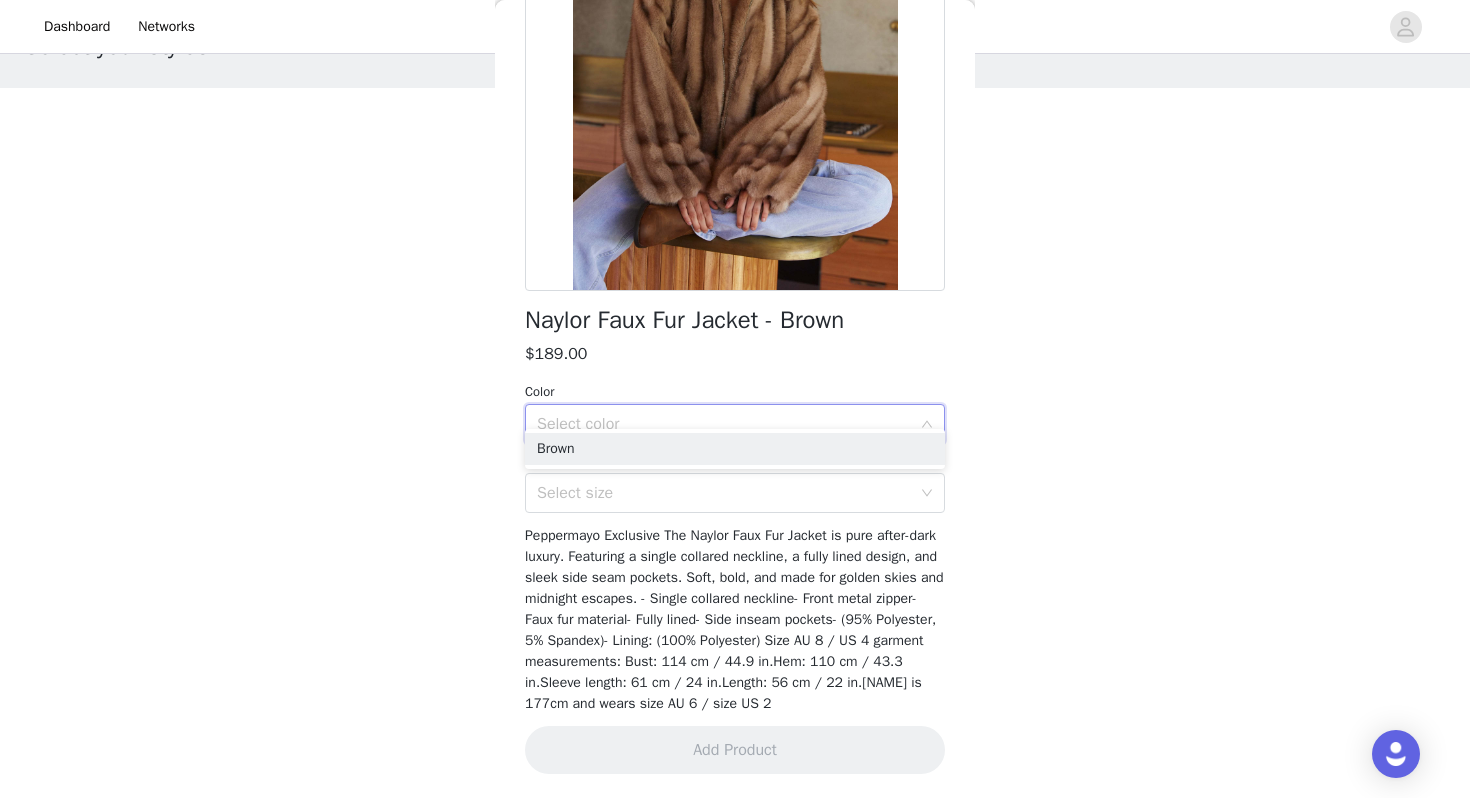click on "Brown" at bounding box center [735, 449] 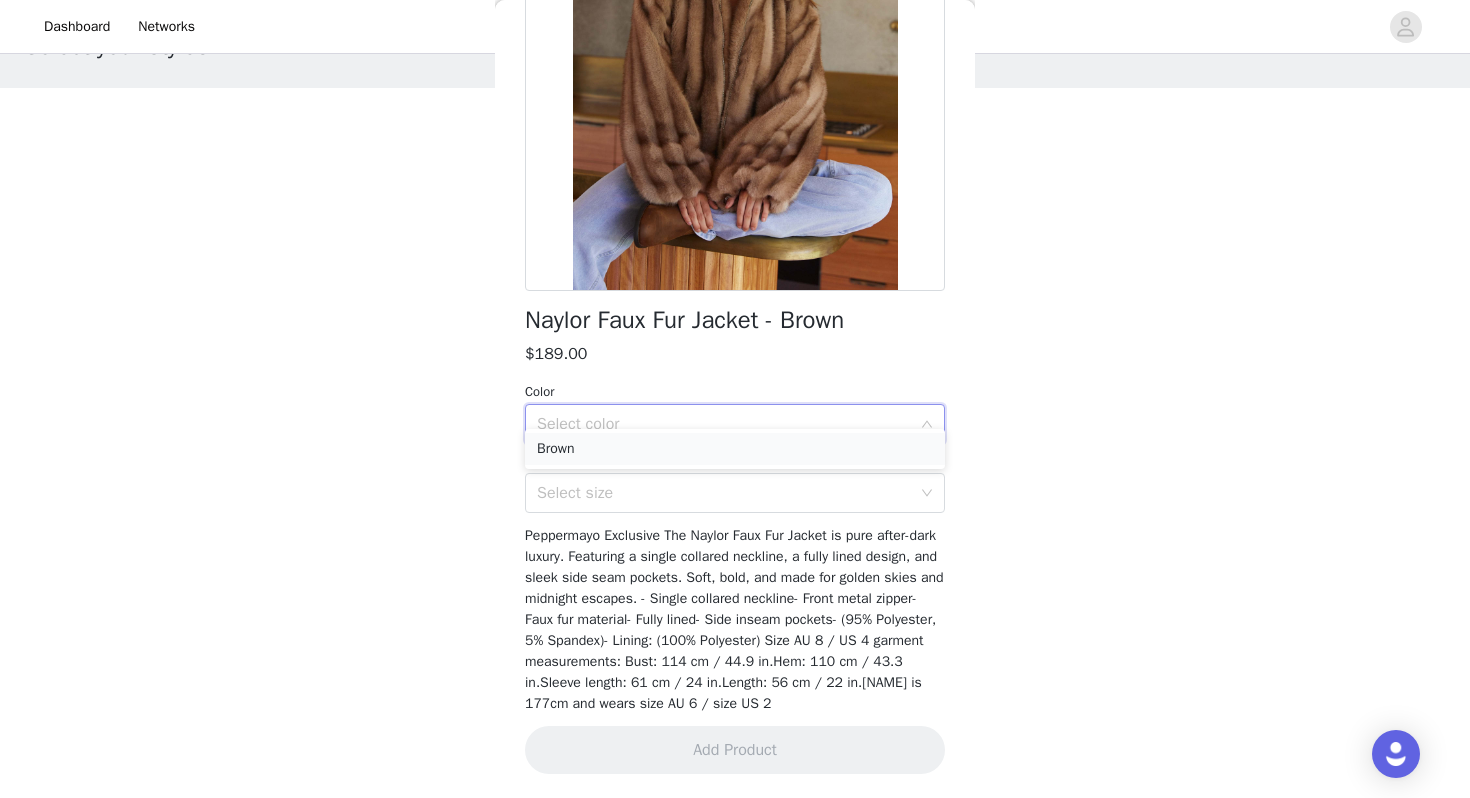 click on "Brown" at bounding box center (735, 449) 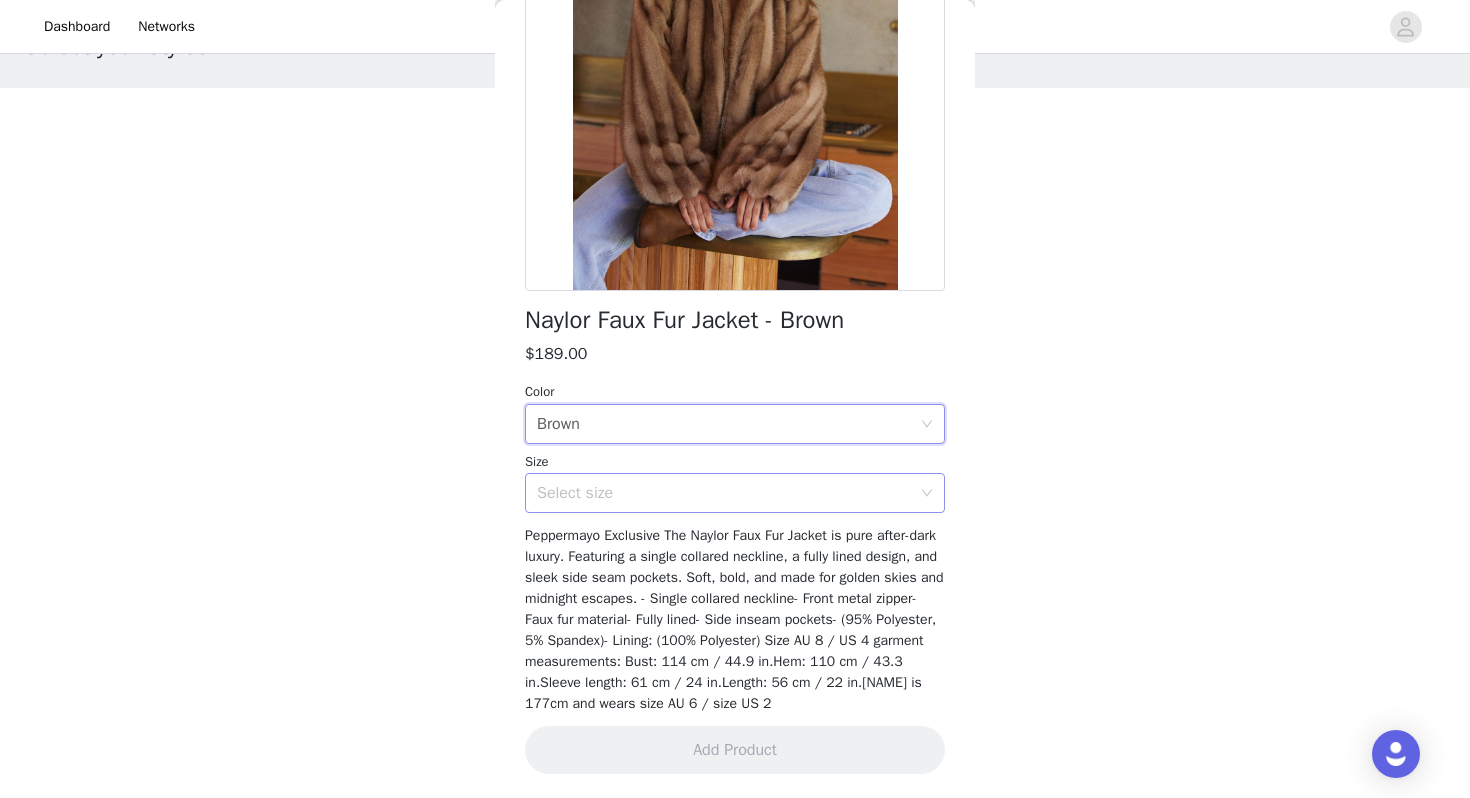 click on "Select size" at bounding box center [724, 493] 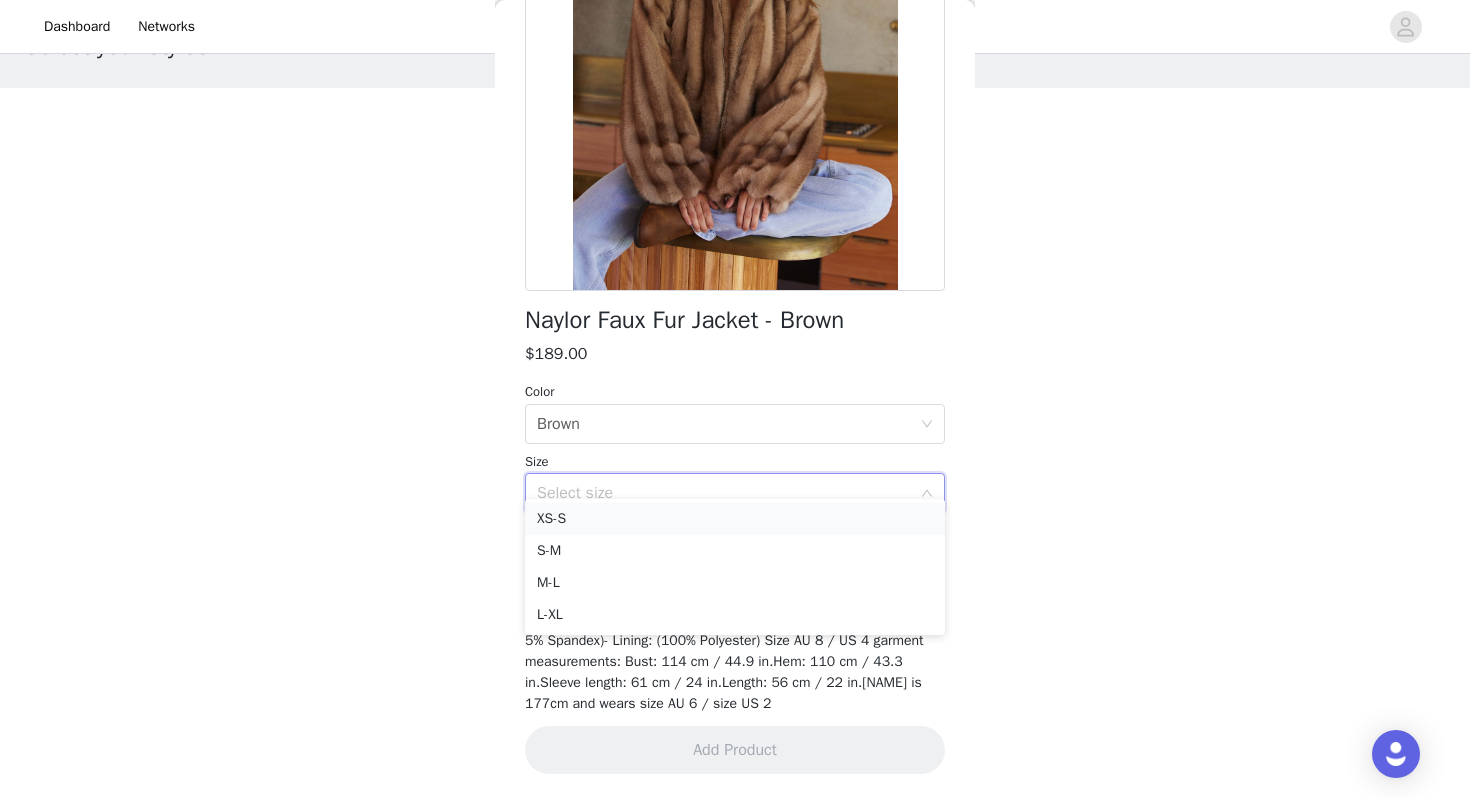click on "XS-S" at bounding box center (735, 519) 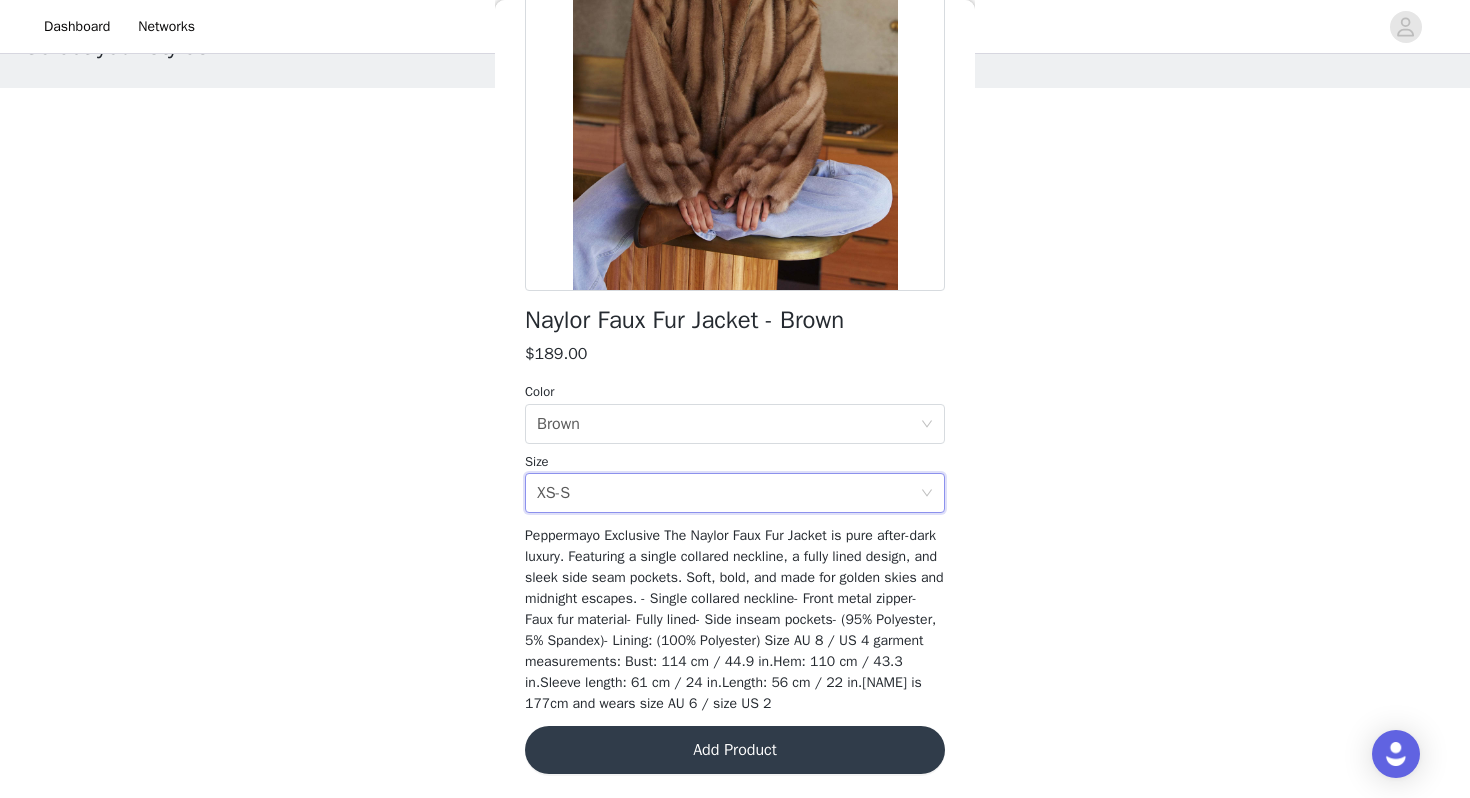 click on "Add Product" at bounding box center (735, 750) 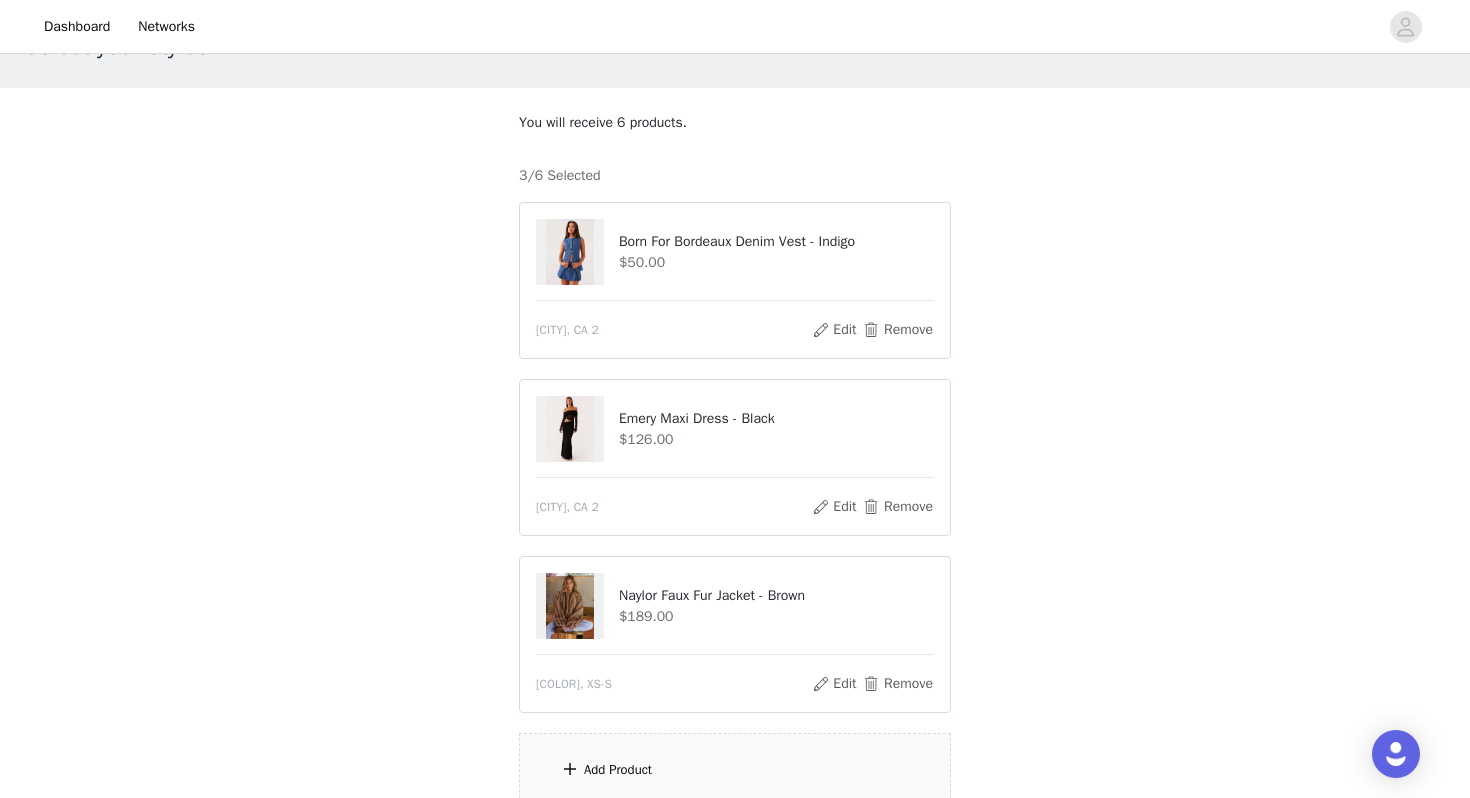 scroll, scrollTop: 251, scrollLeft: 0, axis: vertical 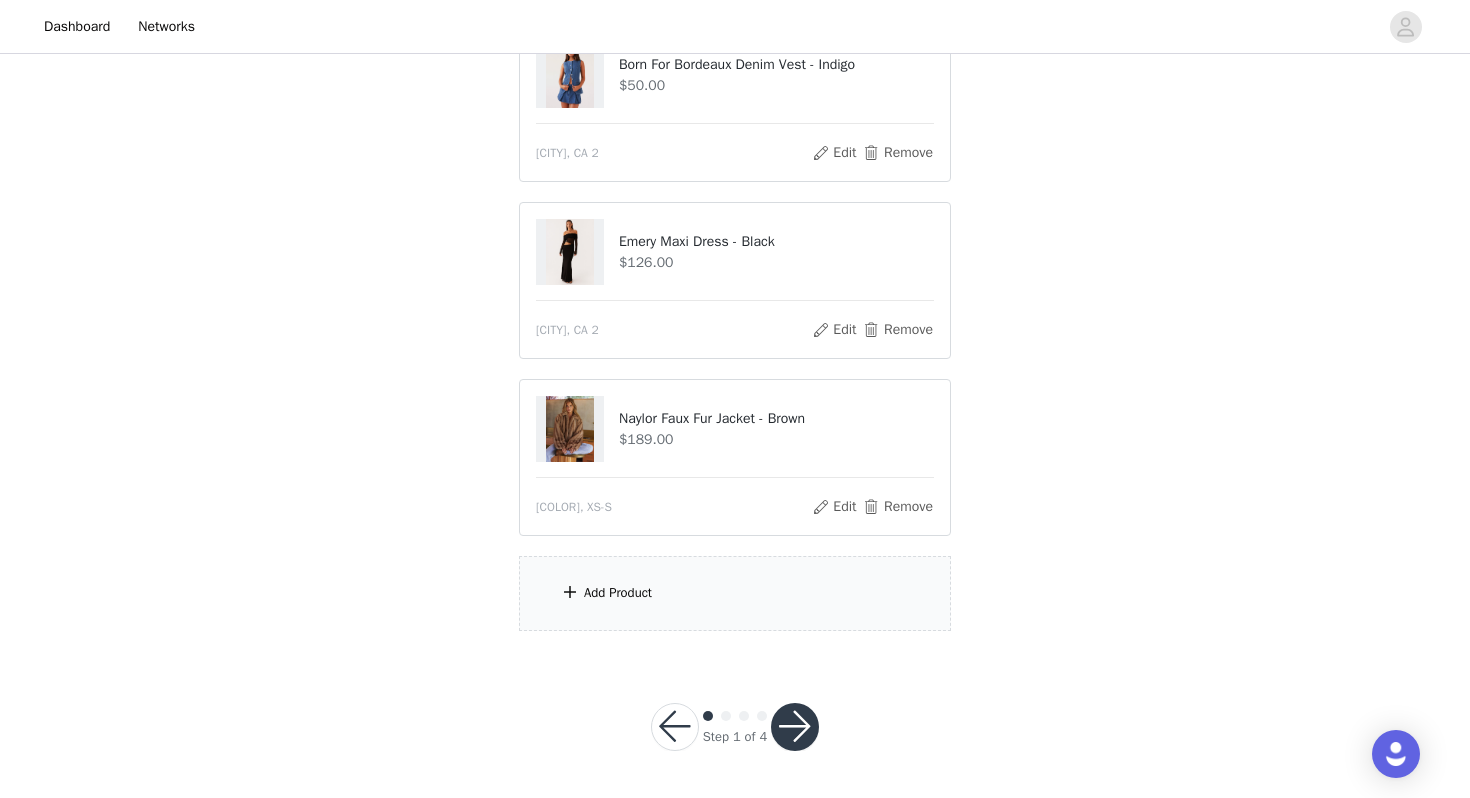 click on "Add Product" at bounding box center (735, 593) 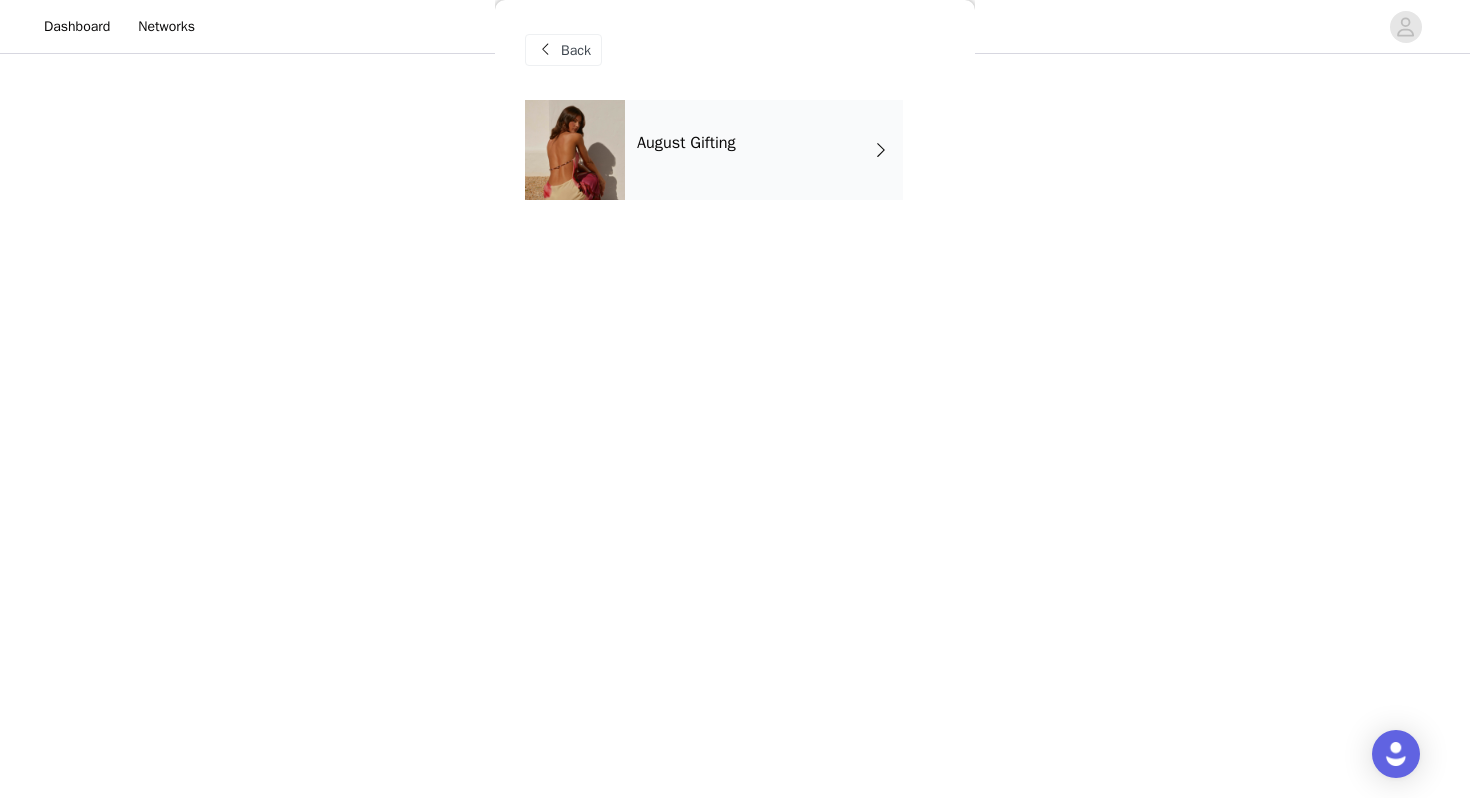 click on "August Gifting" at bounding box center (686, 143) 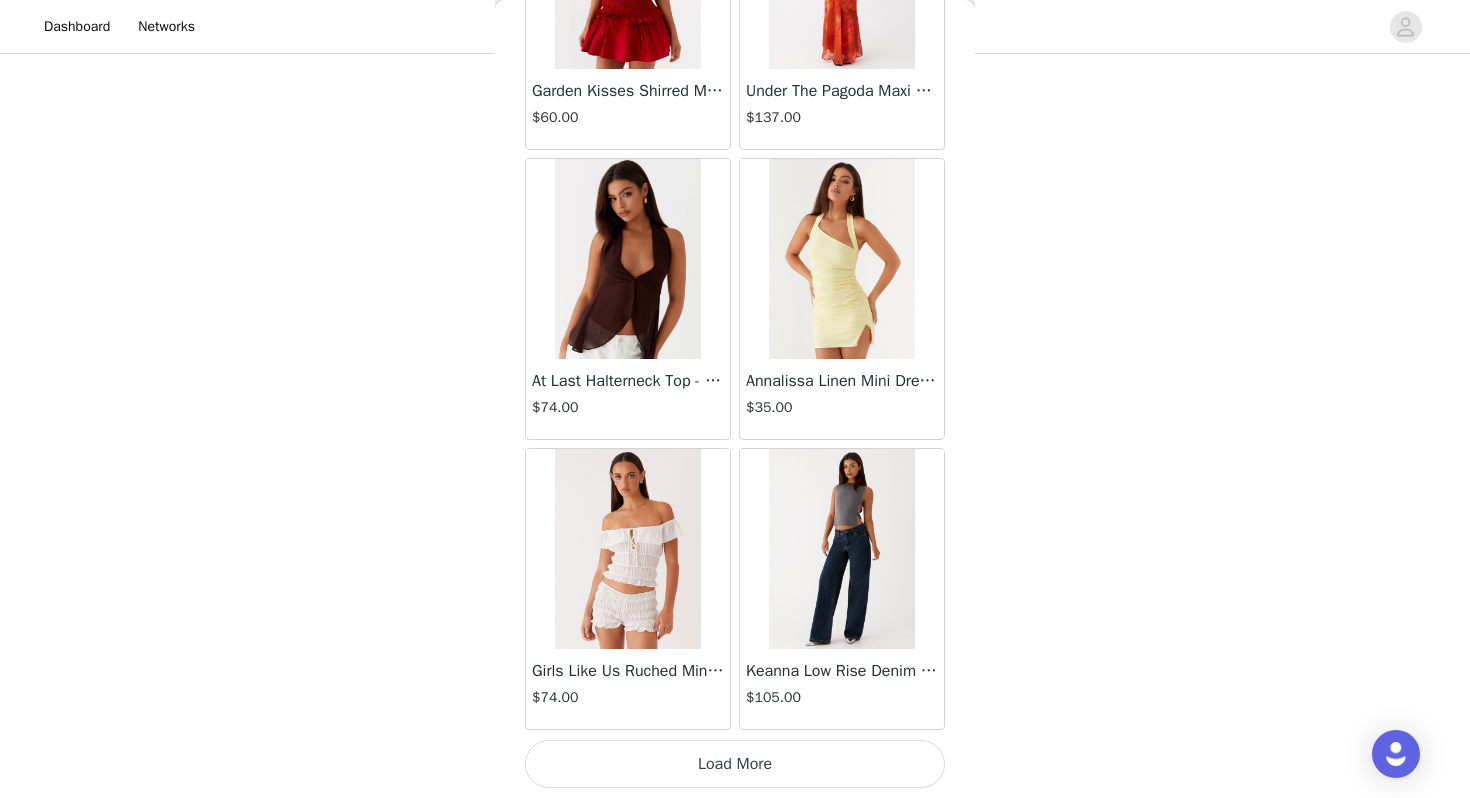click on "Load More" at bounding box center (735, 764) 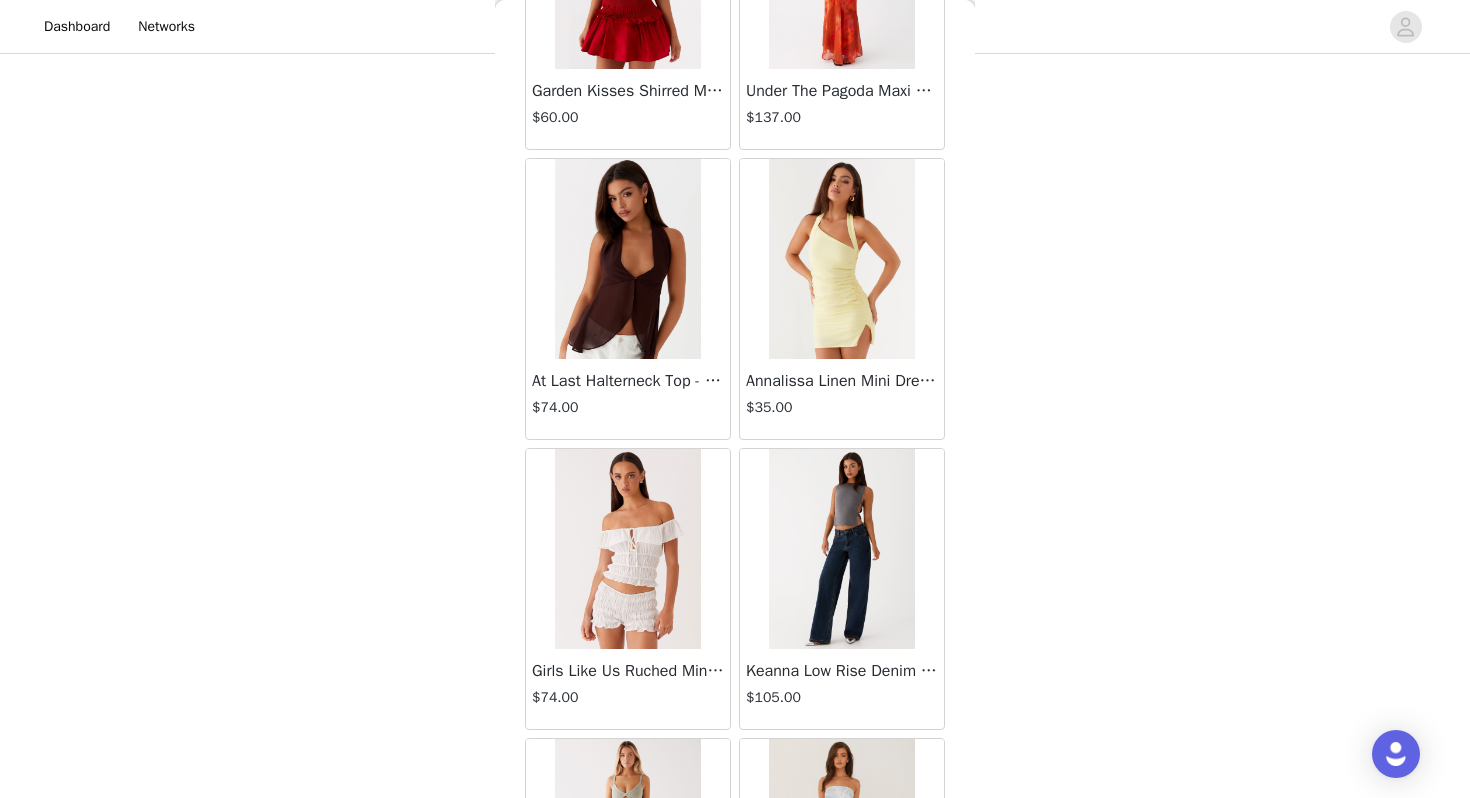 scroll, scrollTop: 5162, scrollLeft: 0, axis: vertical 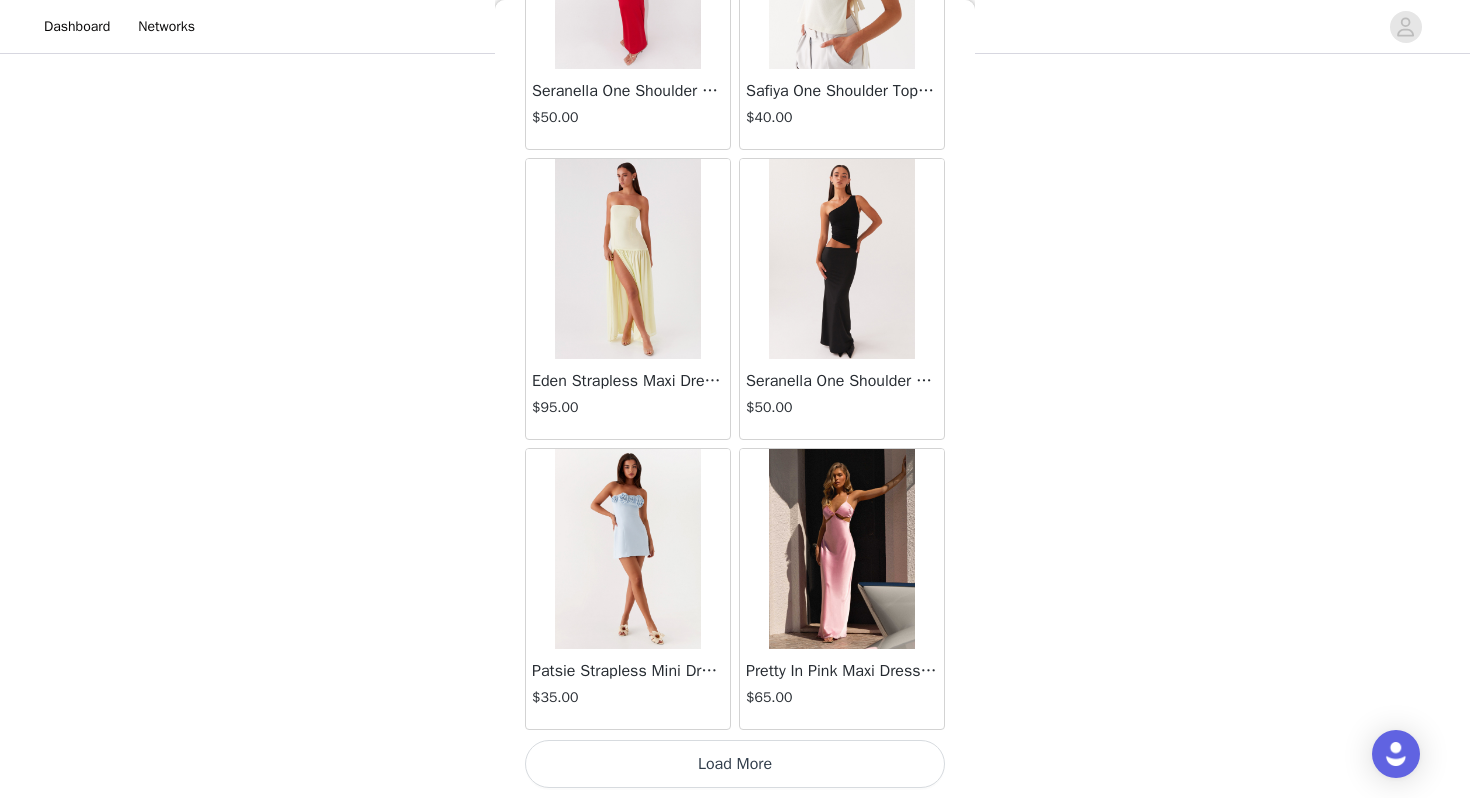 click on "Load More" at bounding box center [735, 764] 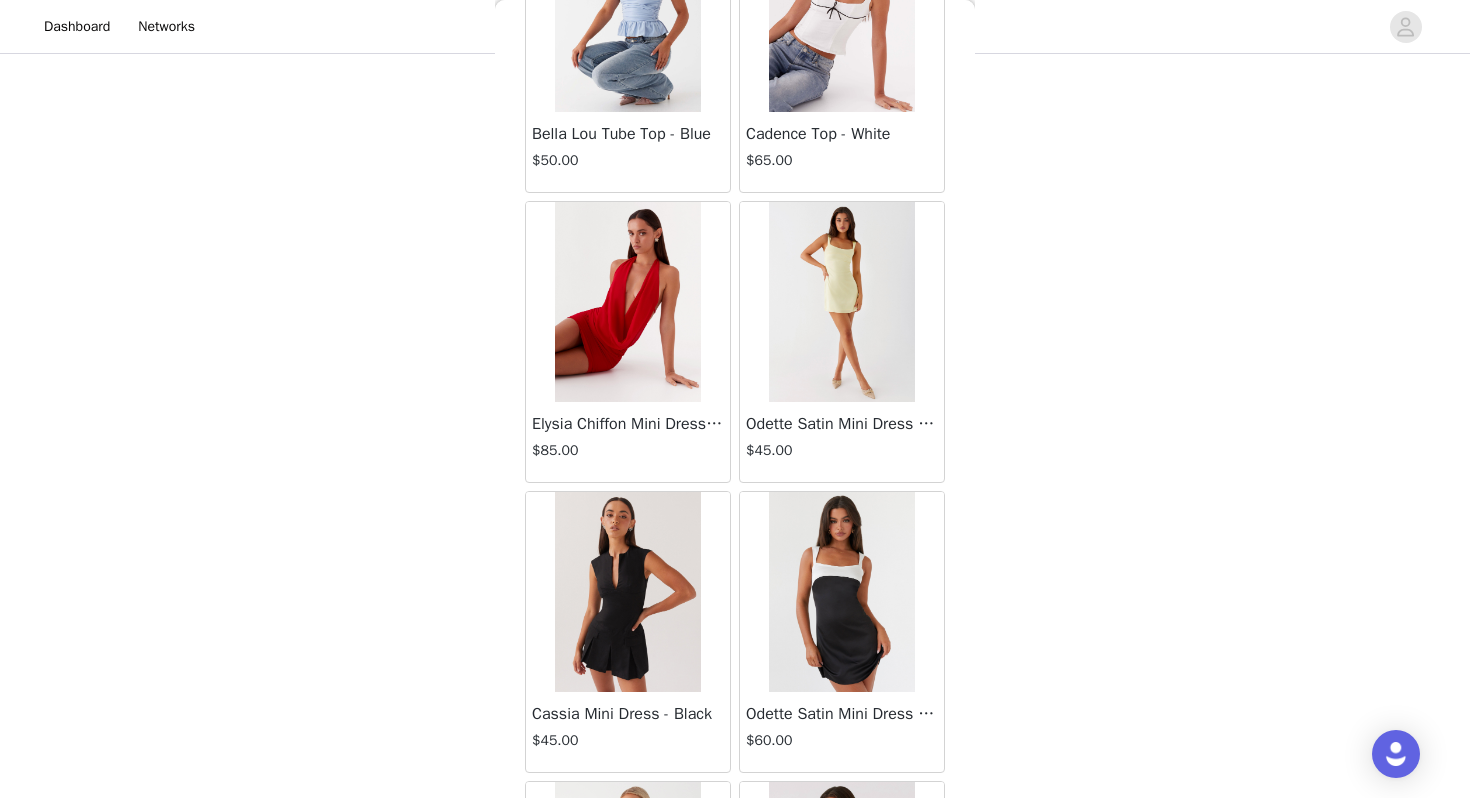scroll, scrollTop: 8062, scrollLeft: 0, axis: vertical 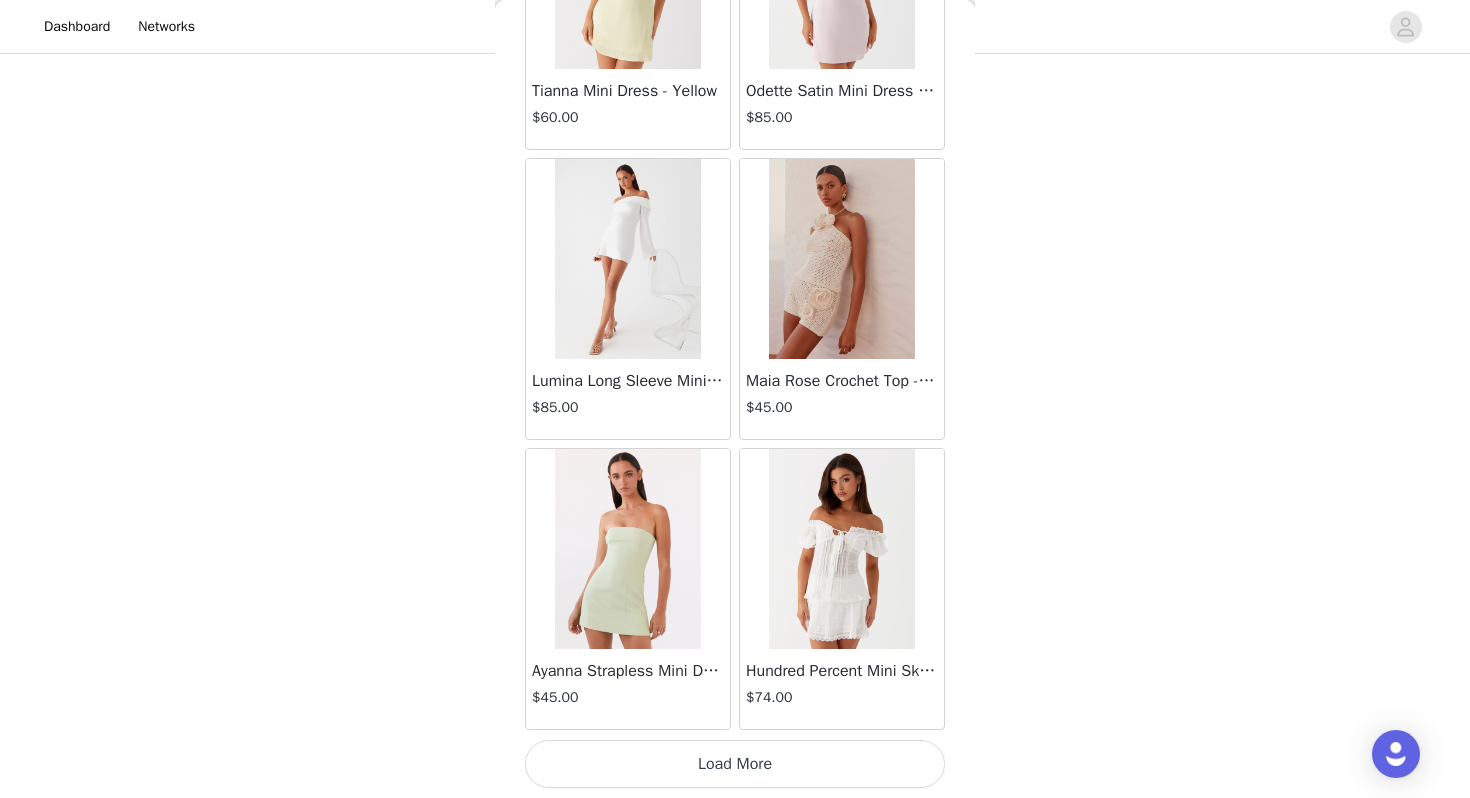 click on "Load More" at bounding box center (735, 764) 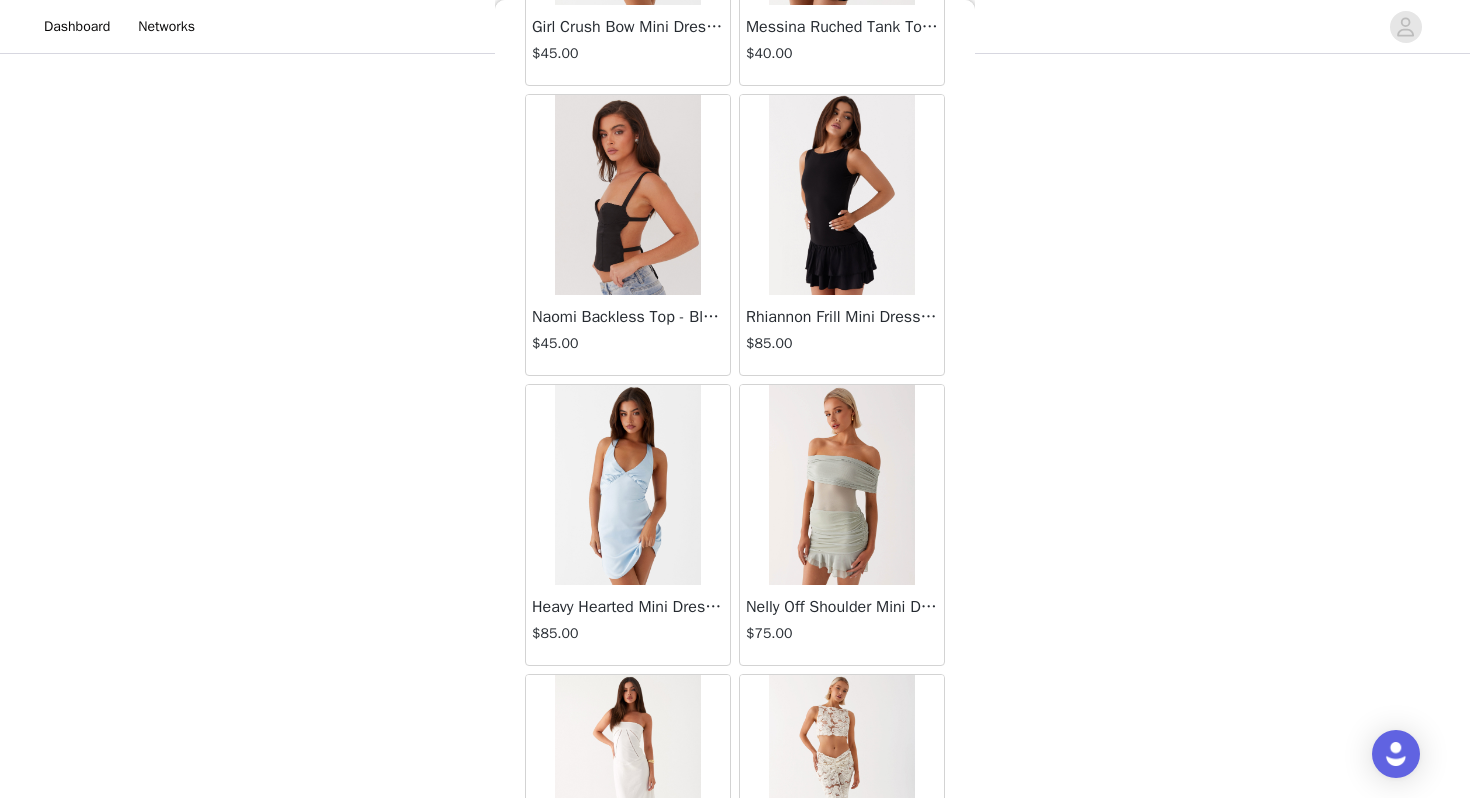 scroll, scrollTop: 10962, scrollLeft: 0, axis: vertical 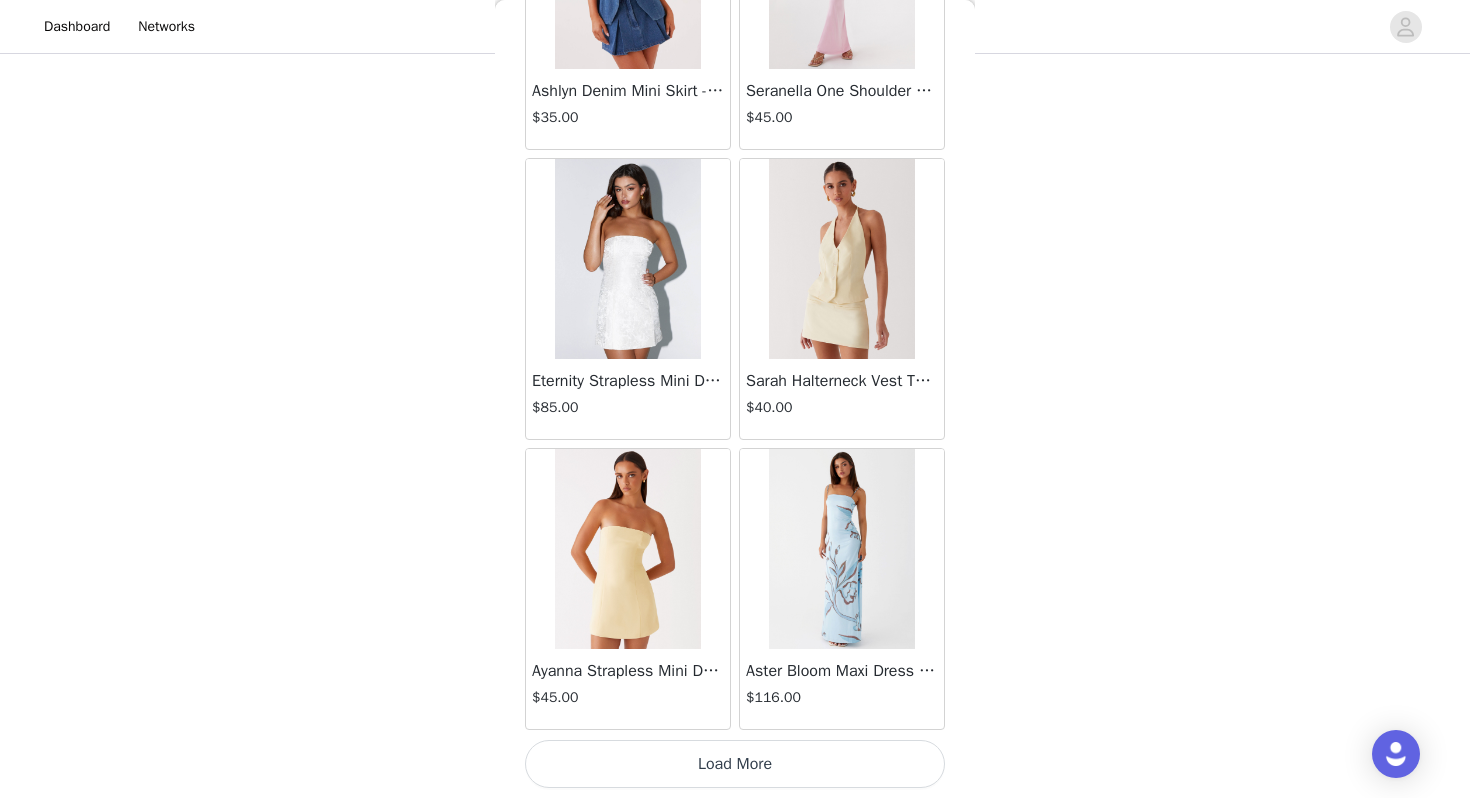 click on "Aullie Mini Dress - White   $60.00       Mira Halter Neck Mini Dress - Black   $85.00       Heavy Hearted Mini Dress - Yellow   $85.00       Hundred Percent Puff Sleeve Top - White   $105.00       Love Seeker Corset Mini Dress - Red   $45.00       Cherish You Buckle Top - Red   $30.00       Ayla Satin Mini Dress - Yellow   $105.00       Rudy Tube Top - Ivory   $30.00       Keira Linen Mini Dress - White   $105.00       Not One Time Knit Mini Dress - Red   $35.00       Carmel Maxi Dress - Brown   $126.00       Moorey Beaded Mini Dress - Blue   $45.00       Solaris Strapless Maxi Dress - Blue Floral   $126.00       Lyrical Maxi Dress - Ivory   $95.00       Garden Kisses Shirred Mini Dress - Red   $60.00       Under The Pagoda Maxi Dress - Amber   $137.00       At Last Halterneck Top - Brown   $74.00       Annalissa Linen Mini Dress - Yellow   $35.00       Girls Like Us Ruched Mini Shorts - White   $74.00       Keanna Low Rise Denim Jeans - Washed Denim   $105.00       Jocelyn Maxi Dress - Sage   $95.00" at bounding box center [735, -5034] 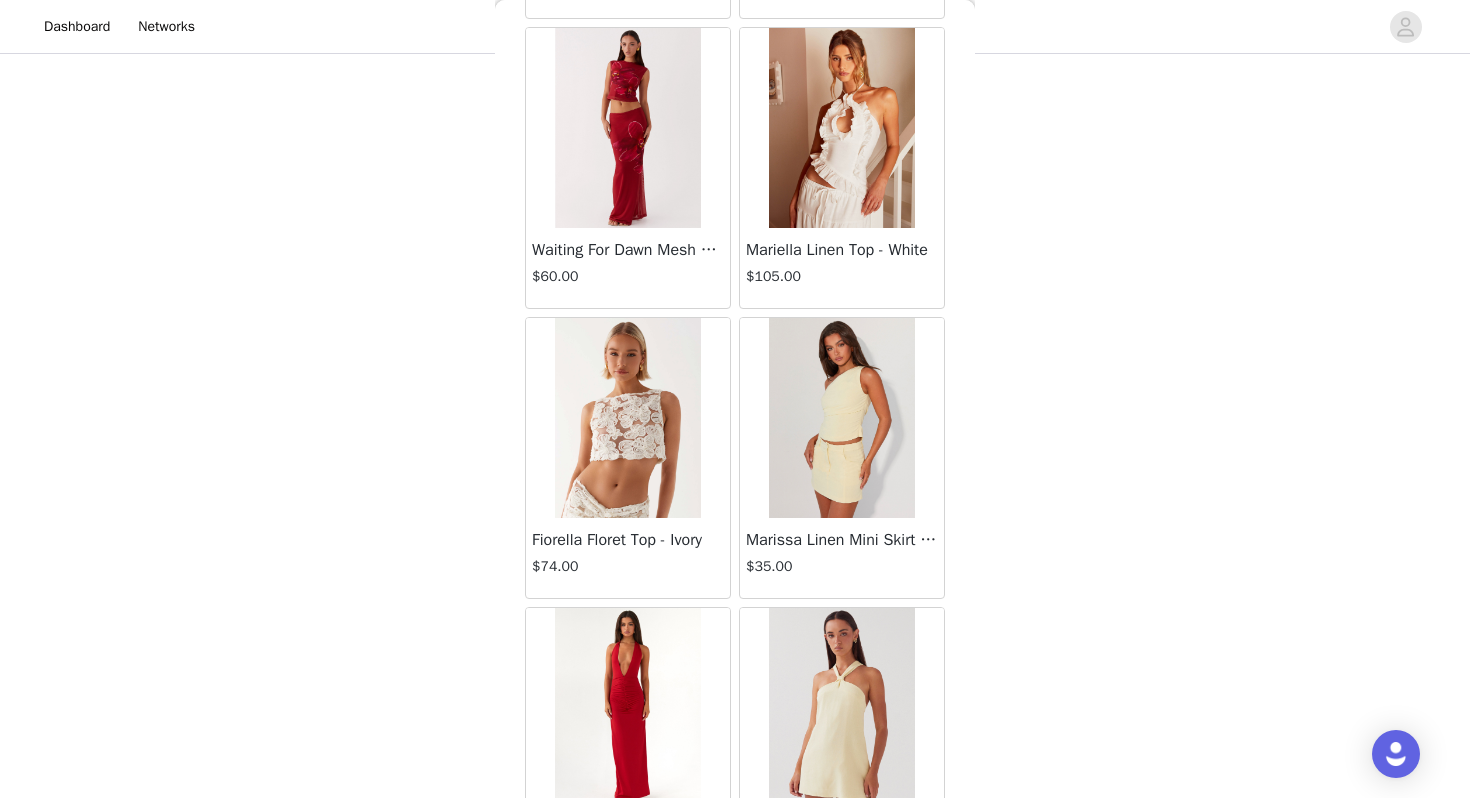 scroll, scrollTop: 13862, scrollLeft: 0, axis: vertical 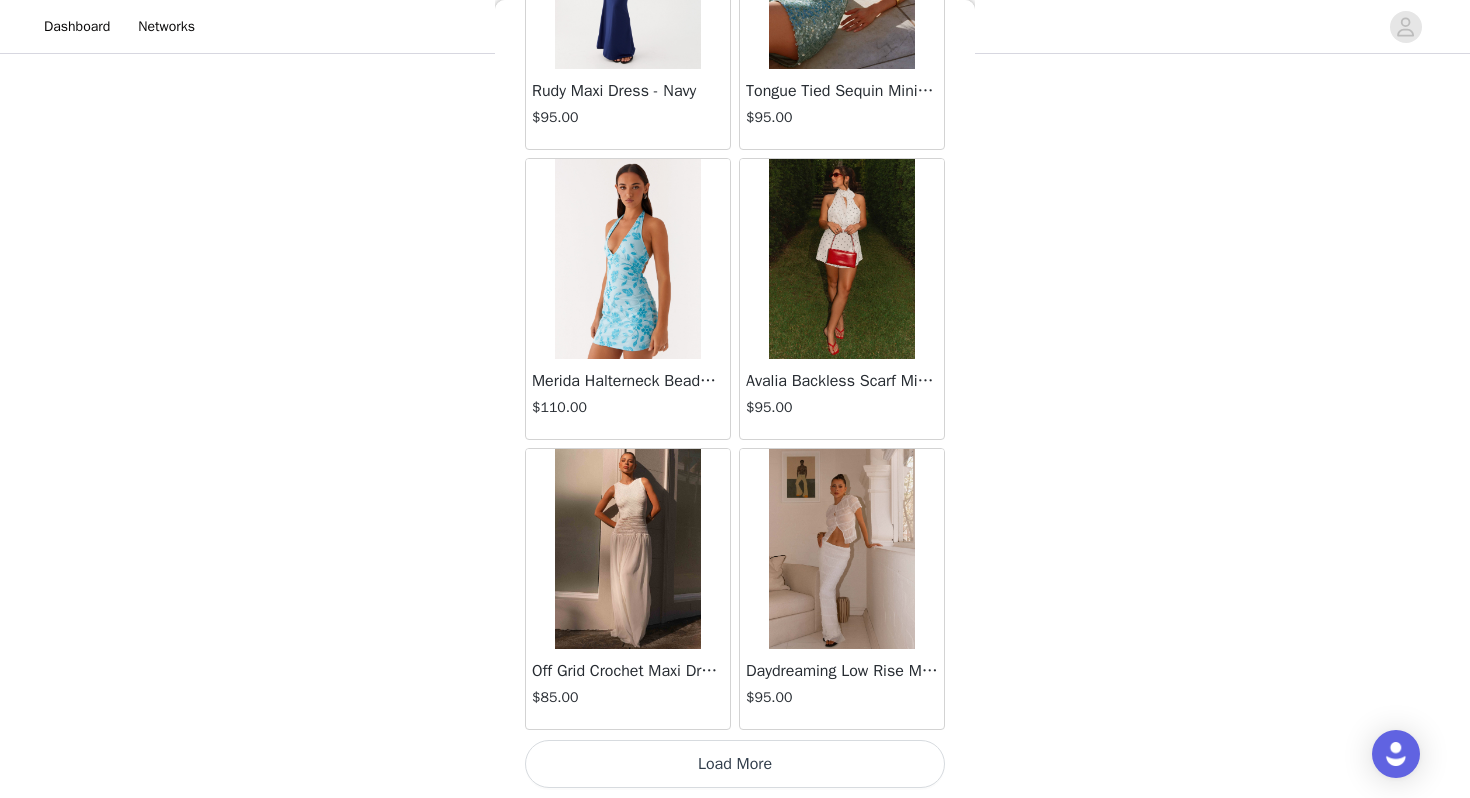 click on "Load More" at bounding box center (735, 764) 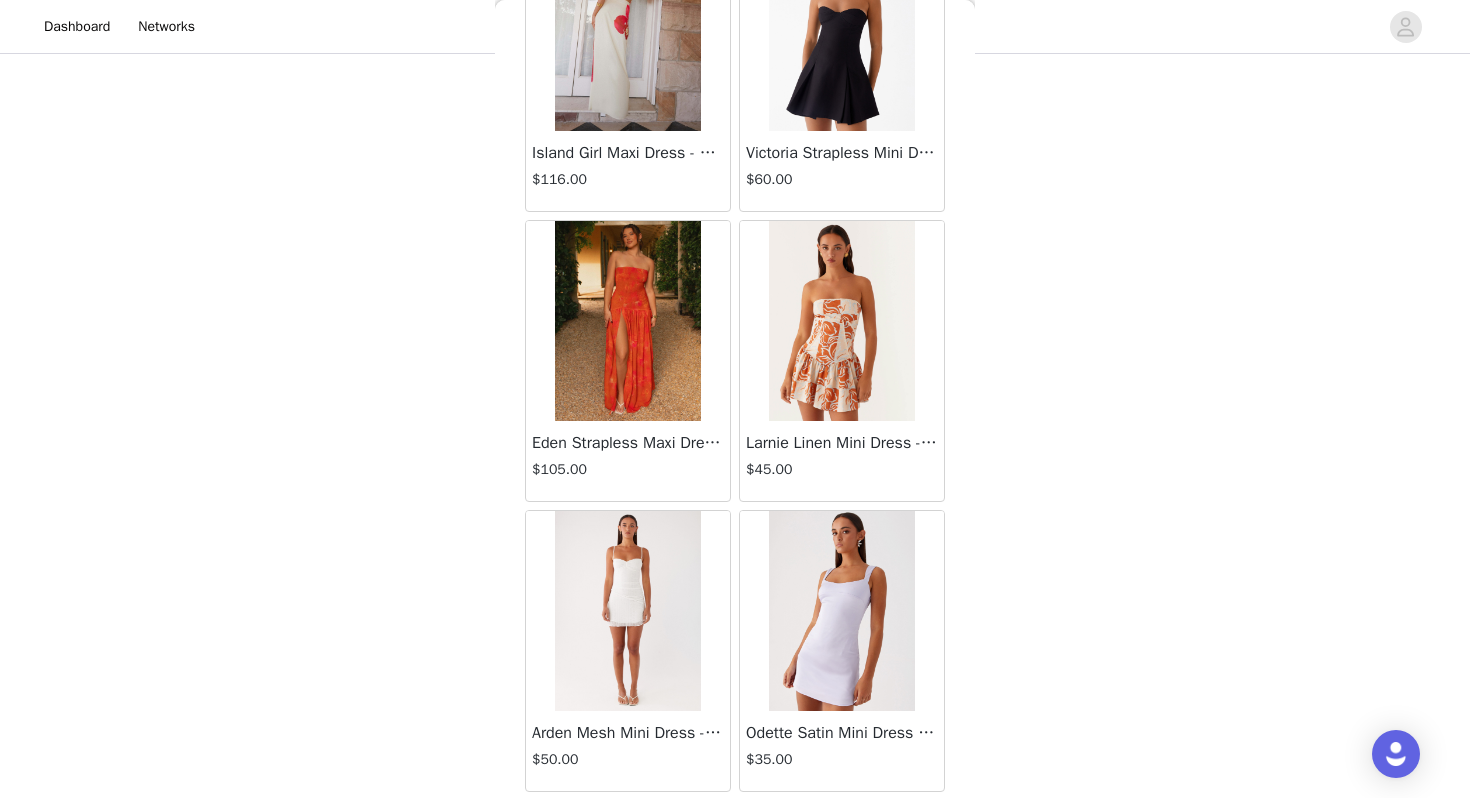 scroll, scrollTop: 16762, scrollLeft: 0, axis: vertical 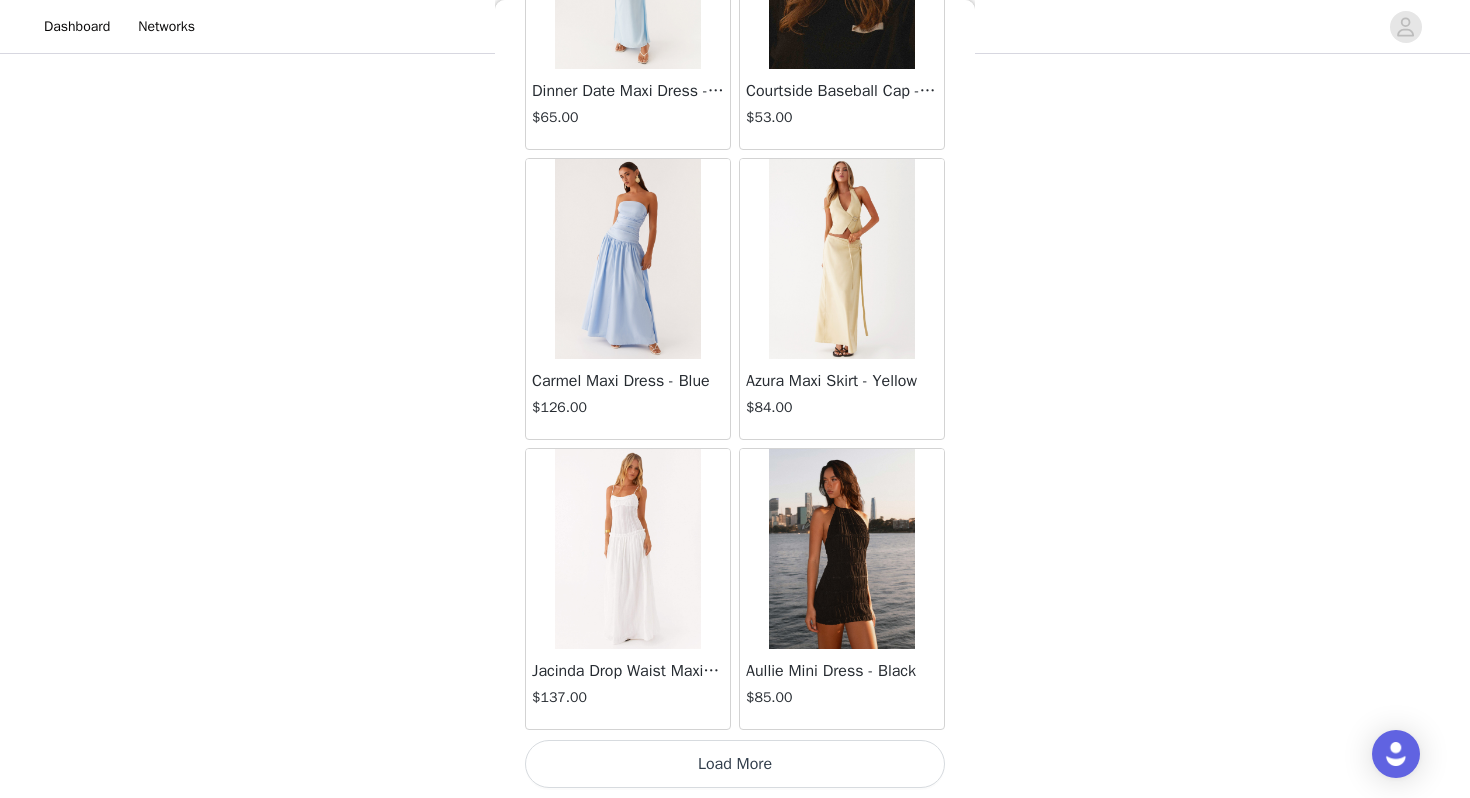 click on "Load More" at bounding box center (735, 764) 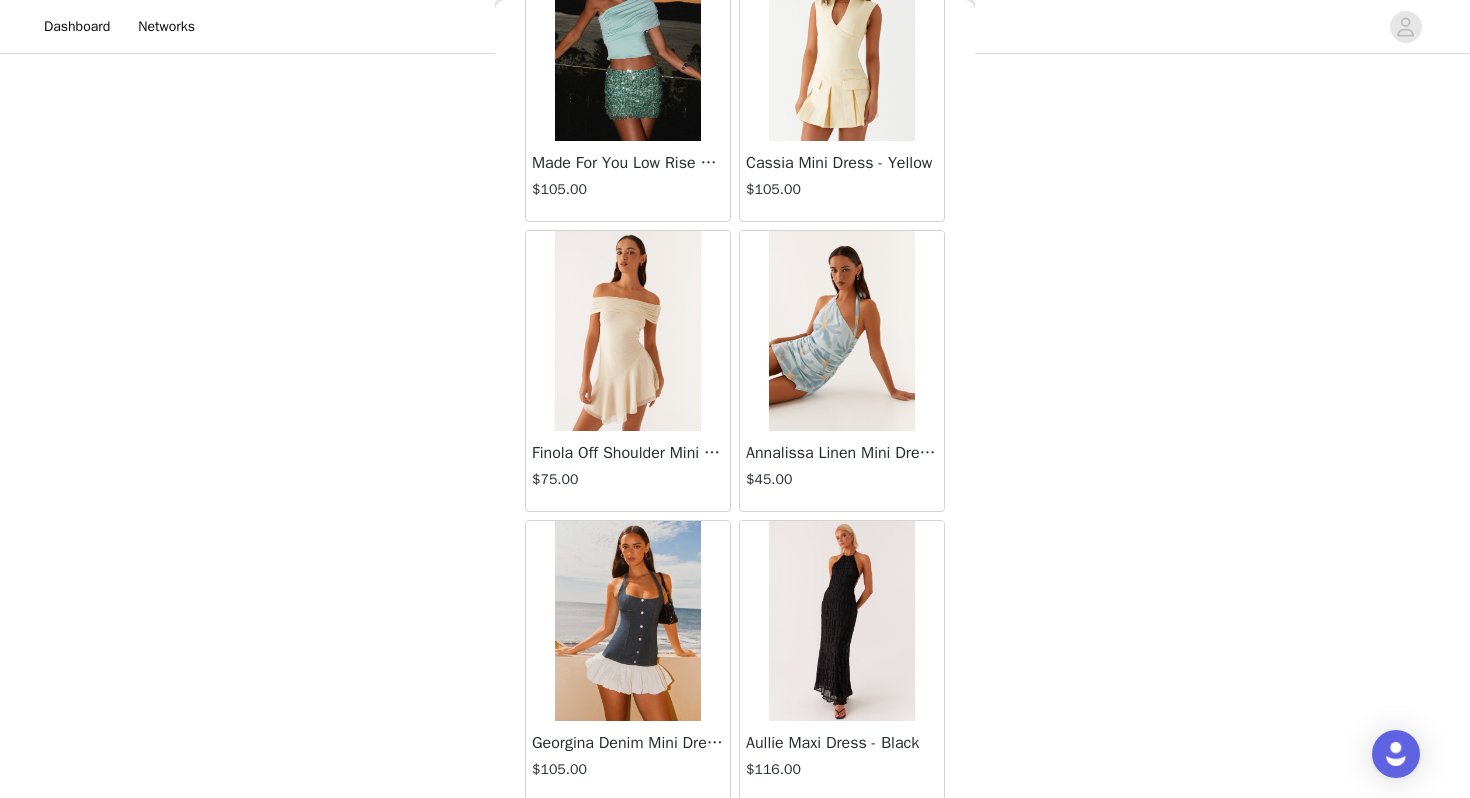 scroll, scrollTop: 19662, scrollLeft: 0, axis: vertical 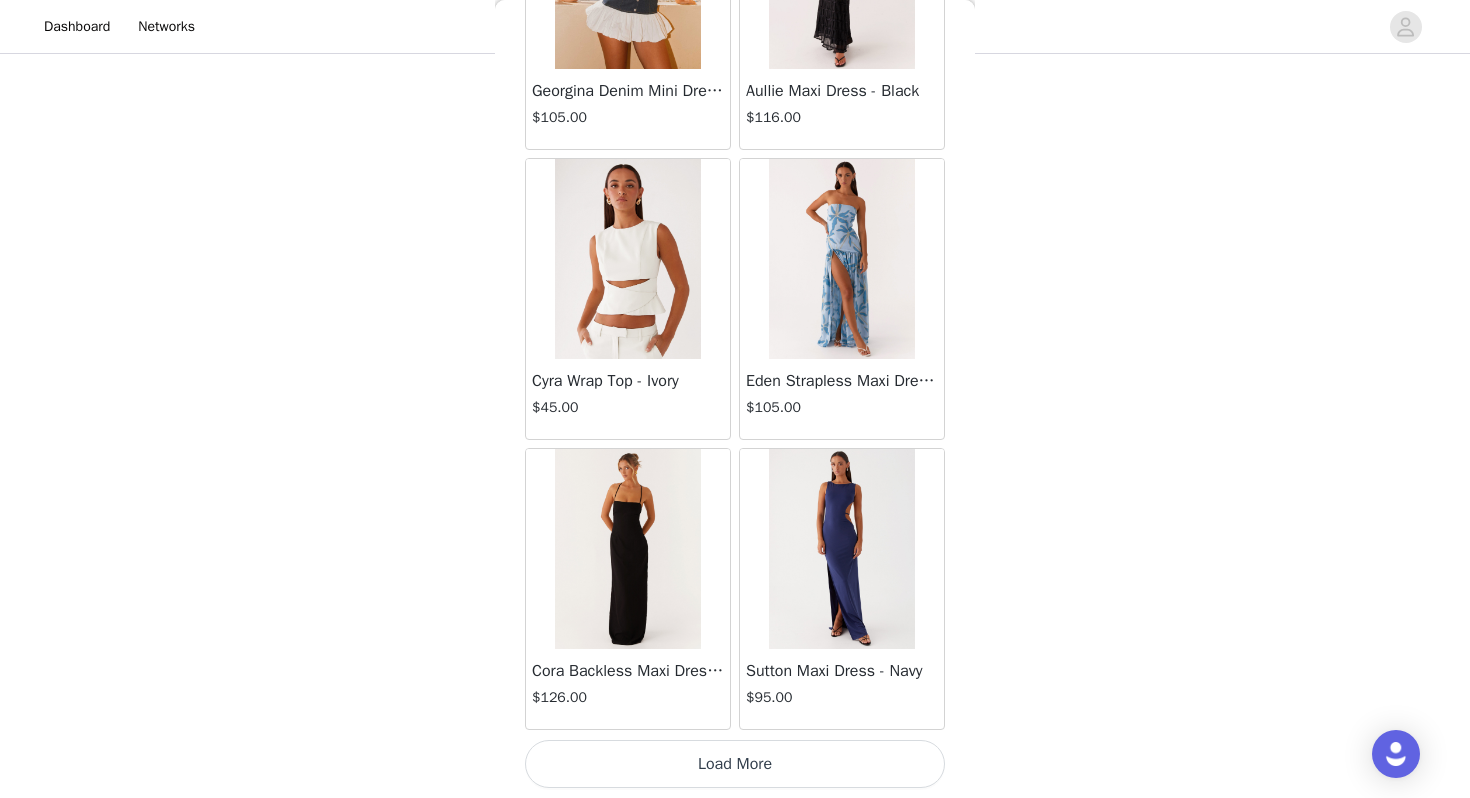 click on "Load More" at bounding box center (735, 764) 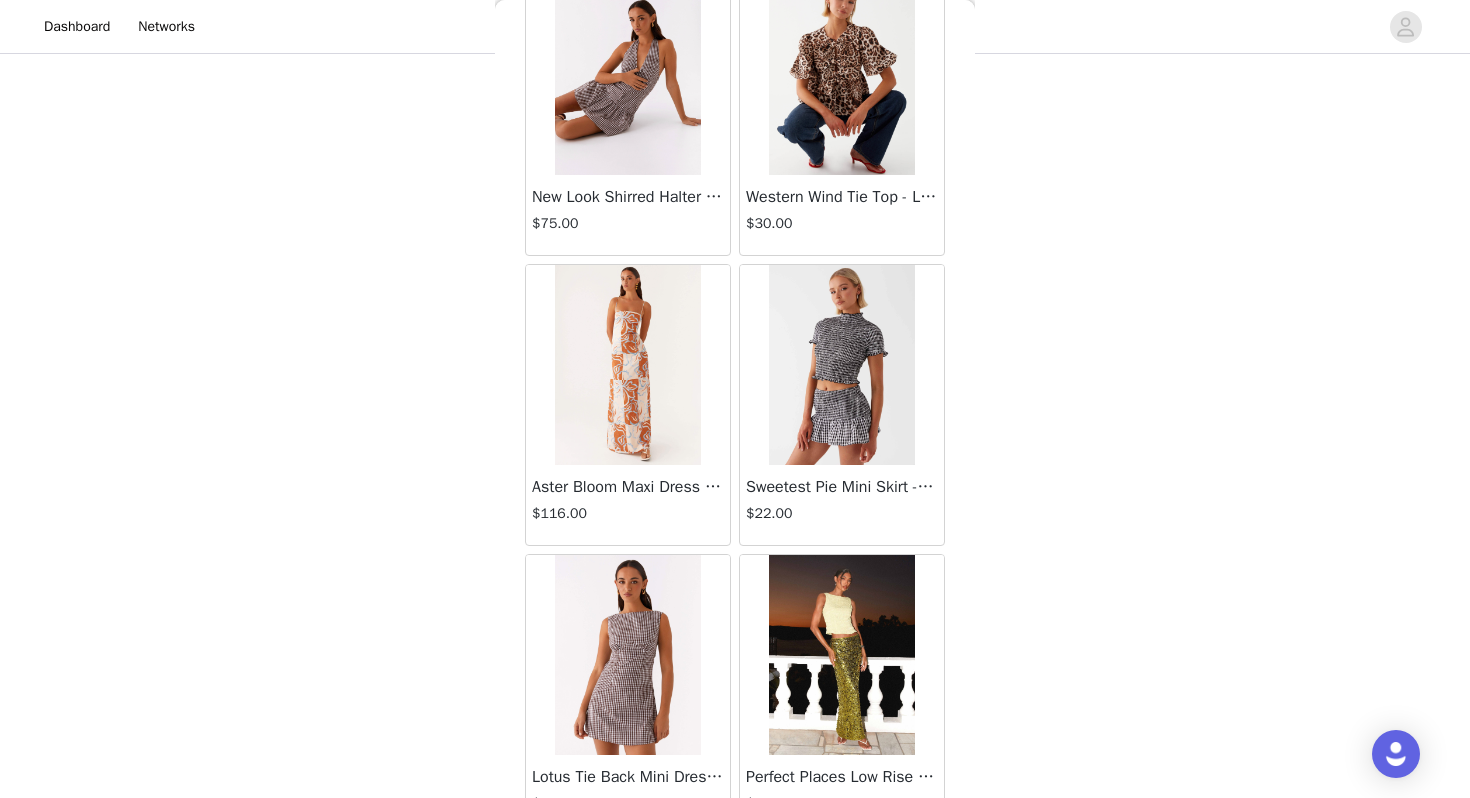 scroll, scrollTop: 22562, scrollLeft: 0, axis: vertical 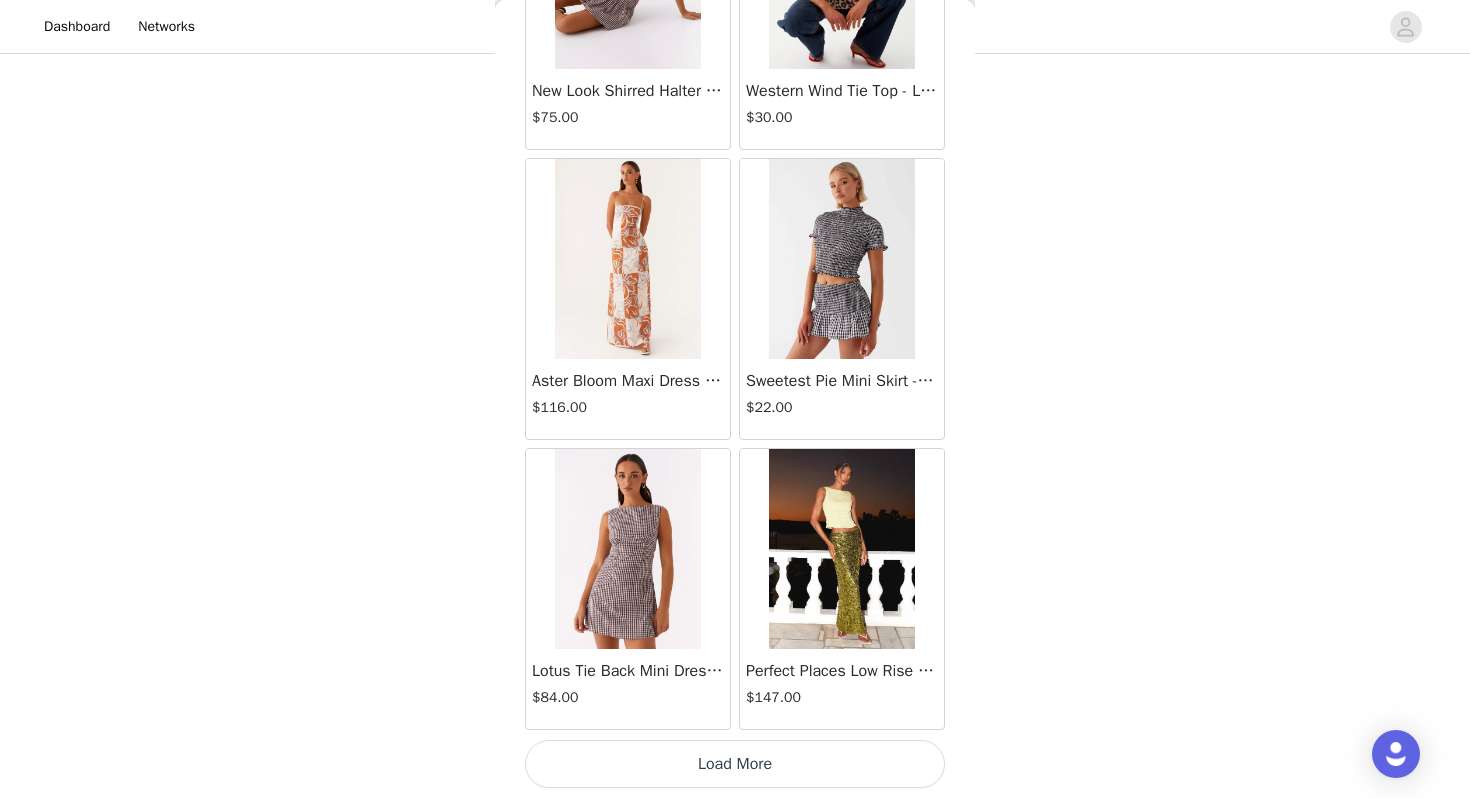 click on "Load More" at bounding box center [735, 764] 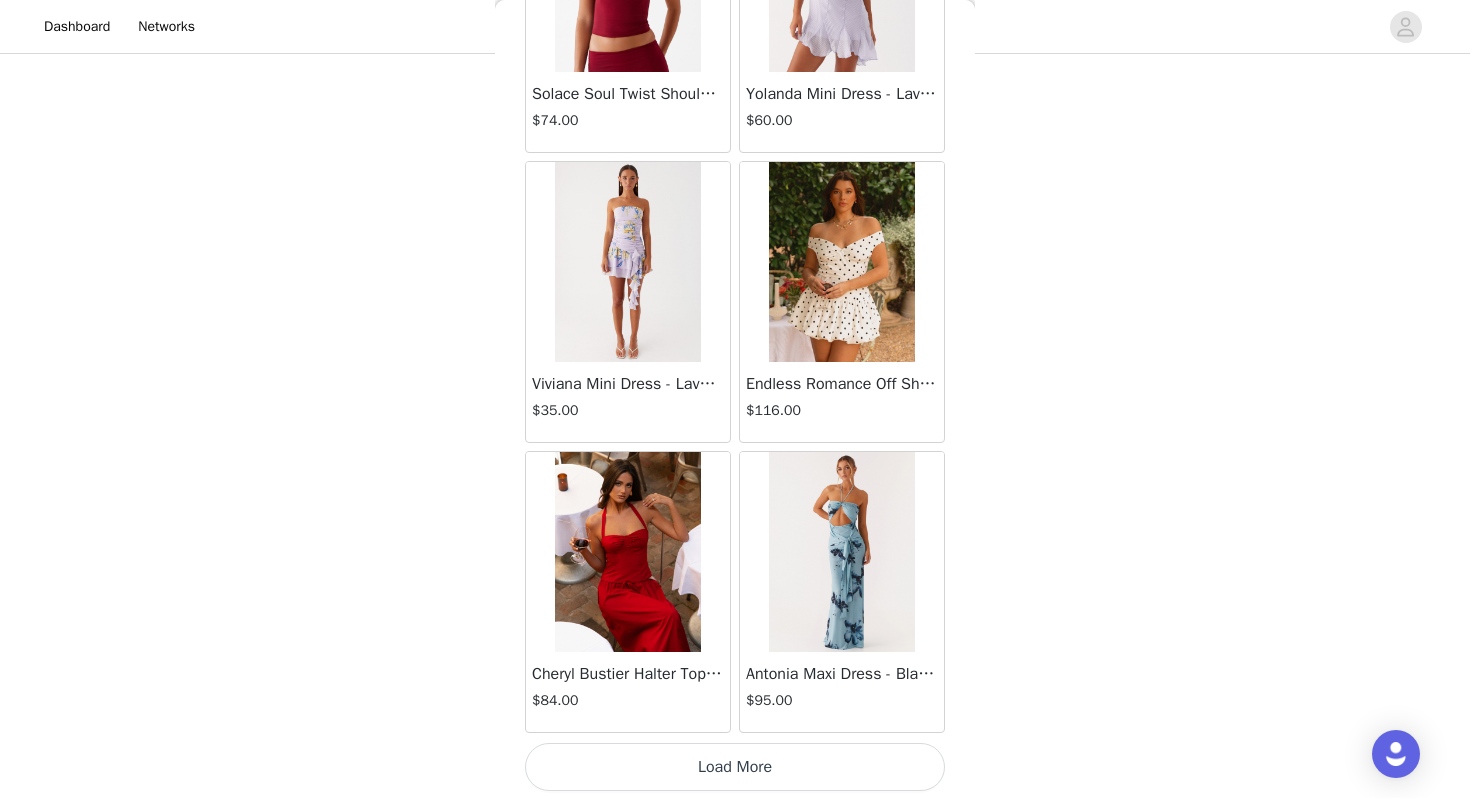 scroll, scrollTop: 25462, scrollLeft: 0, axis: vertical 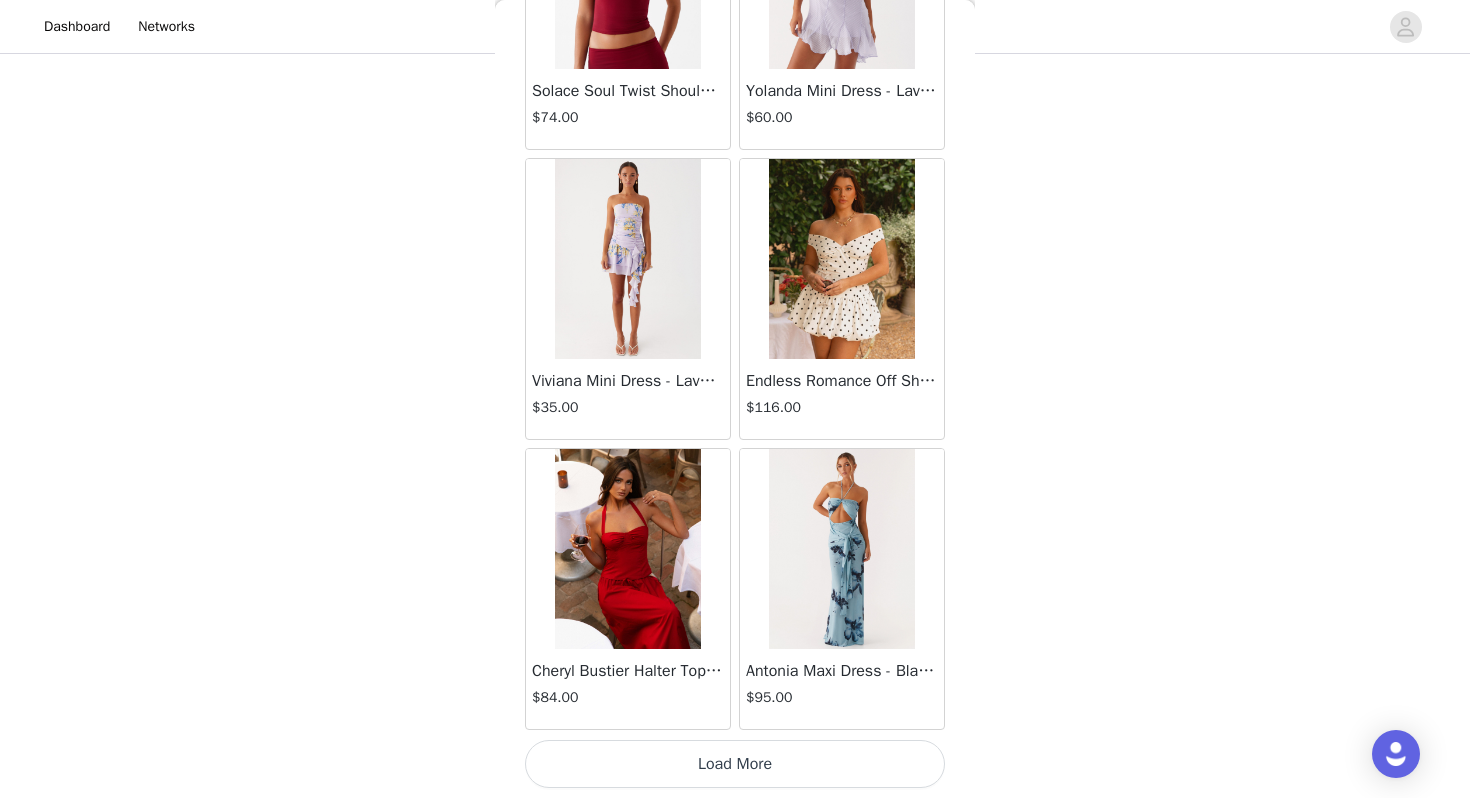 click on "Load More" at bounding box center (735, 764) 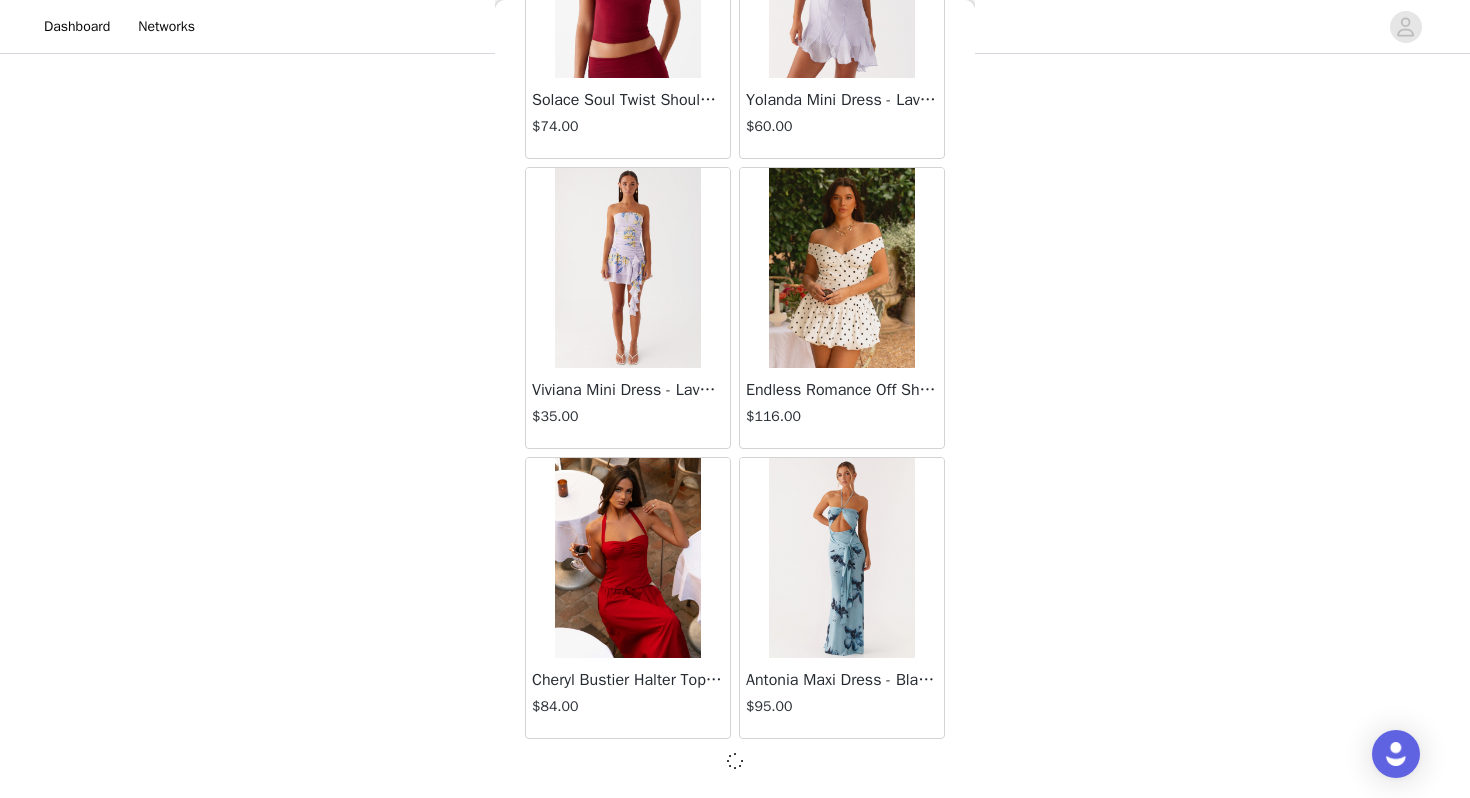 scroll, scrollTop: 25462, scrollLeft: 0, axis: vertical 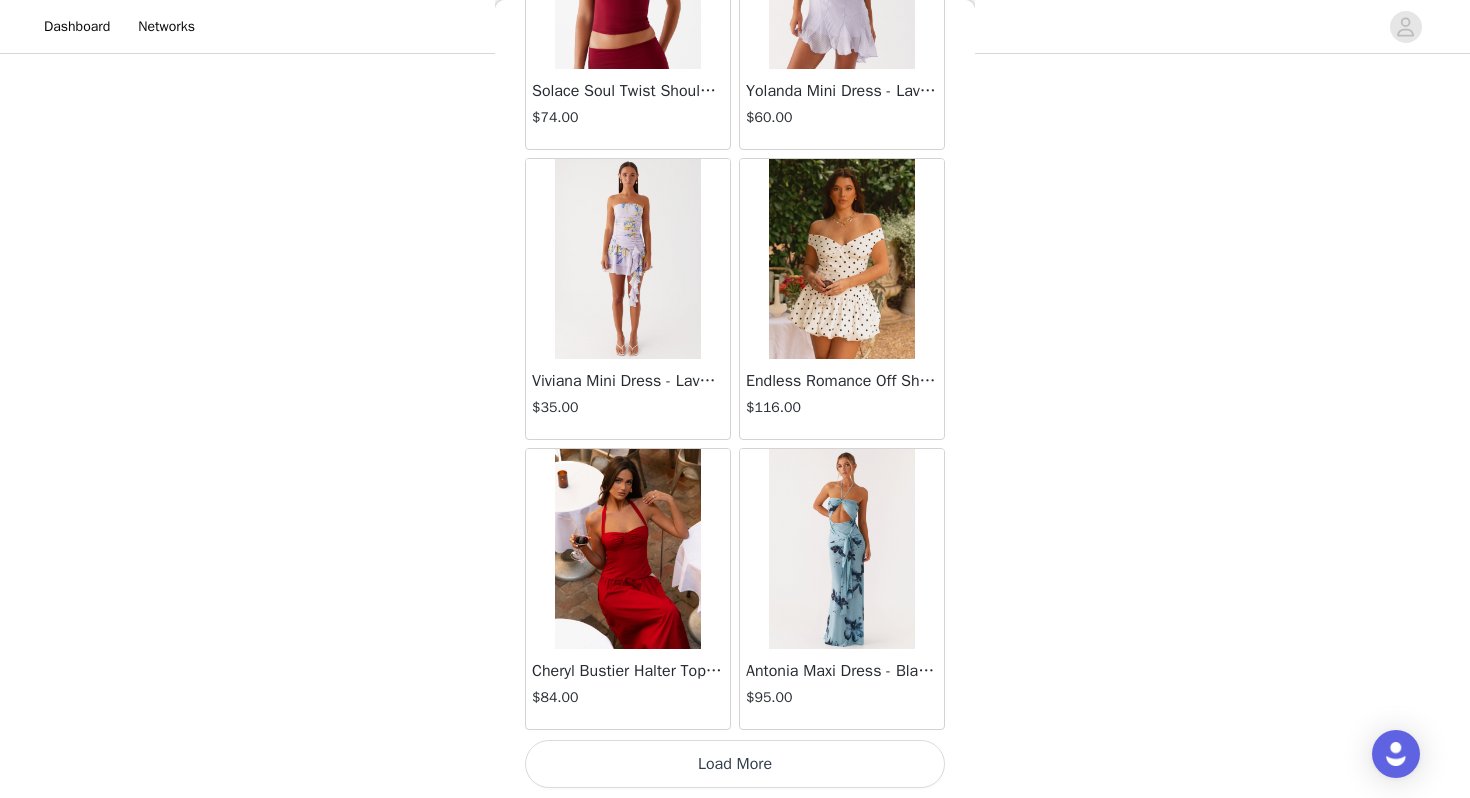 click on "Load More" at bounding box center (735, 764) 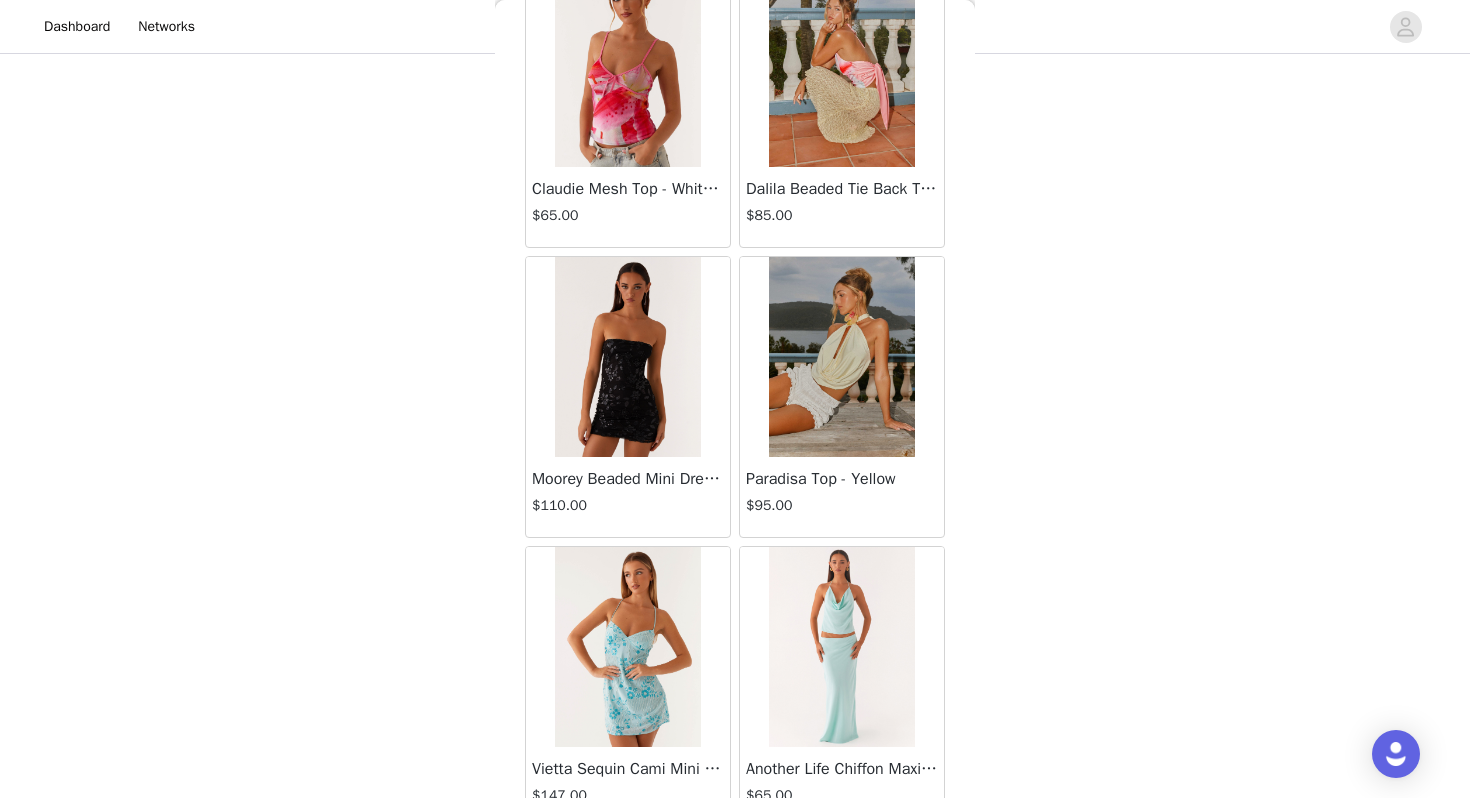 scroll, scrollTop: 28362, scrollLeft: 0, axis: vertical 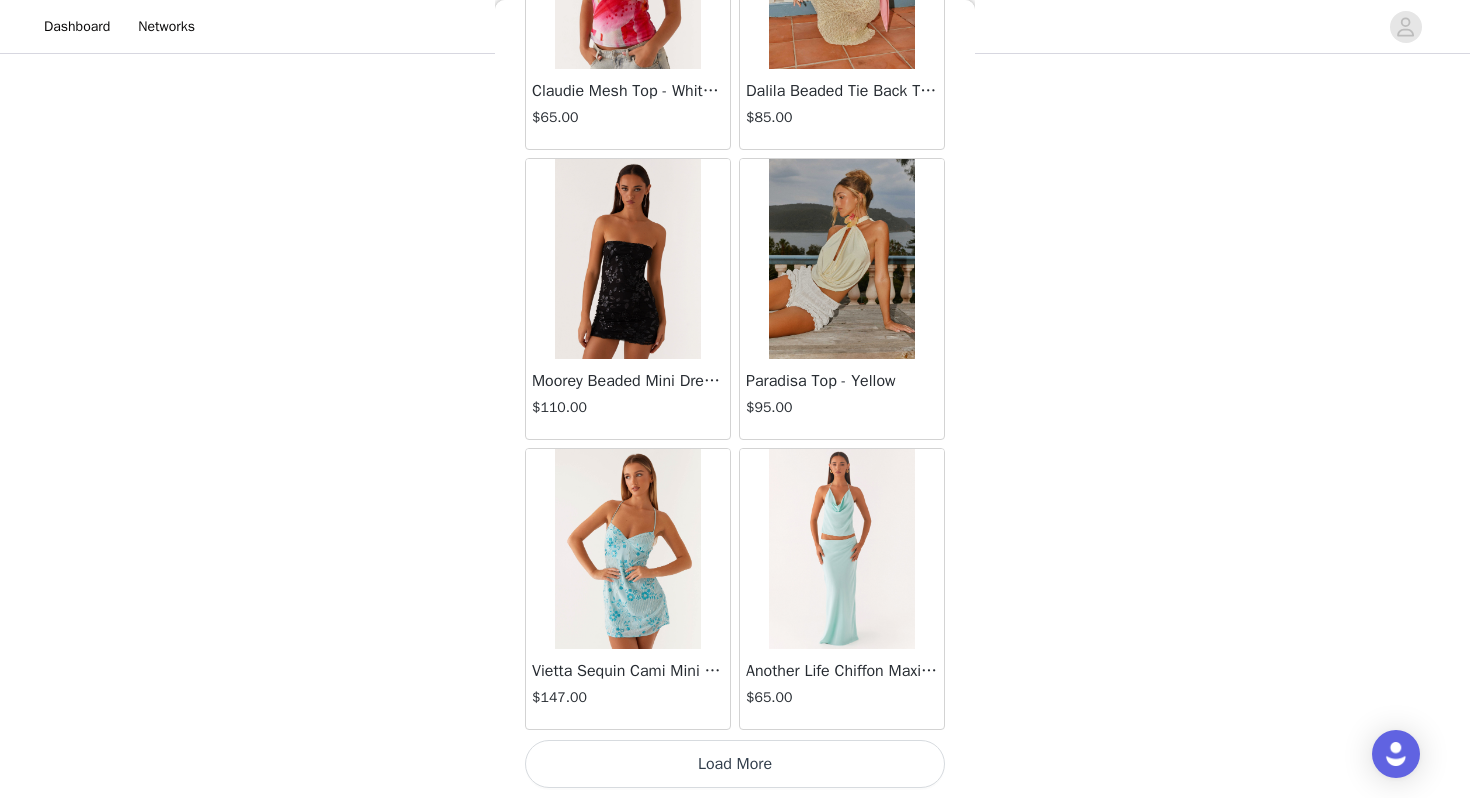 click on "Load More" at bounding box center [735, 764] 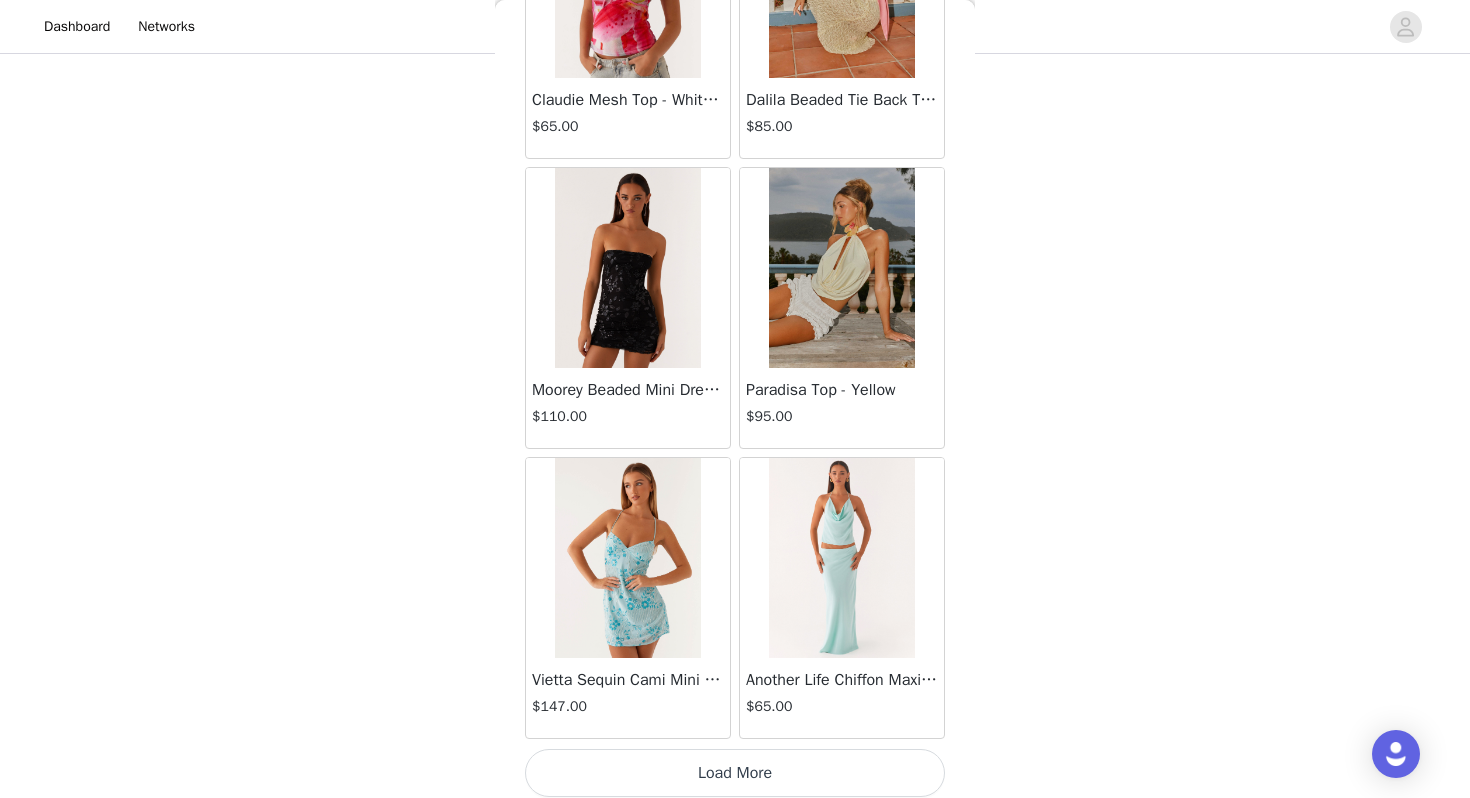 scroll, scrollTop: 28362, scrollLeft: 0, axis: vertical 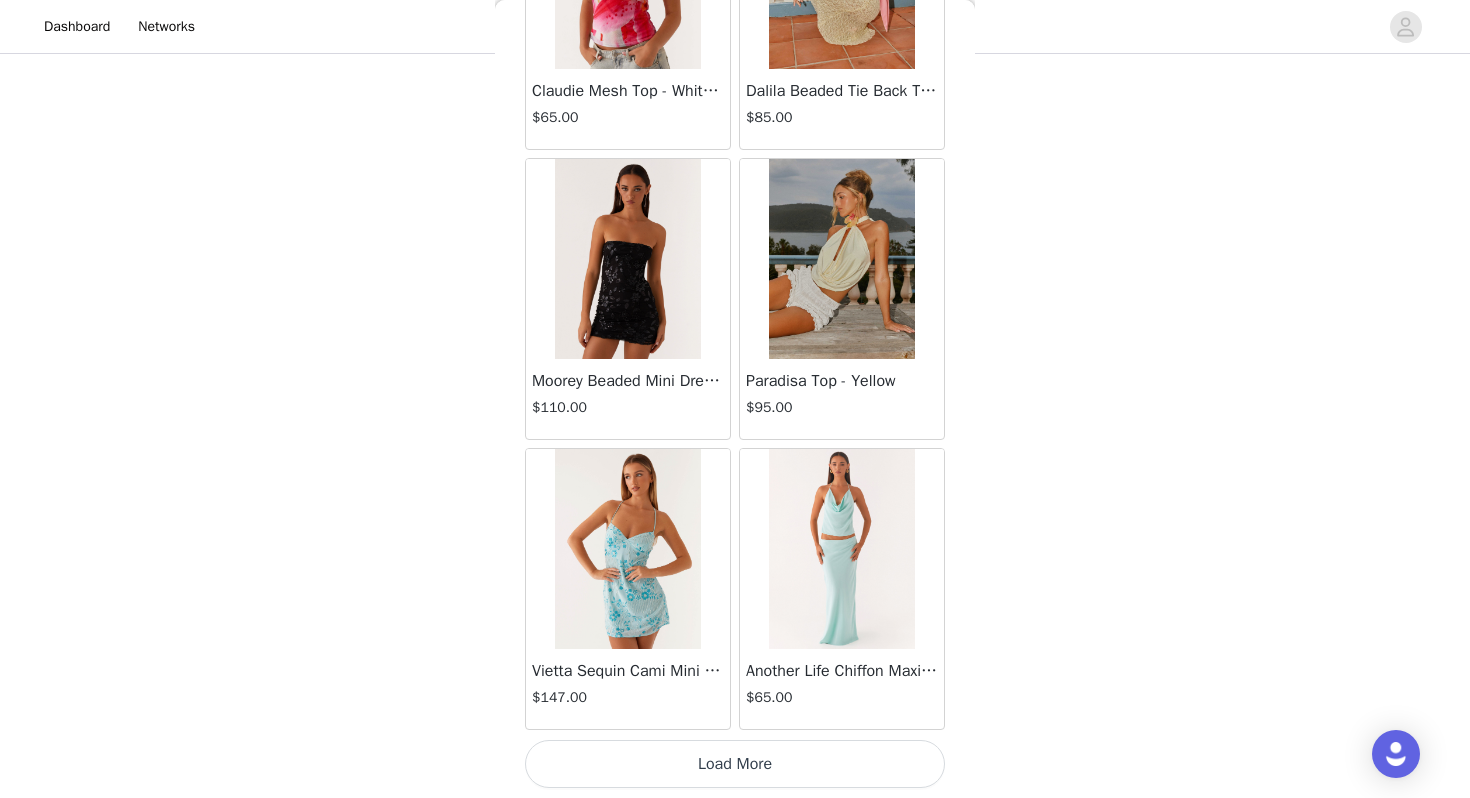 click on "Load More" at bounding box center (735, 764) 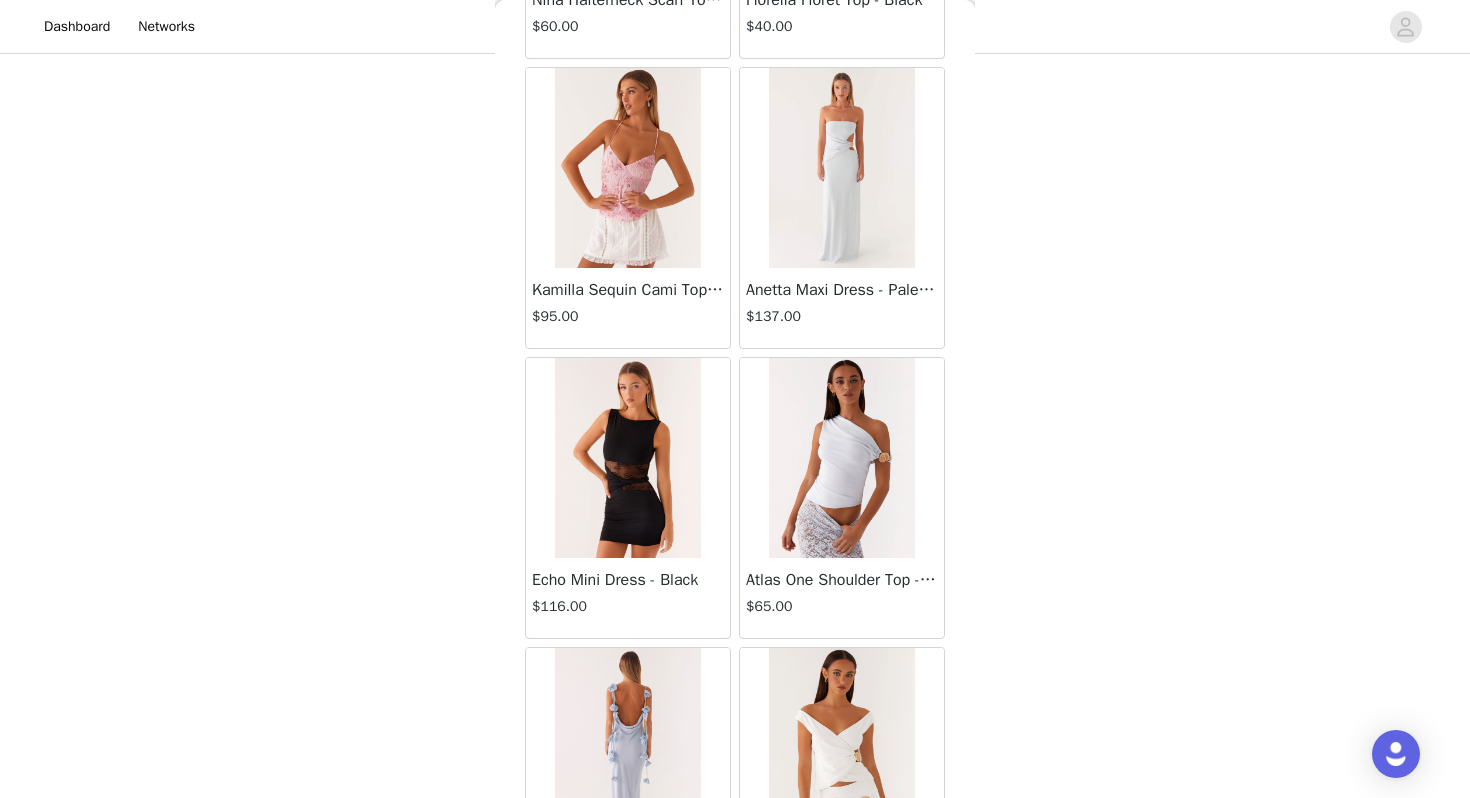 scroll, scrollTop: 31262, scrollLeft: 0, axis: vertical 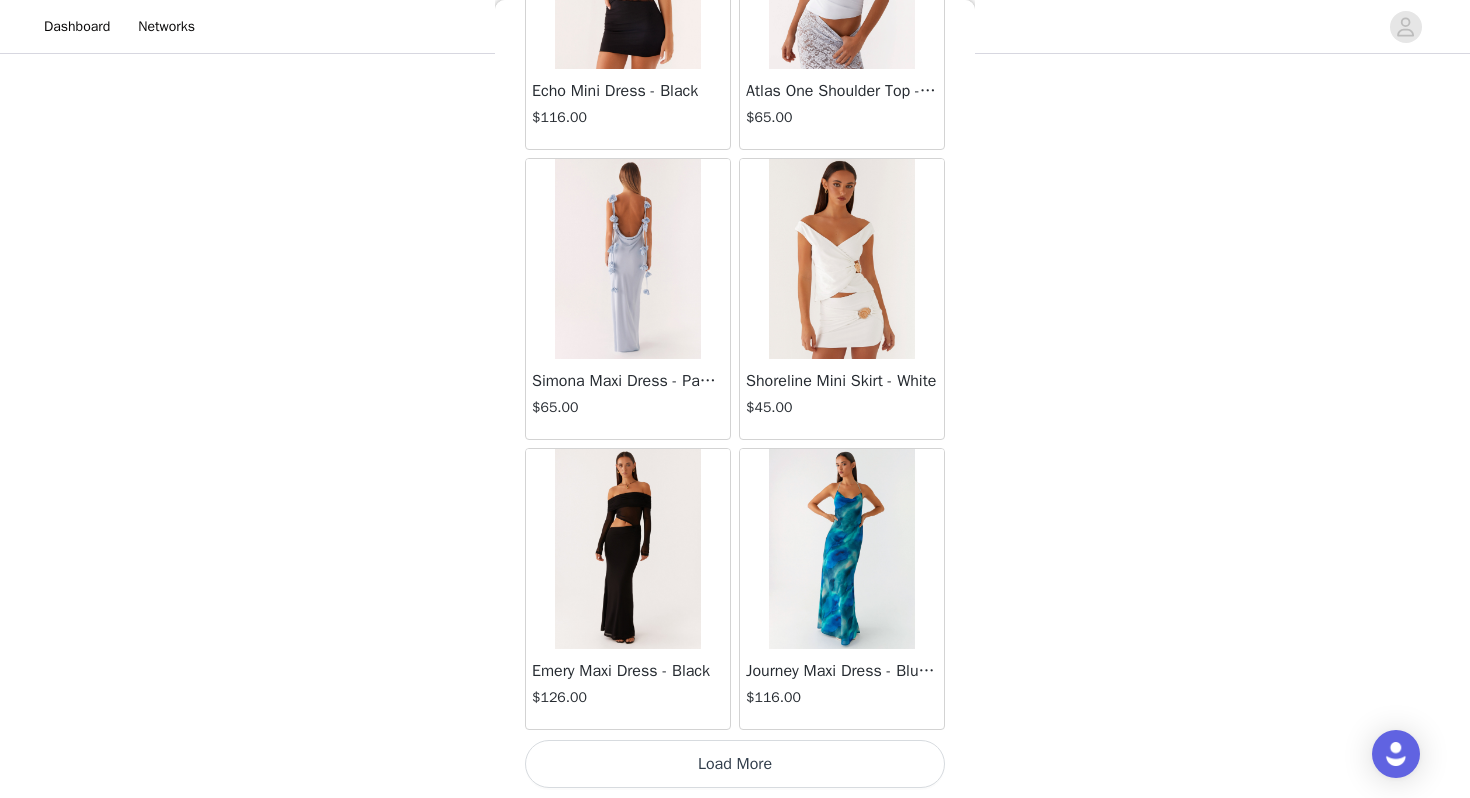 click on "Load More" at bounding box center (735, 764) 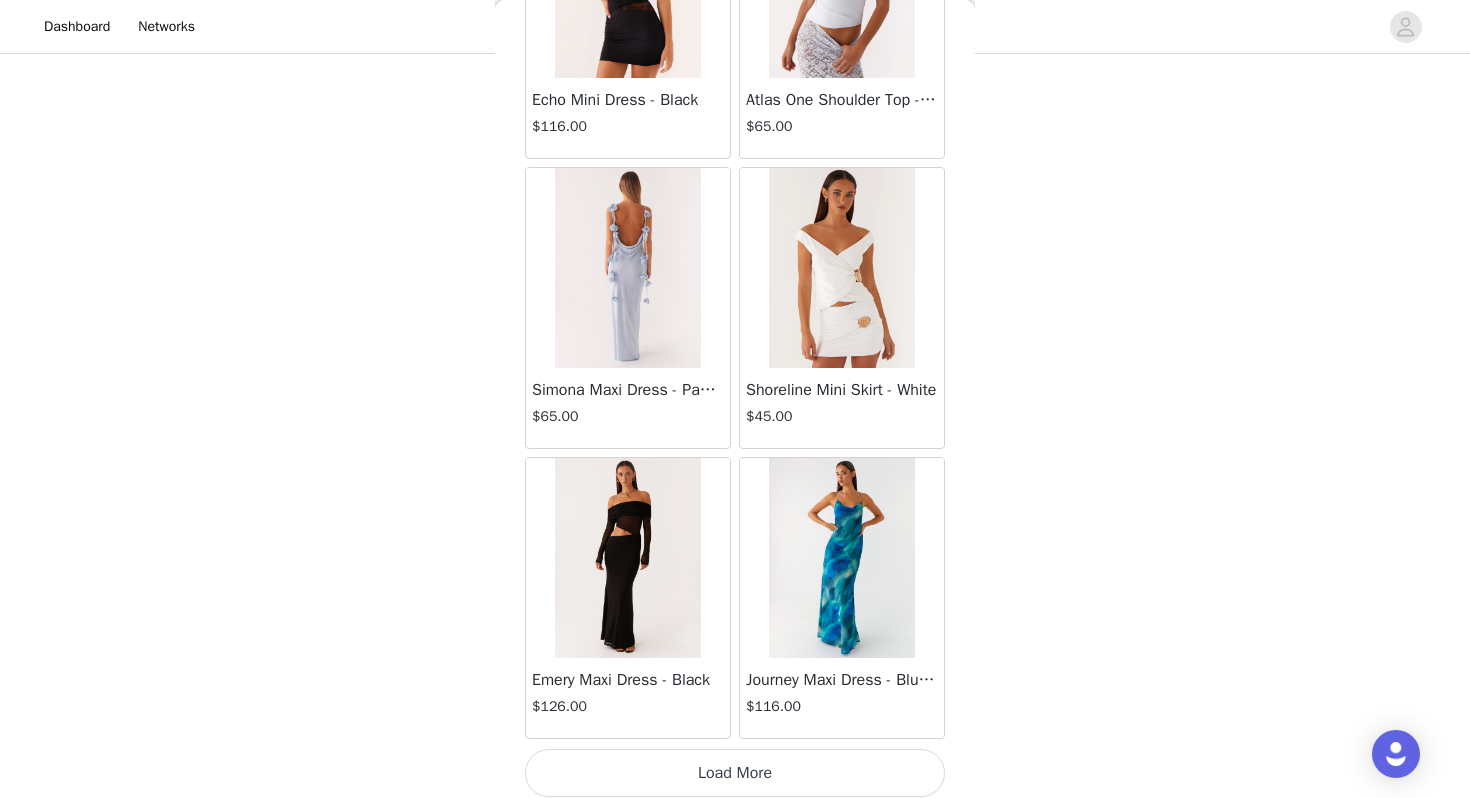 scroll, scrollTop: 31262, scrollLeft: 0, axis: vertical 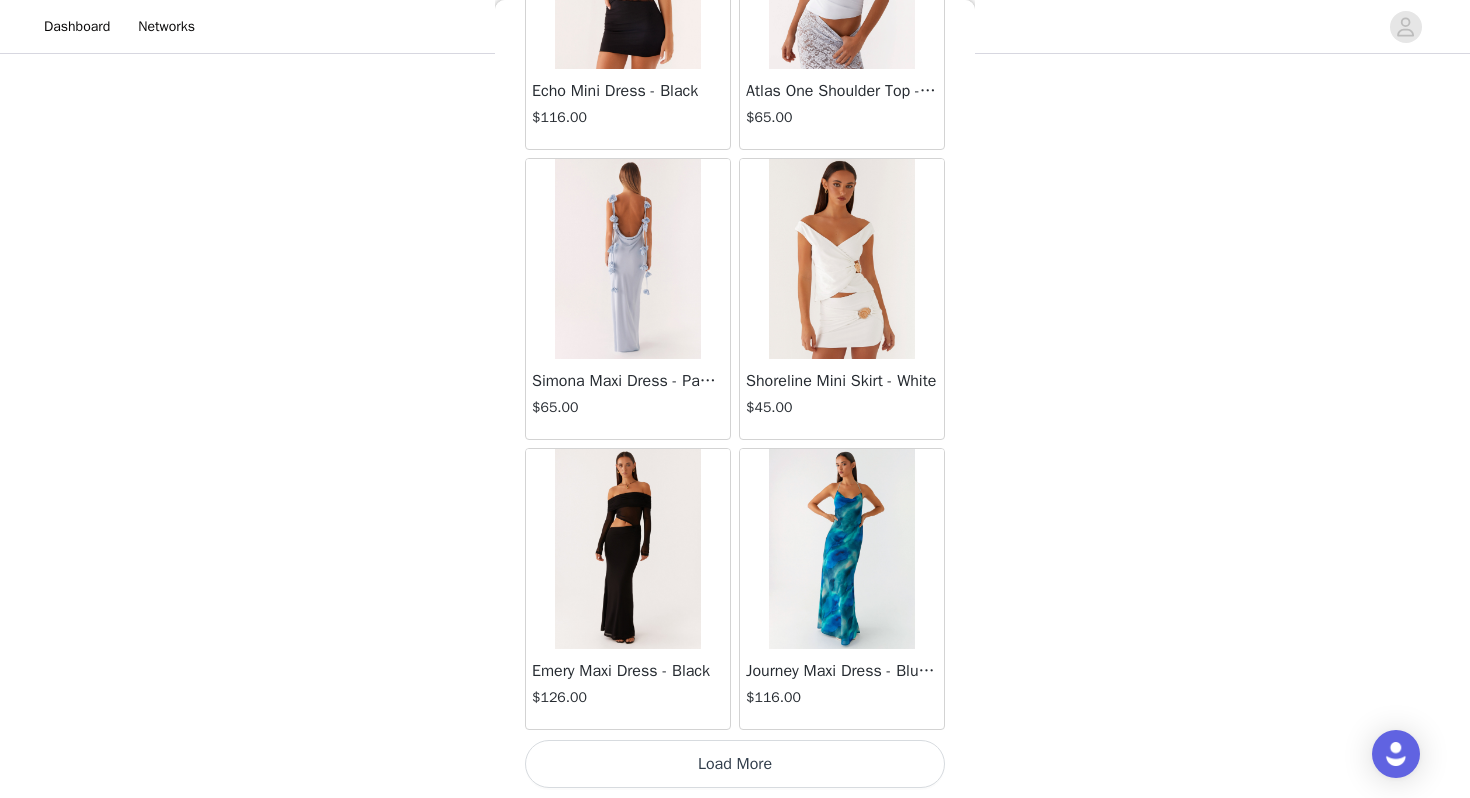 click on "Load More" at bounding box center [735, 764] 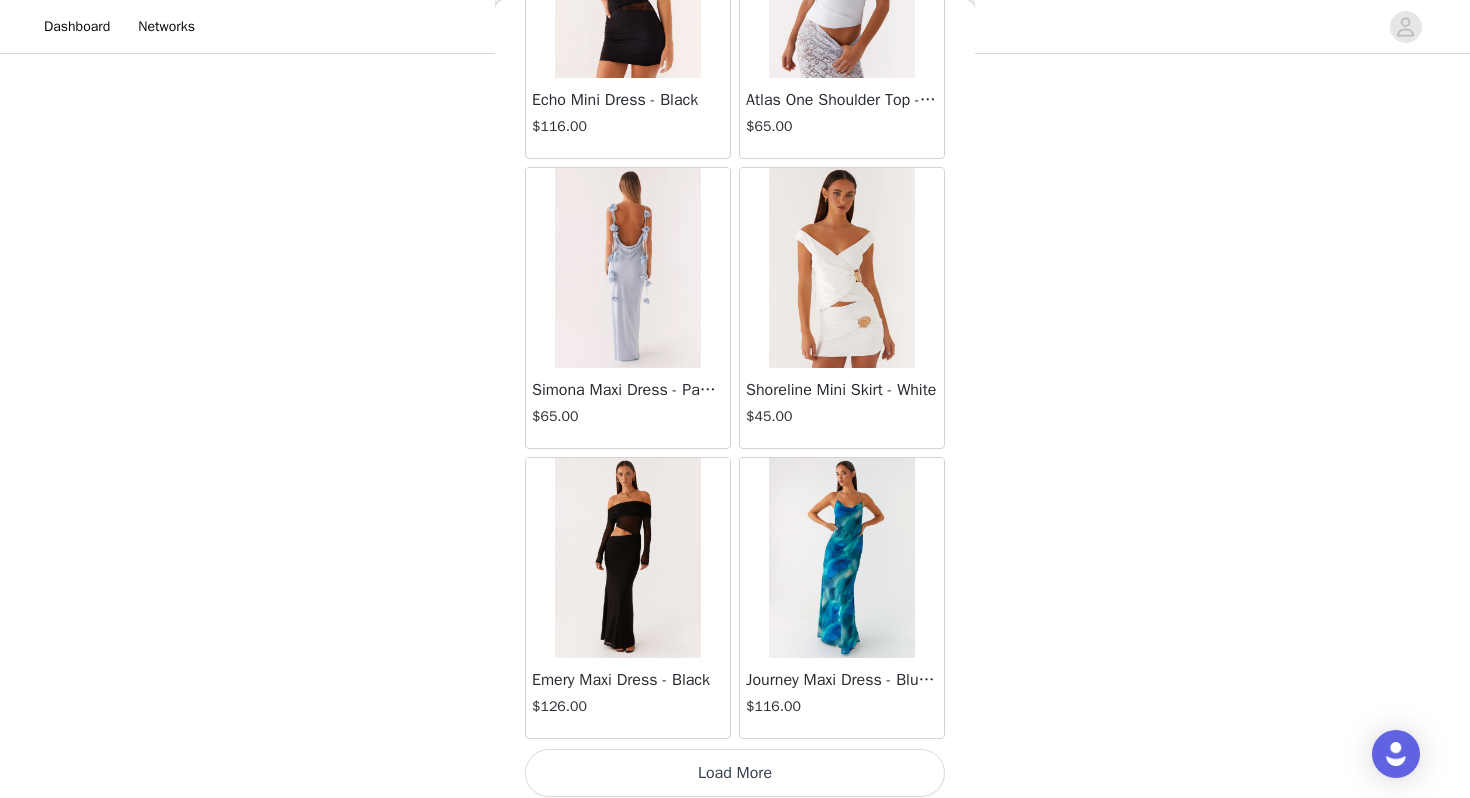 scroll, scrollTop: 31262, scrollLeft: 0, axis: vertical 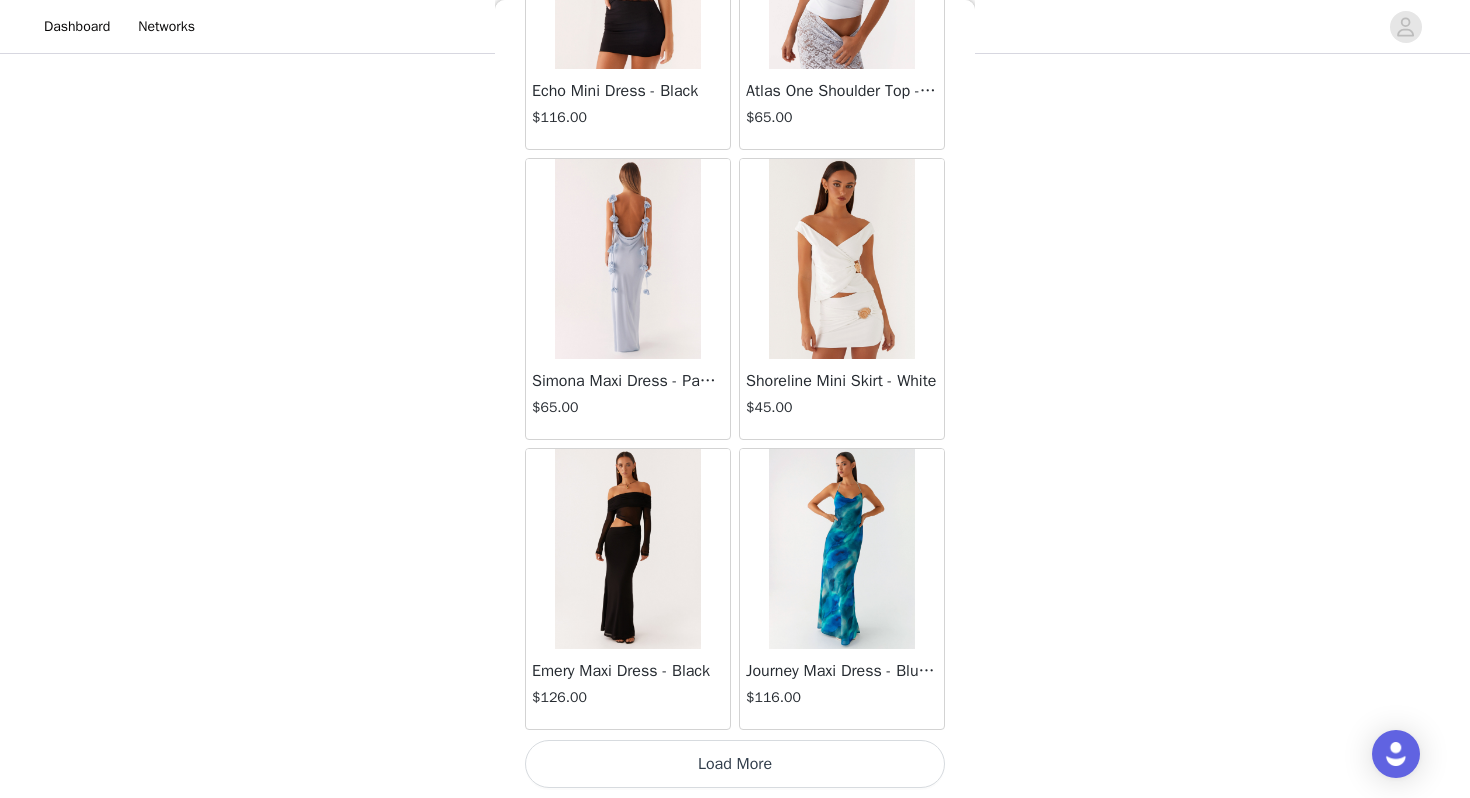 click on "Load More" at bounding box center (735, 764) 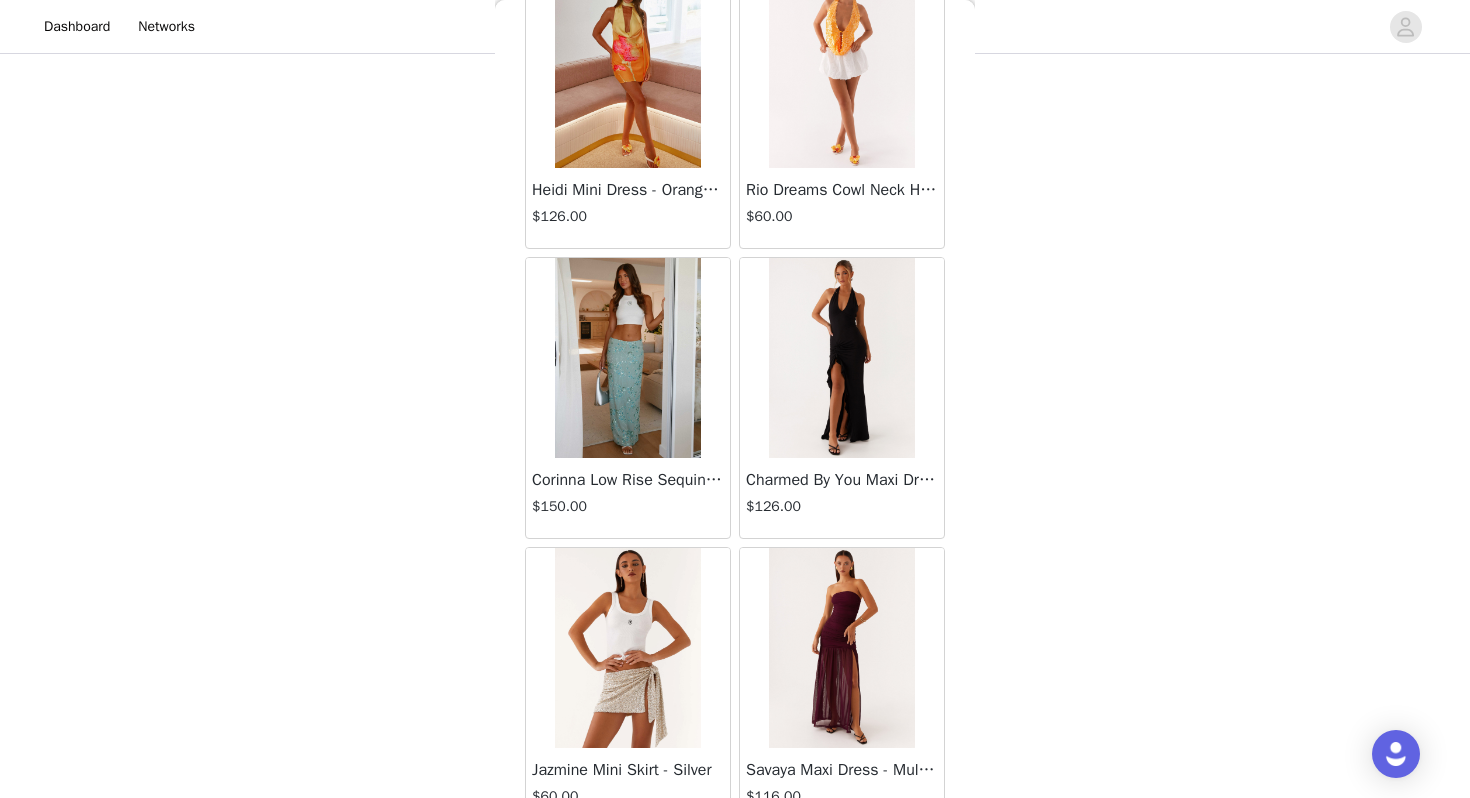 scroll, scrollTop: 34162, scrollLeft: 0, axis: vertical 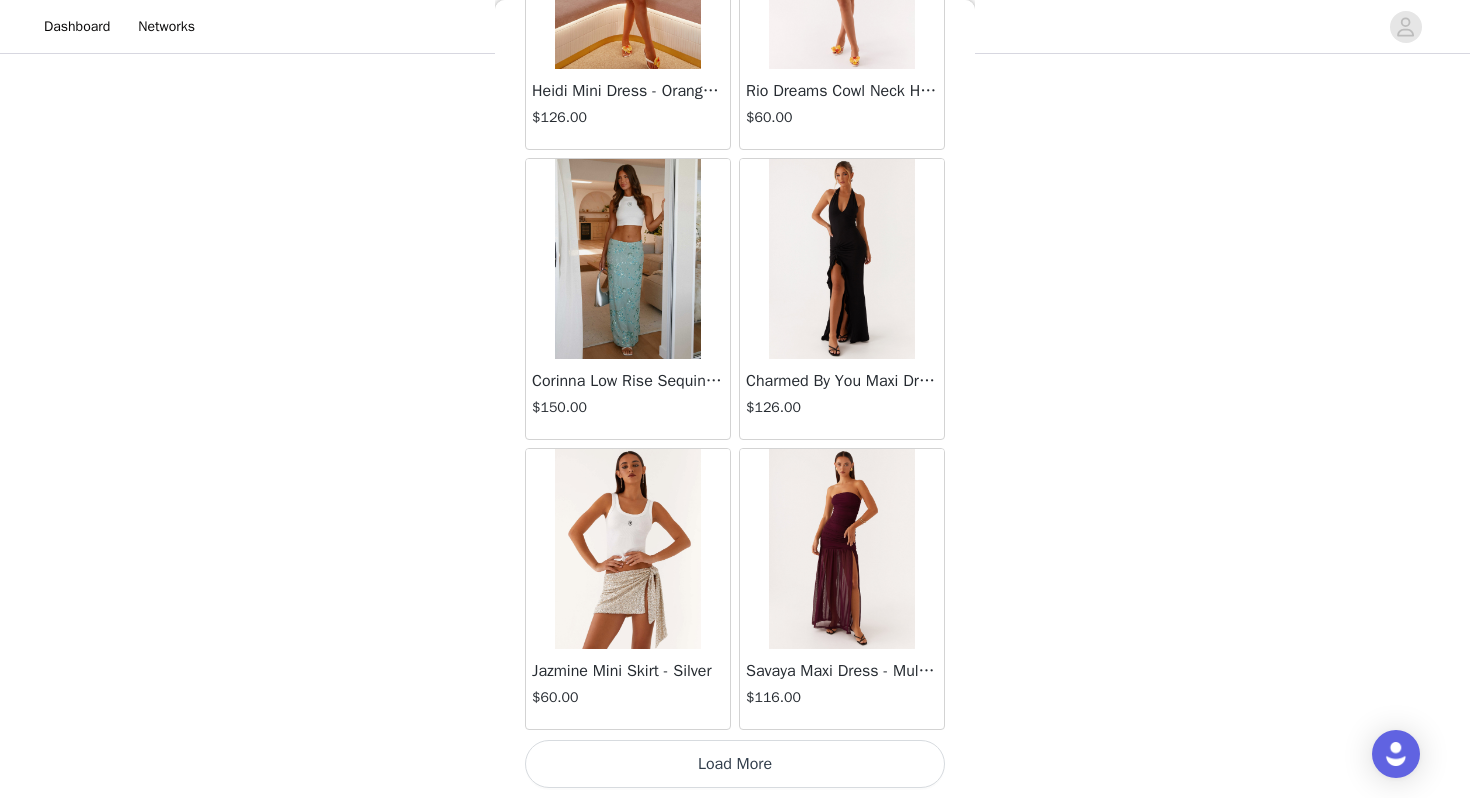 click on "Load More" at bounding box center [735, 764] 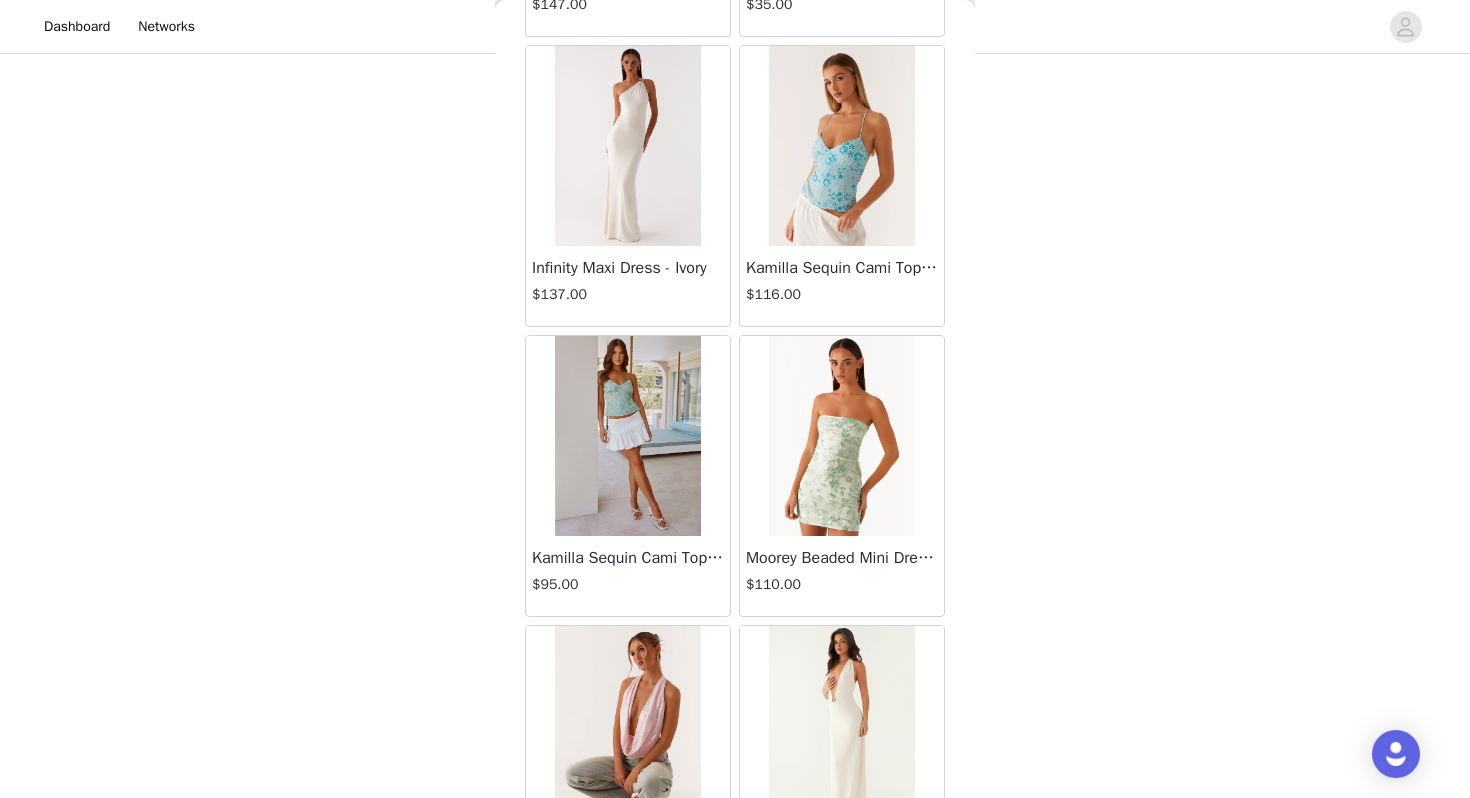 scroll, scrollTop: 37062, scrollLeft: 0, axis: vertical 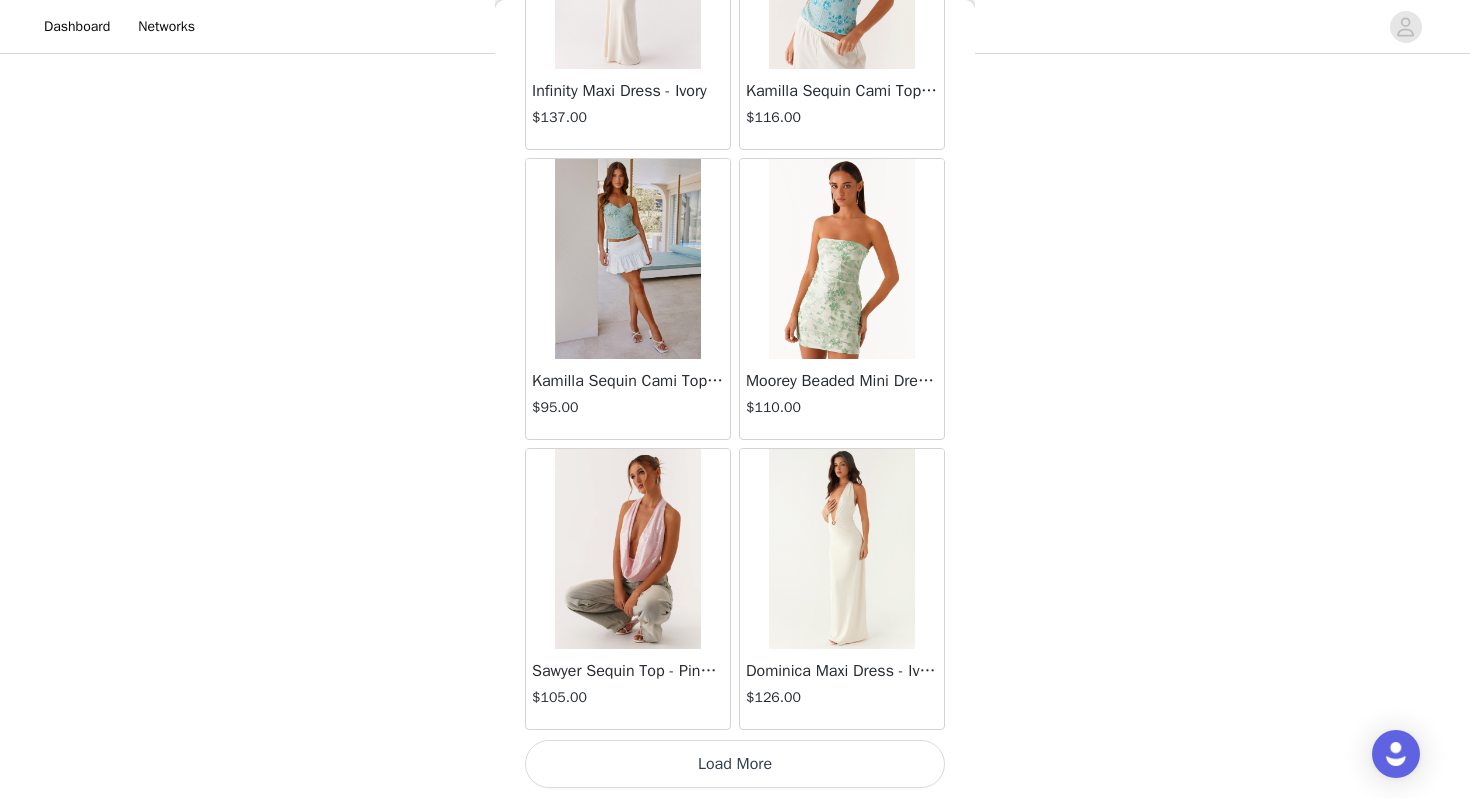 click on "Load More" at bounding box center (735, 764) 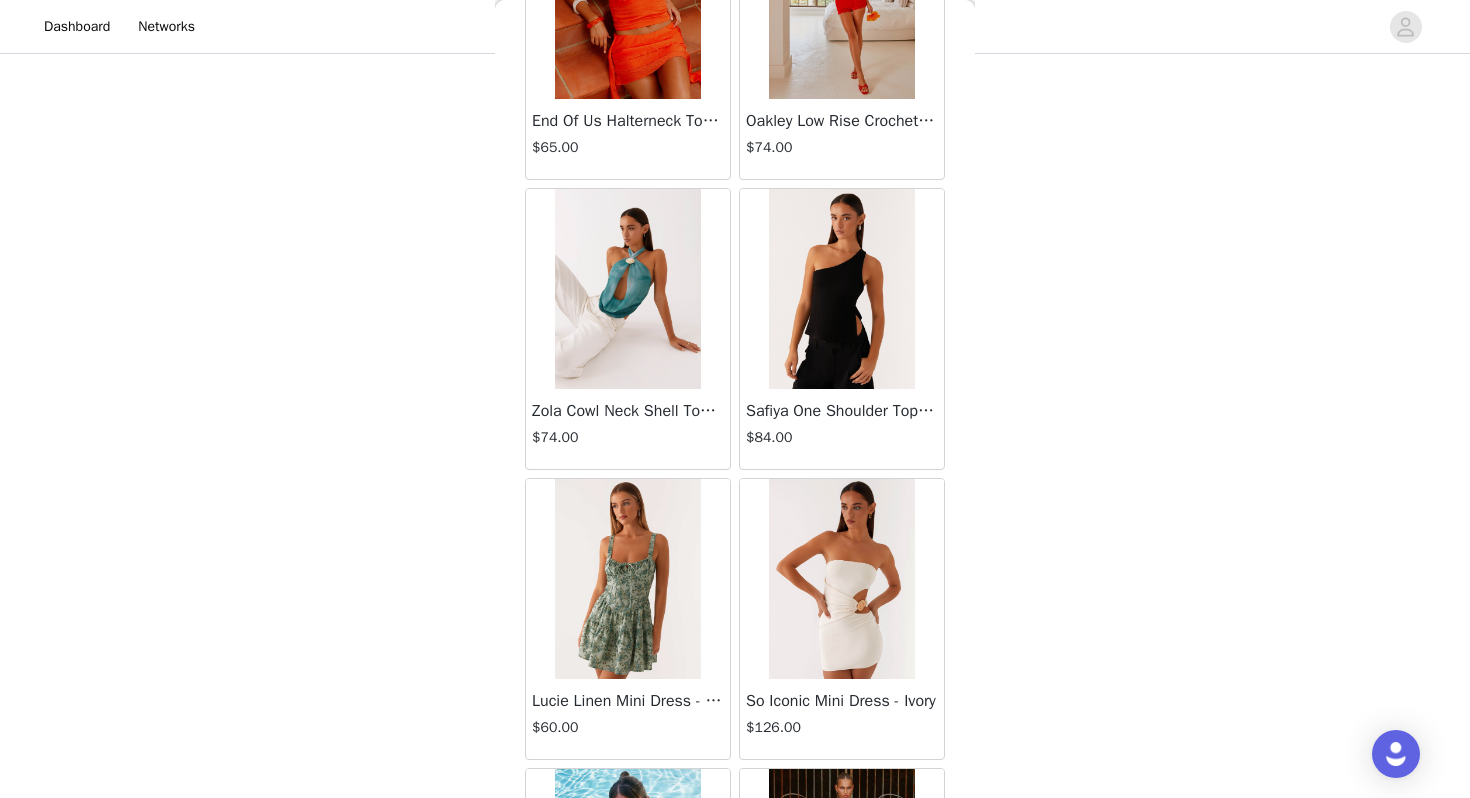 scroll, scrollTop: 39962, scrollLeft: 0, axis: vertical 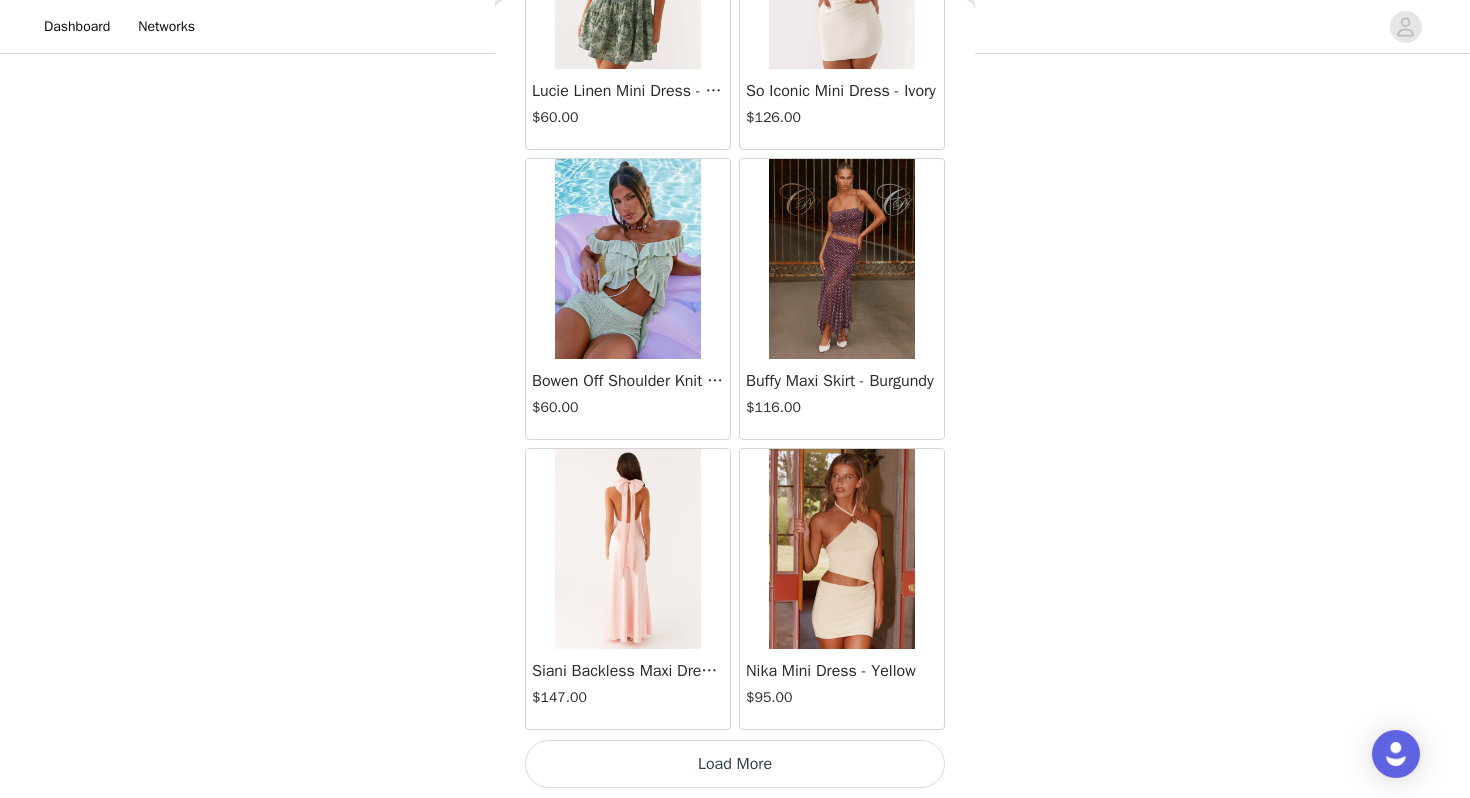 click on "Load More" at bounding box center [735, 764] 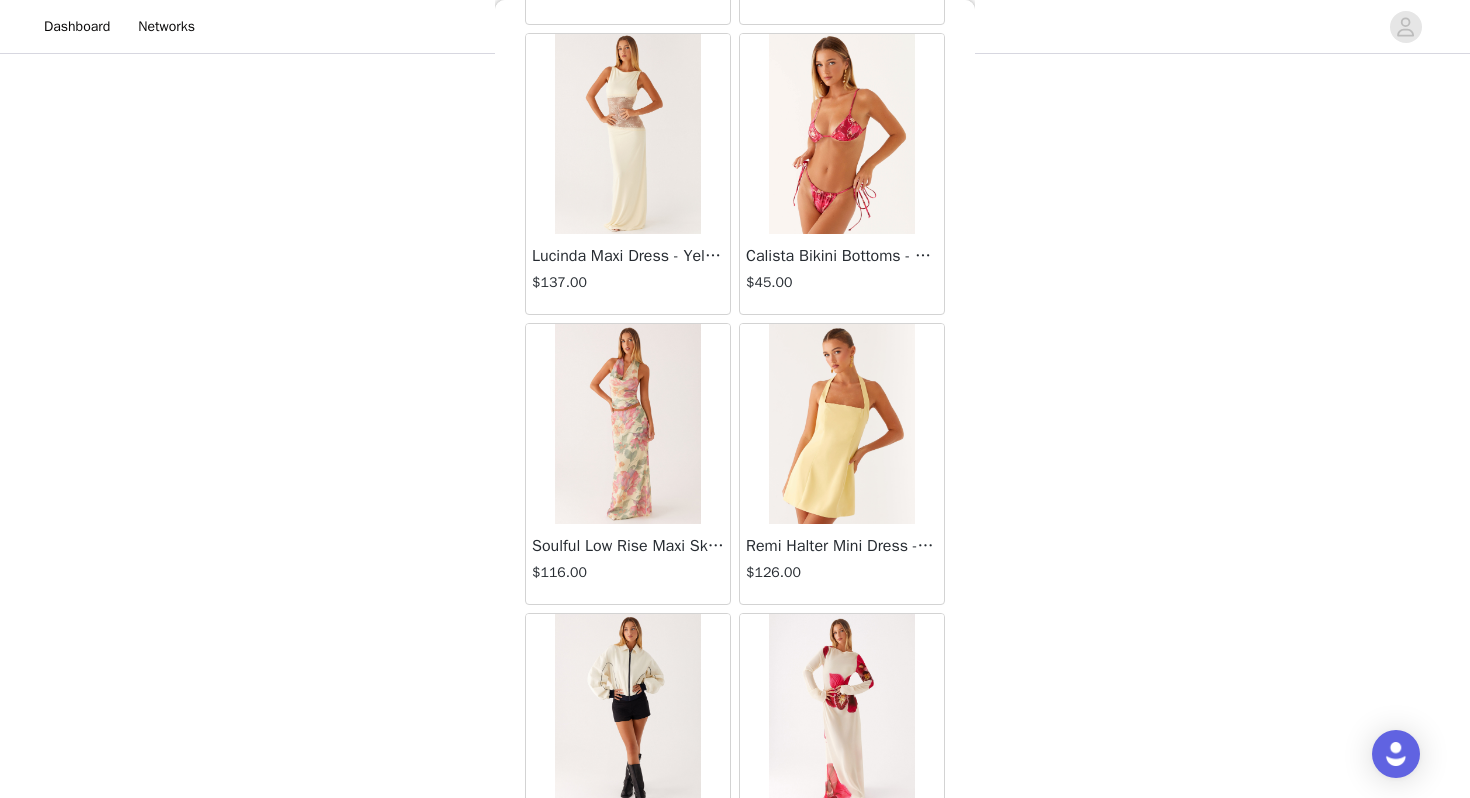 scroll, scrollTop: 42862, scrollLeft: 0, axis: vertical 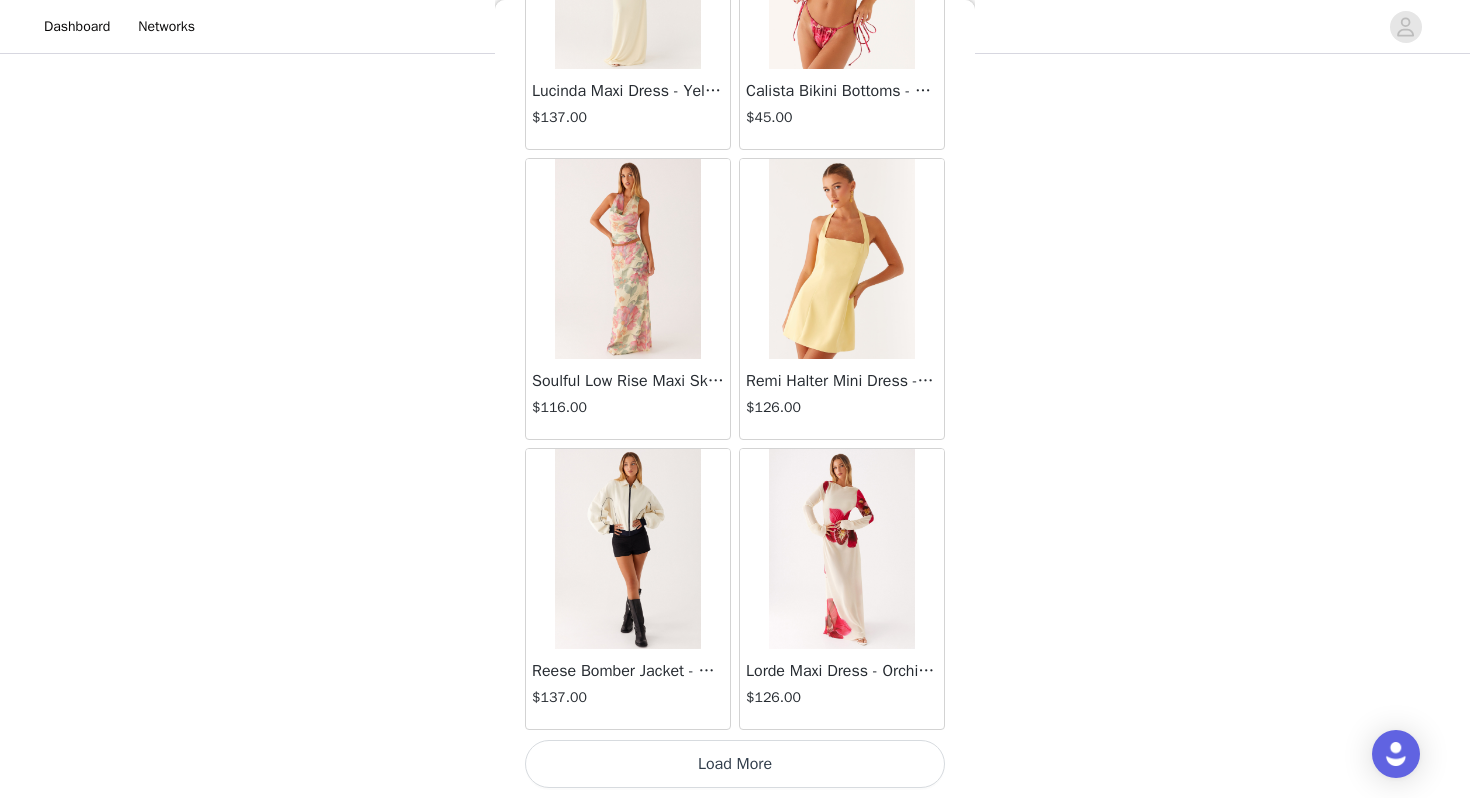 click on "Load More" at bounding box center (735, 764) 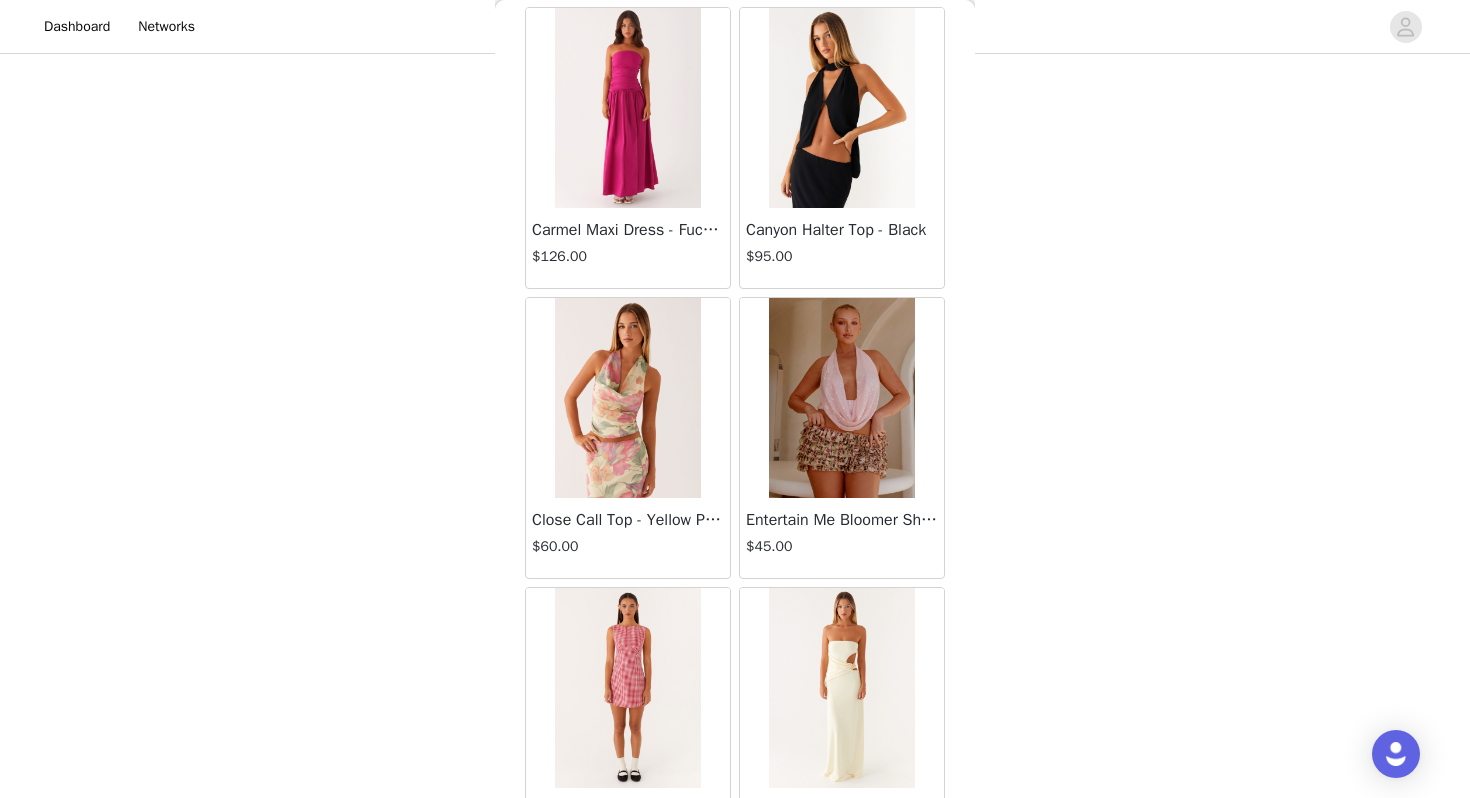 scroll, scrollTop: 45762, scrollLeft: 0, axis: vertical 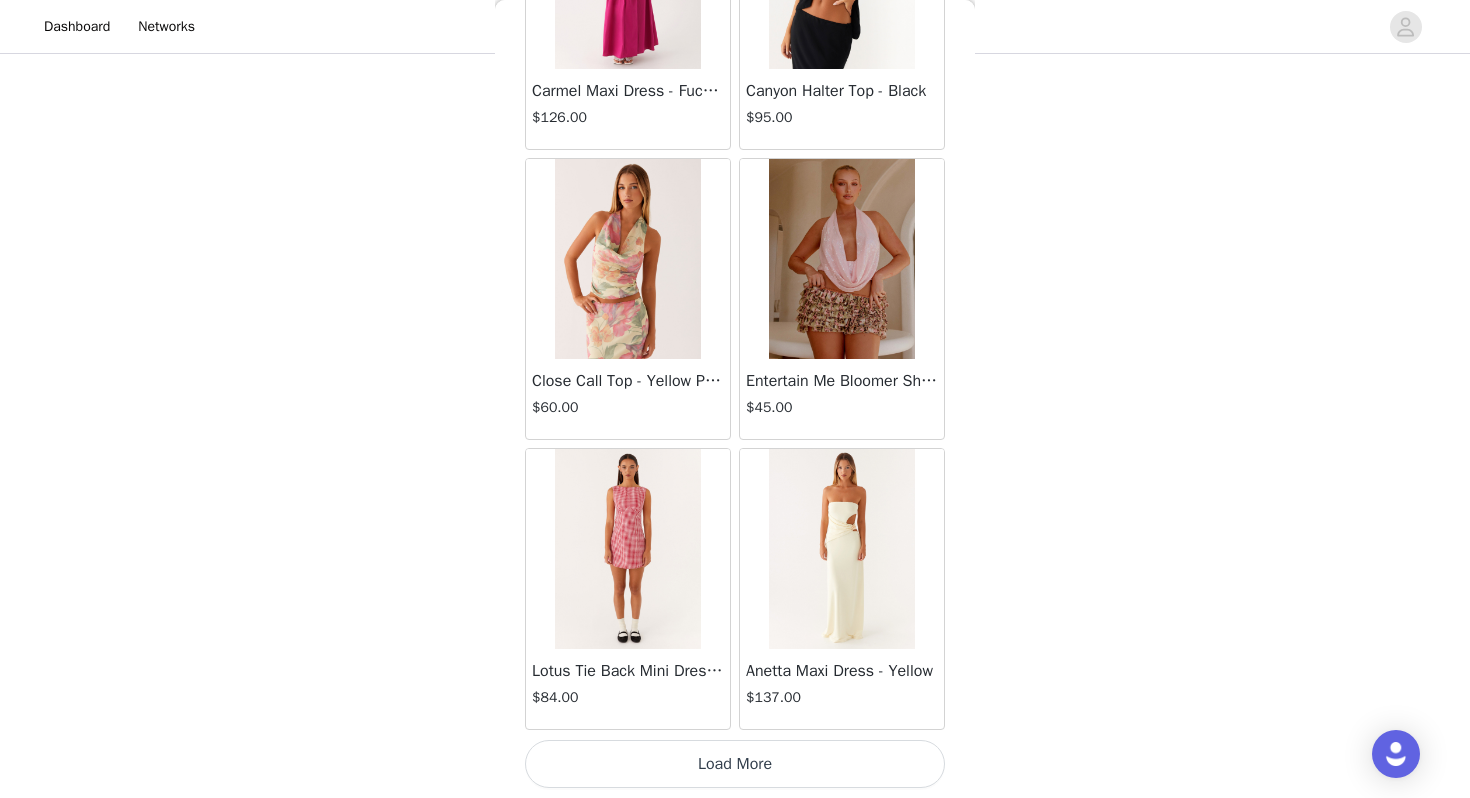 click on "Load More" at bounding box center (735, 764) 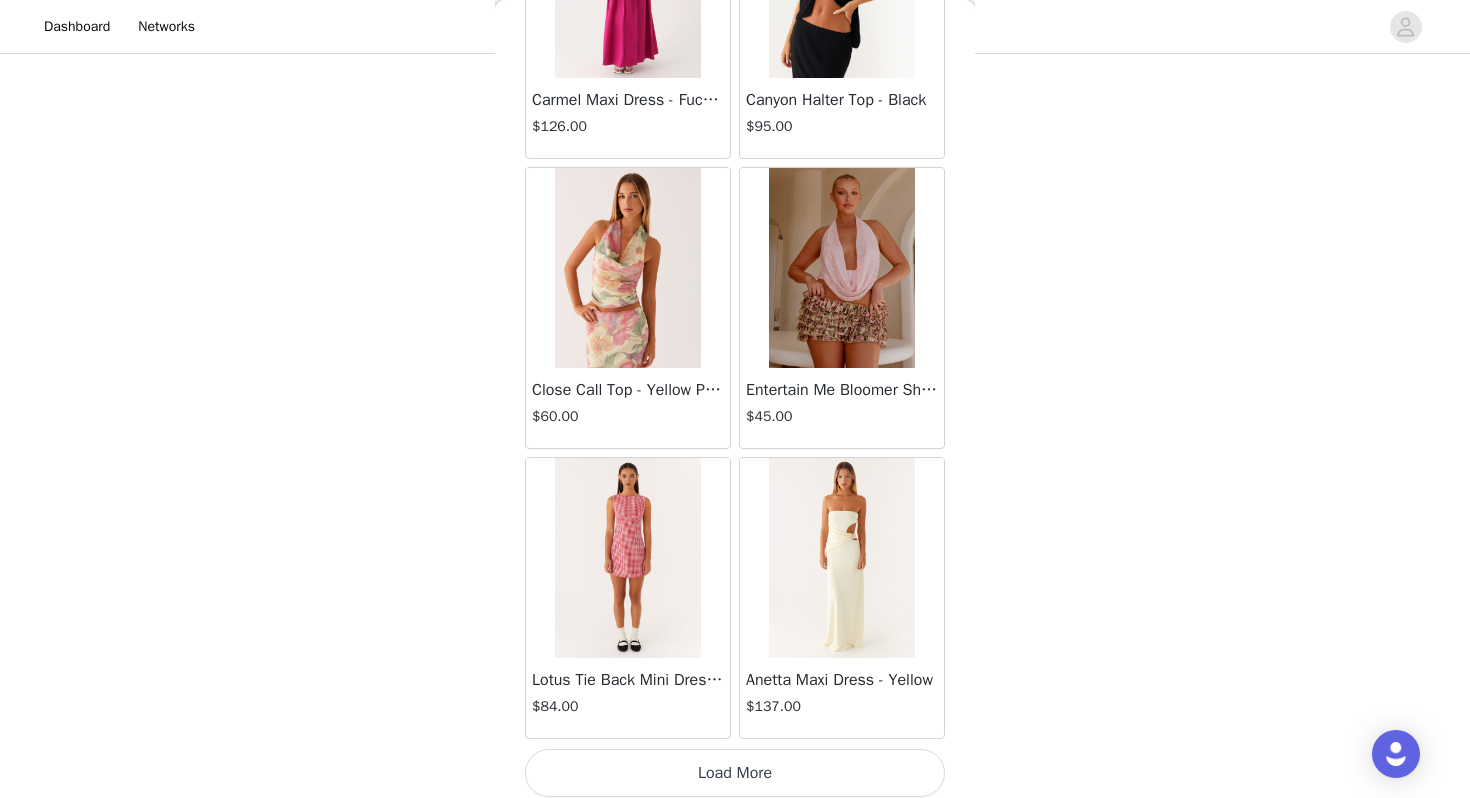 scroll, scrollTop: 45762, scrollLeft: 0, axis: vertical 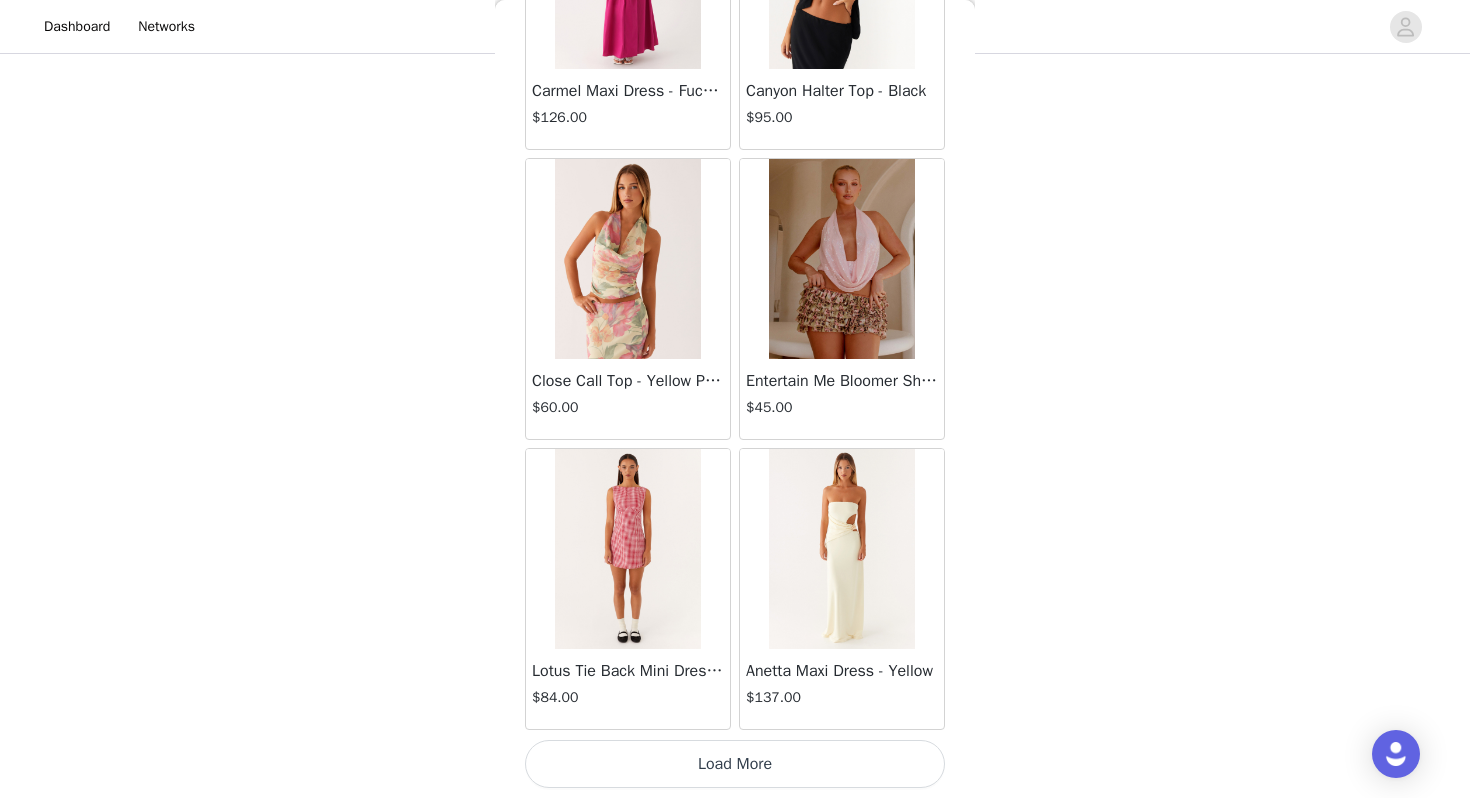 click on "Load More" at bounding box center [735, 764] 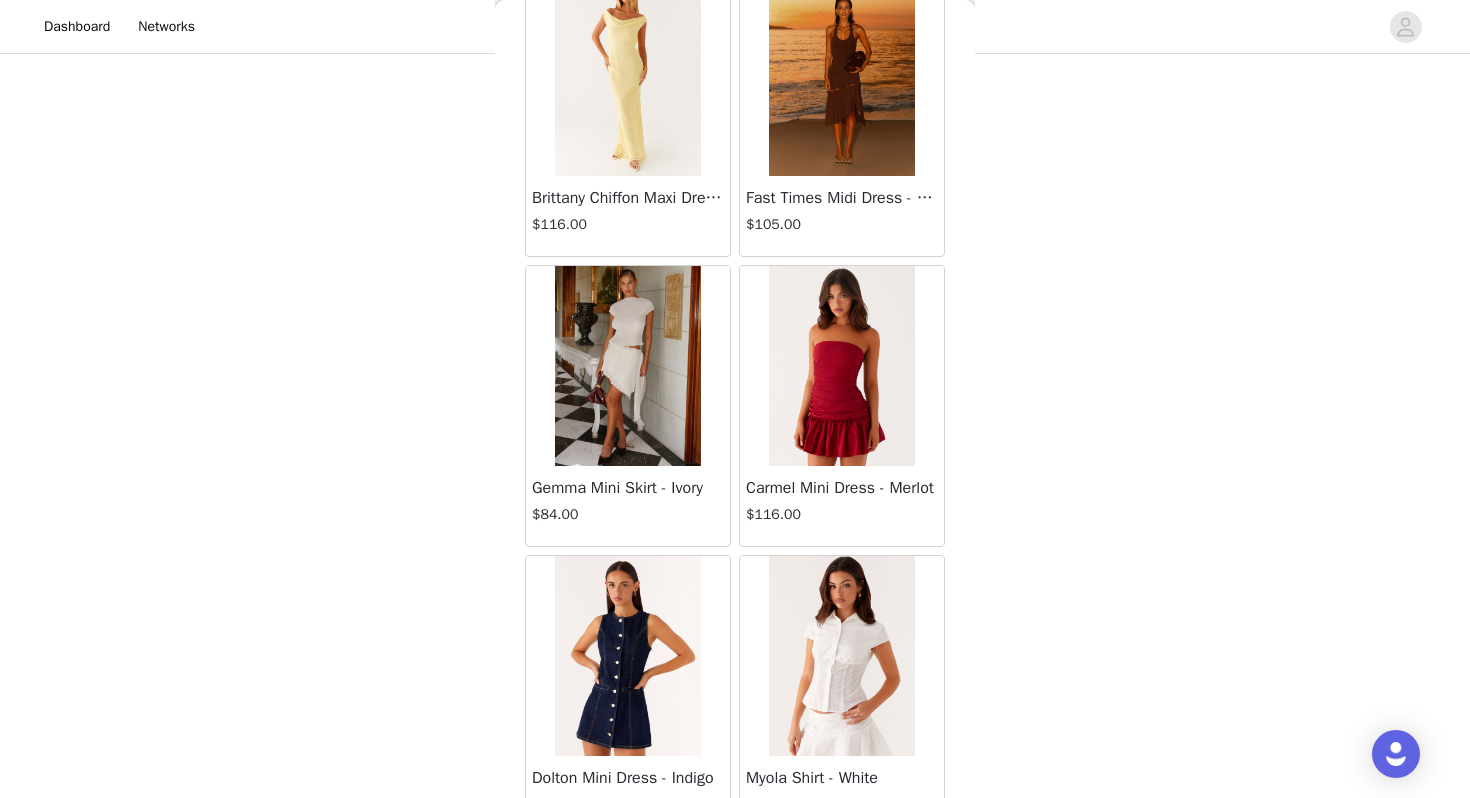 scroll, scrollTop: 48662, scrollLeft: 0, axis: vertical 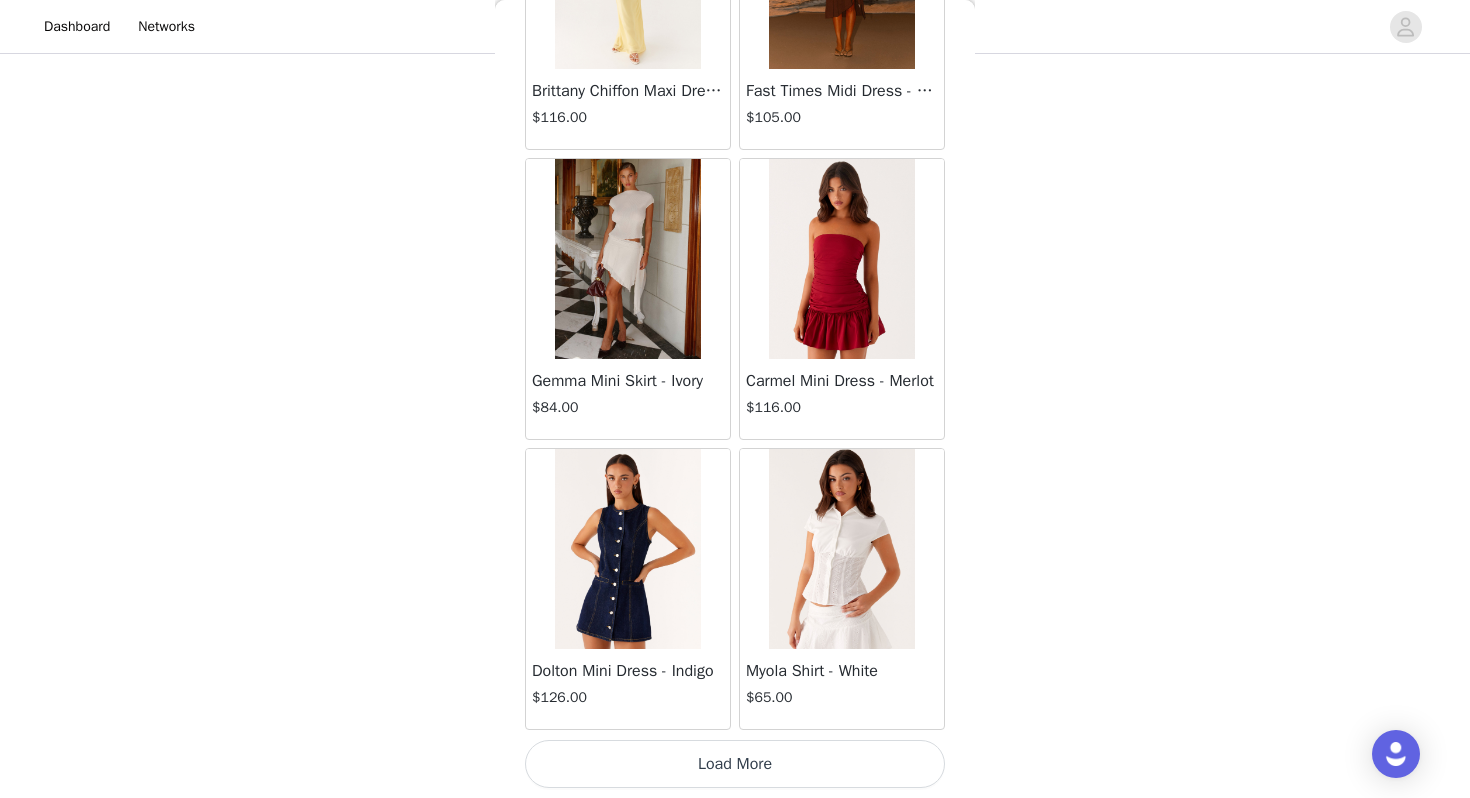 click on "Load More" at bounding box center (735, 764) 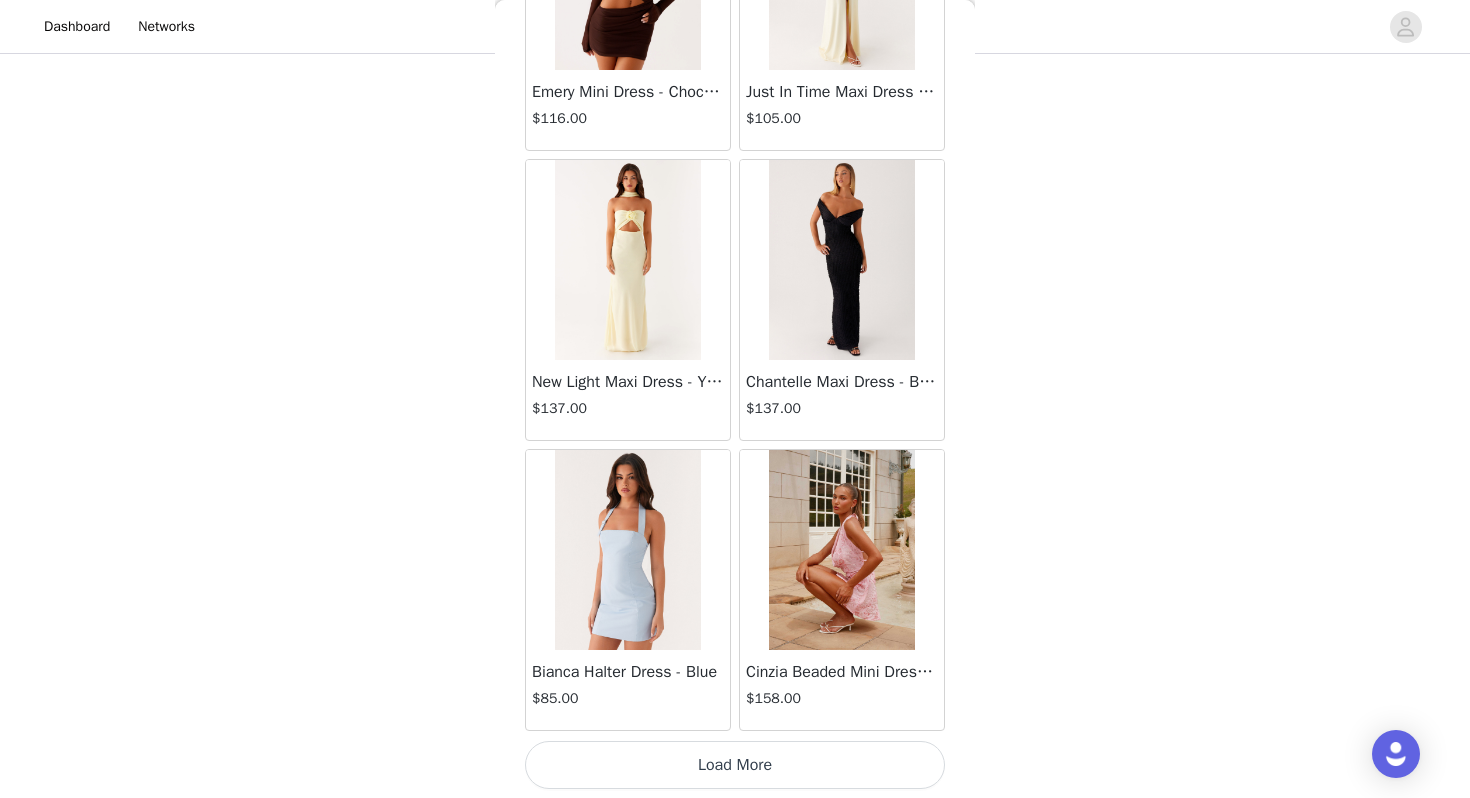 scroll, scrollTop: 51562, scrollLeft: 0, axis: vertical 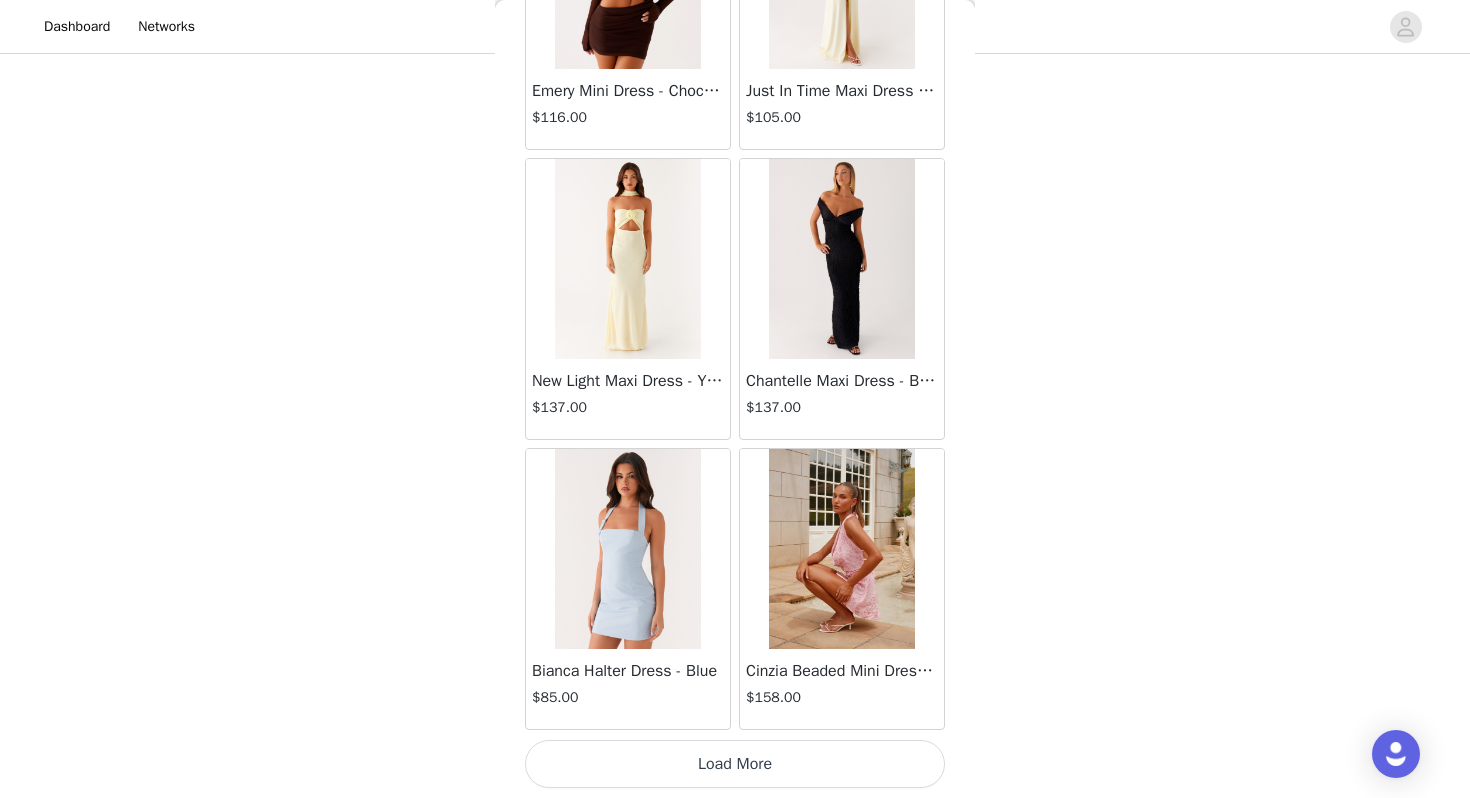click on "Load More" at bounding box center [735, 764] 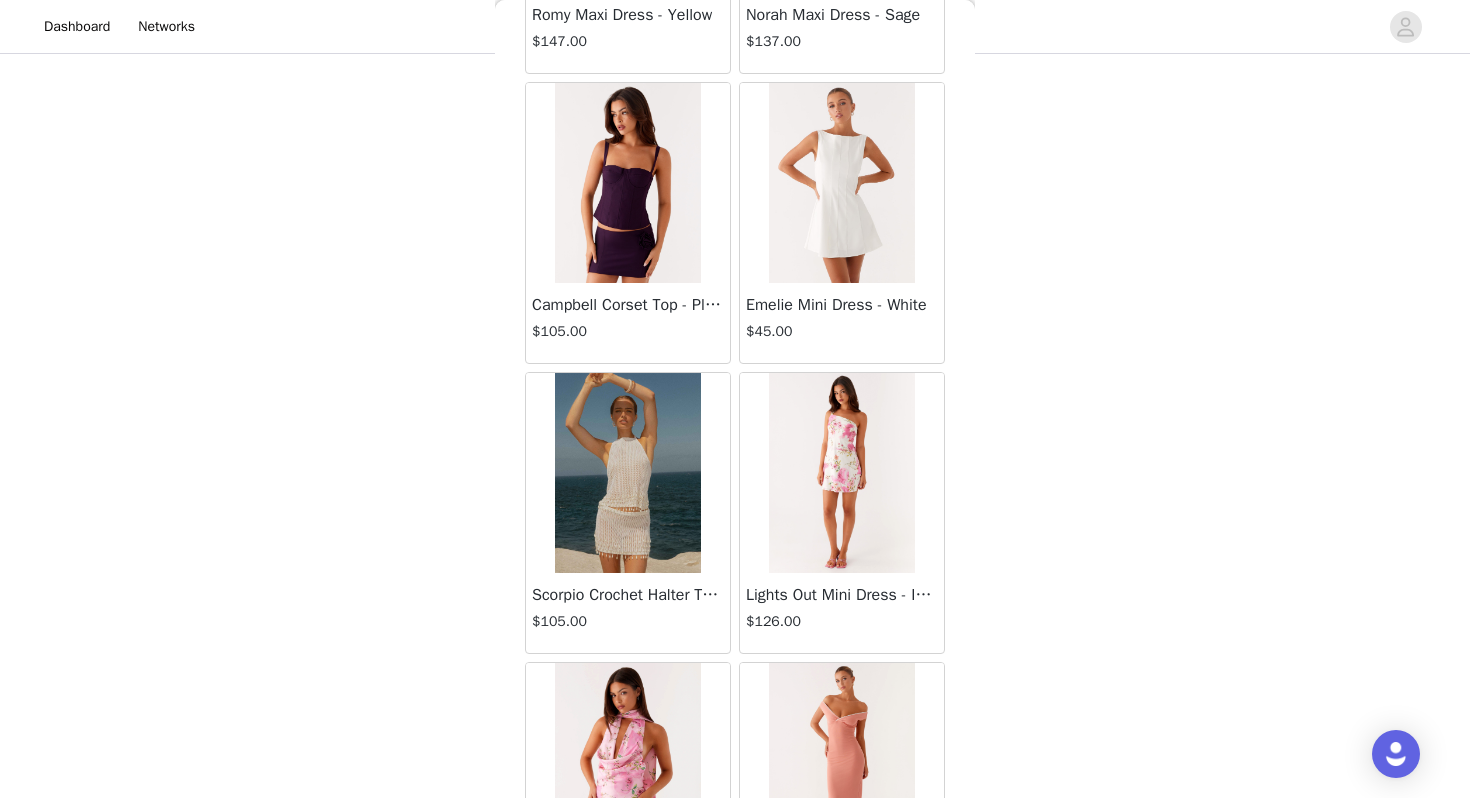 scroll, scrollTop: 54462, scrollLeft: 0, axis: vertical 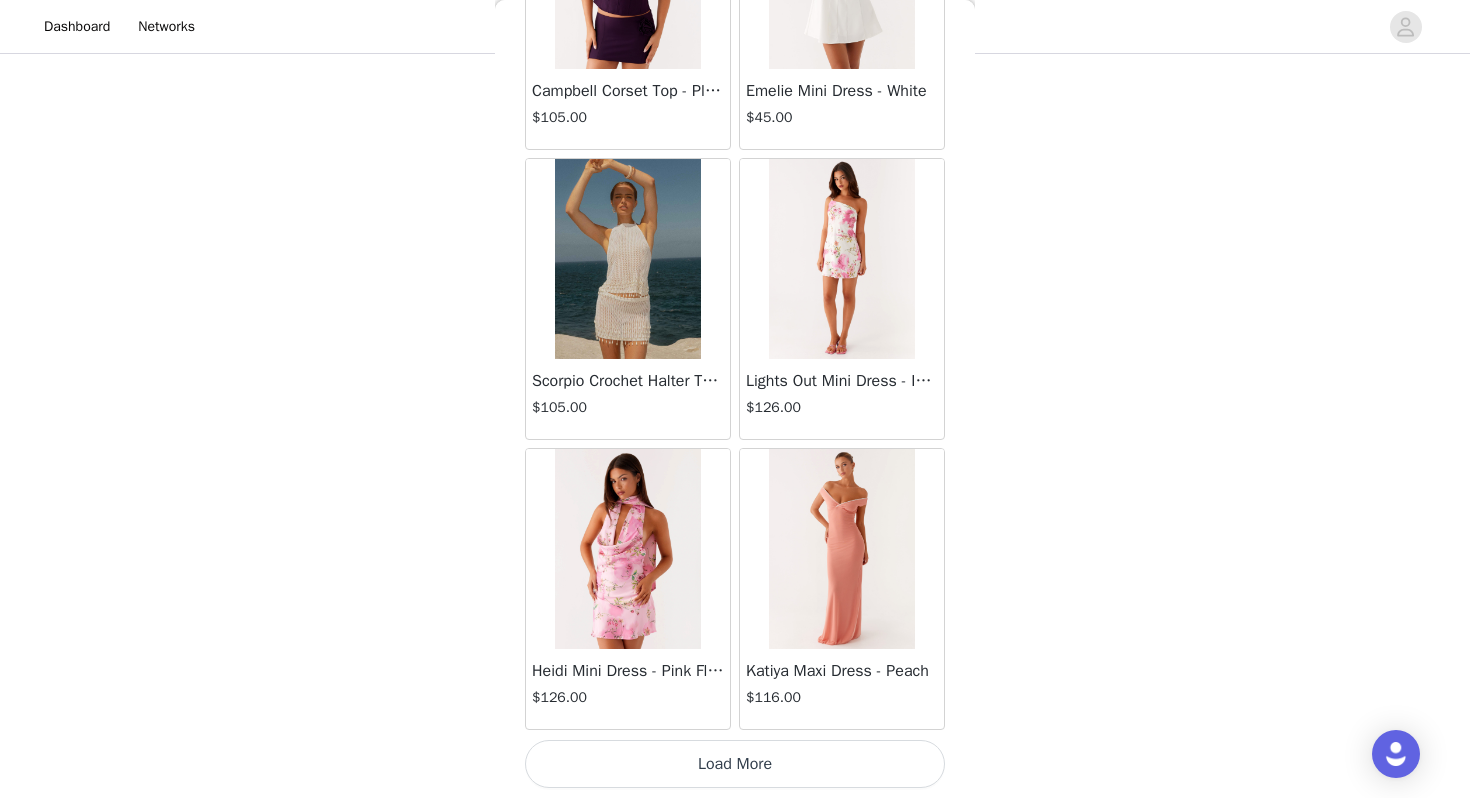 click on "Load More" at bounding box center (735, 764) 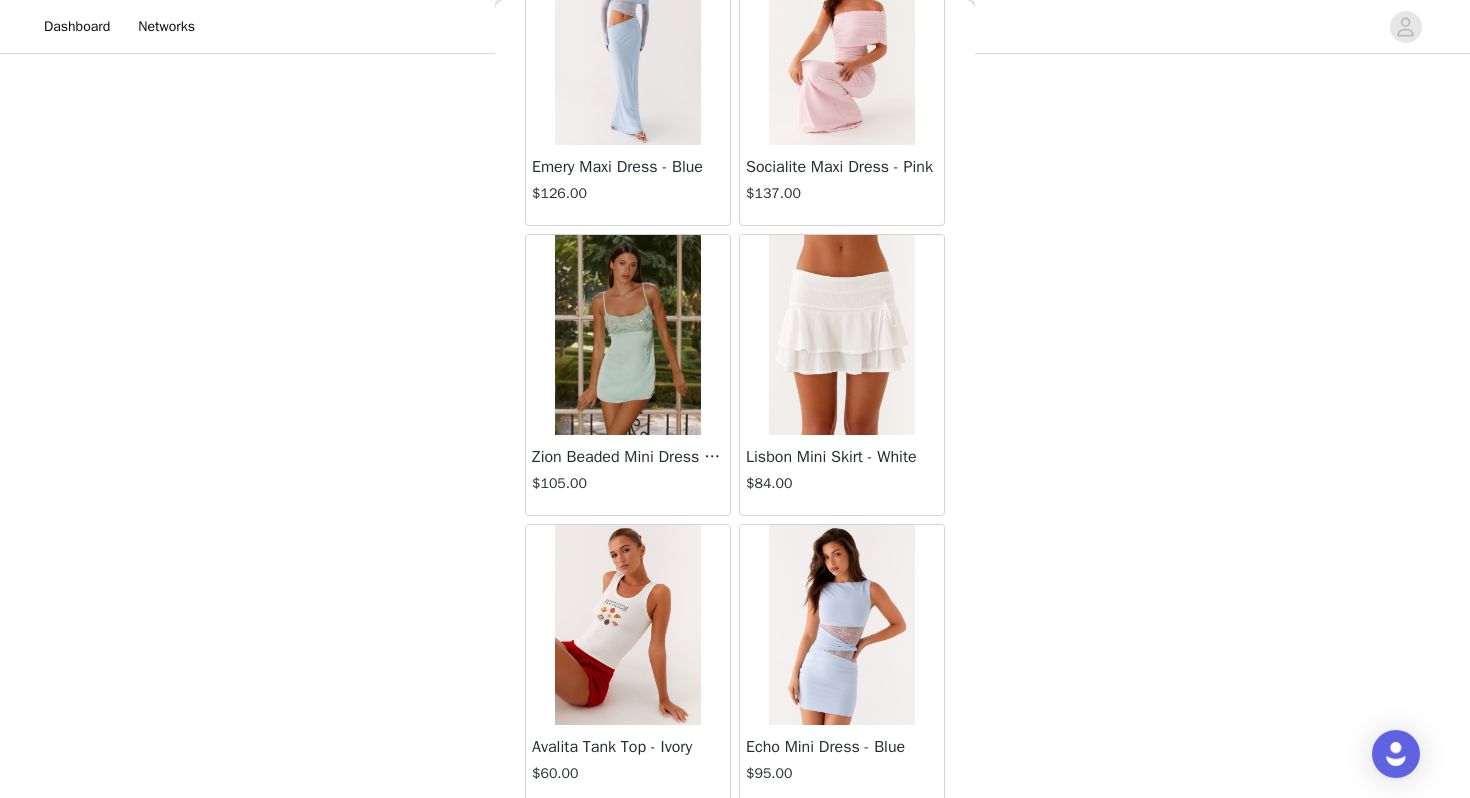 scroll, scrollTop: 57362, scrollLeft: 0, axis: vertical 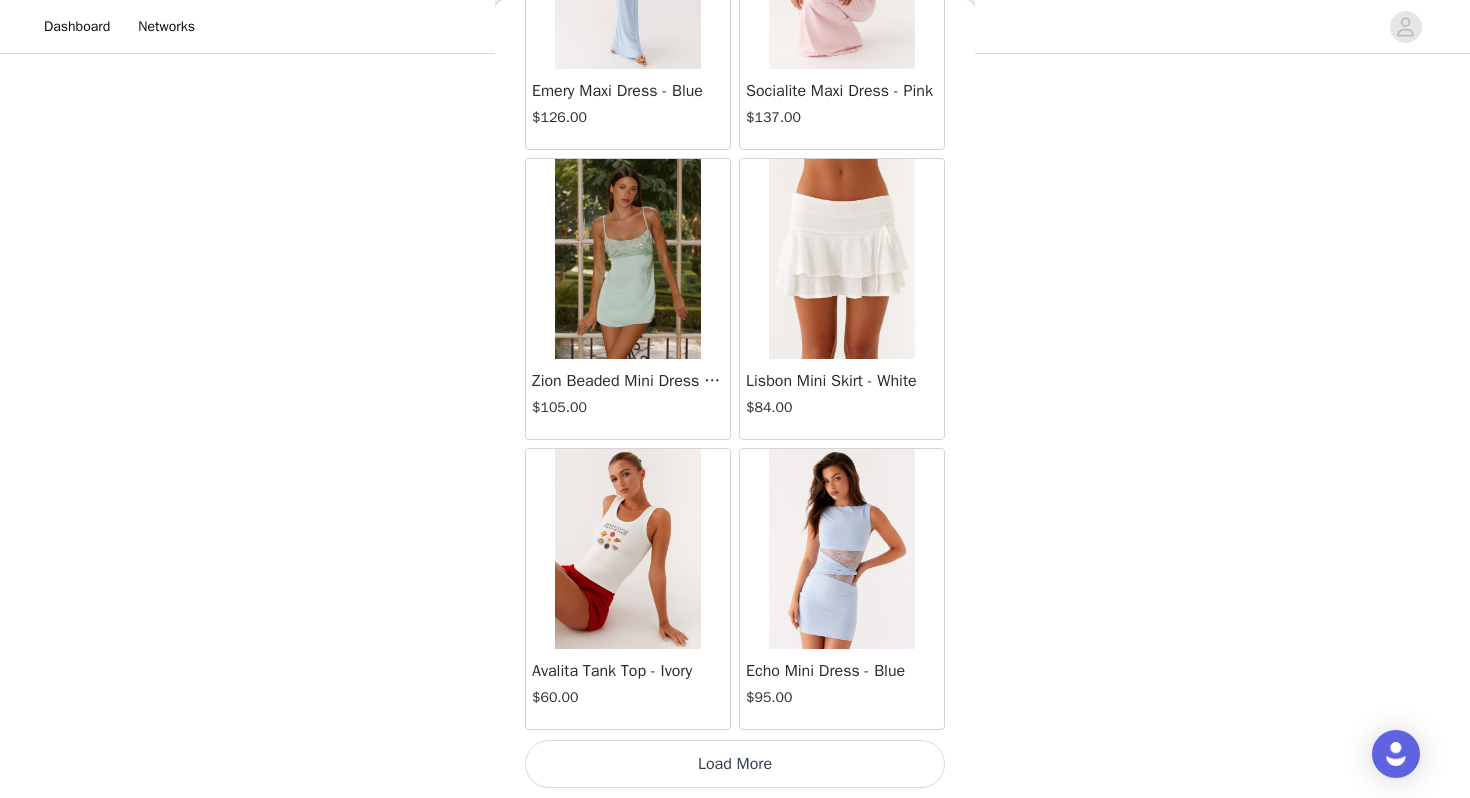 click on "Load More" at bounding box center [735, 764] 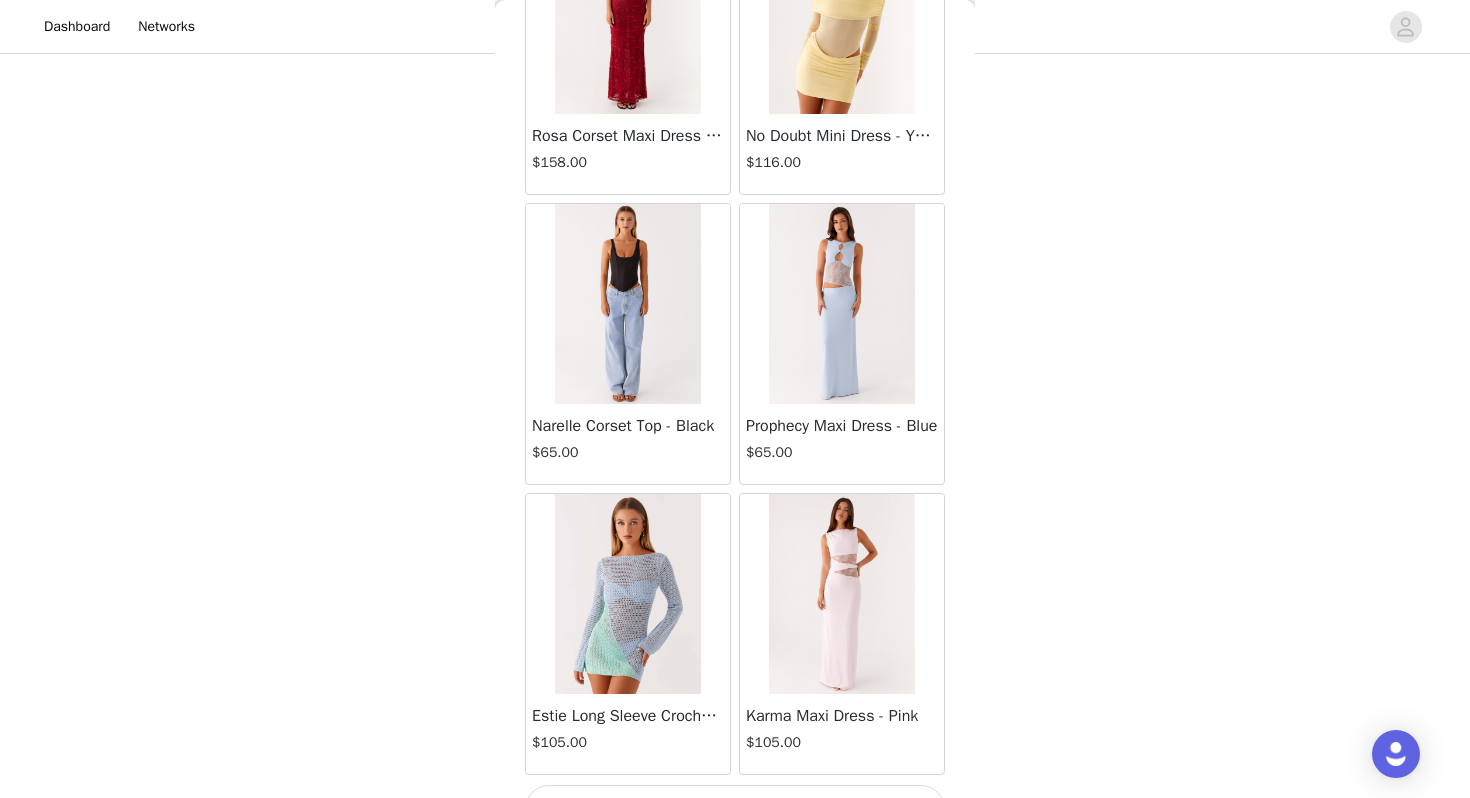 scroll, scrollTop: 60262, scrollLeft: 0, axis: vertical 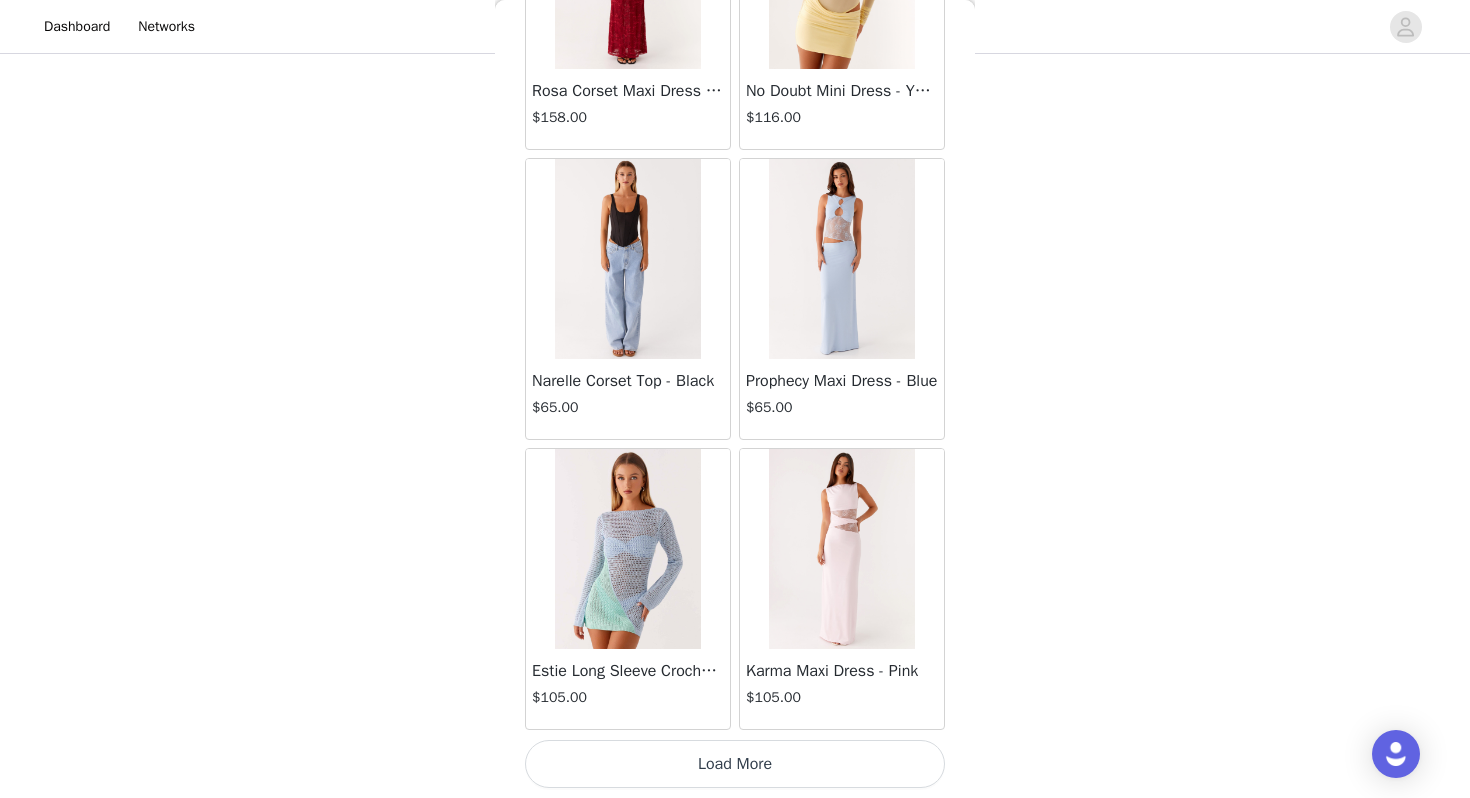 click on "Load More" at bounding box center [735, 764] 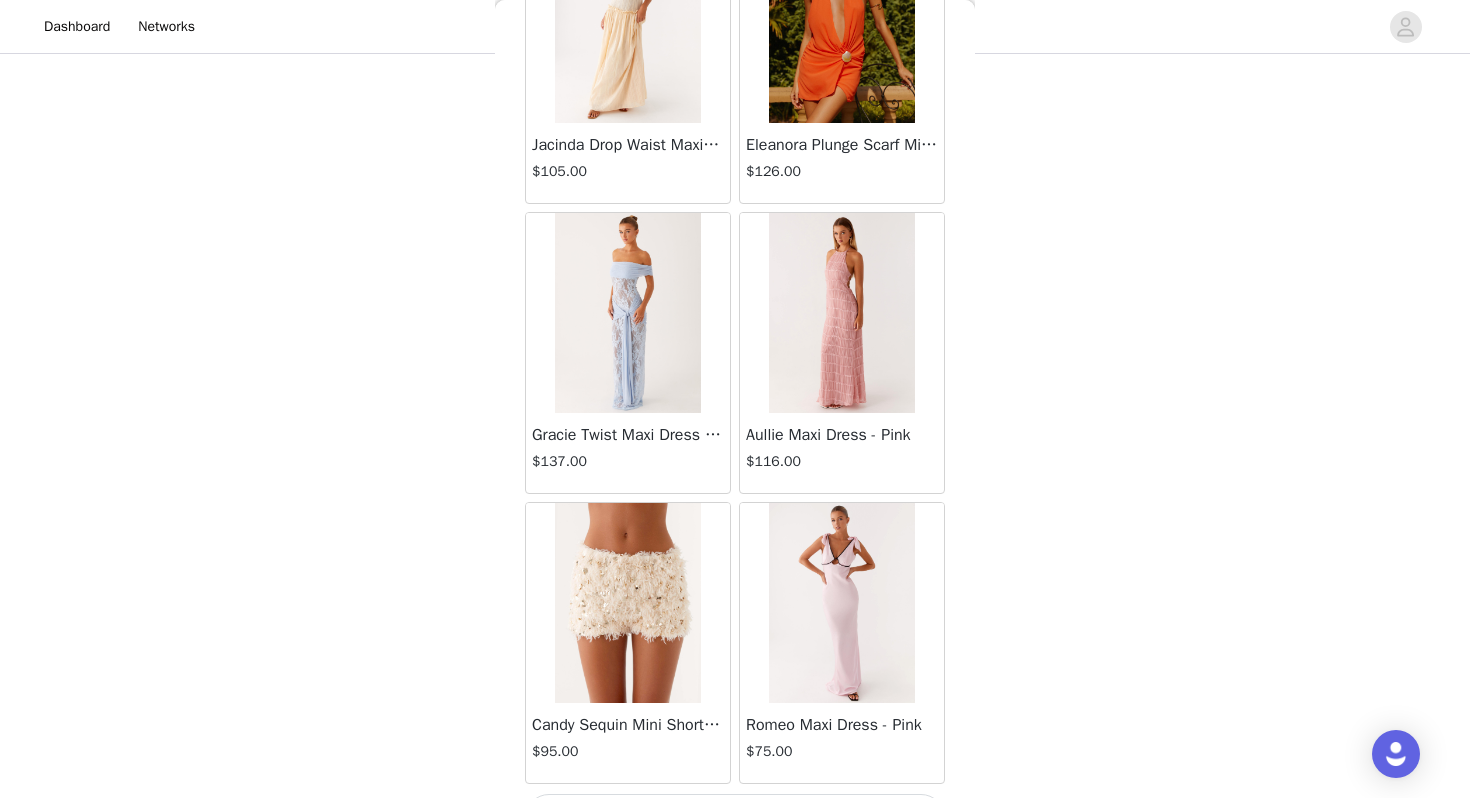 scroll, scrollTop: 63162, scrollLeft: 0, axis: vertical 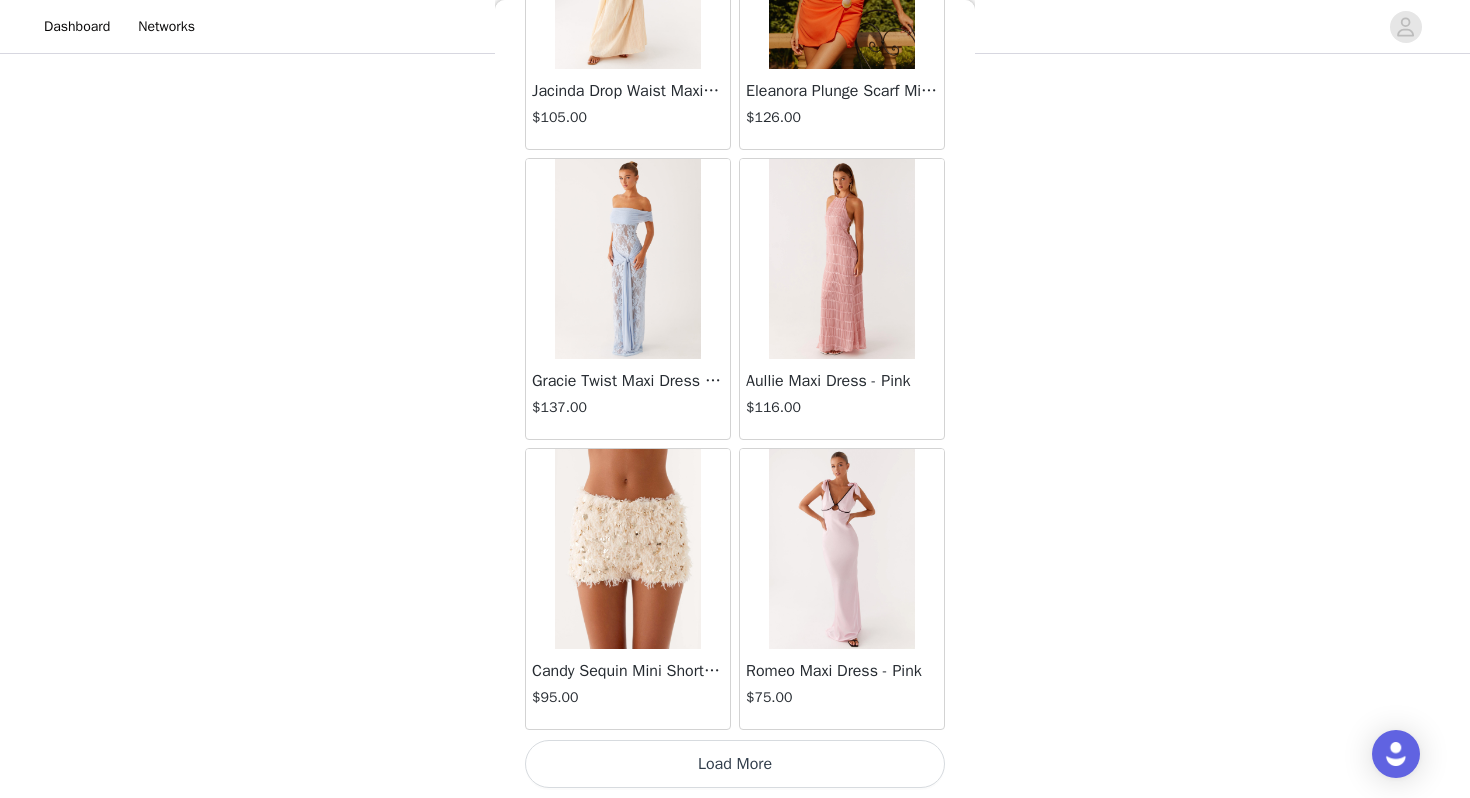 click on "Load More" at bounding box center [735, 764] 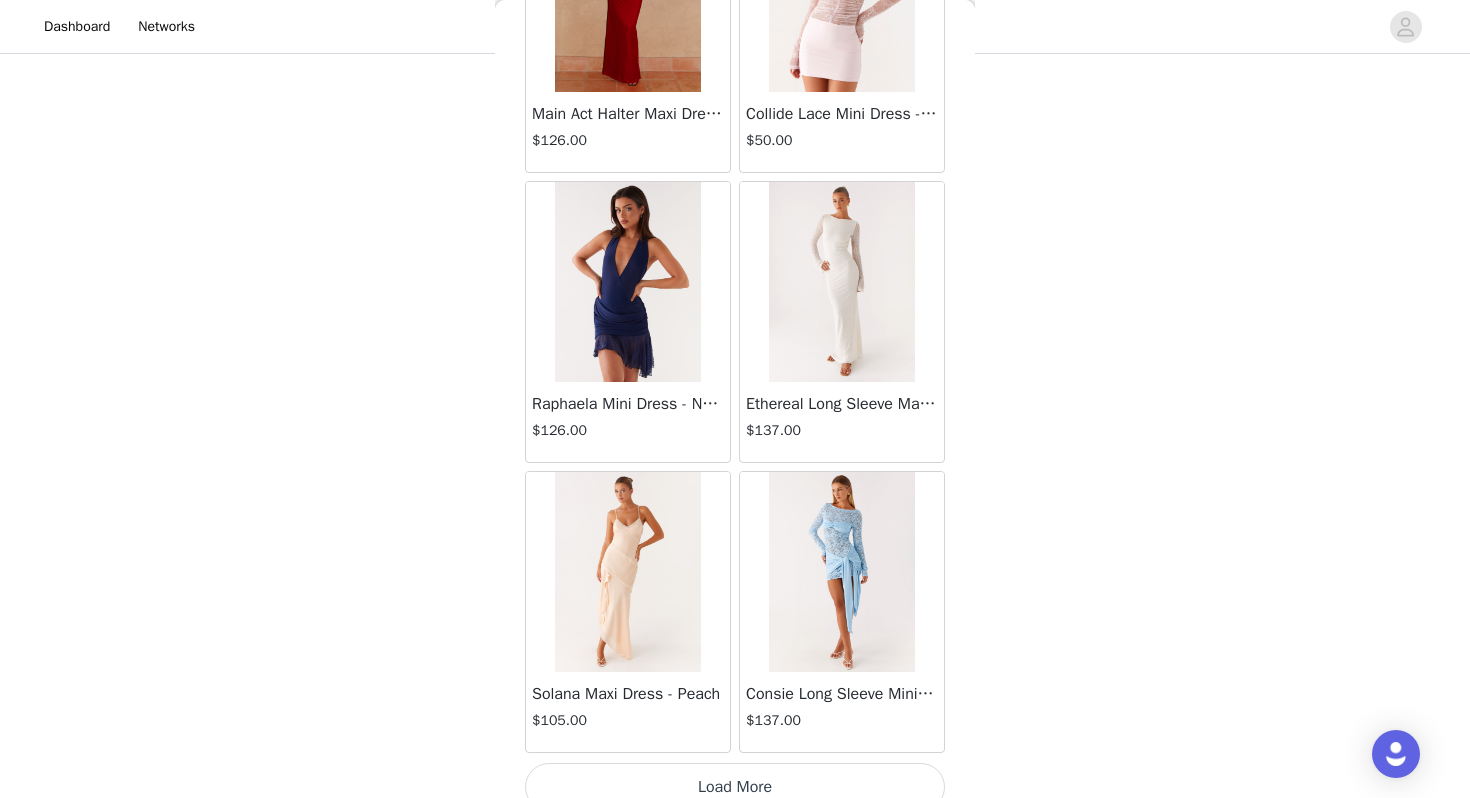 scroll, scrollTop: 66062, scrollLeft: 0, axis: vertical 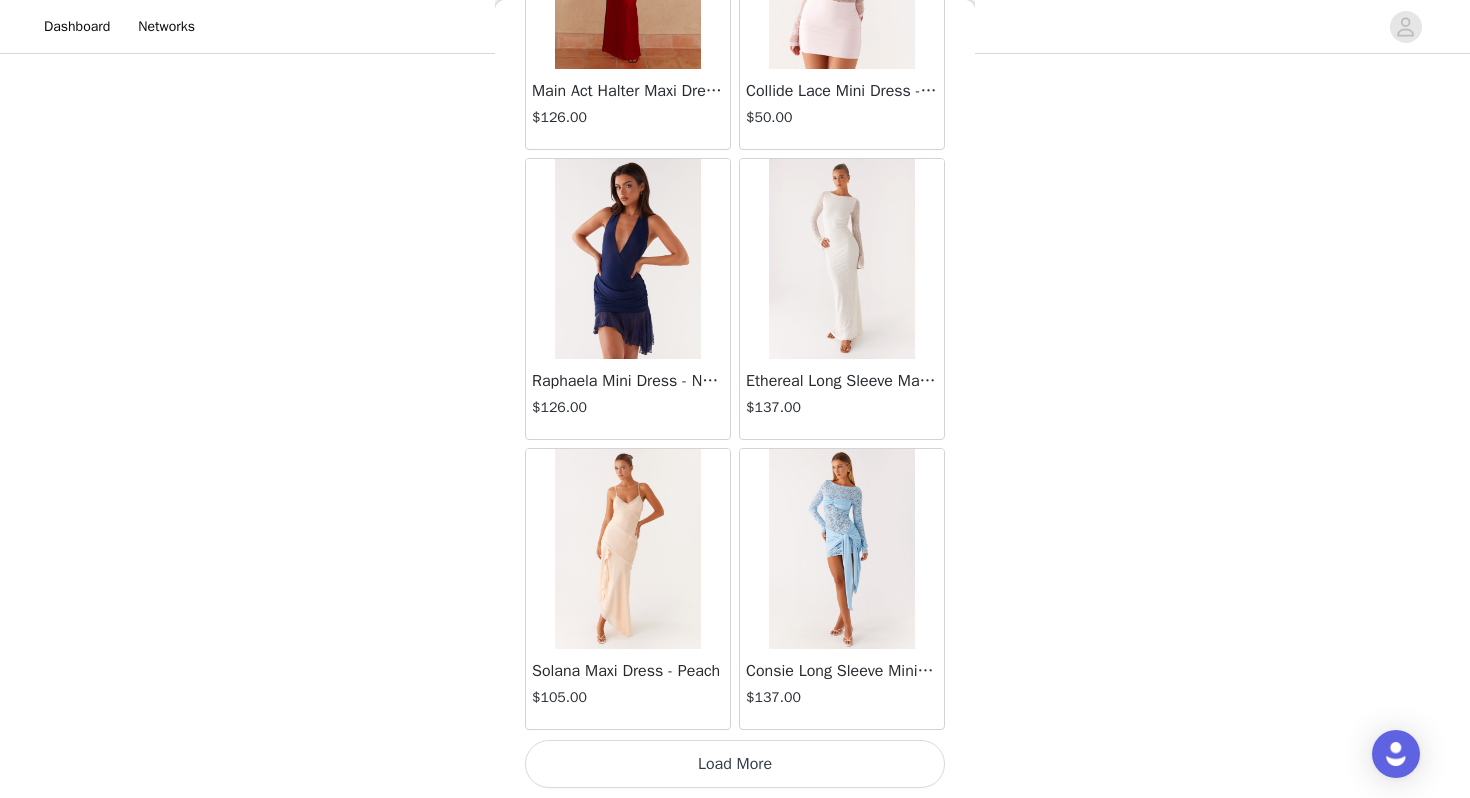 click on "Load More" at bounding box center (735, 764) 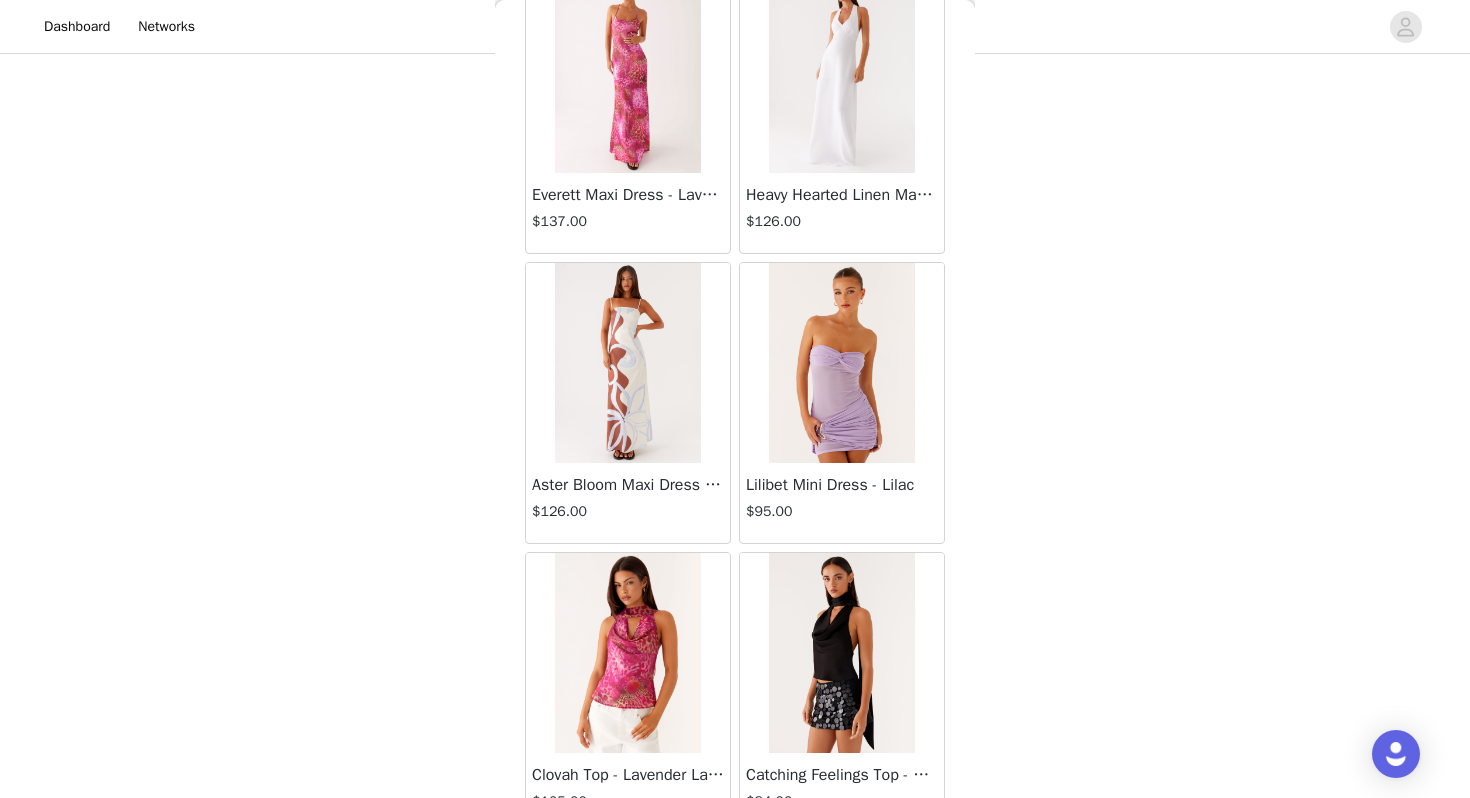 scroll, scrollTop: 68962, scrollLeft: 0, axis: vertical 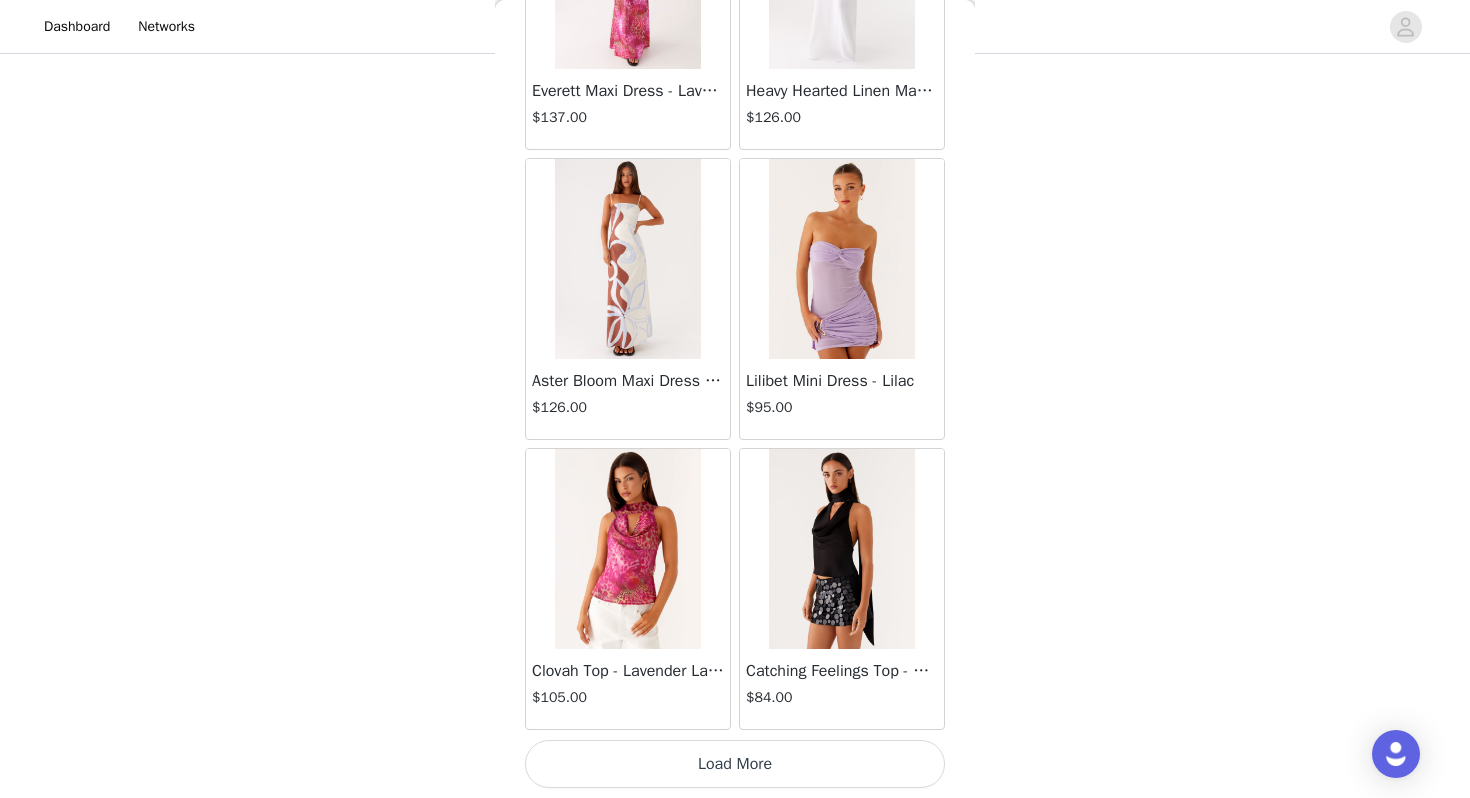 click on "Load More" at bounding box center (735, 764) 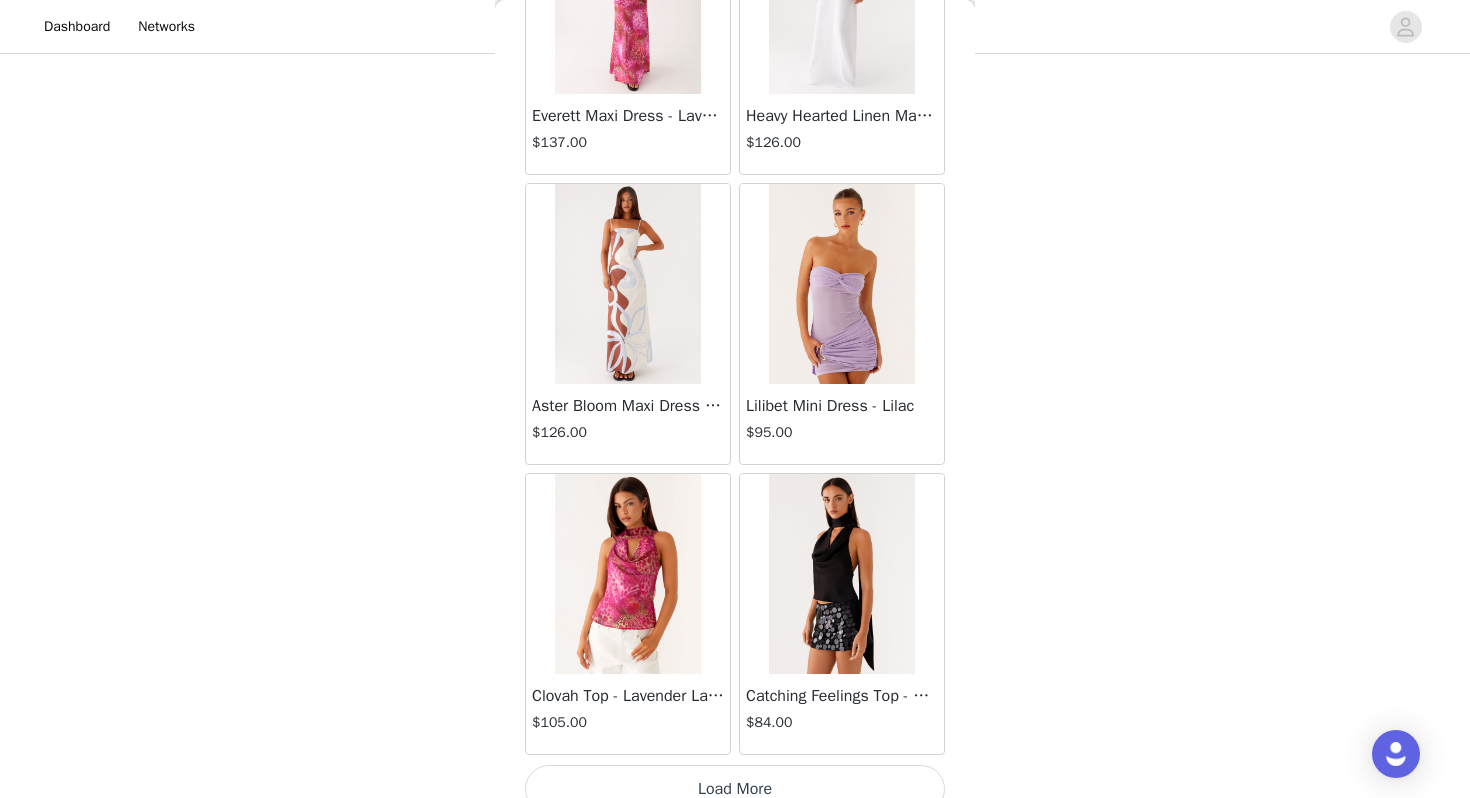 scroll, scrollTop: 68962, scrollLeft: 0, axis: vertical 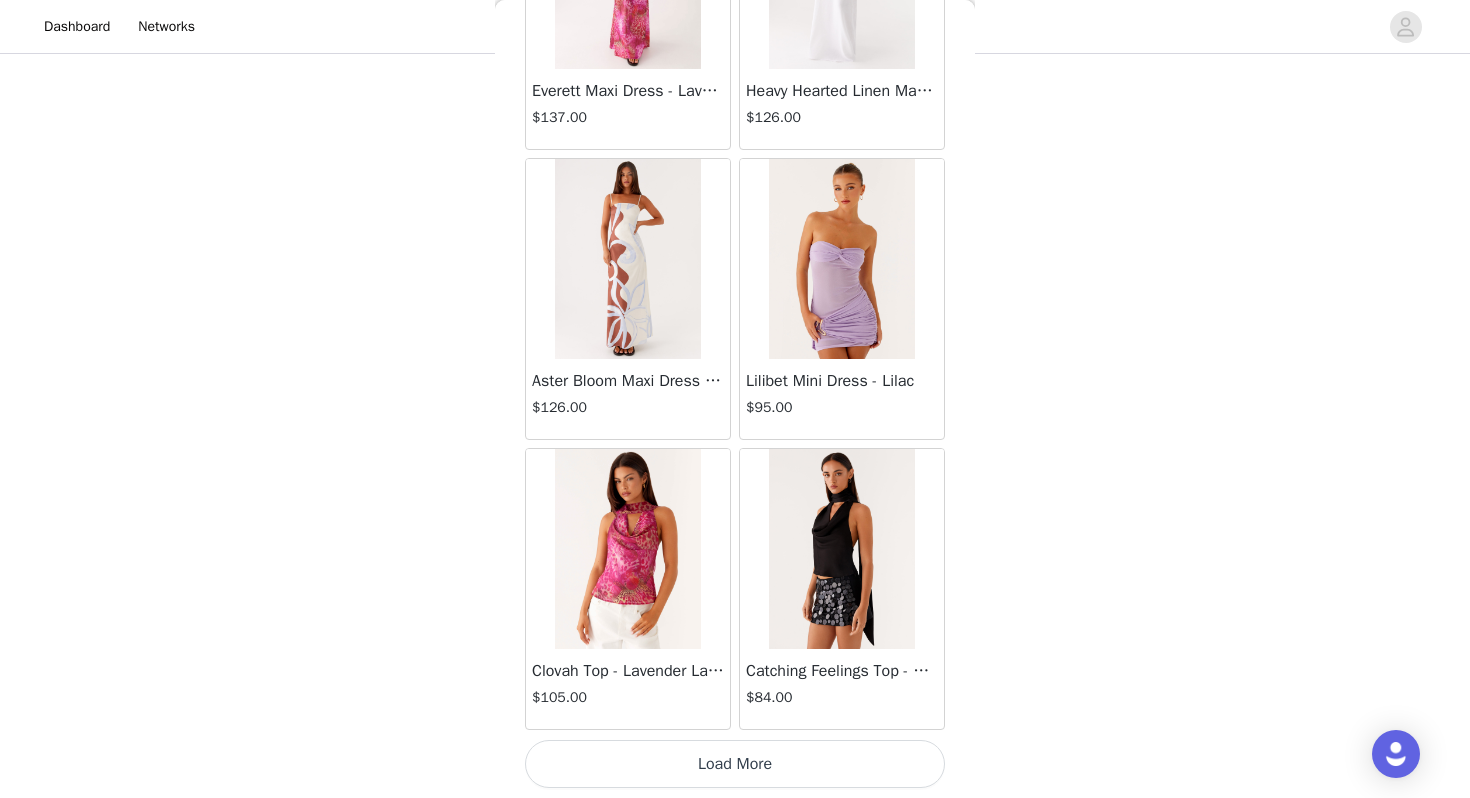 click on "Load More" at bounding box center (735, 764) 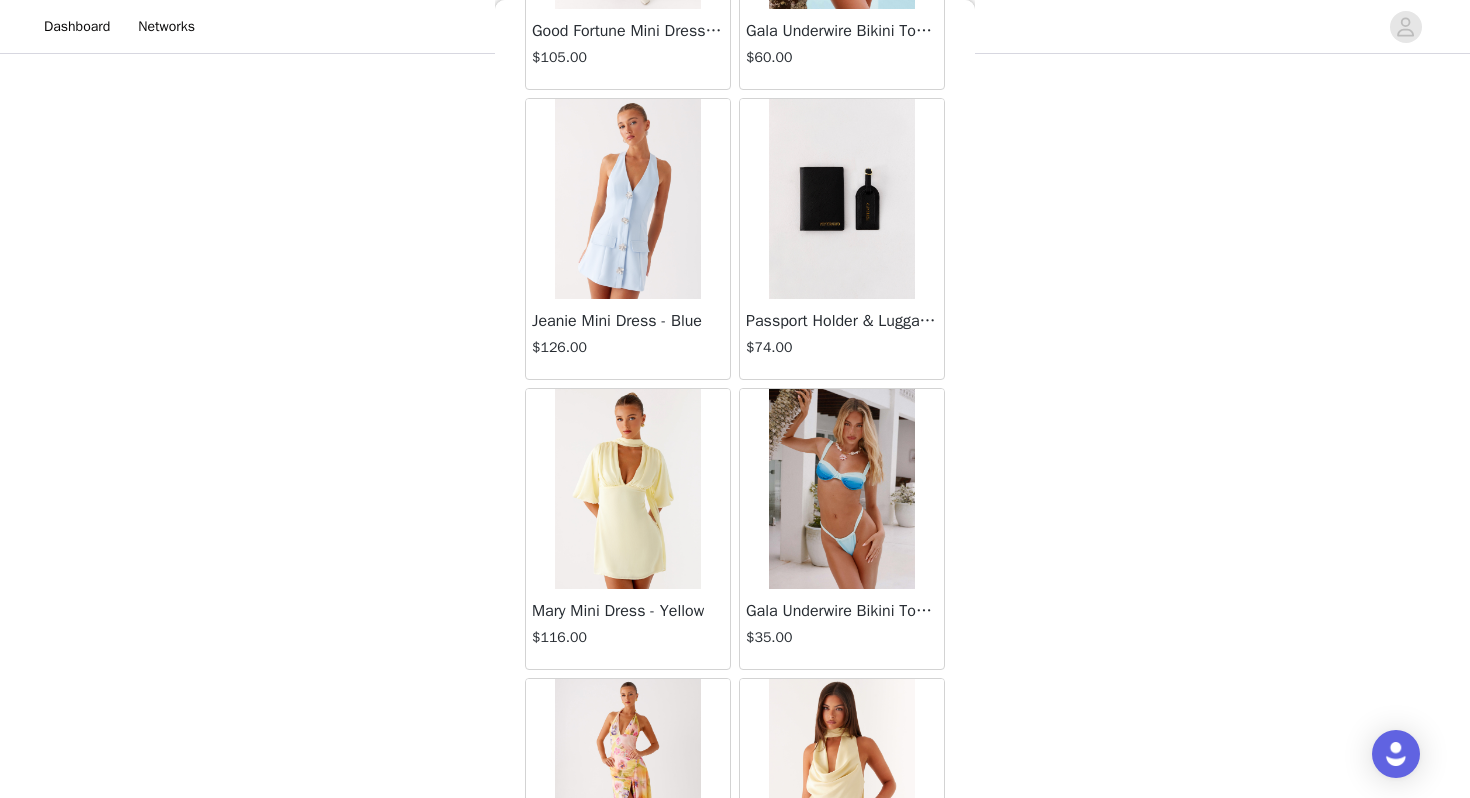 scroll, scrollTop: 71862, scrollLeft: 0, axis: vertical 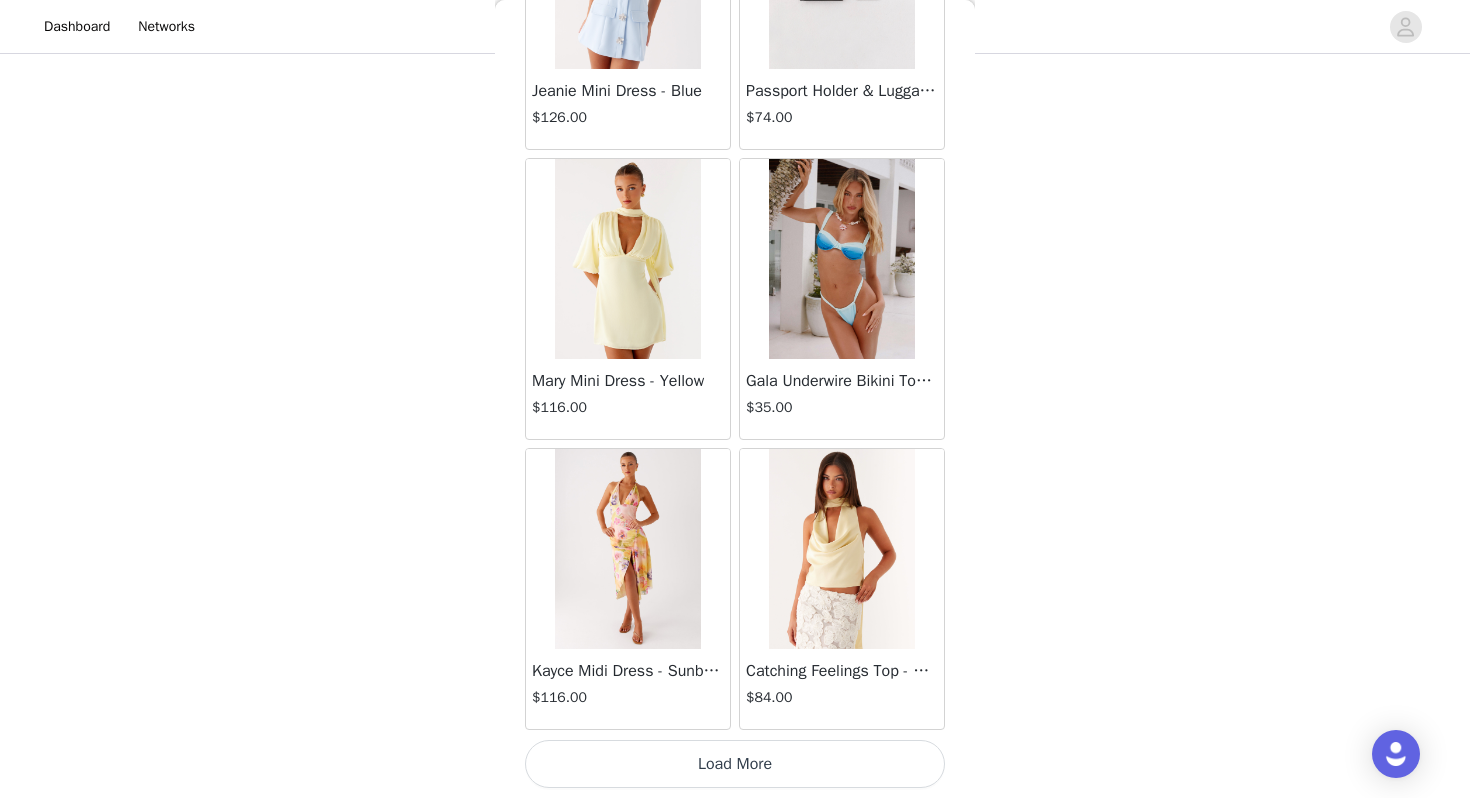 click on "Load More" at bounding box center [735, 764] 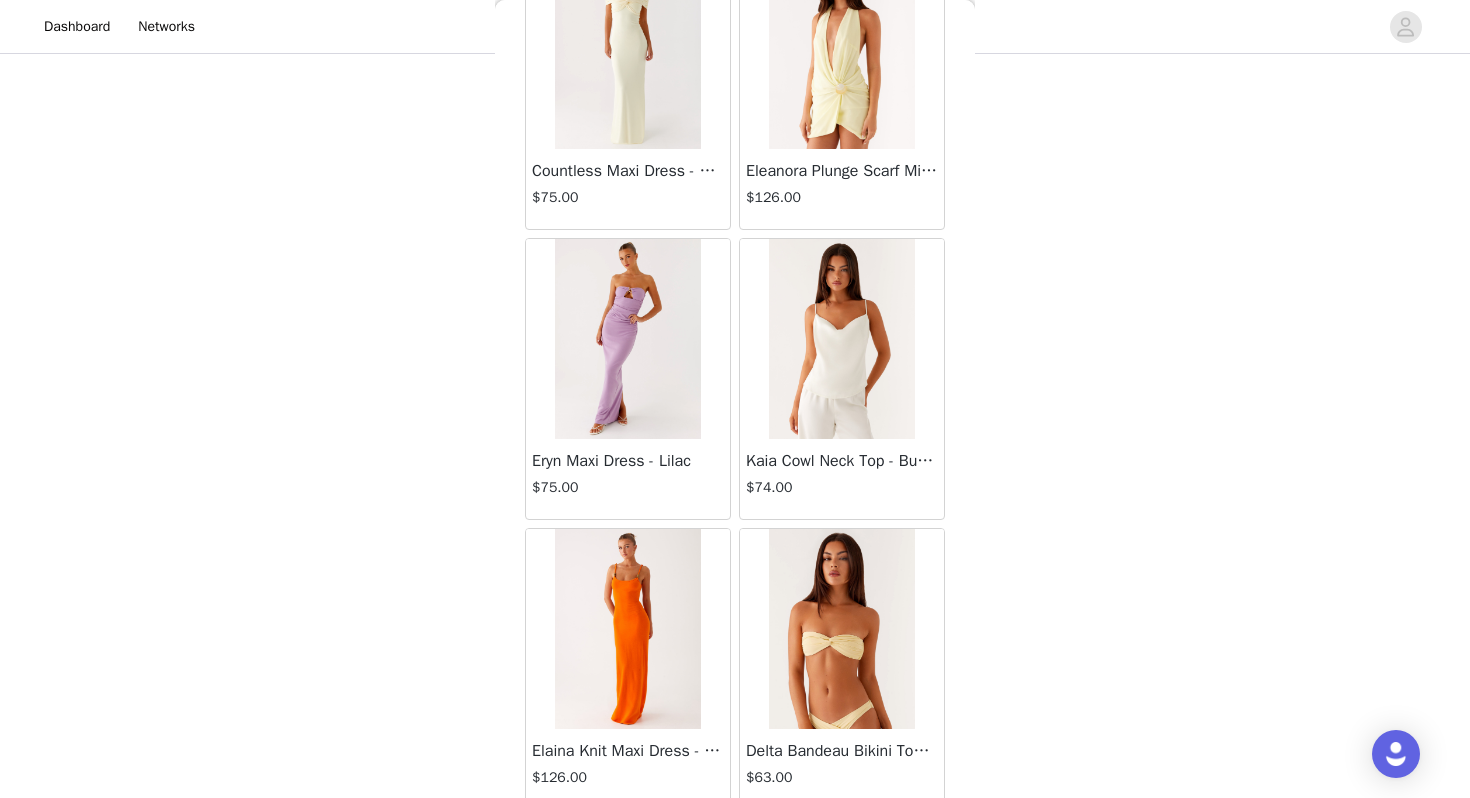 scroll, scrollTop: 74762, scrollLeft: 0, axis: vertical 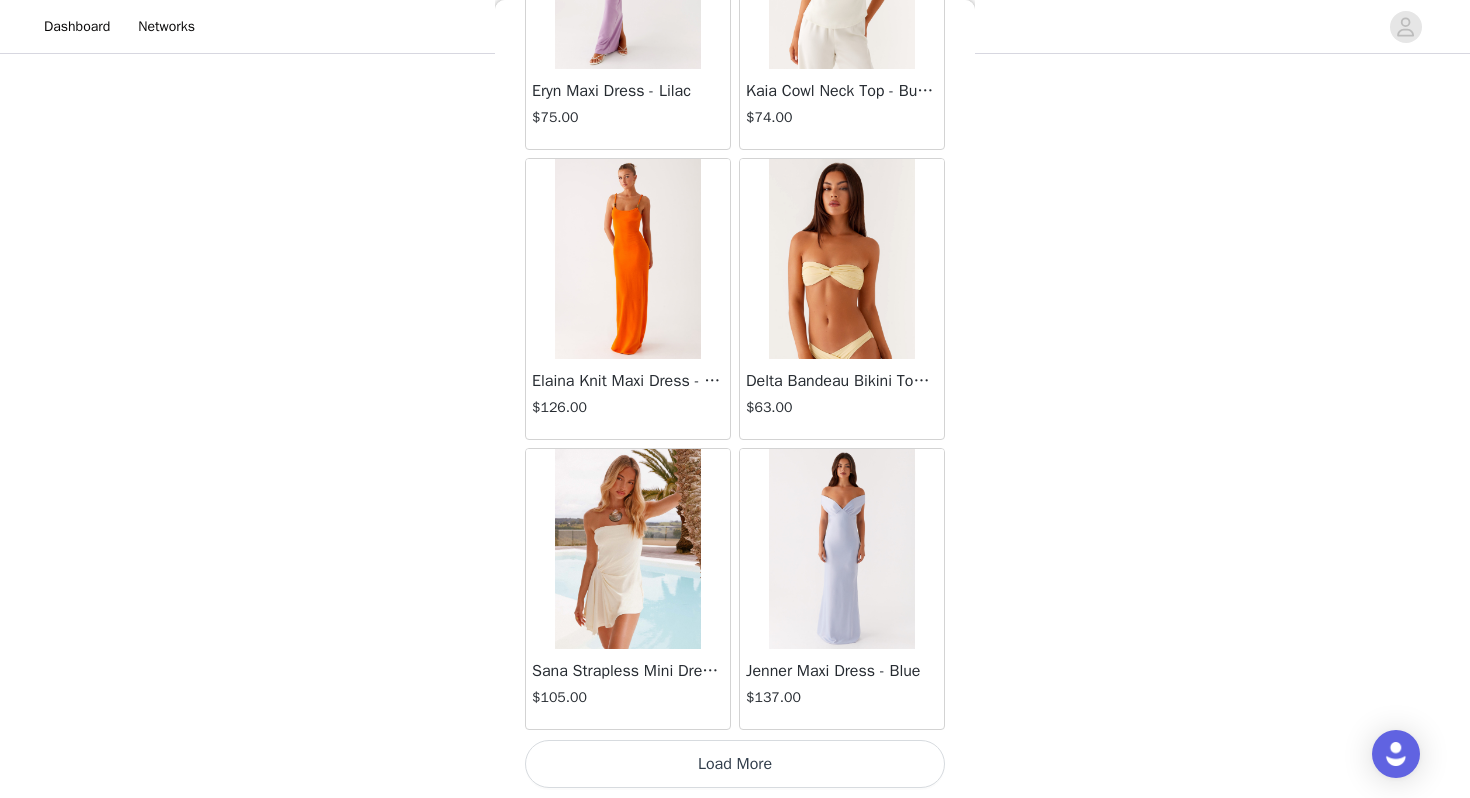 click on "Load More" at bounding box center [735, 764] 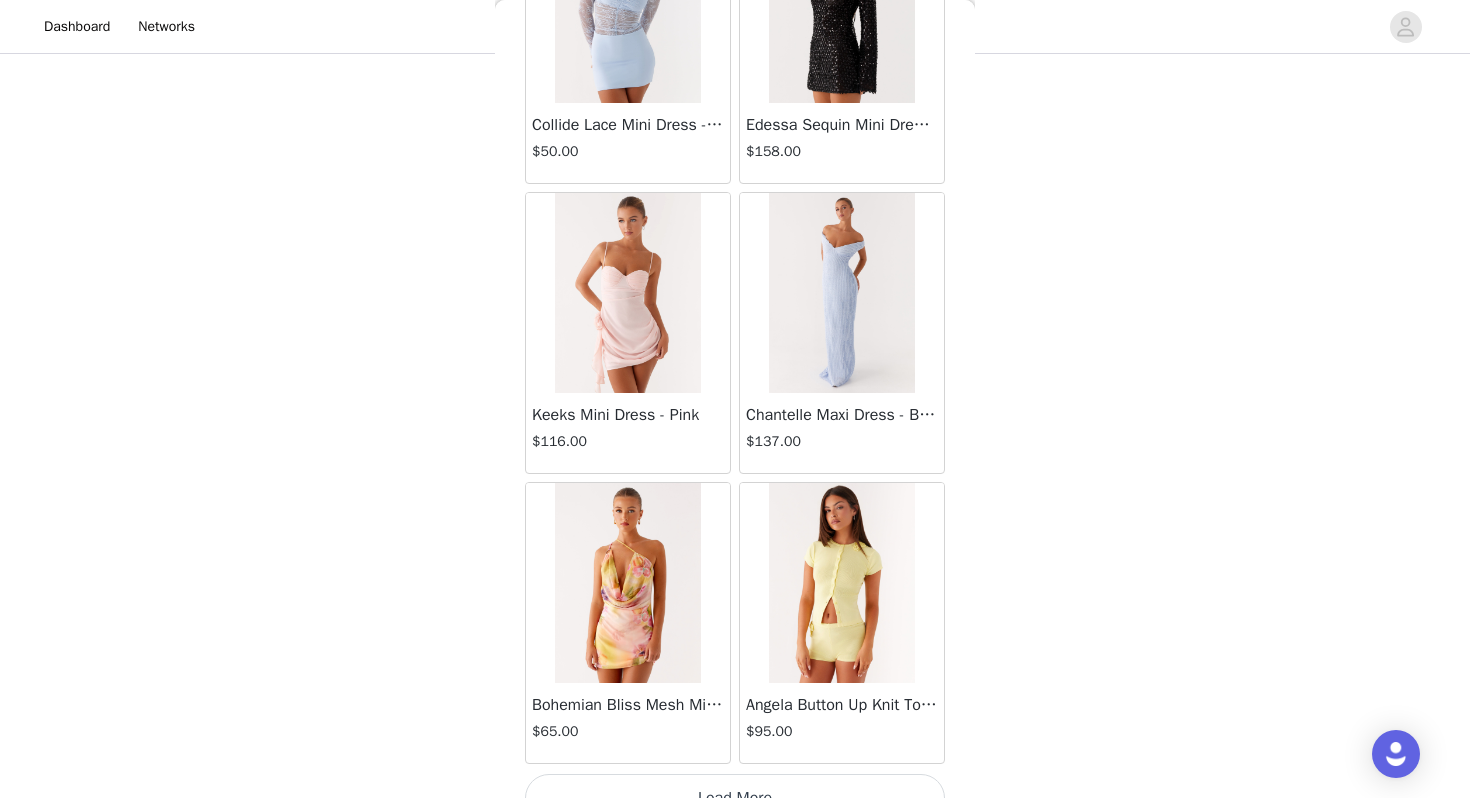 scroll, scrollTop: 77662, scrollLeft: 0, axis: vertical 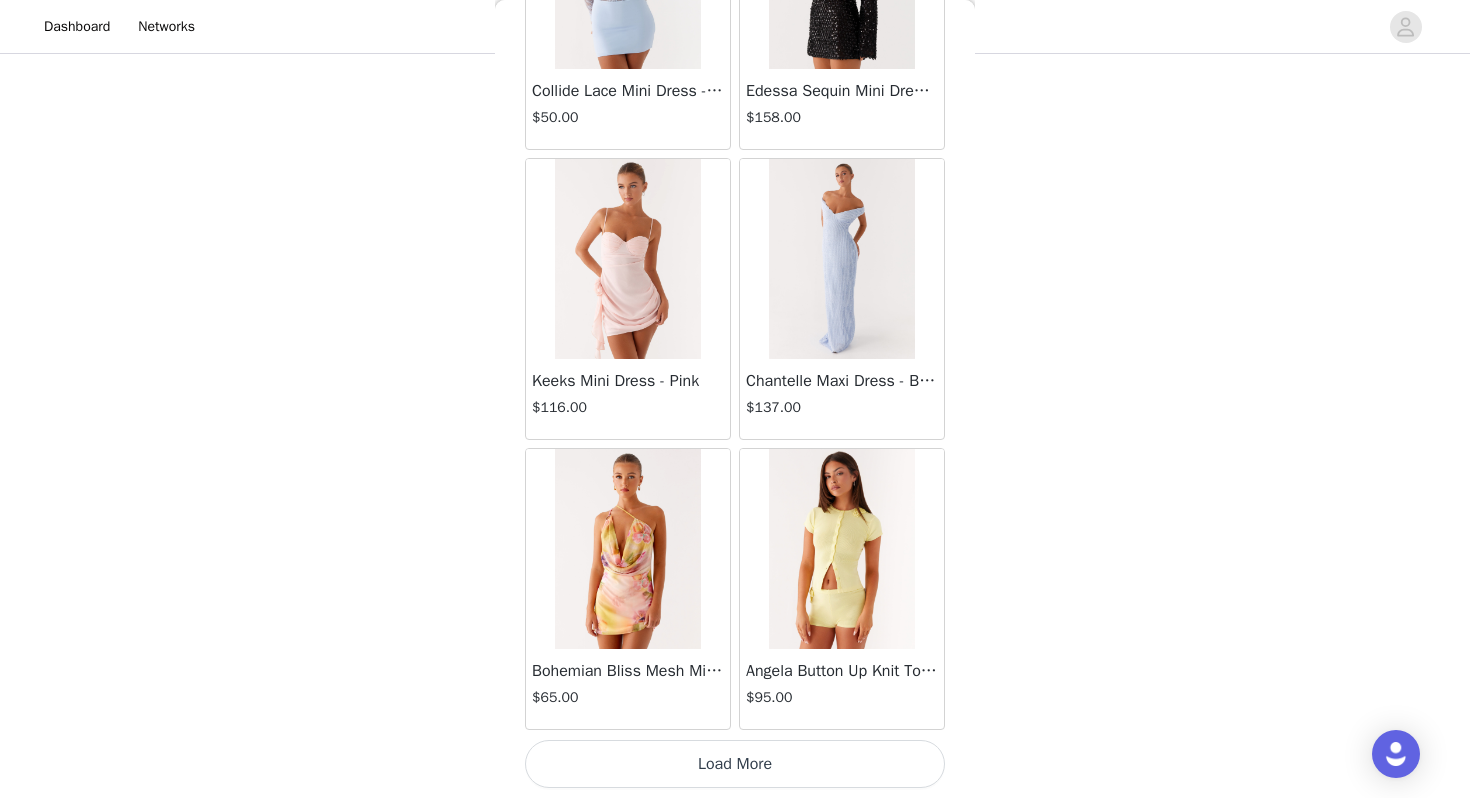click on "Load More" at bounding box center [735, 764] 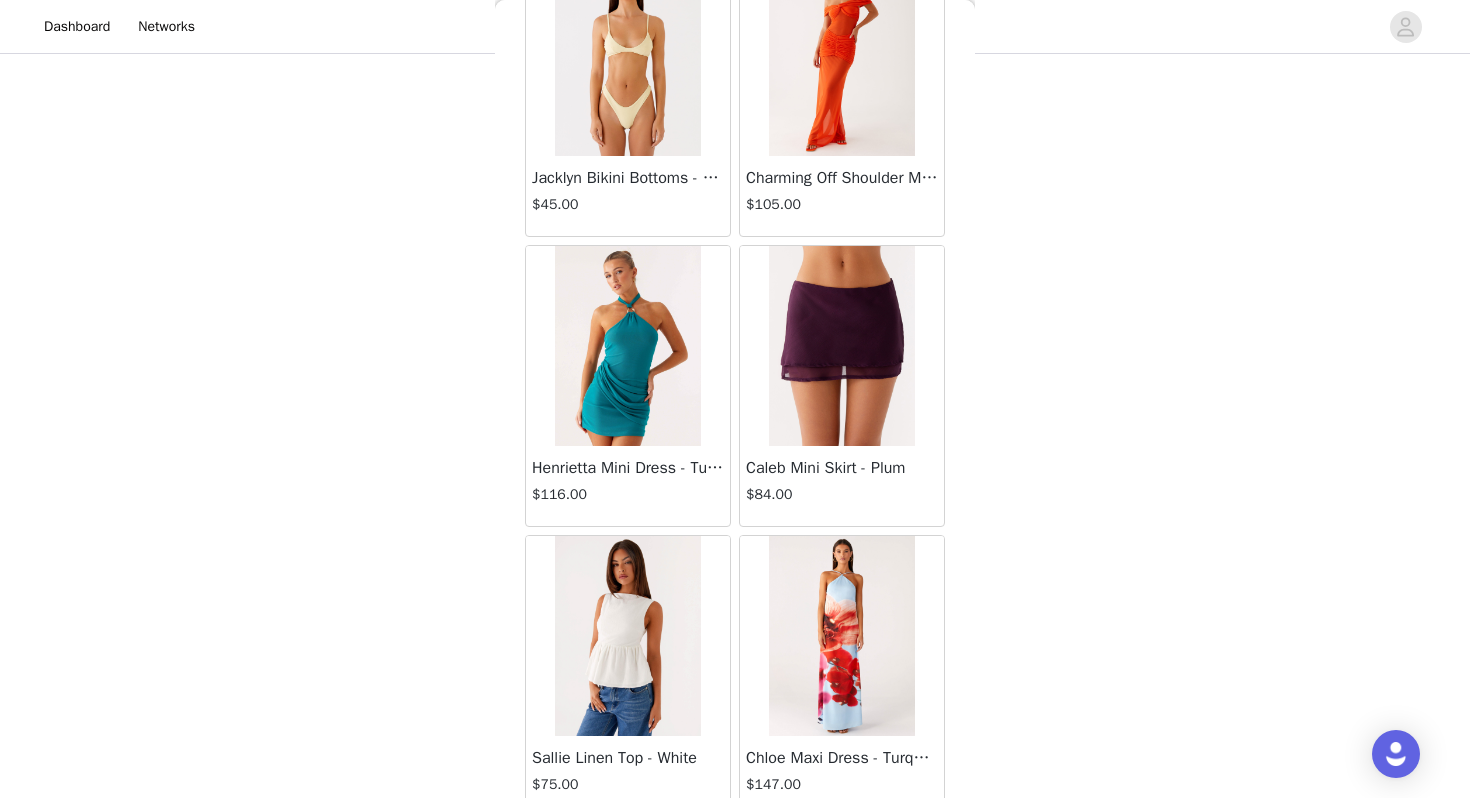 scroll, scrollTop: 80562, scrollLeft: 0, axis: vertical 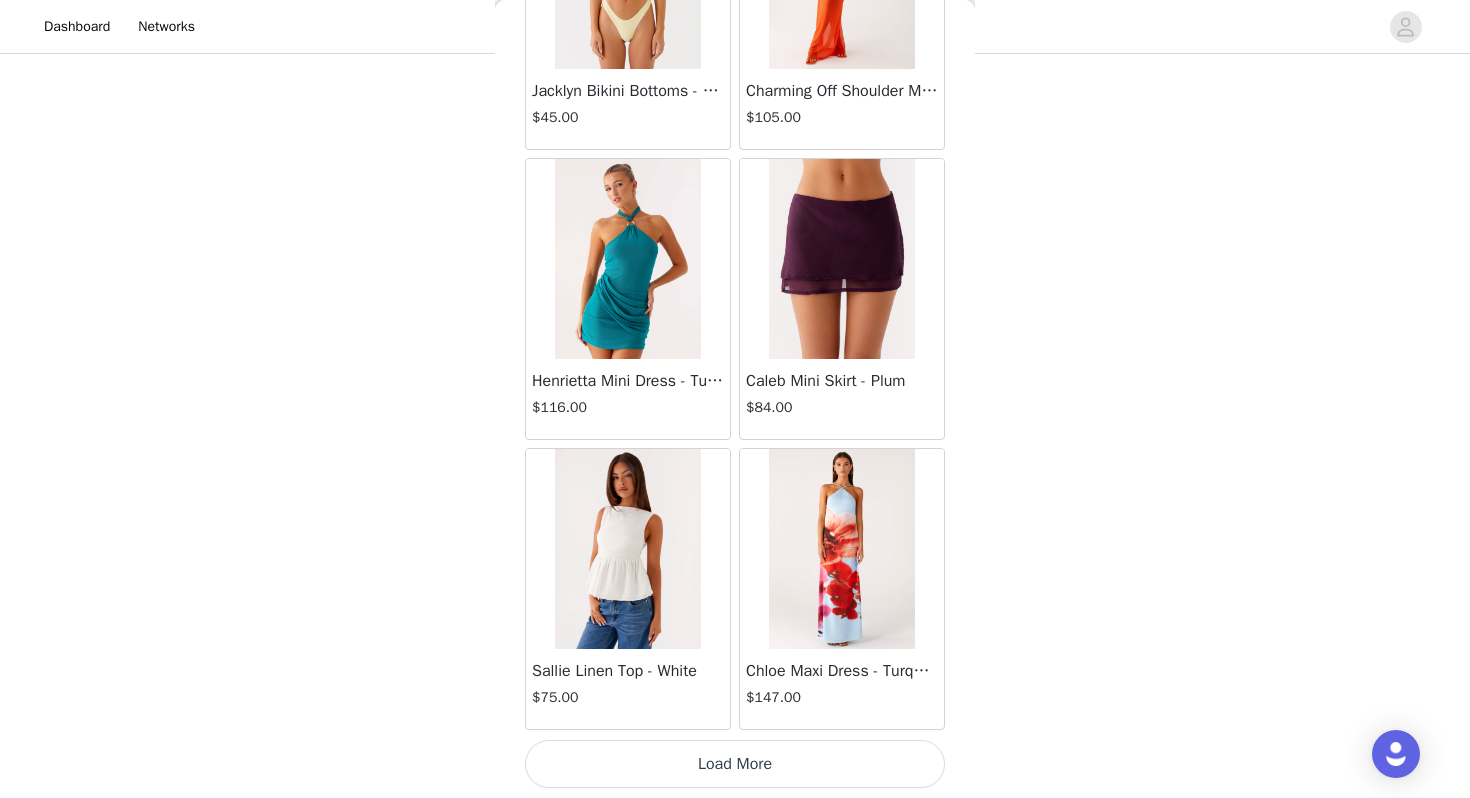 click on "Load More" at bounding box center (735, 764) 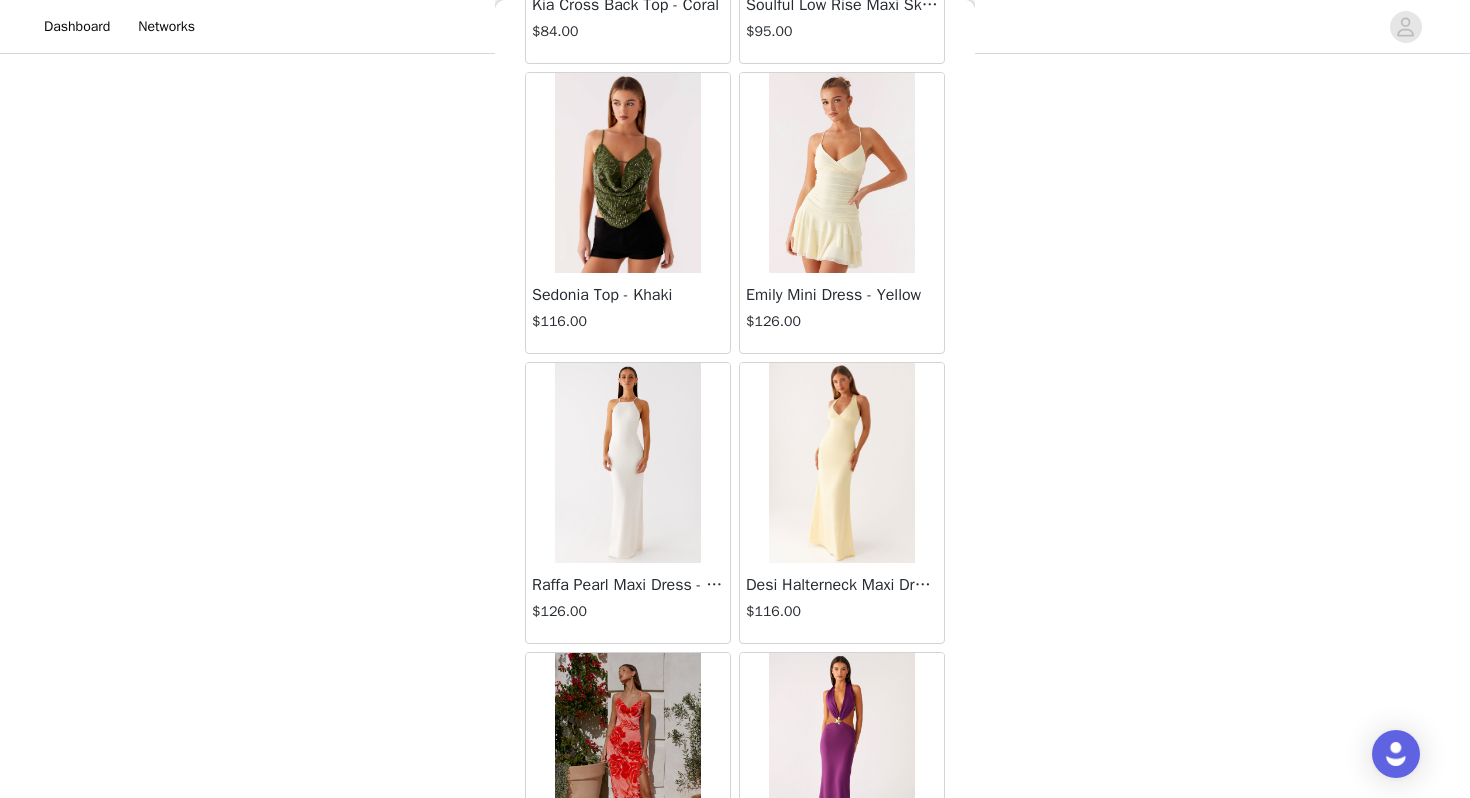 scroll, scrollTop: 83462, scrollLeft: 0, axis: vertical 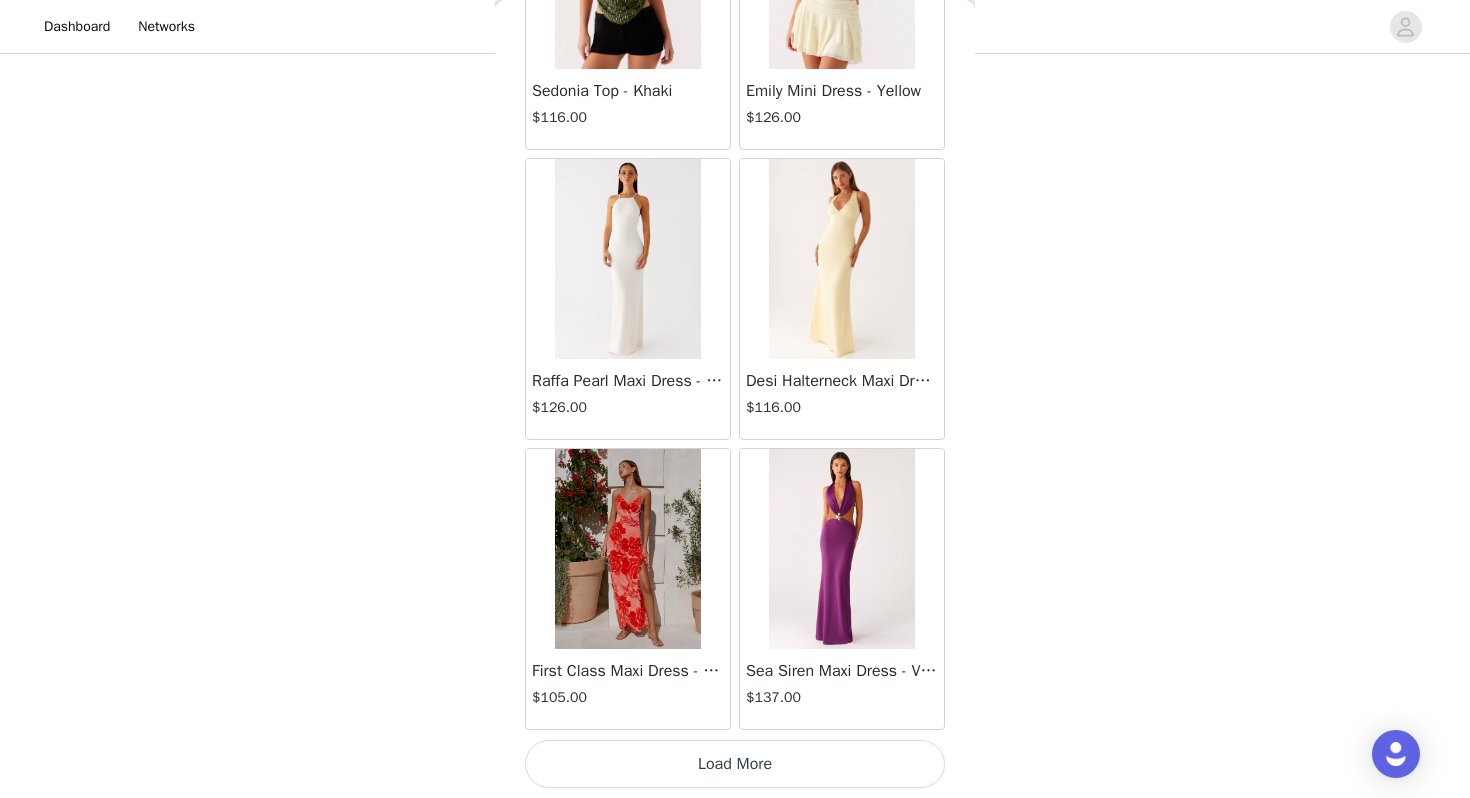 click on "Load More" at bounding box center [735, 764] 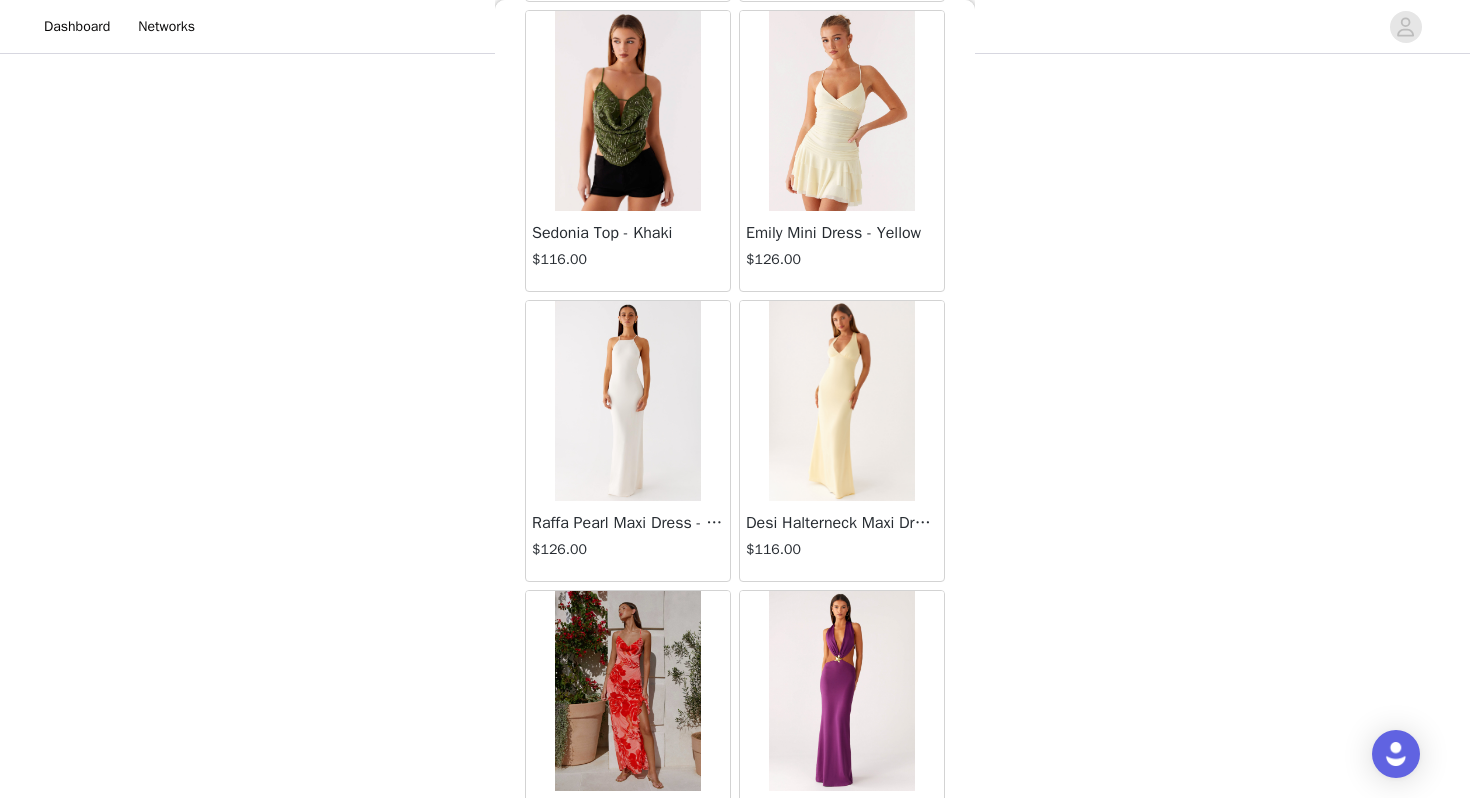 scroll, scrollTop: 83462, scrollLeft: 0, axis: vertical 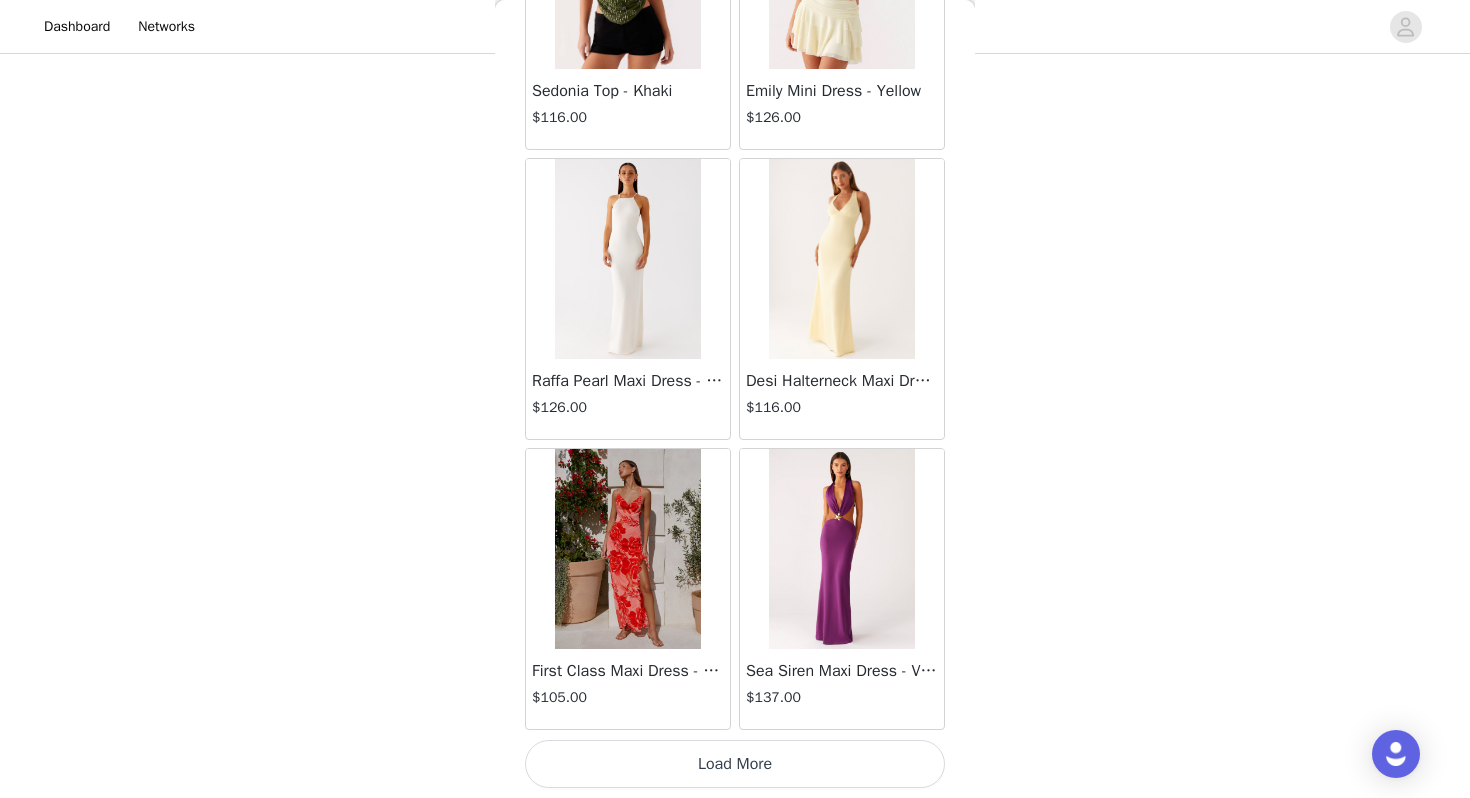 click on "Load More" at bounding box center (735, 764) 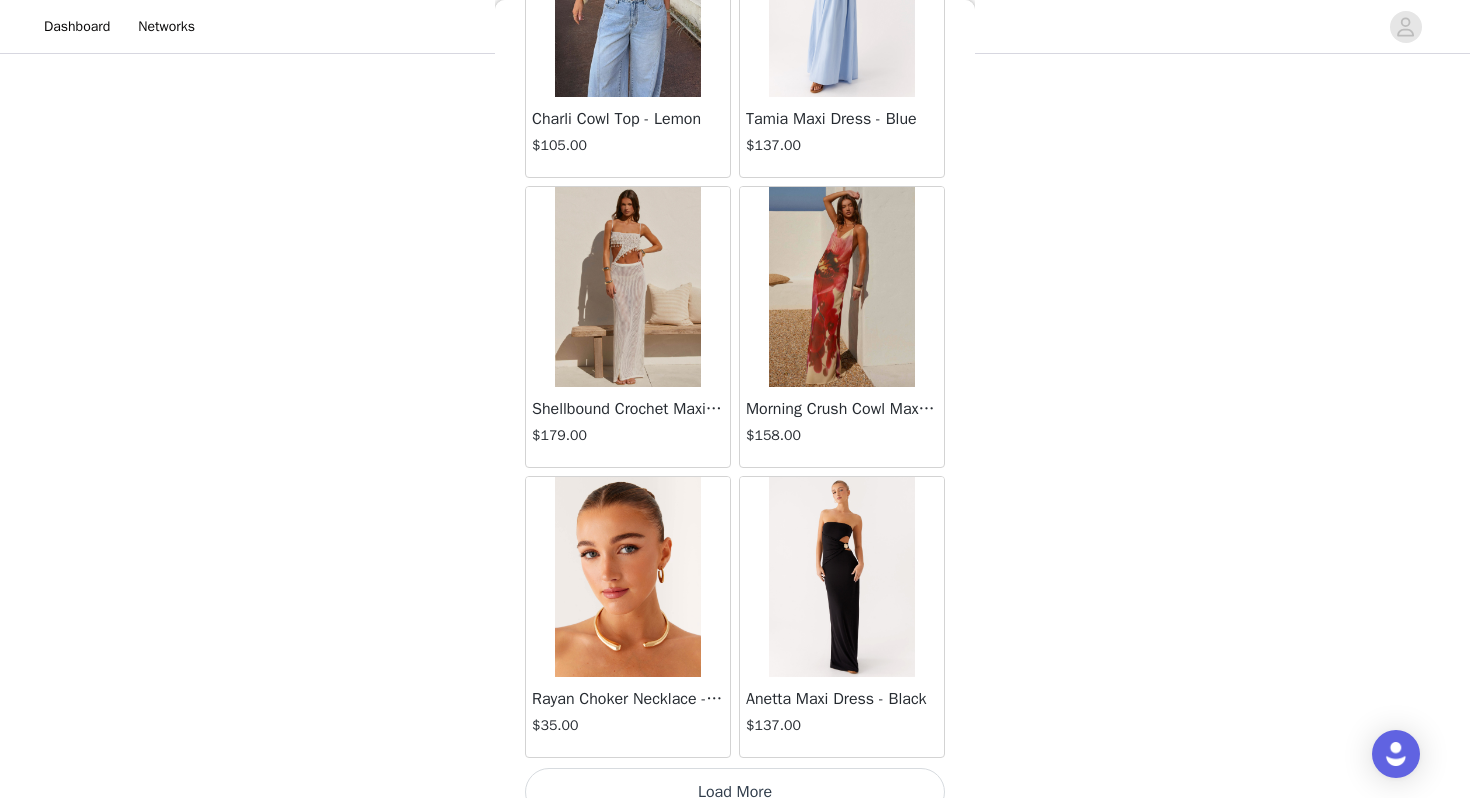 scroll, scrollTop: 86362, scrollLeft: 0, axis: vertical 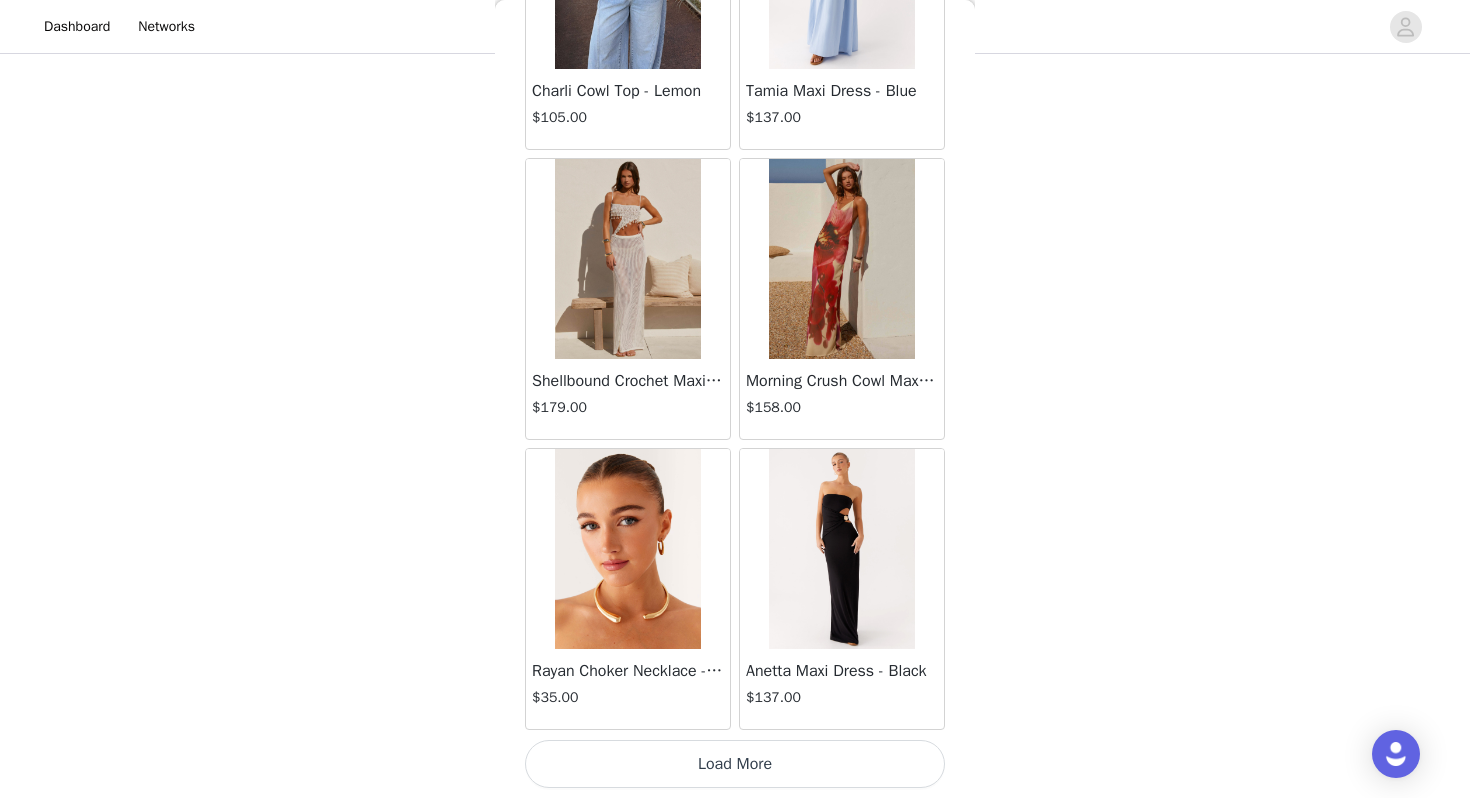 click on "Load More" at bounding box center [735, 764] 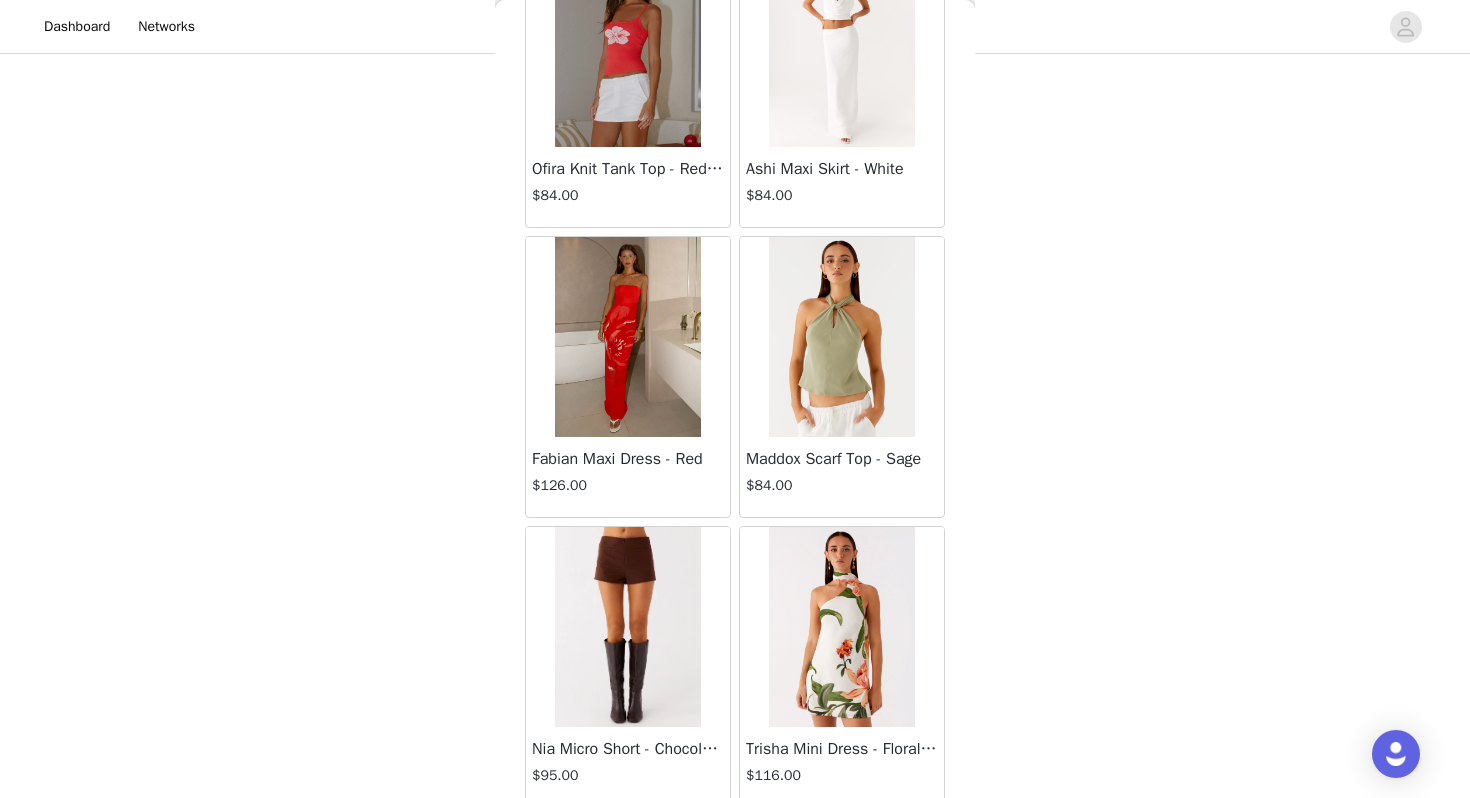 scroll, scrollTop: 89262, scrollLeft: 0, axis: vertical 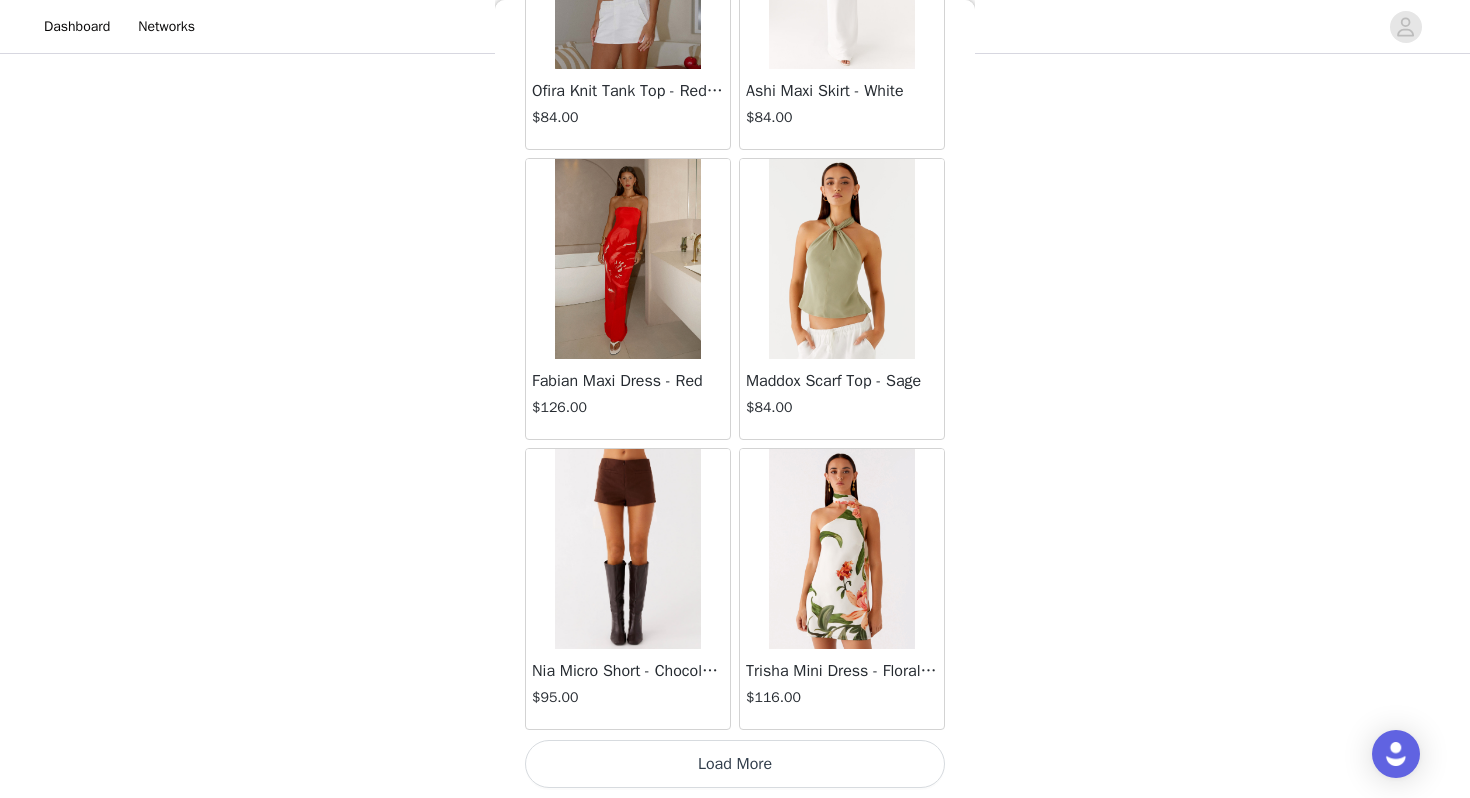 click on "Load More" at bounding box center (735, 764) 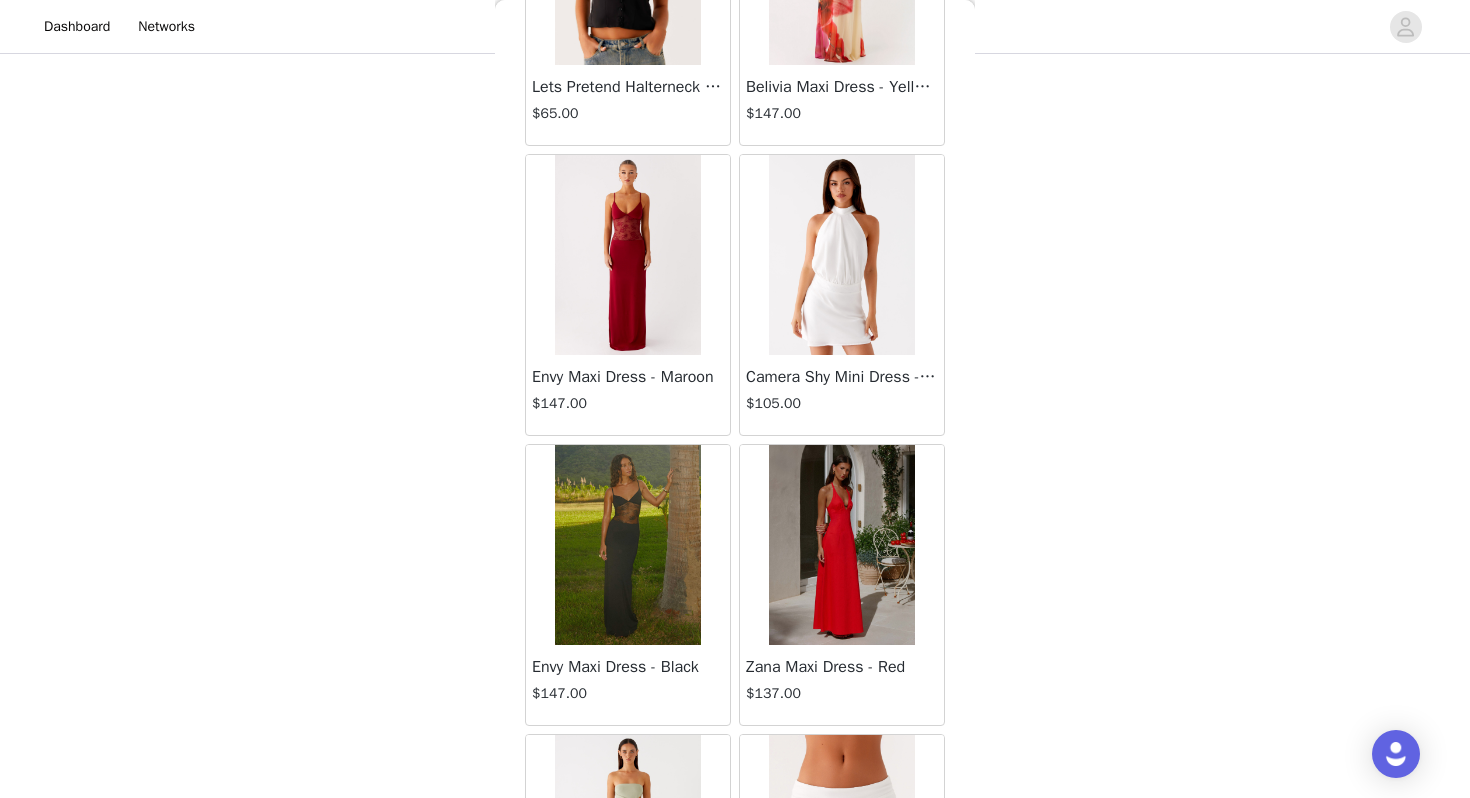 scroll, scrollTop: 90135, scrollLeft: 0, axis: vertical 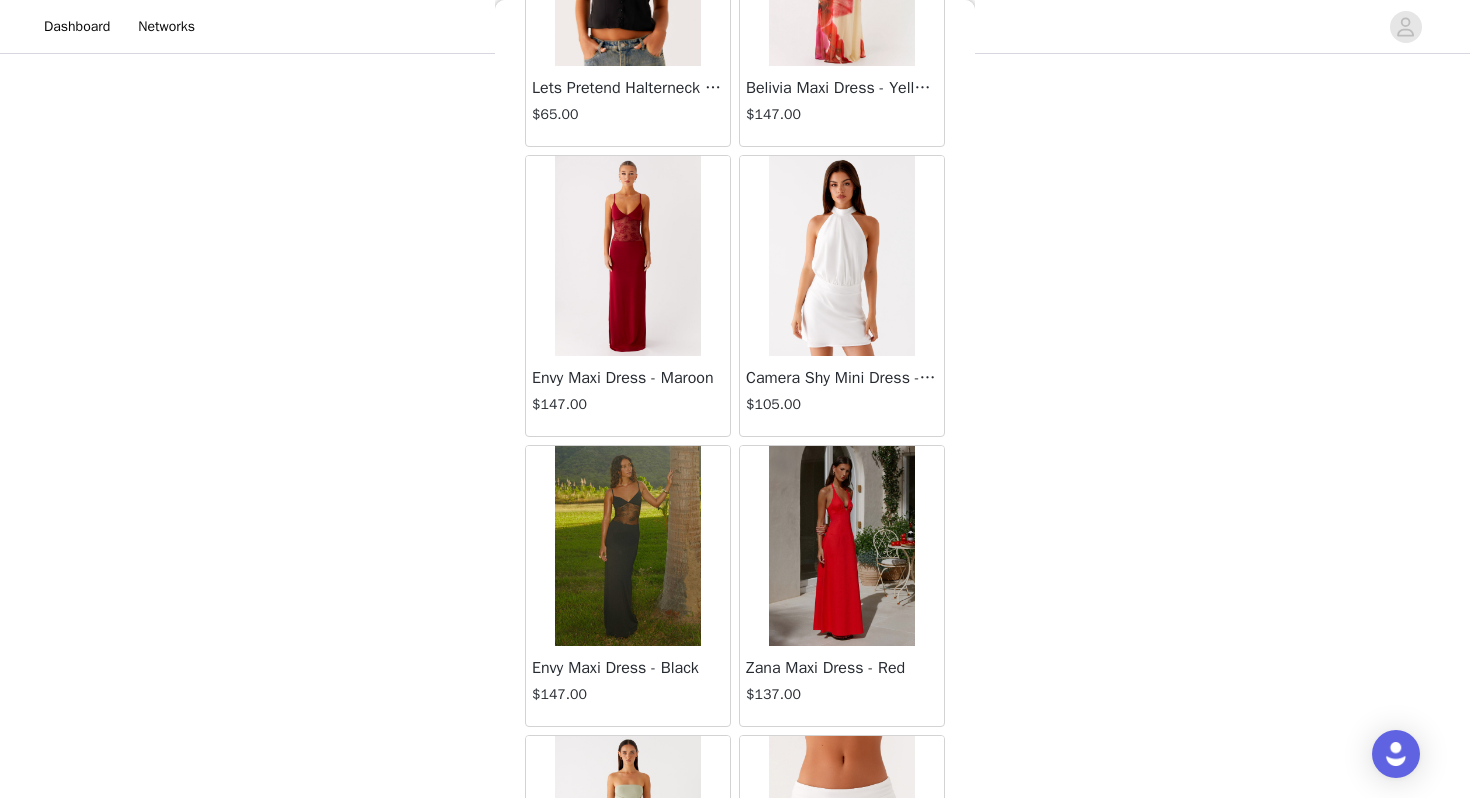 click at bounding box center [627, 546] 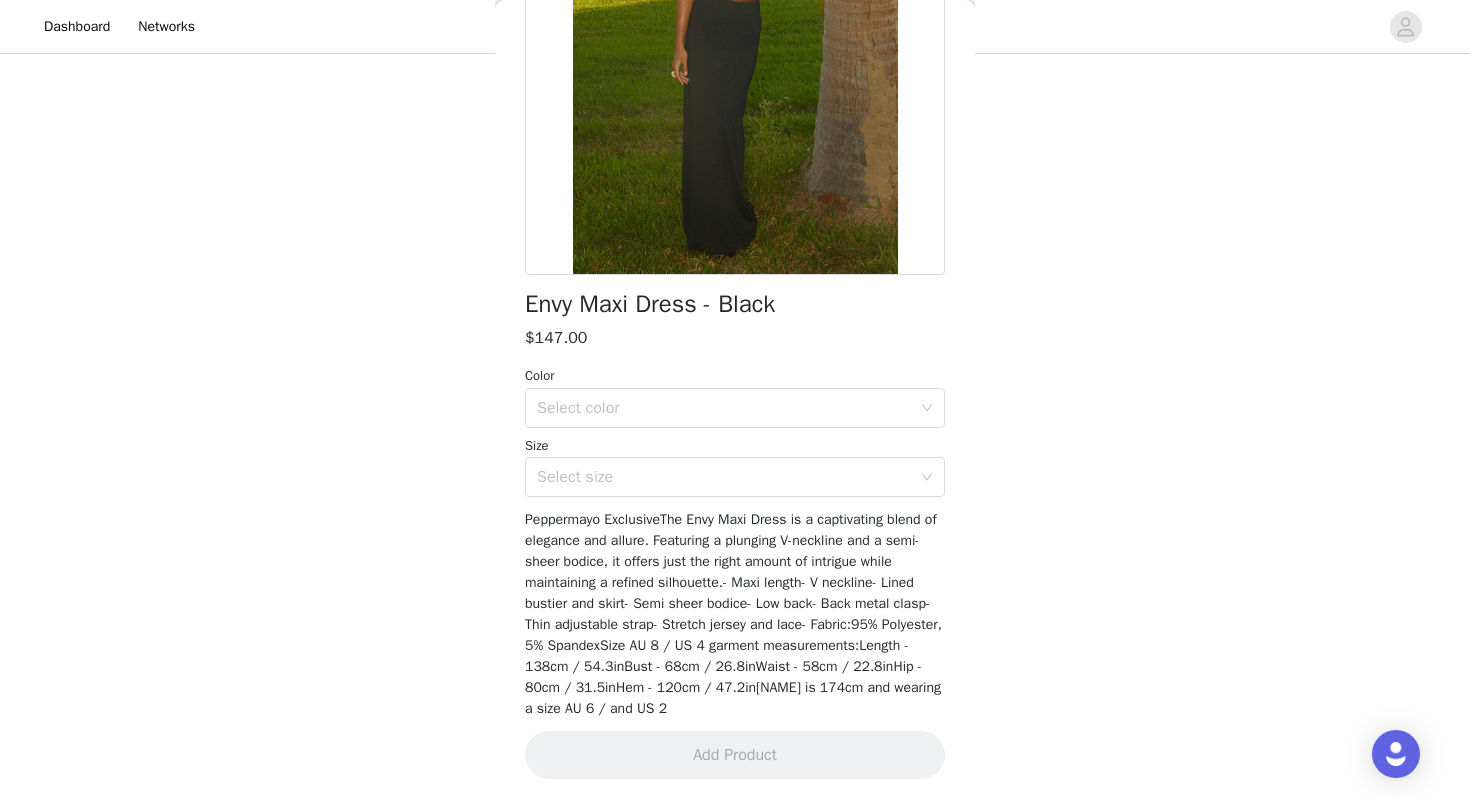 scroll, scrollTop: 280, scrollLeft: 0, axis: vertical 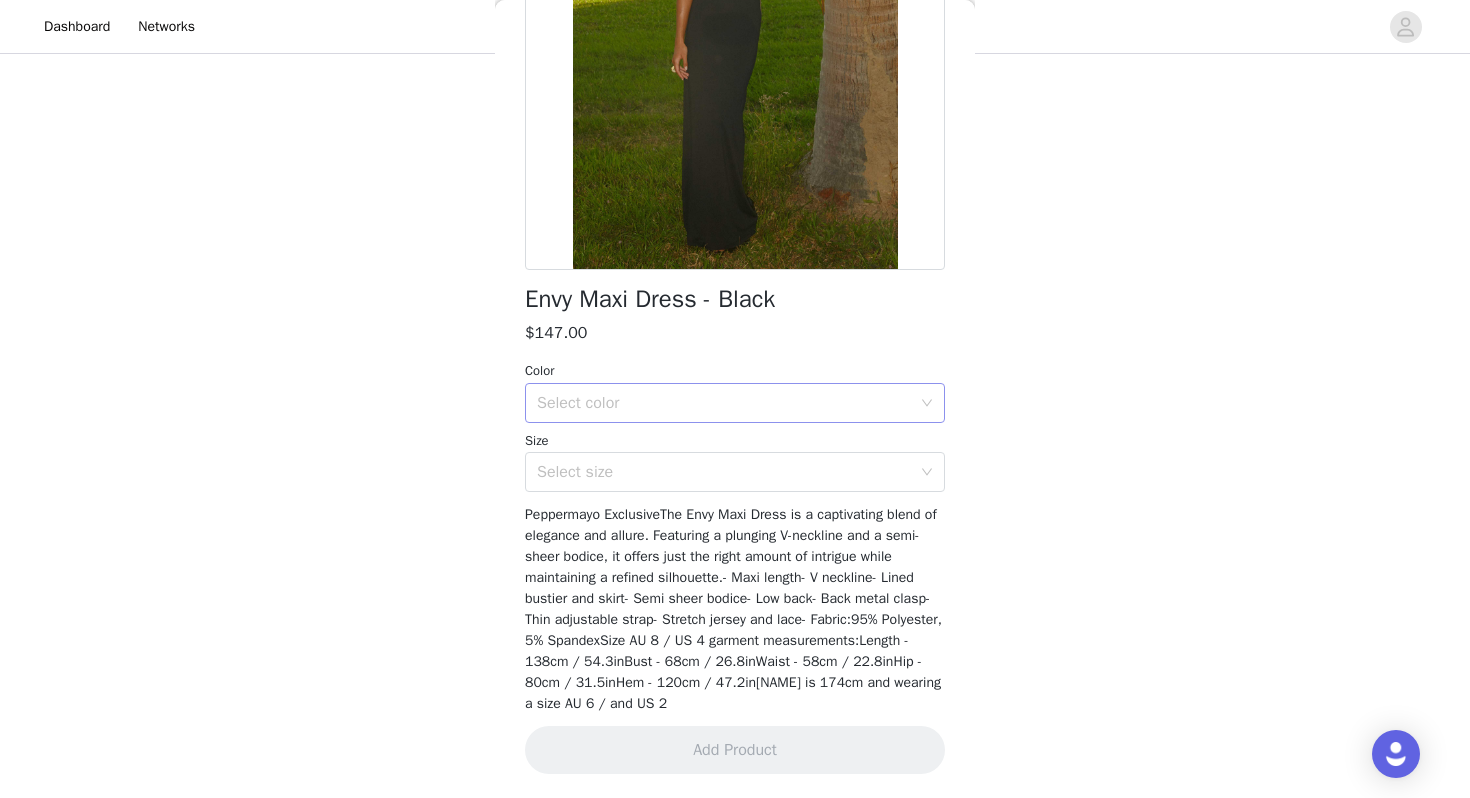 click on "Select color" at bounding box center (728, 403) 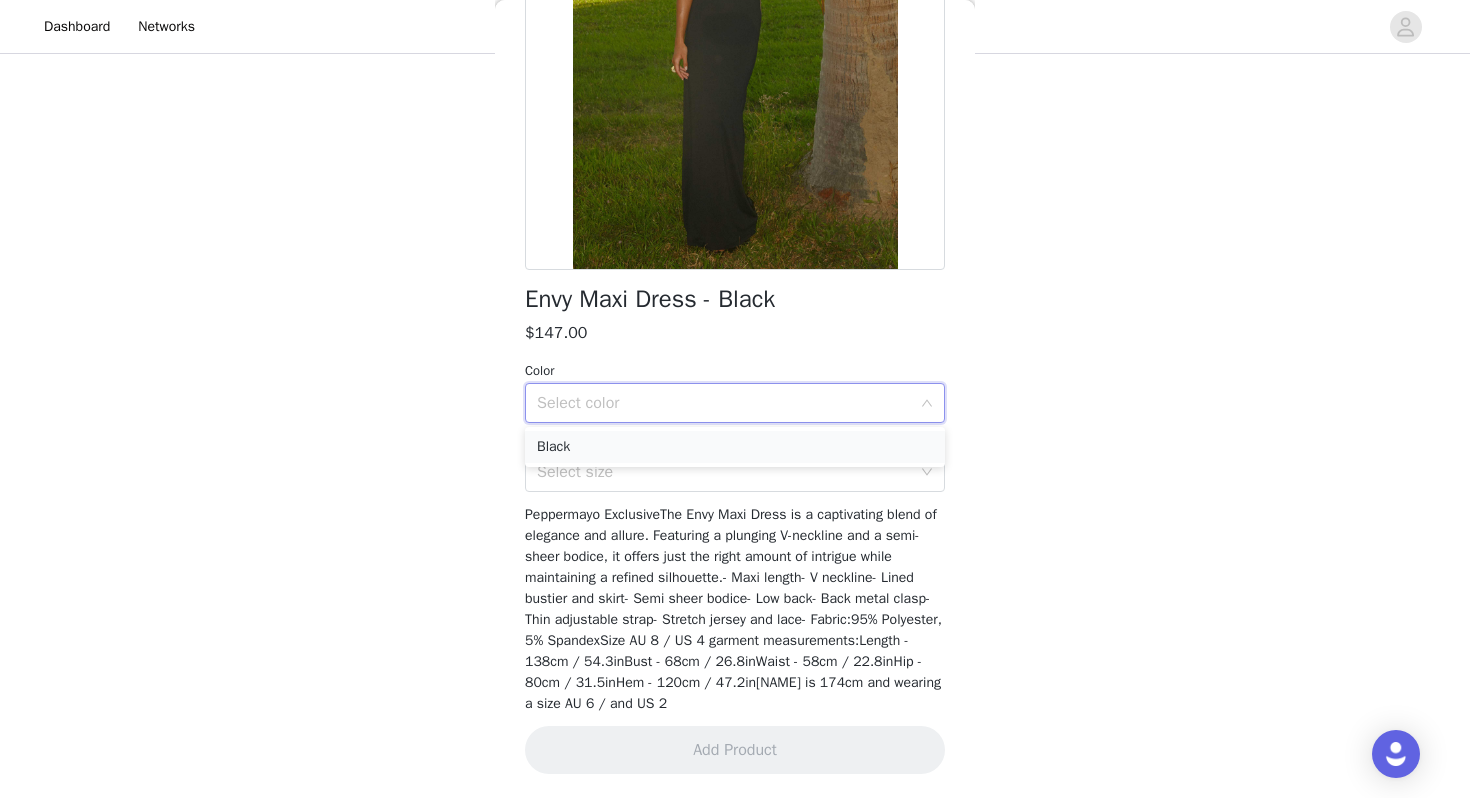 click on "Black" at bounding box center (735, 447) 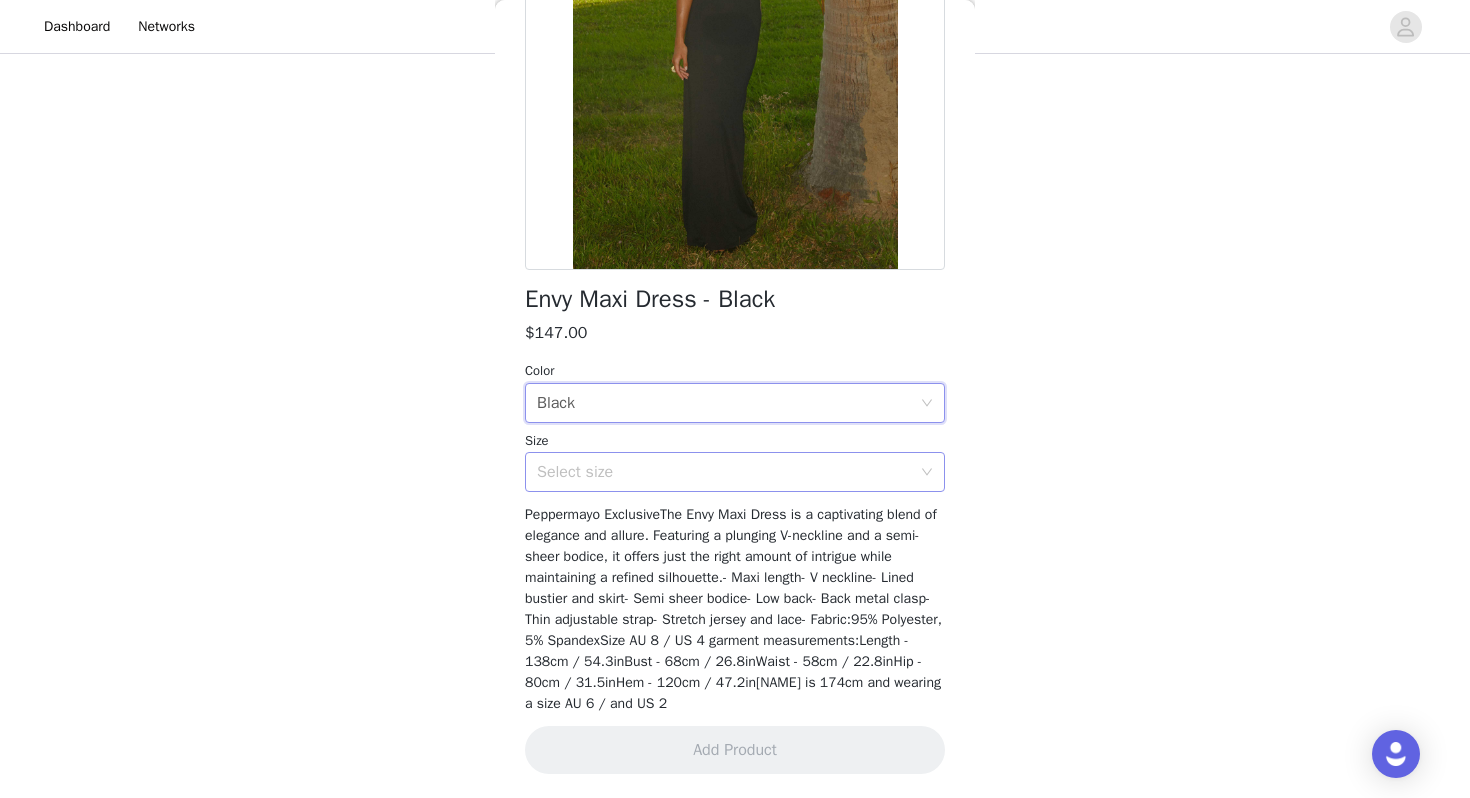 click on "Select size" at bounding box center [724, 472] 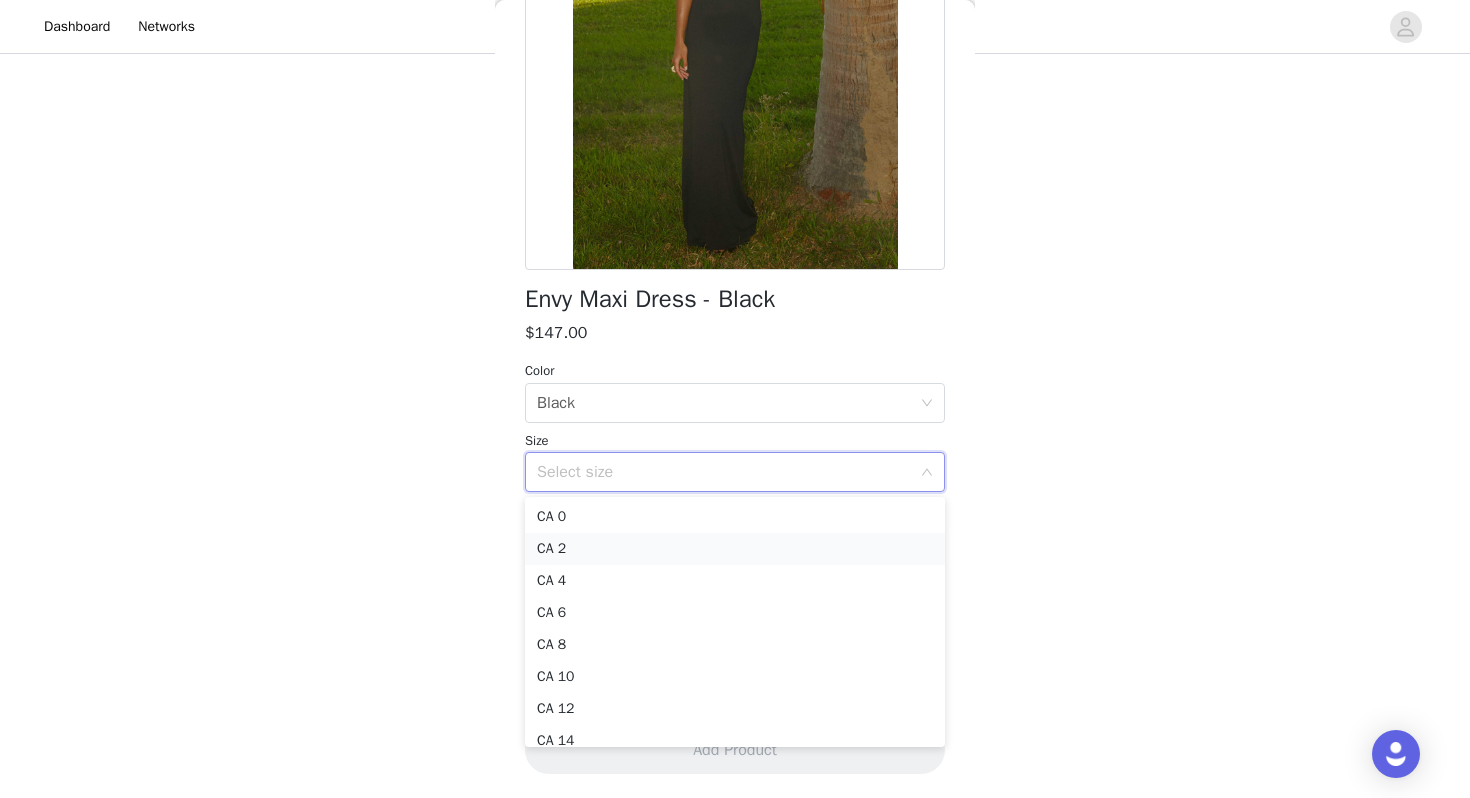 click on "CA 2" at bounding box center (735, 549) 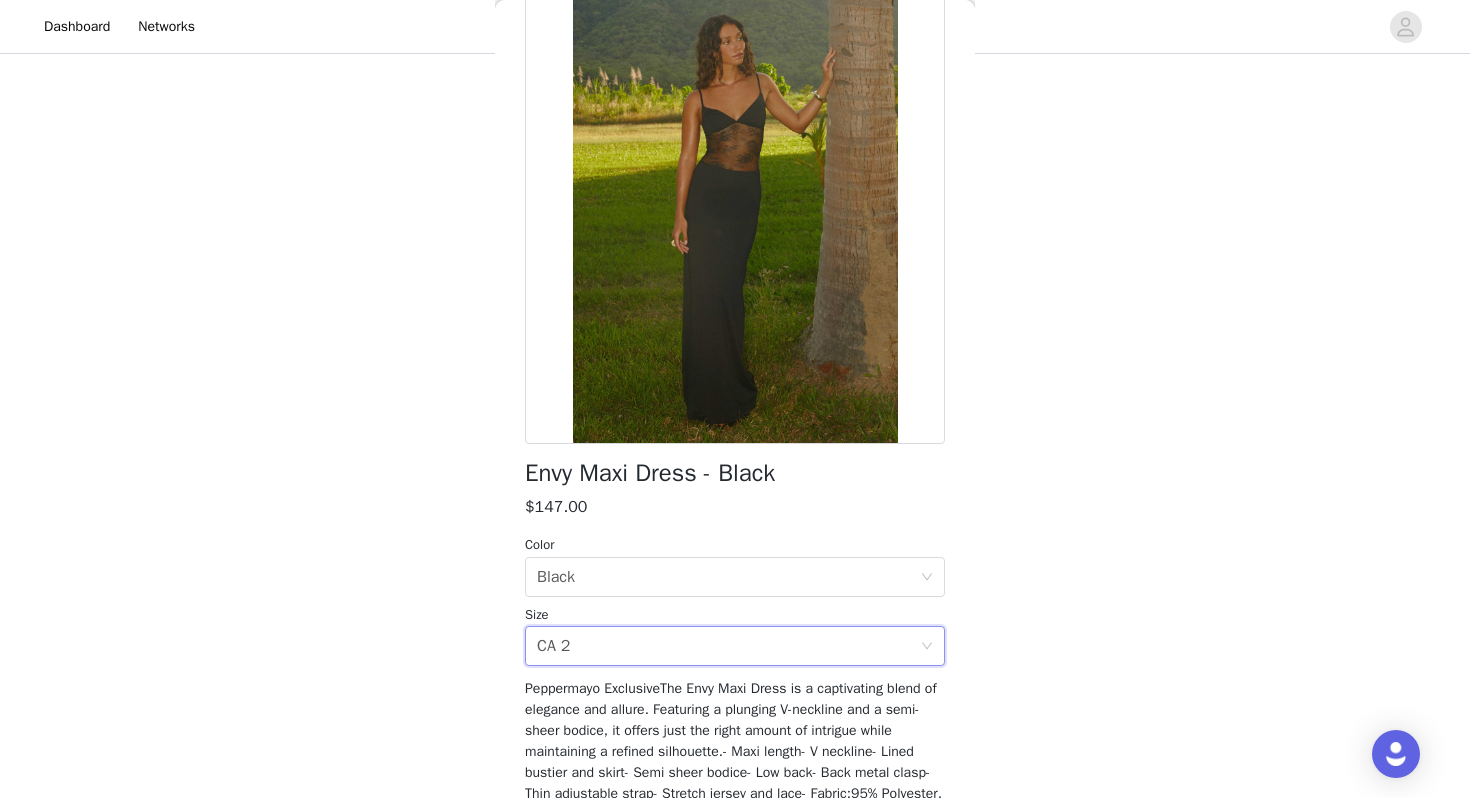 scroll, scrollTop: 280, scrollLeft: 0, axis: vertical 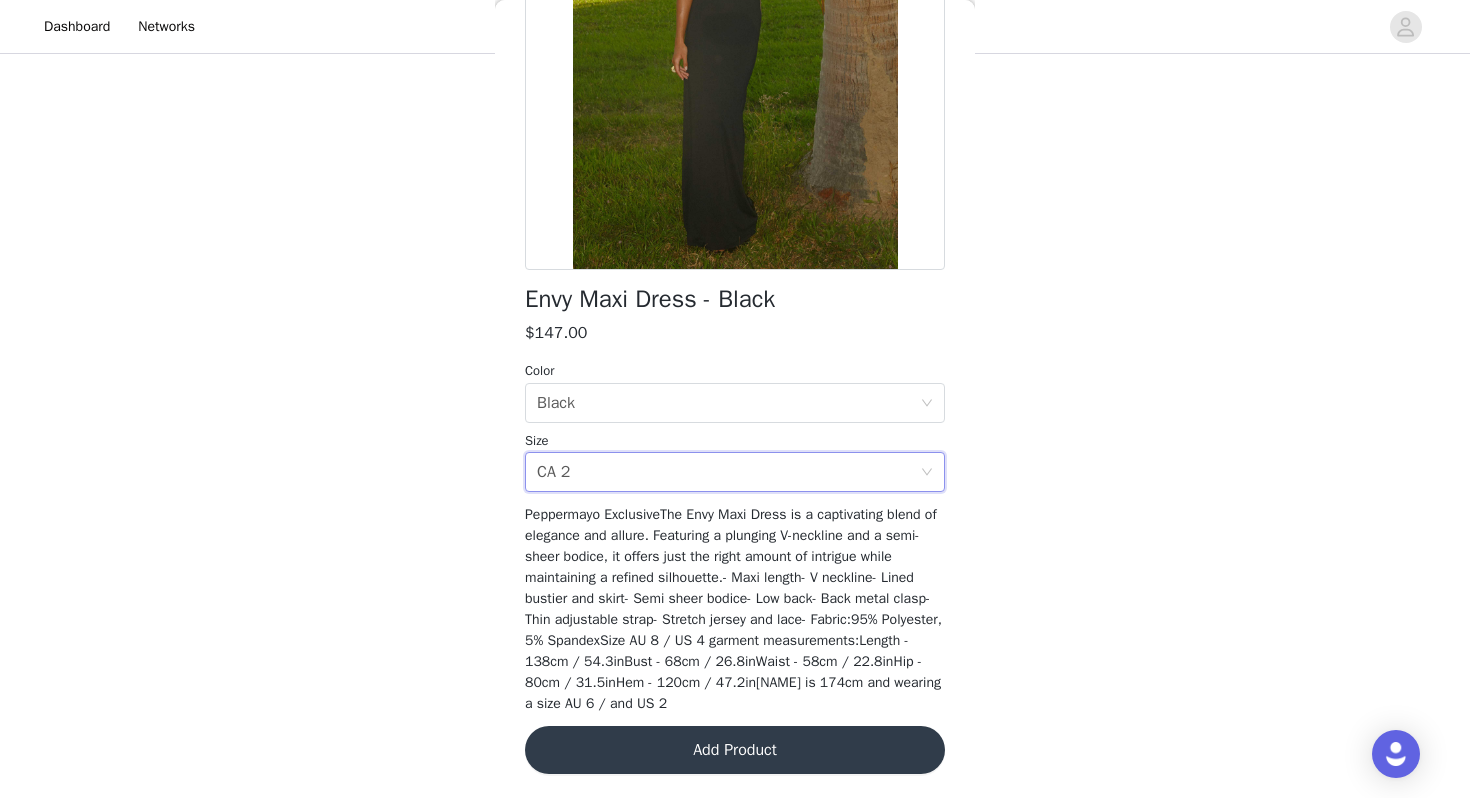 click on "Add Product" at bounding box center [735, 750] 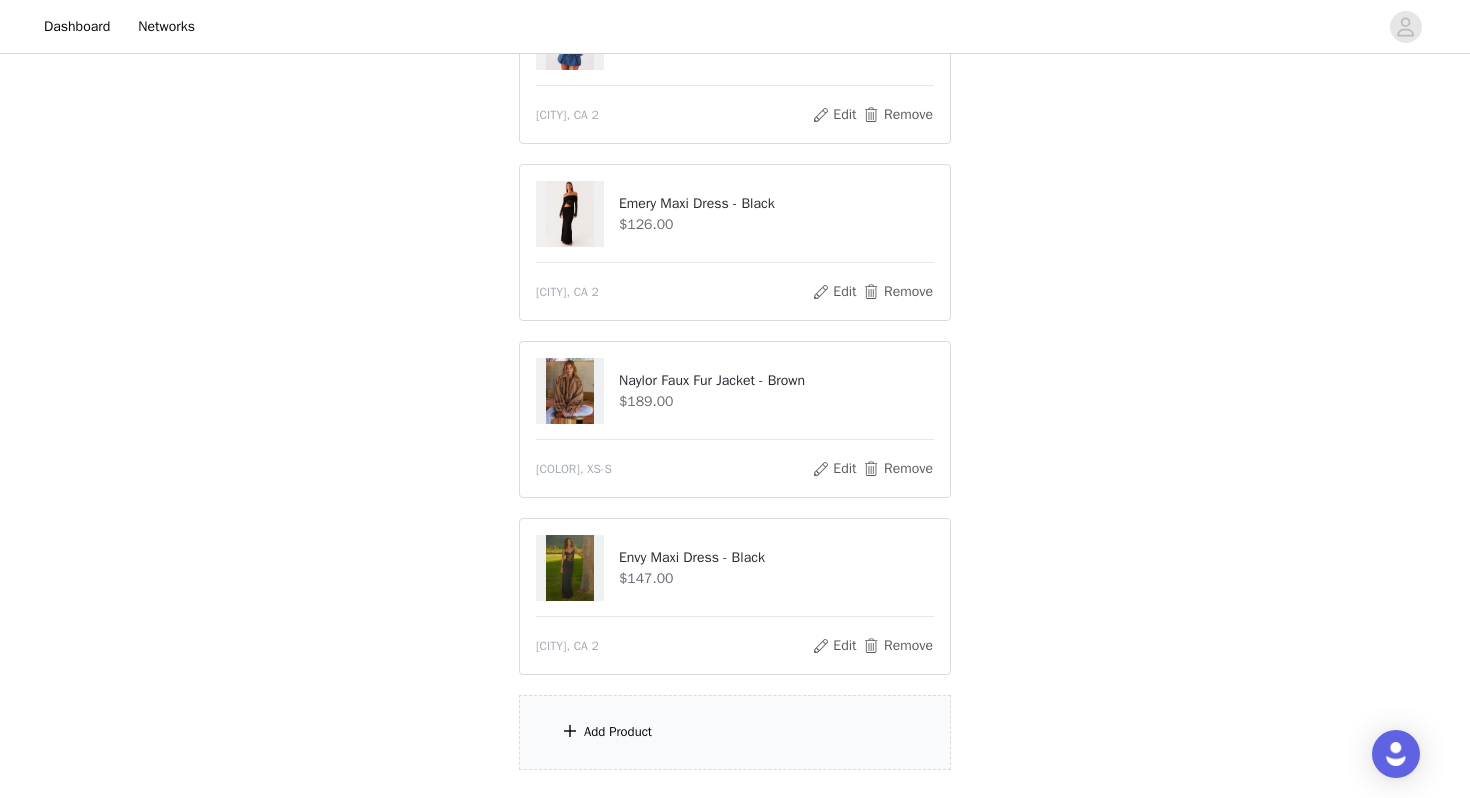 scroll, scrollTop: 290, scrollLeft: 0, axis: vertical 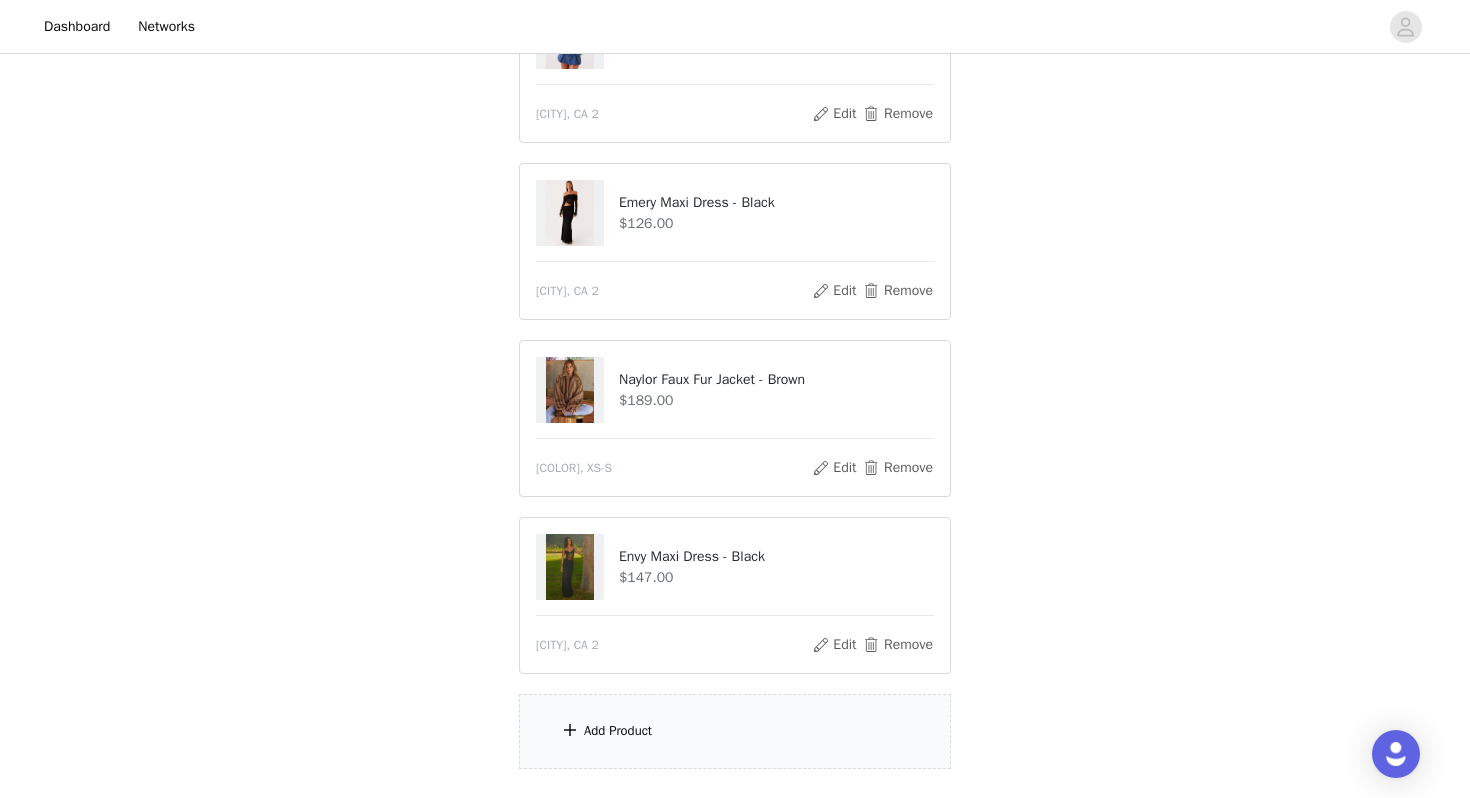 click on "Add Product" at bounding box center (735, 731) 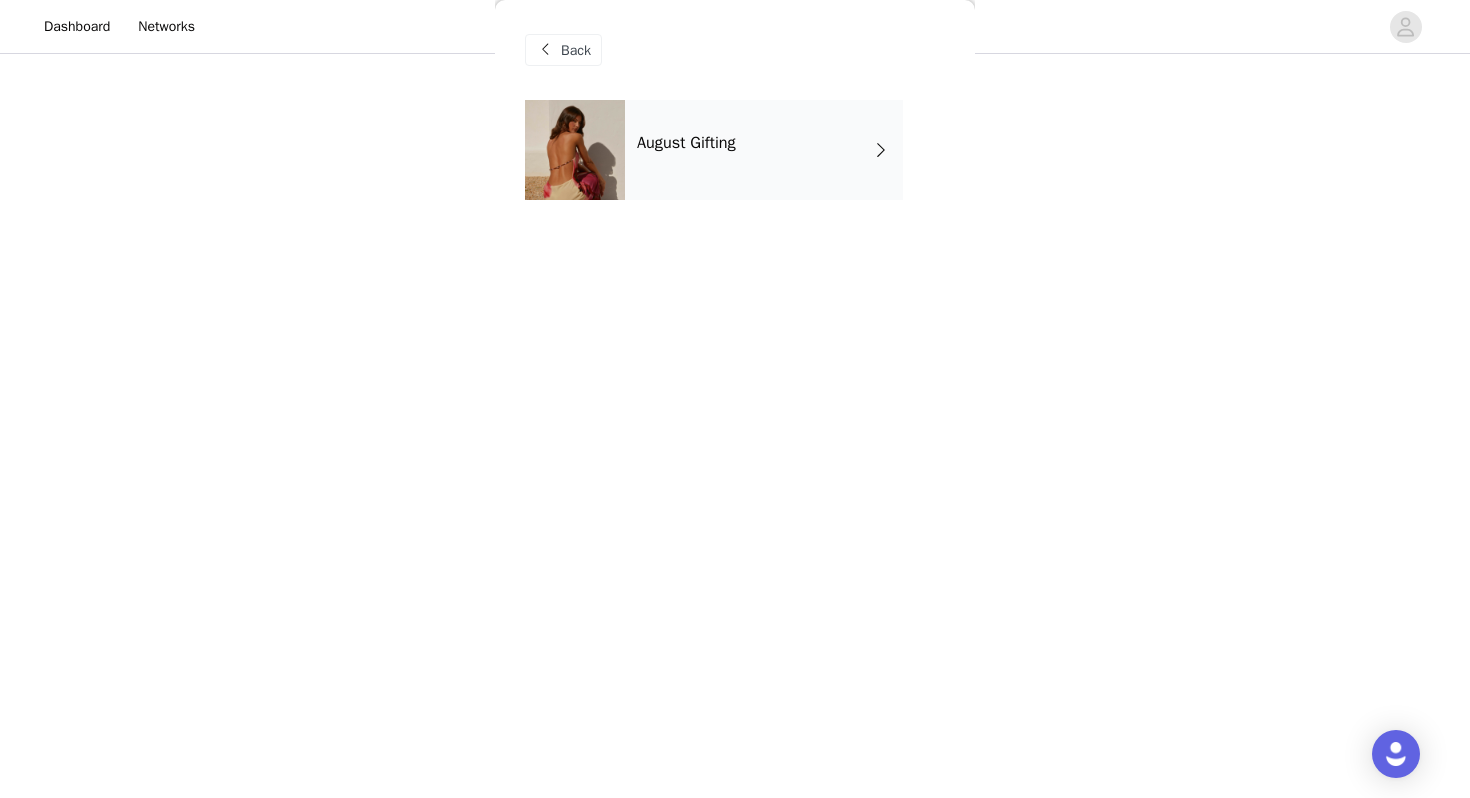 click on "August Gifting" at bounding box center [764, 150] 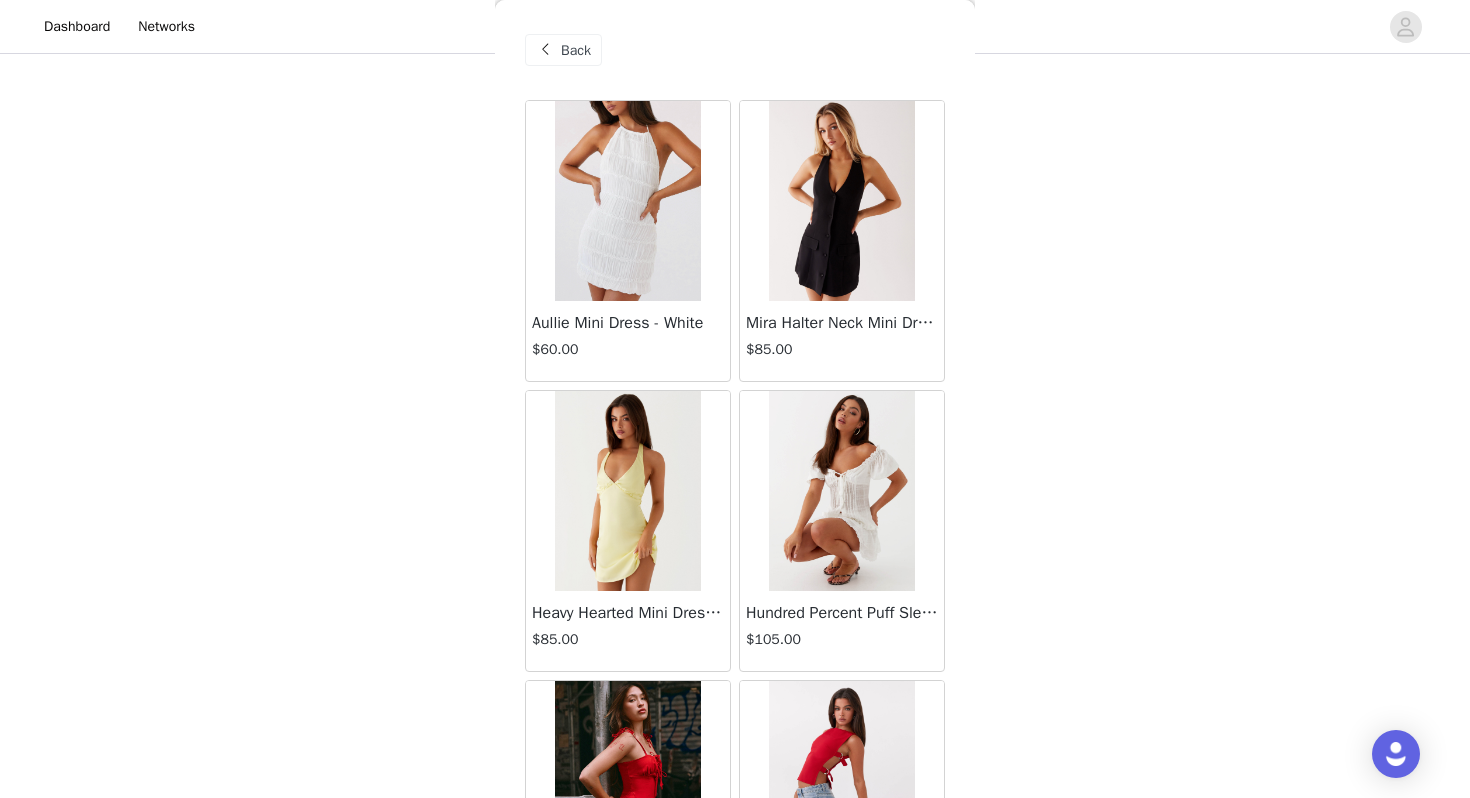 scroll, scrollTop: 2262, scrollLeft: 0, axis: vertical 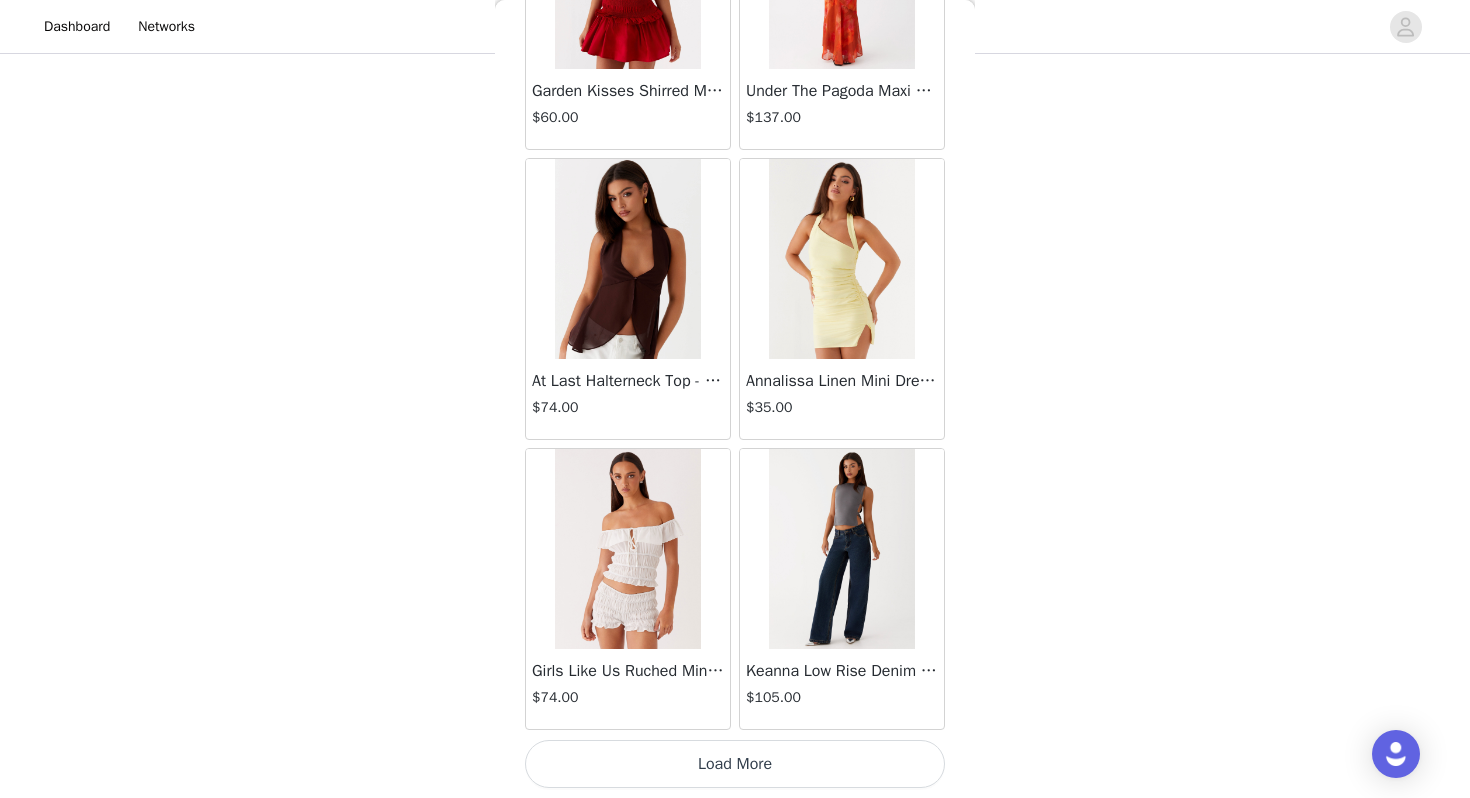 click on "Load More" at bounding box center [735, 764] 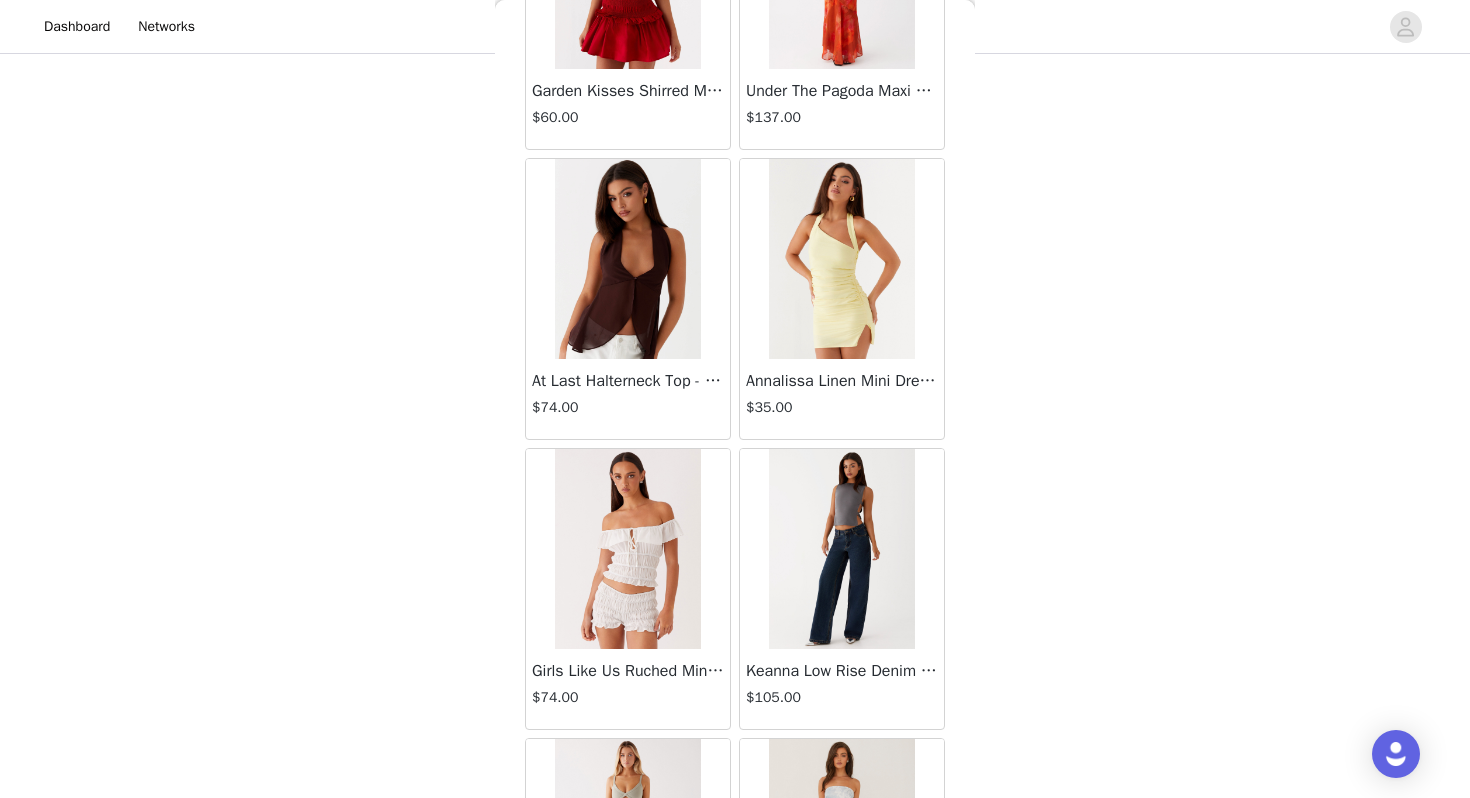 scroll, scrollTop: 5162, scrollLeft: 0, axis: vertical 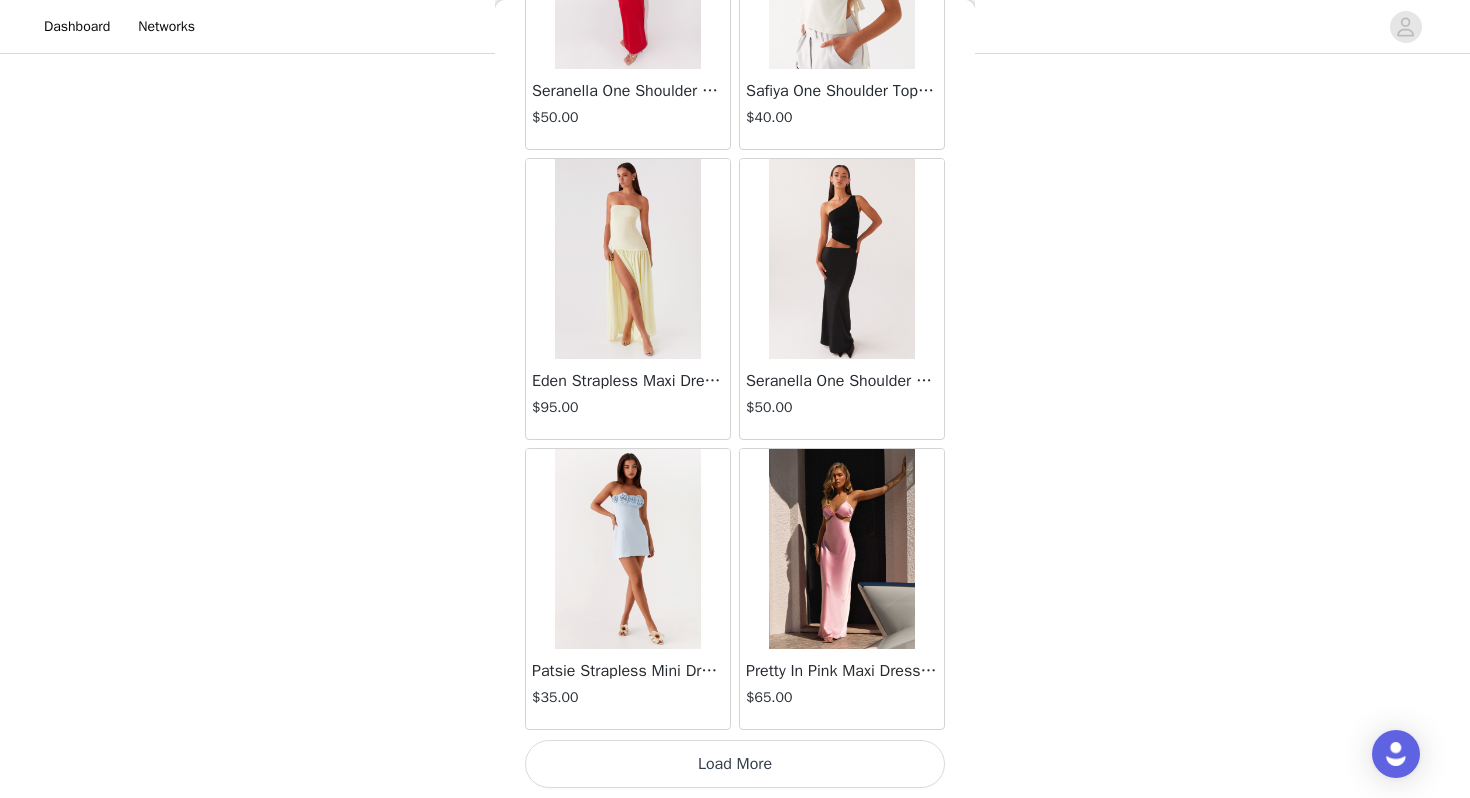 click on "Load More" at bounding box center [735, 764] 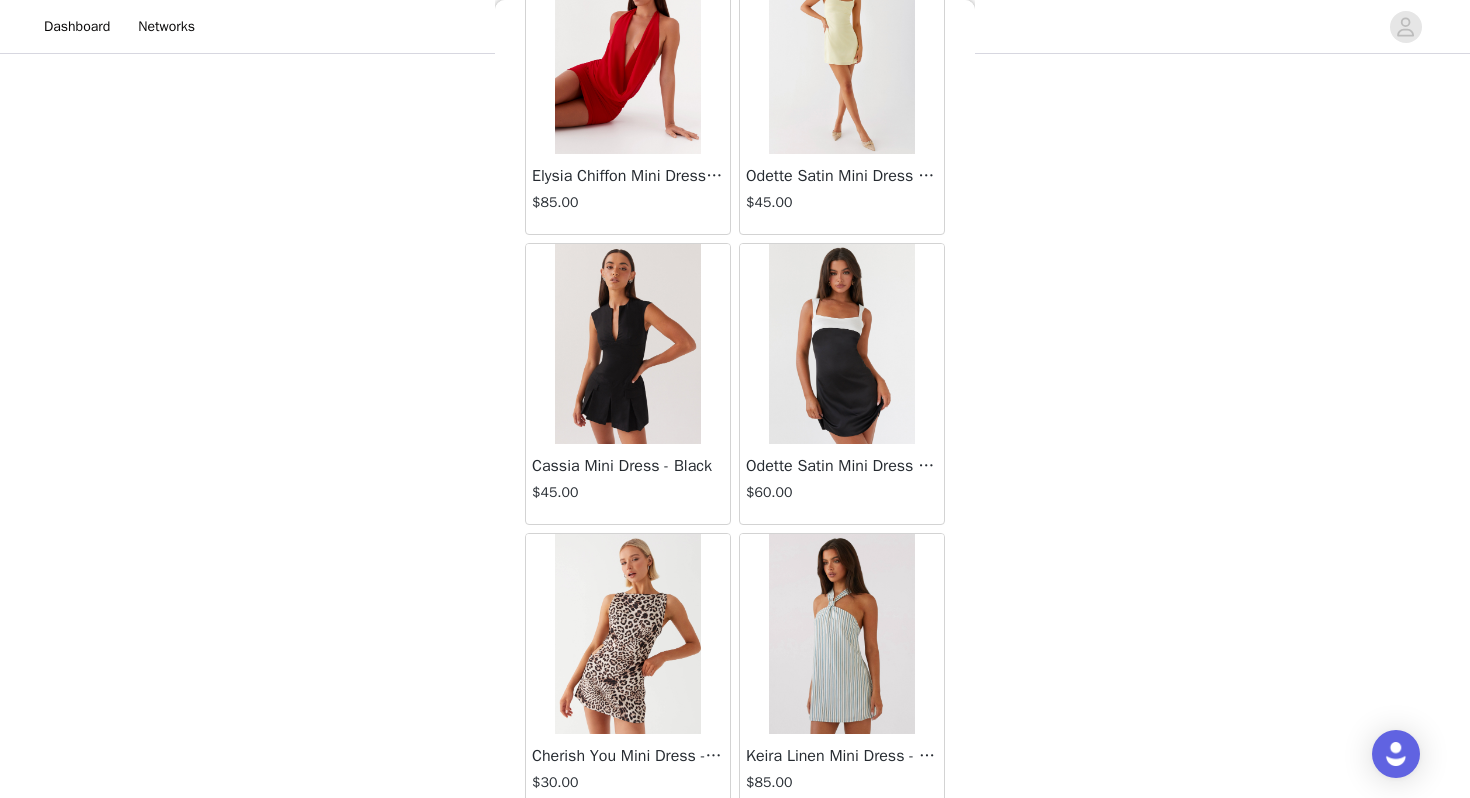 scroll, scrollTop: 8062, scrollLeft: 0, axis: vertical 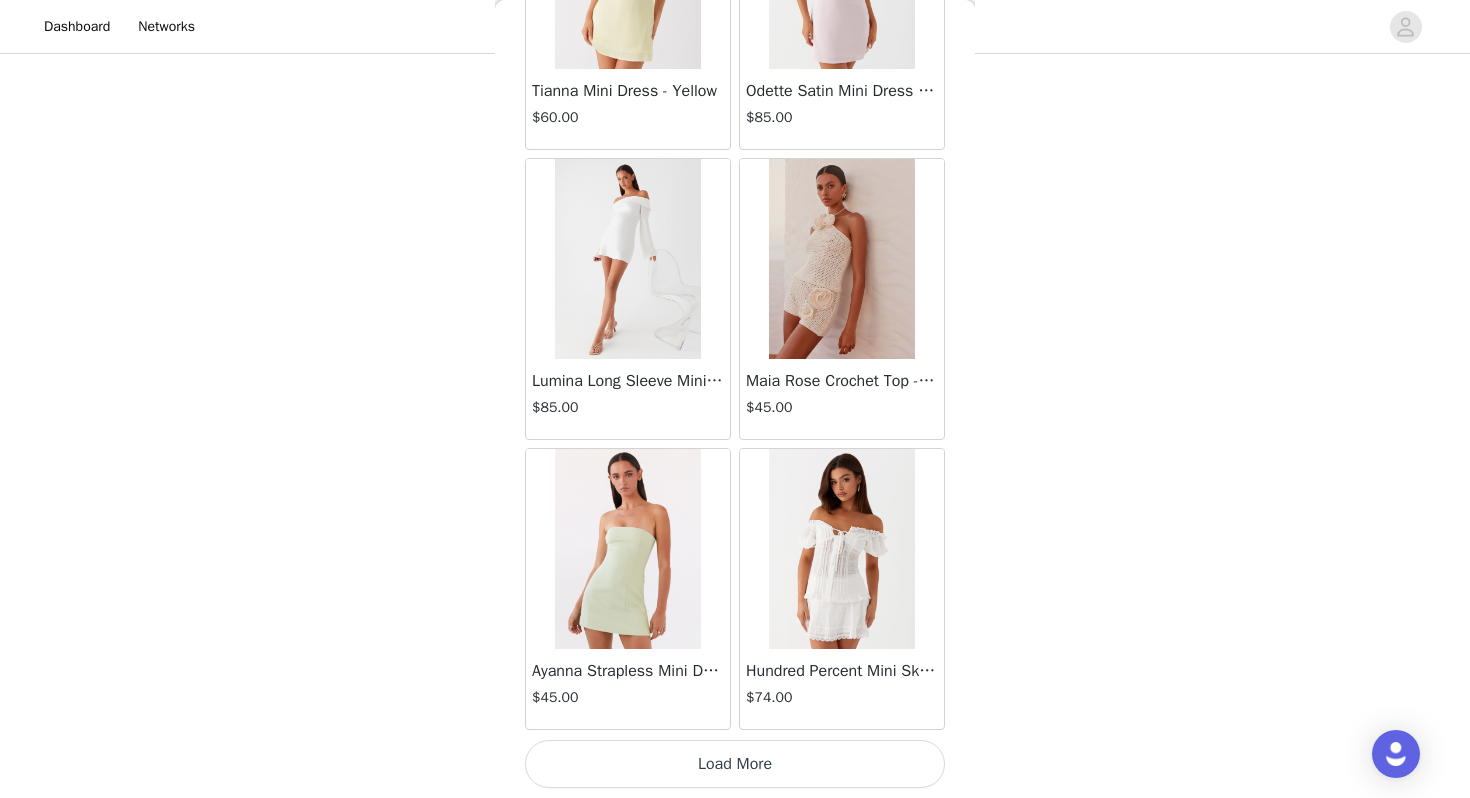 click on "Load More" at bounding box center (735, 764) 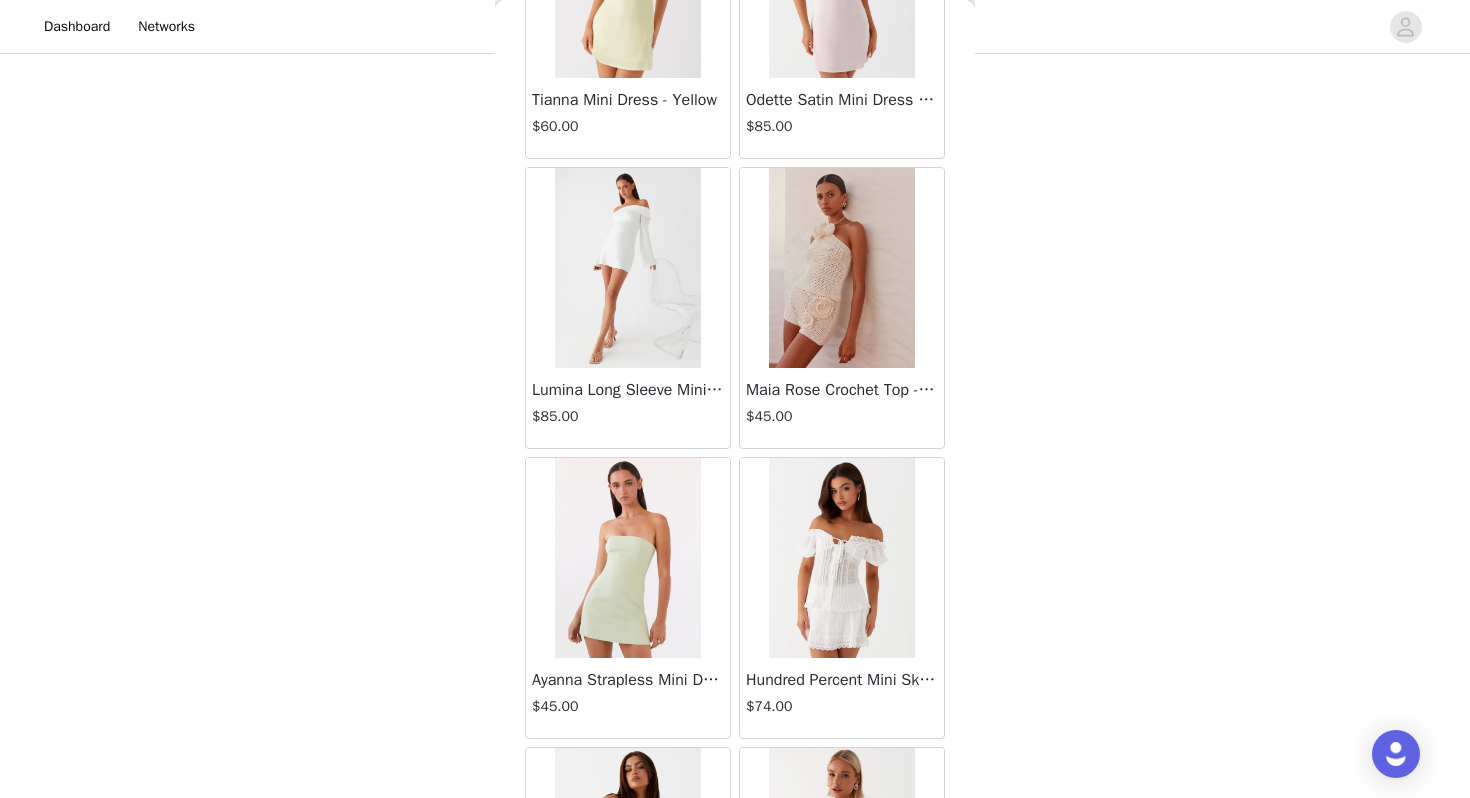 scroll, scrollTop: 8062, scrollLeft: 0, axis: vertical 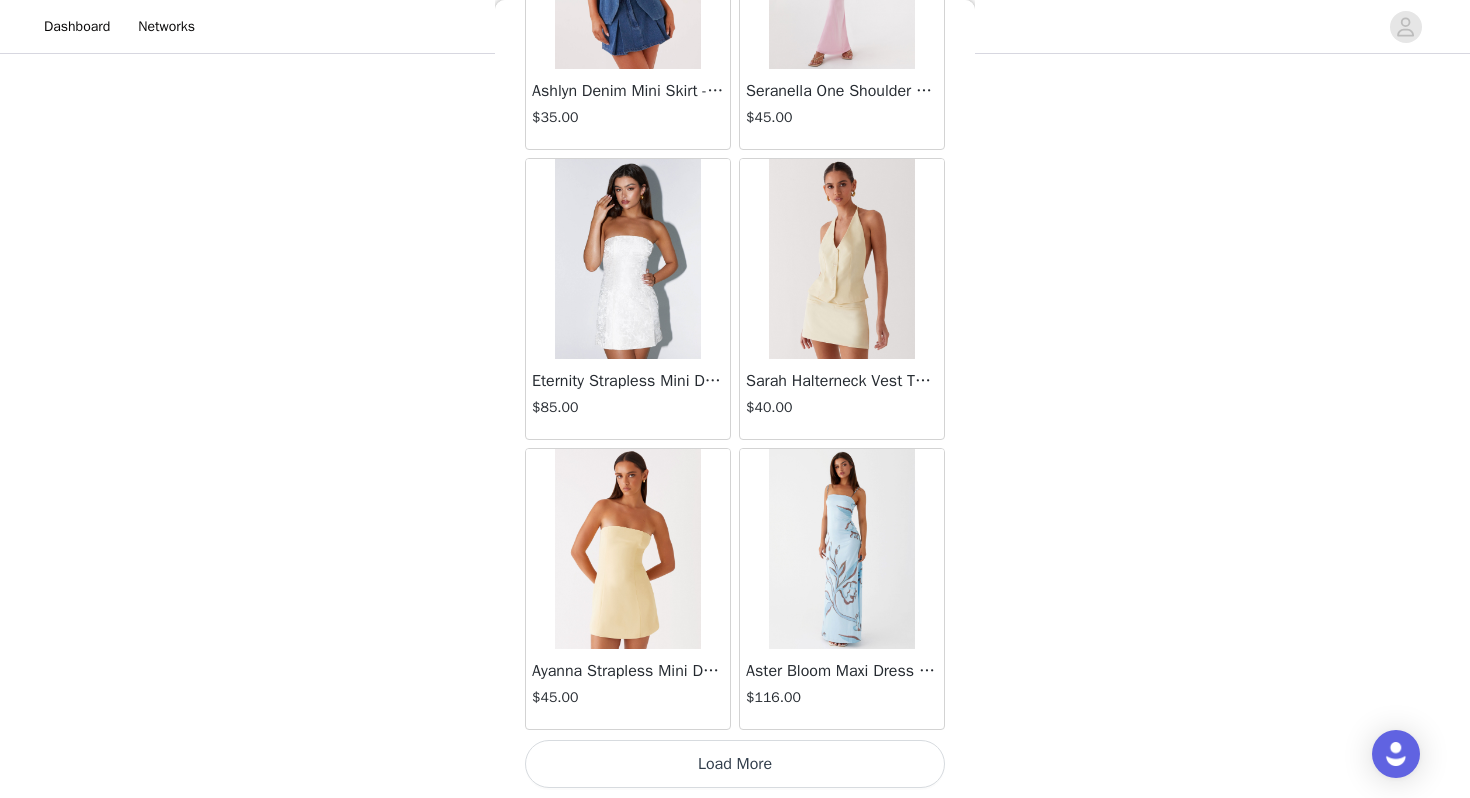 click on "Load More" at bounding box center [735, 764] 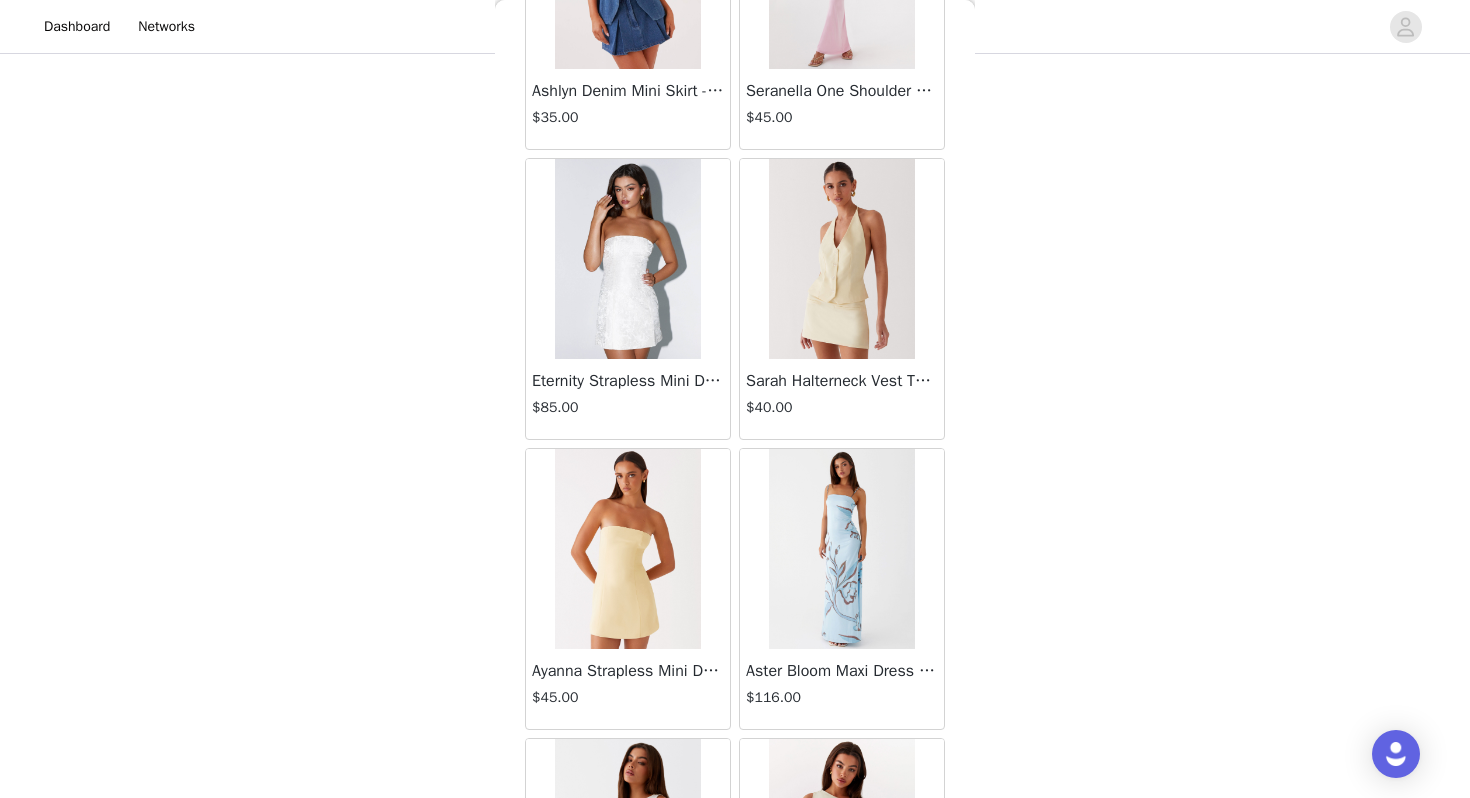 scroll, scrollTop: 13862, scrollLeft: 0, axis: vertical 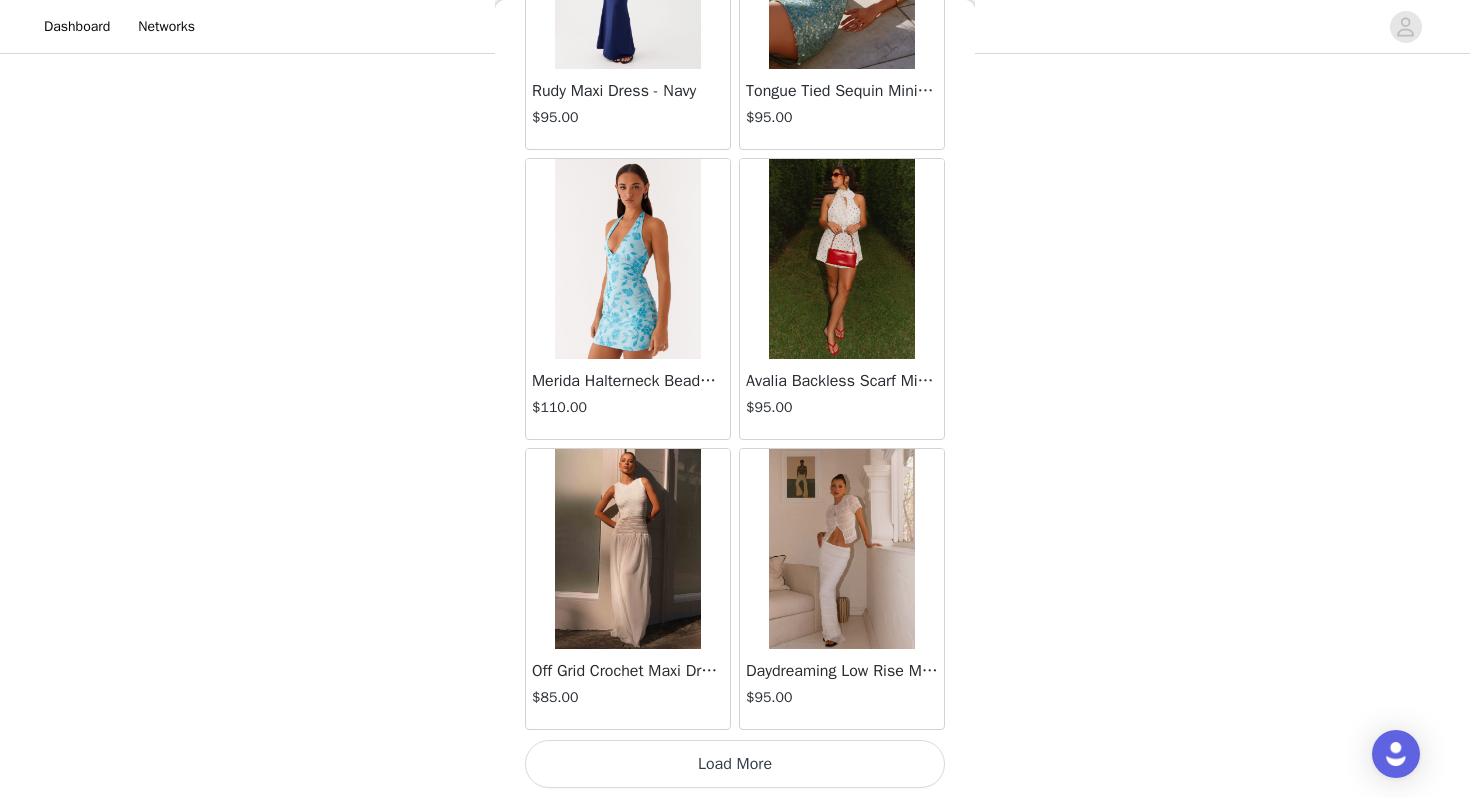 click on "Aullie Mini Dress - White   $60.00       Mira Halter Neck Mini Dress - Black   $85.00       Heavy Hearted Mini Dress - Yellow   $85.00       Hundred Percent Puff Sleeve Top - White   $105.00       Love Seeker Corset Mini Dress - Red   $45.00       Cherish You Buckle Top - Red   $30.00       Ayla Satin Mini Dress - Yellow   $105.00       Rudy Tube Top - Ivory   $30.00       Keira Linen Mini Dress - White   $105.00       Not One Time Knit Mini Dress - Red   $35.00       Carmel Maxi Dress - Brown   $126.00       Moorey Beaded Mini Dress - Blue   $45.00       Solaris Strapless Maxi Dress - Blue Floral   $126.00       Lyrical Maxi Dress - Ivory   $95.00       Garden Kisses Shirred Mini Dress - Red   $60.00       Under The Pagoda Maxi Dress - Amber   $137.00       At Last Halterneck Top - Brown   $74.00       Annalissa Linen Mini Dress - Yellow   $35.00       Girls Like Us Ruched Mini Shorts - White   $74.00       Keanna Low Rise Denim Jeans - Washed Denim   $105.00       Jocelyn Maxi Dress - Sage   $95.00" at bounding box center (735, -6484) 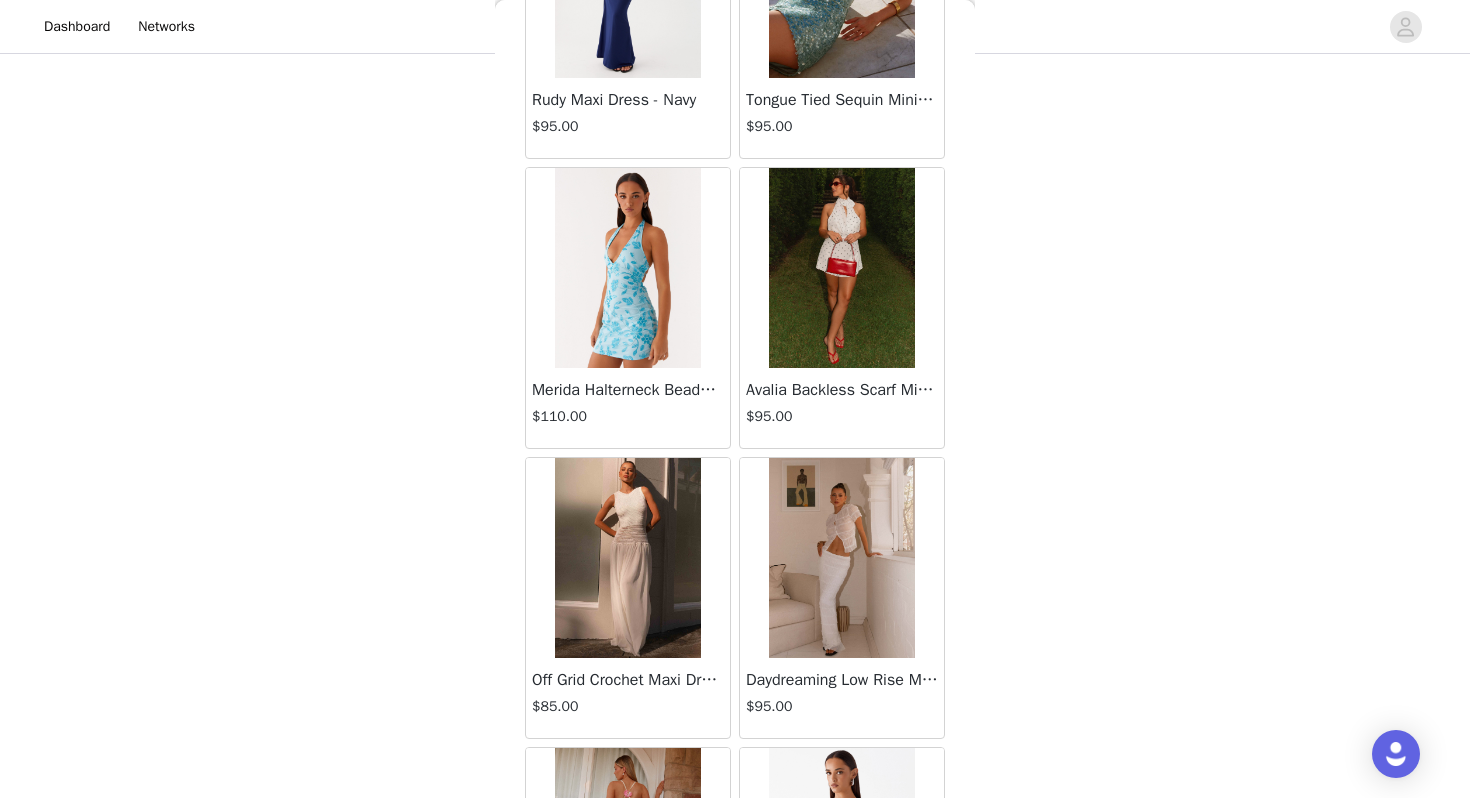 scroll, scrollTop: 13862, scrollLeft: 0, axis: vertical 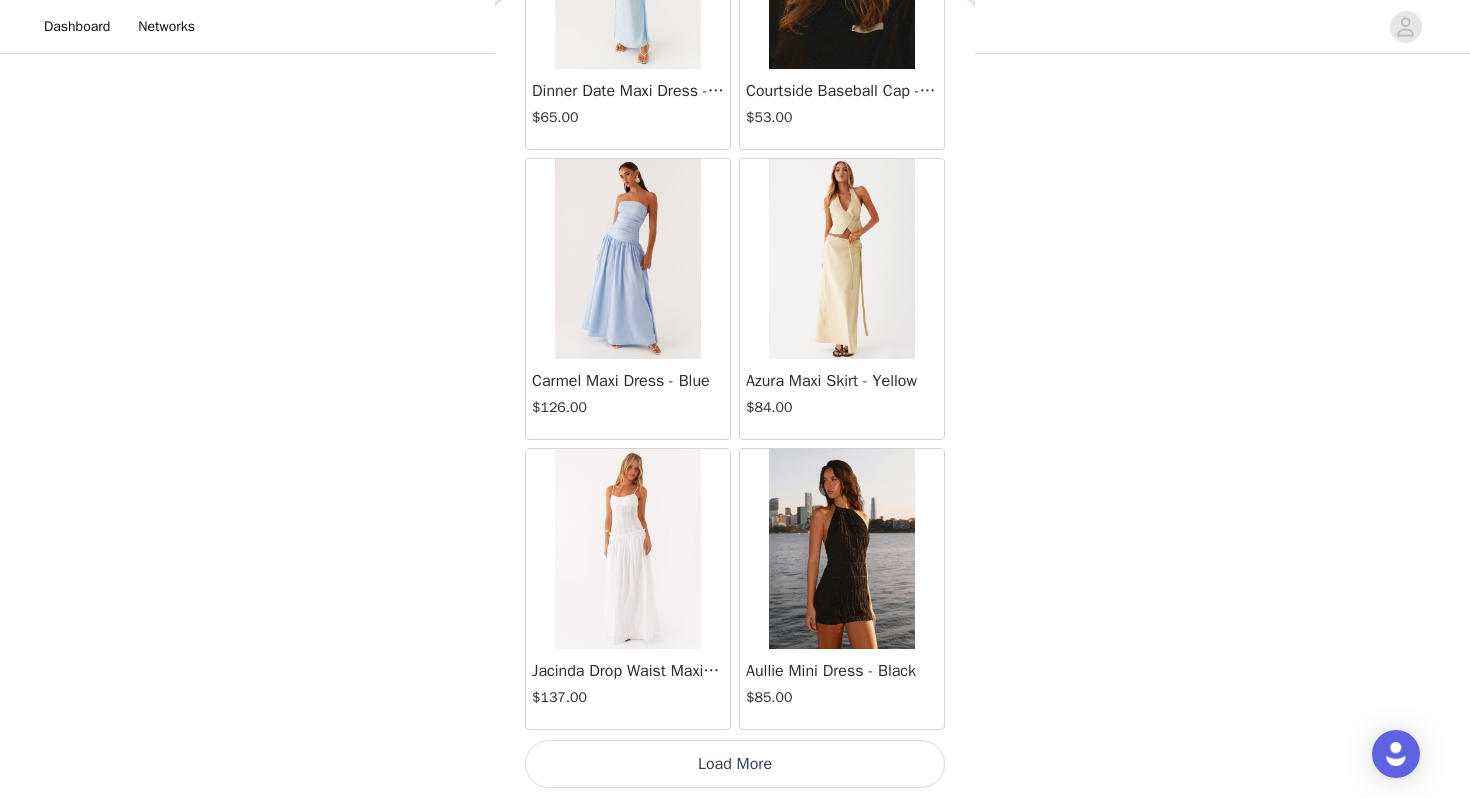 click on "Load More" at bounding box center [735, 764] 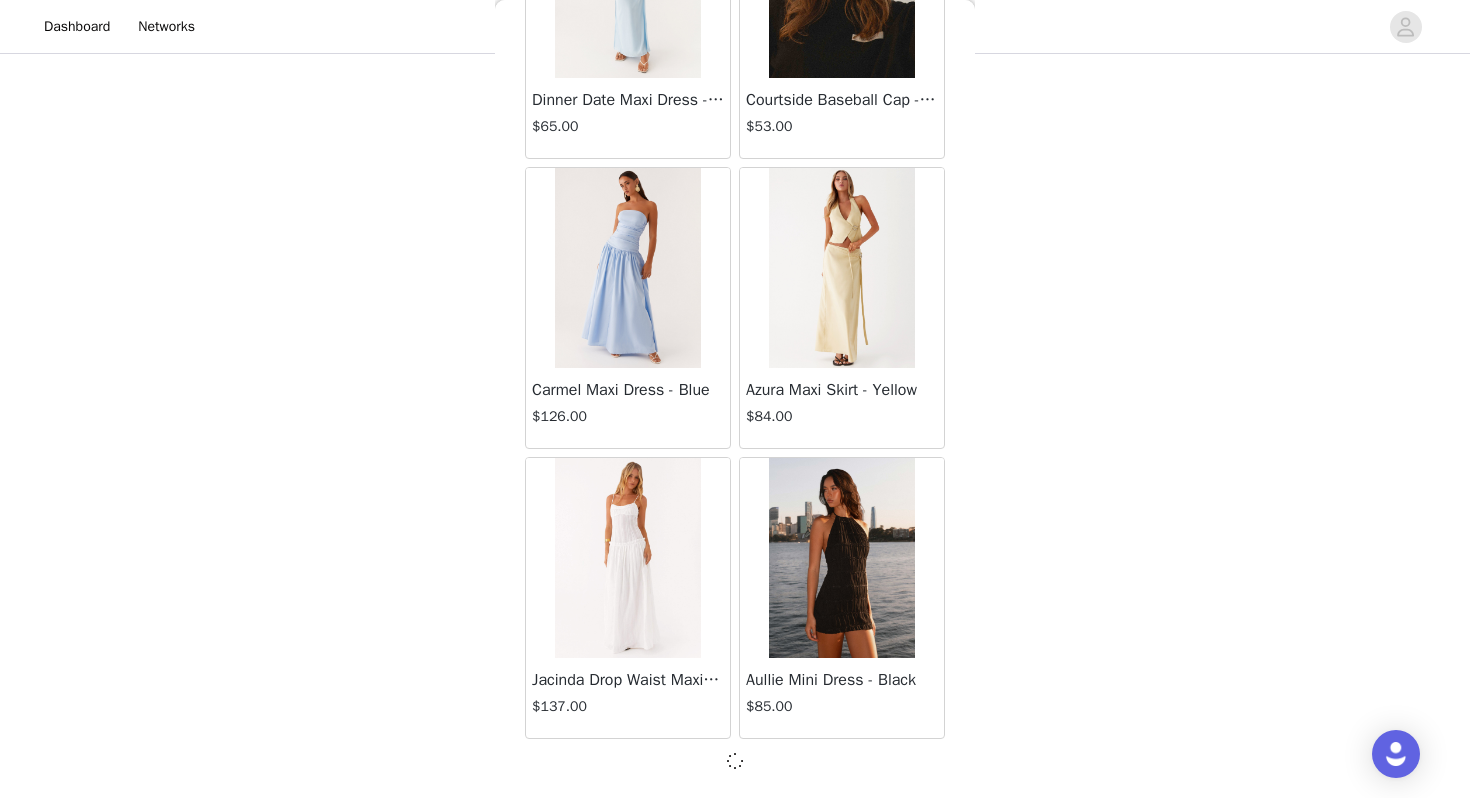 scroll, scrollTop: 16753, scrollLeft: 0, axis: vertical 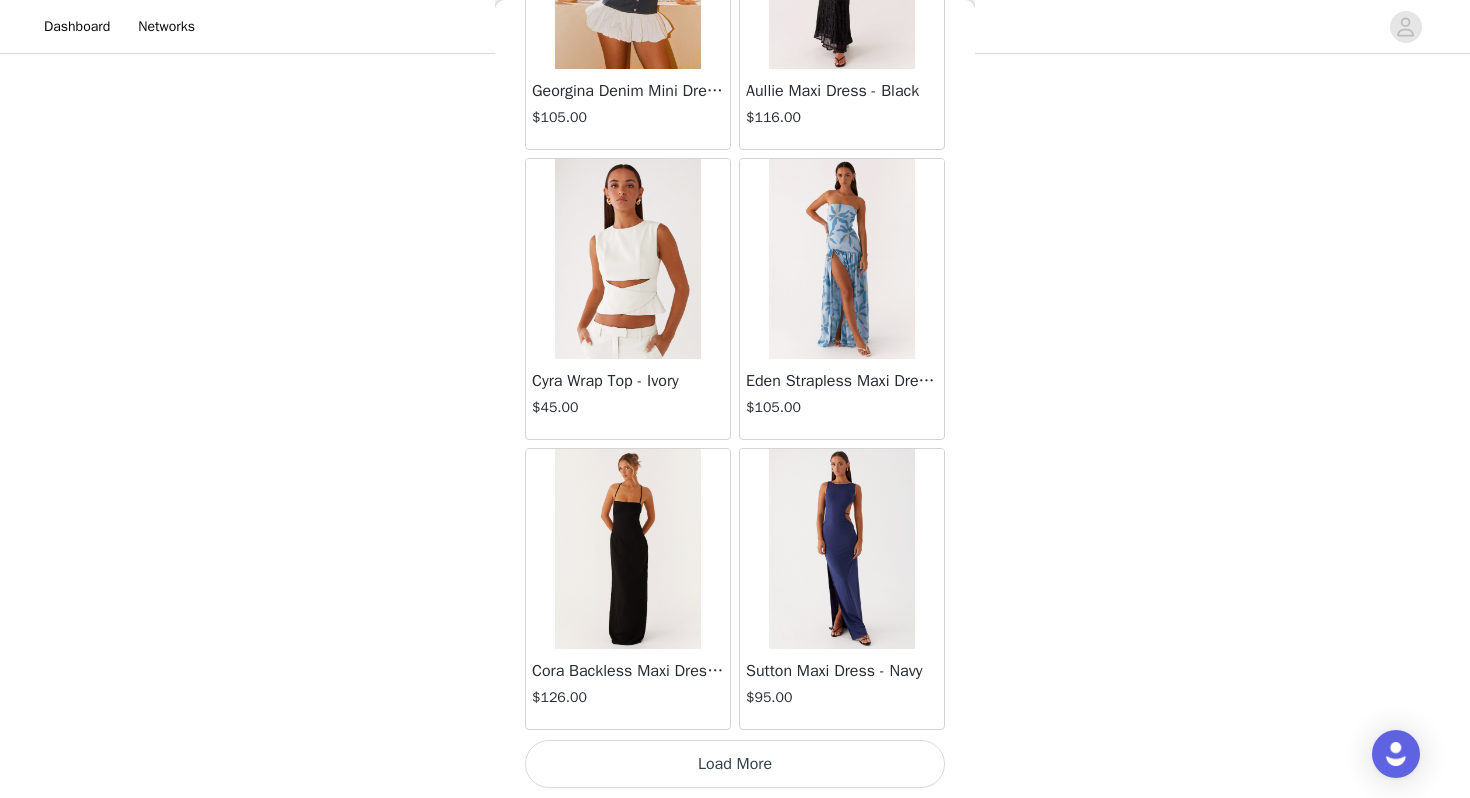 click on "Load More" at bounding box center [735, 764] 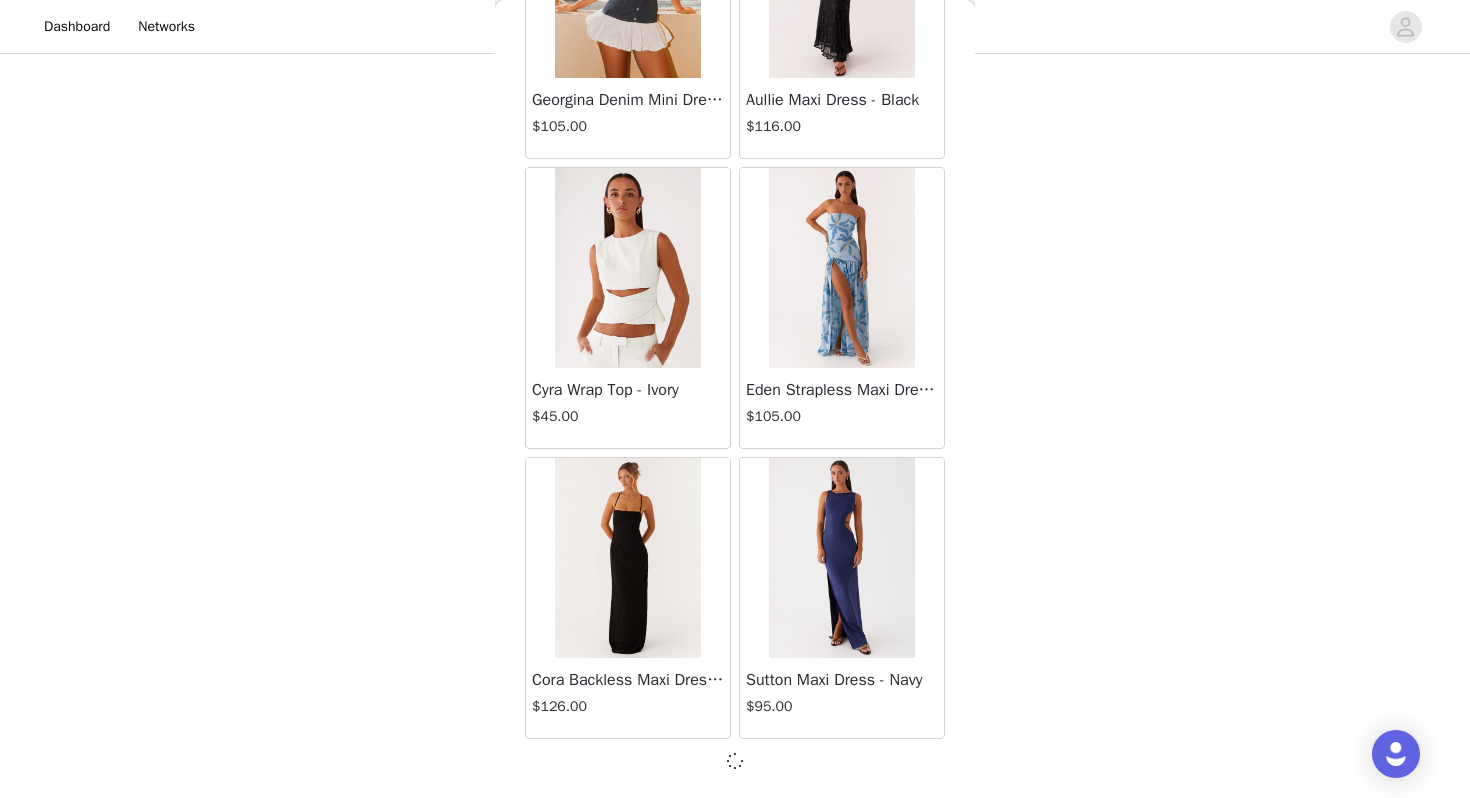 scroll, scrollTop: 19662, scrollLeft: 0, axis: vertical 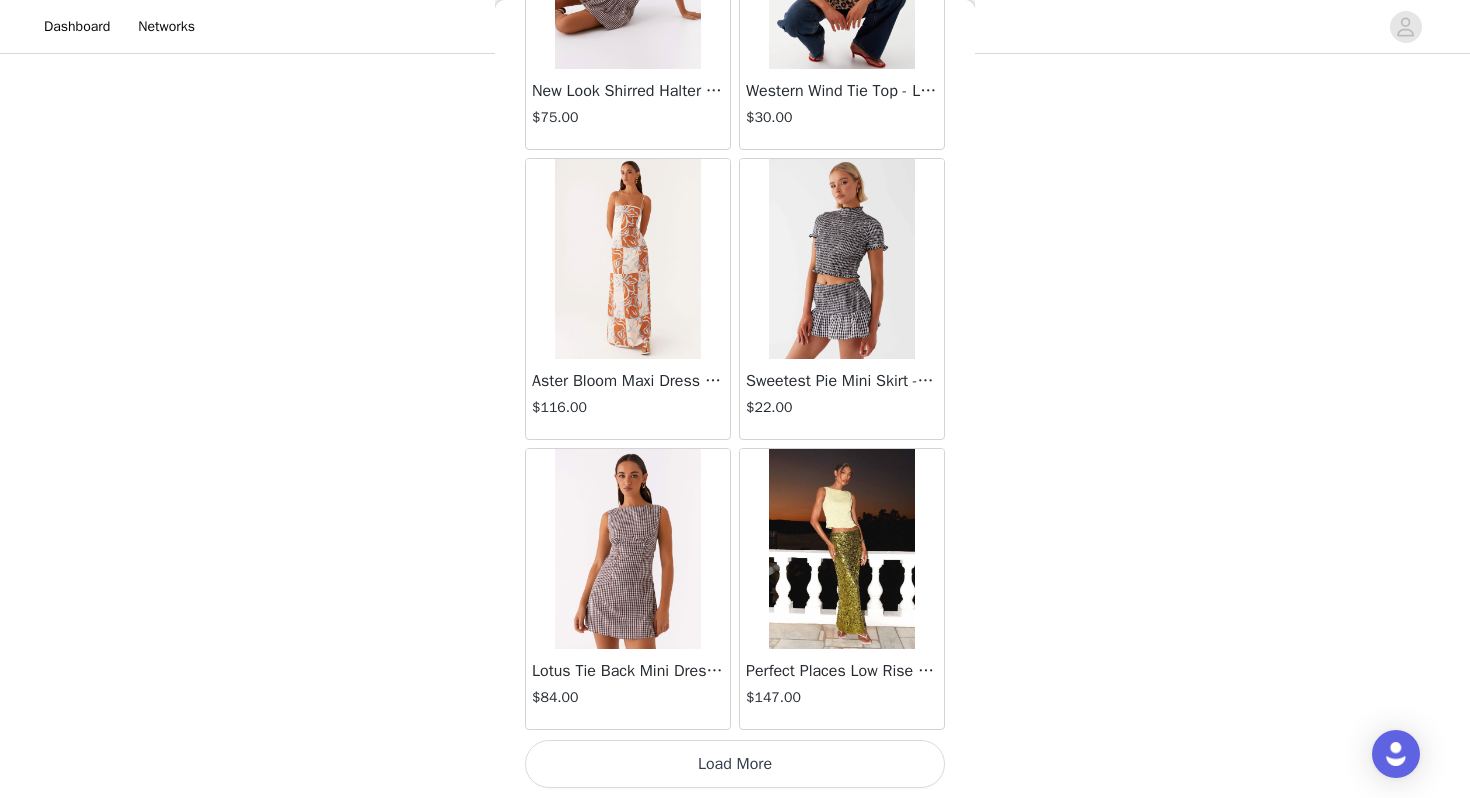 click on "Load More" at bounding box center [735, 764] 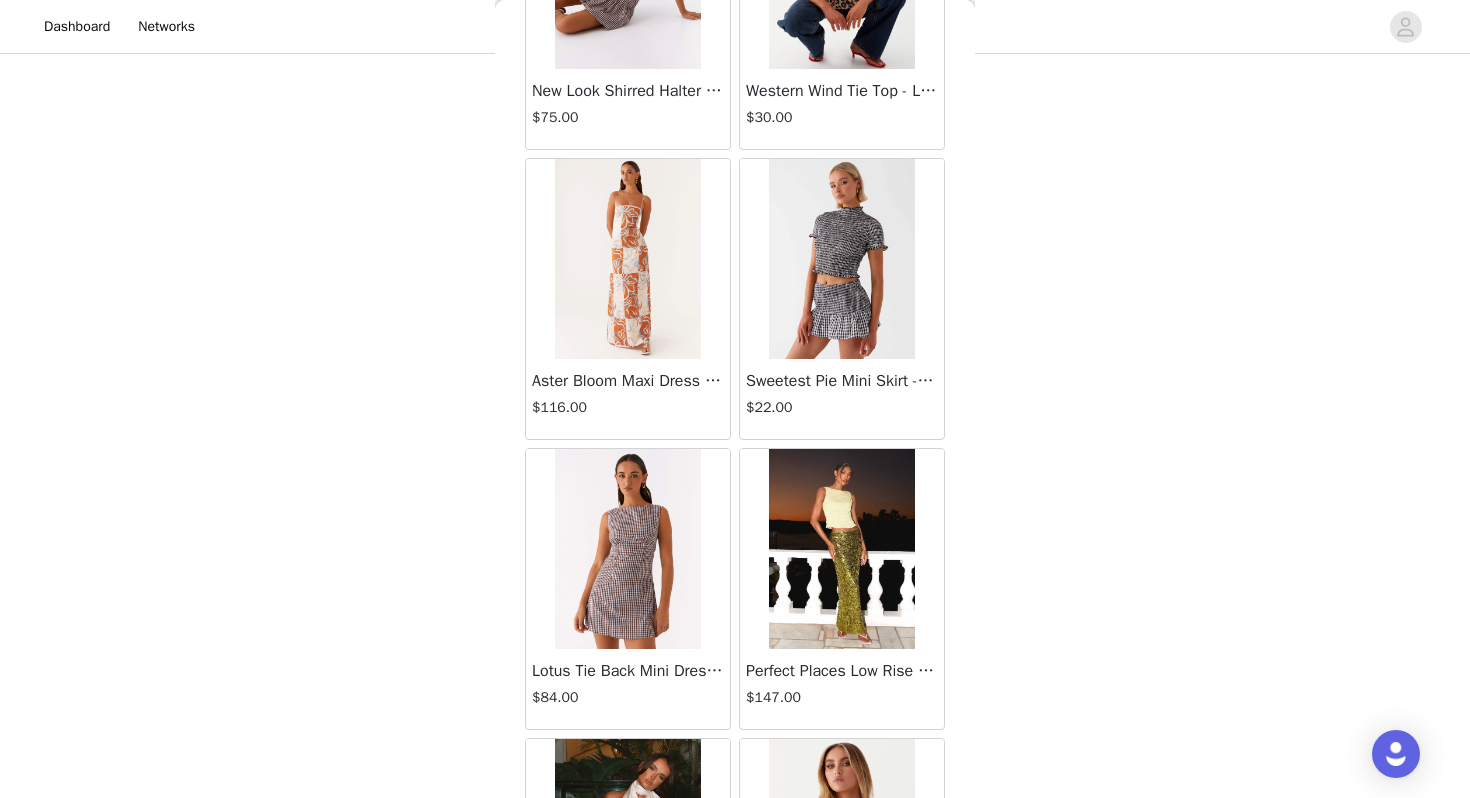 scroll, scrollTop: 25462, scrollLeft: 0, axis: vertical 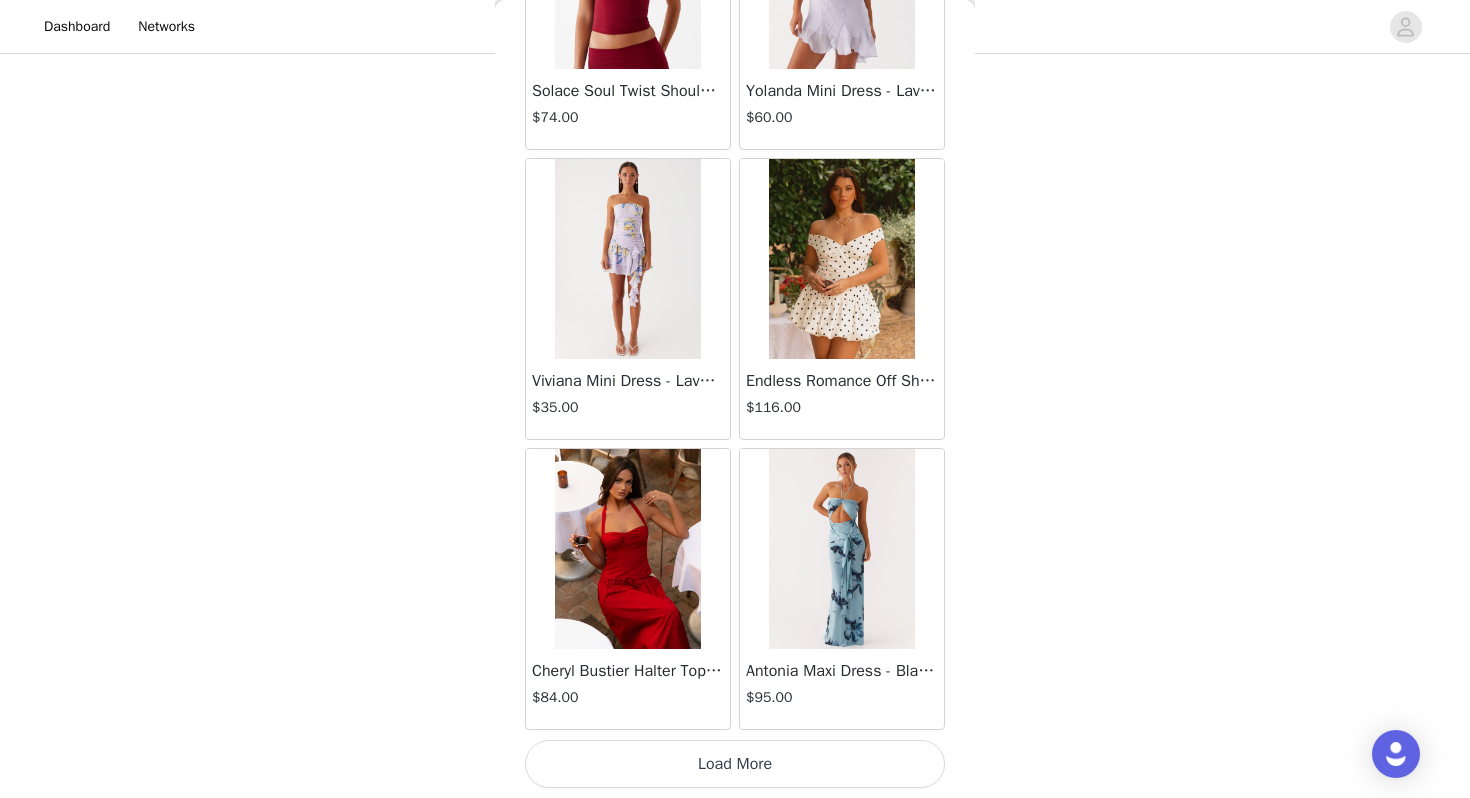 click on "Load More" at bounding box center [735, 764] 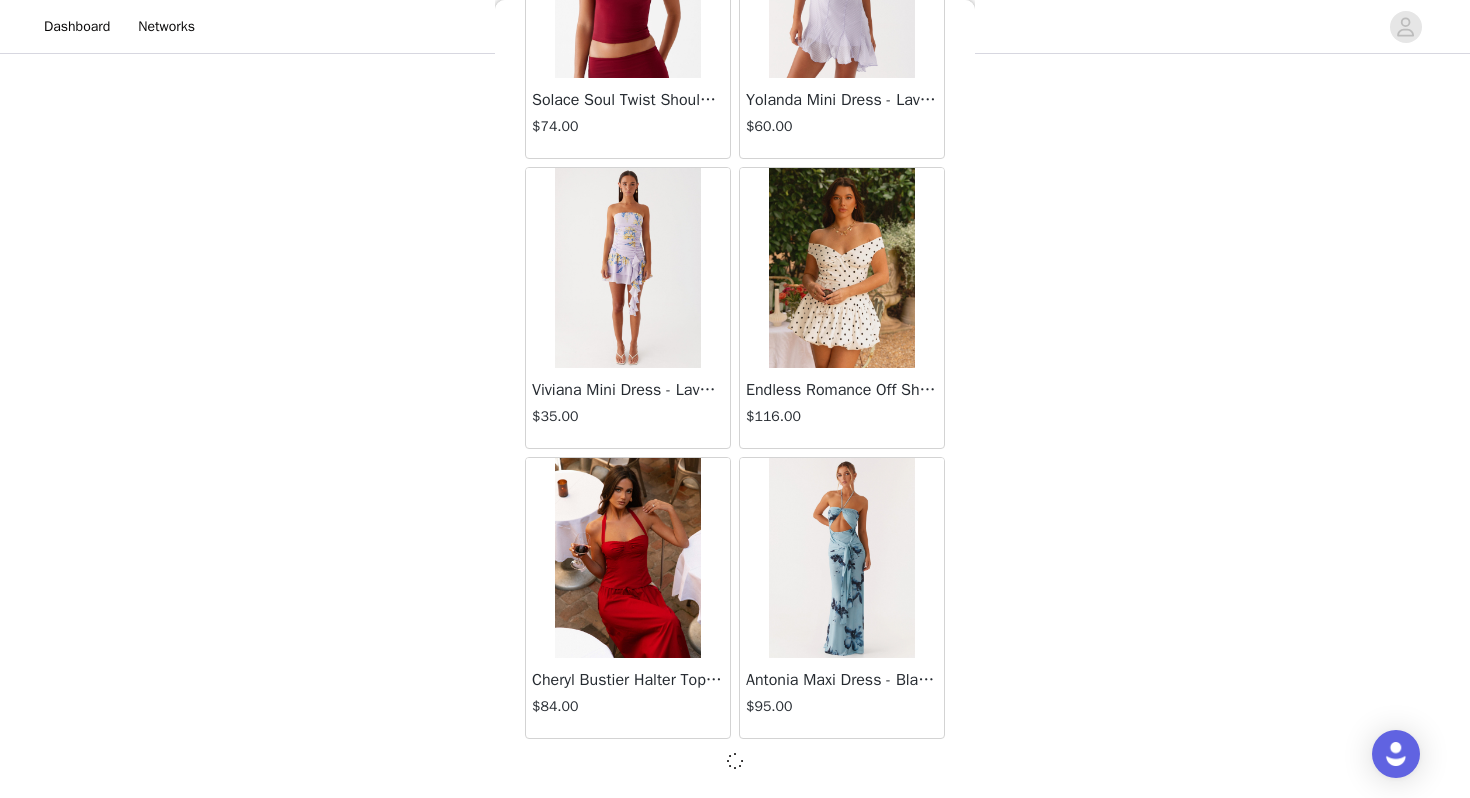 scroll, scrollTop: 25453, scrollLeft: 0, axis: vertical 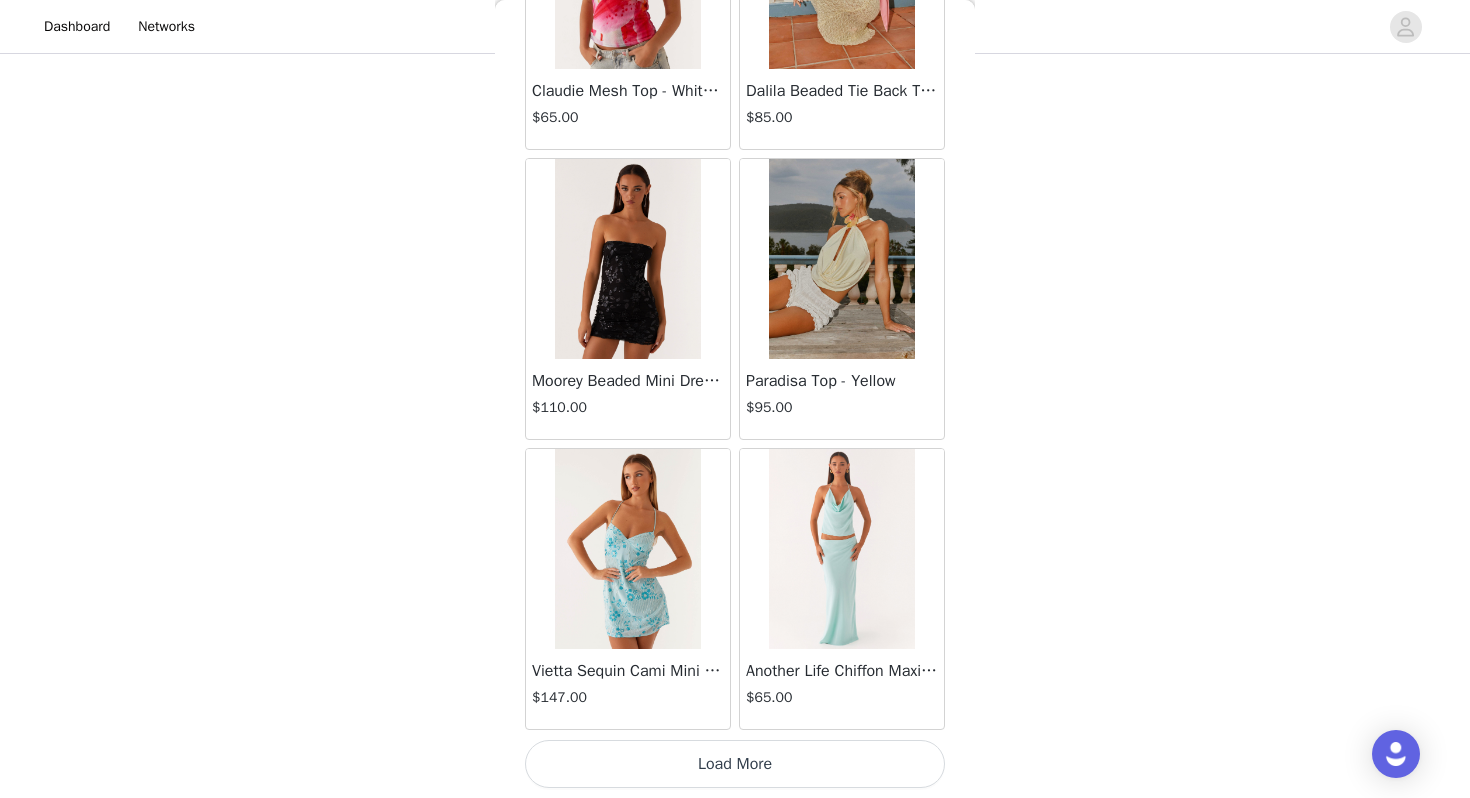 click on "Load More" at bounding box center (735, 764) 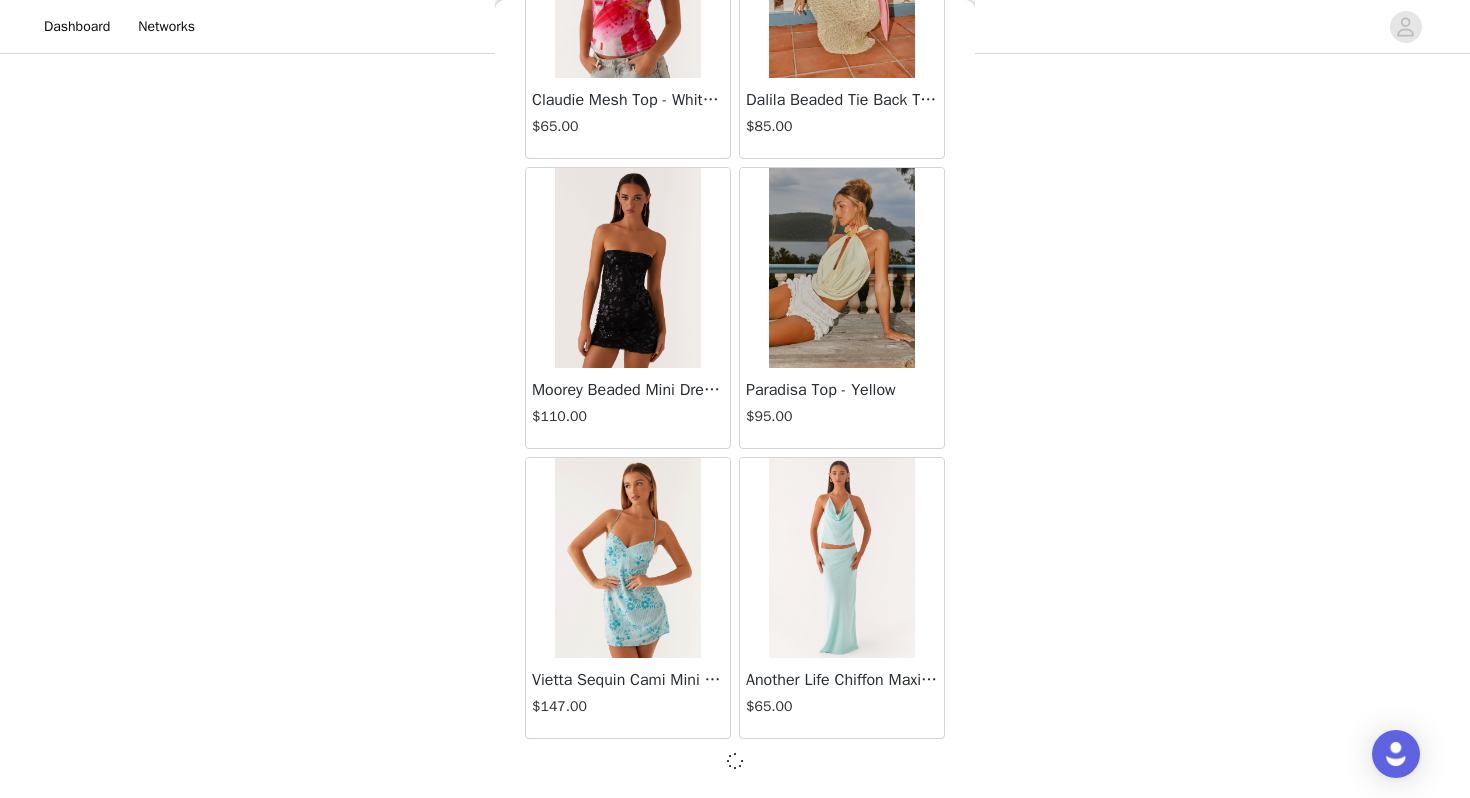 scroll, scrollTop: 28362, scrollLeft: 0, axis: vertical 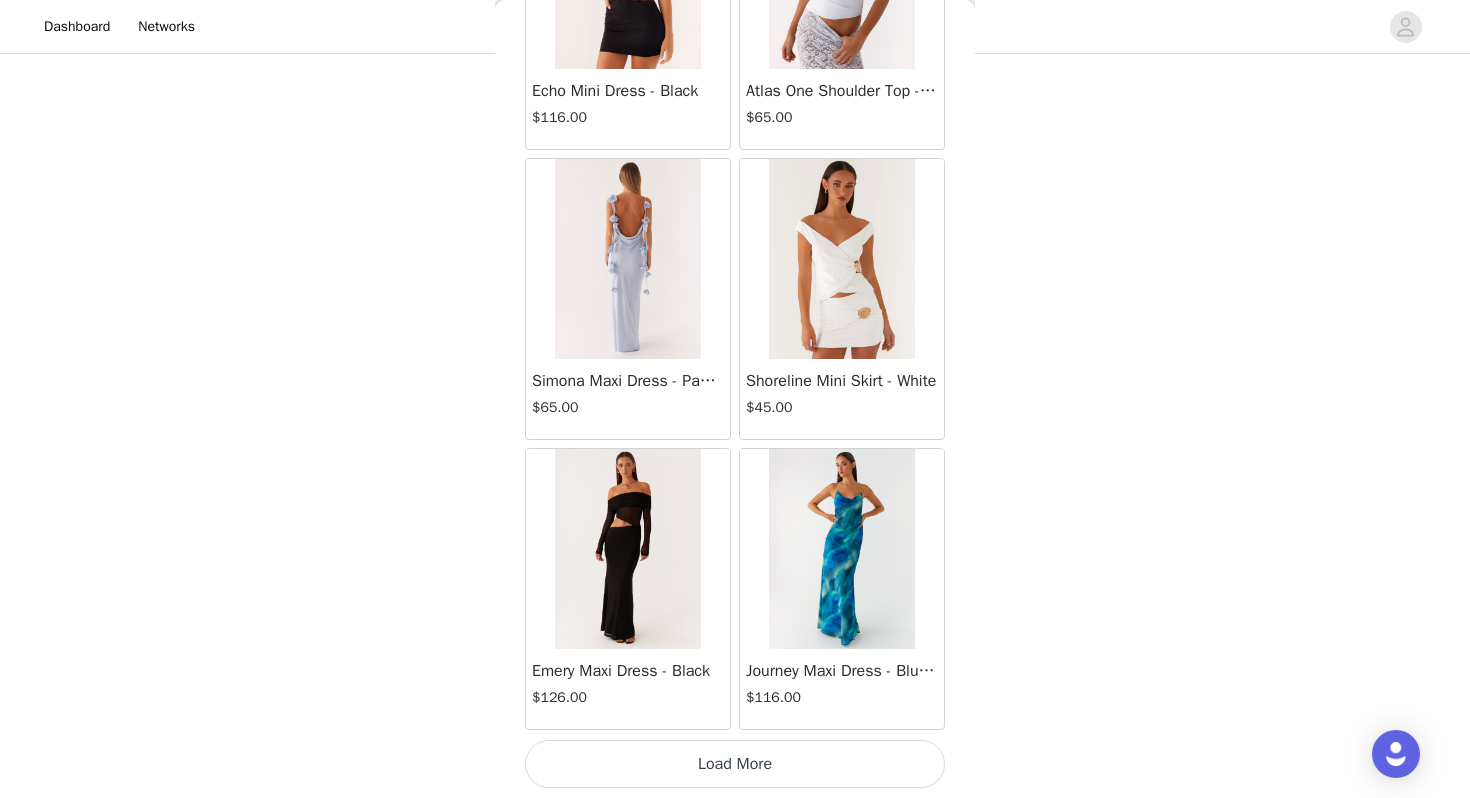 click on "Load More" at bounding box center (735, 764) 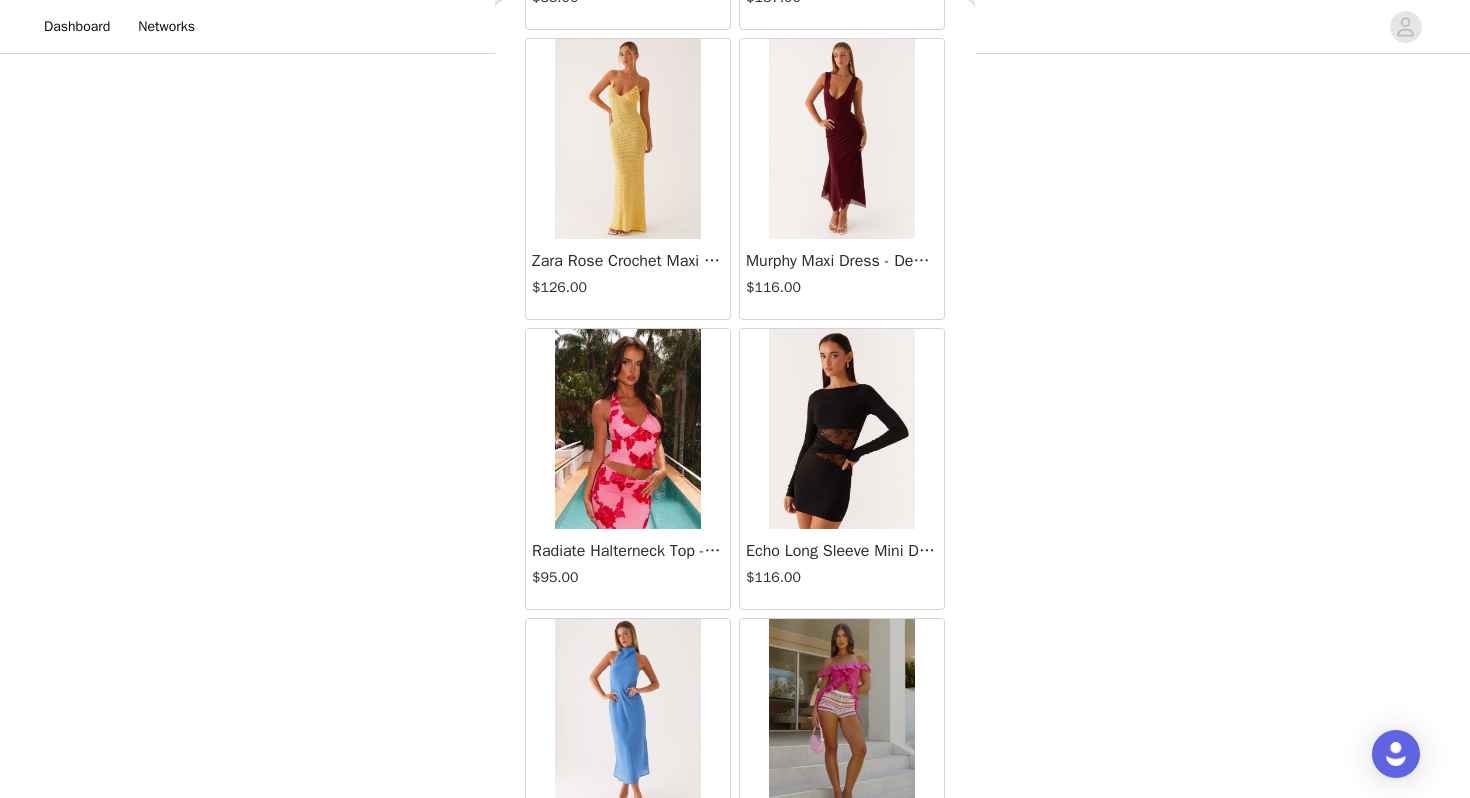 scroll, scrollTop: 34162, scrollLeft: 0, axis: vertical 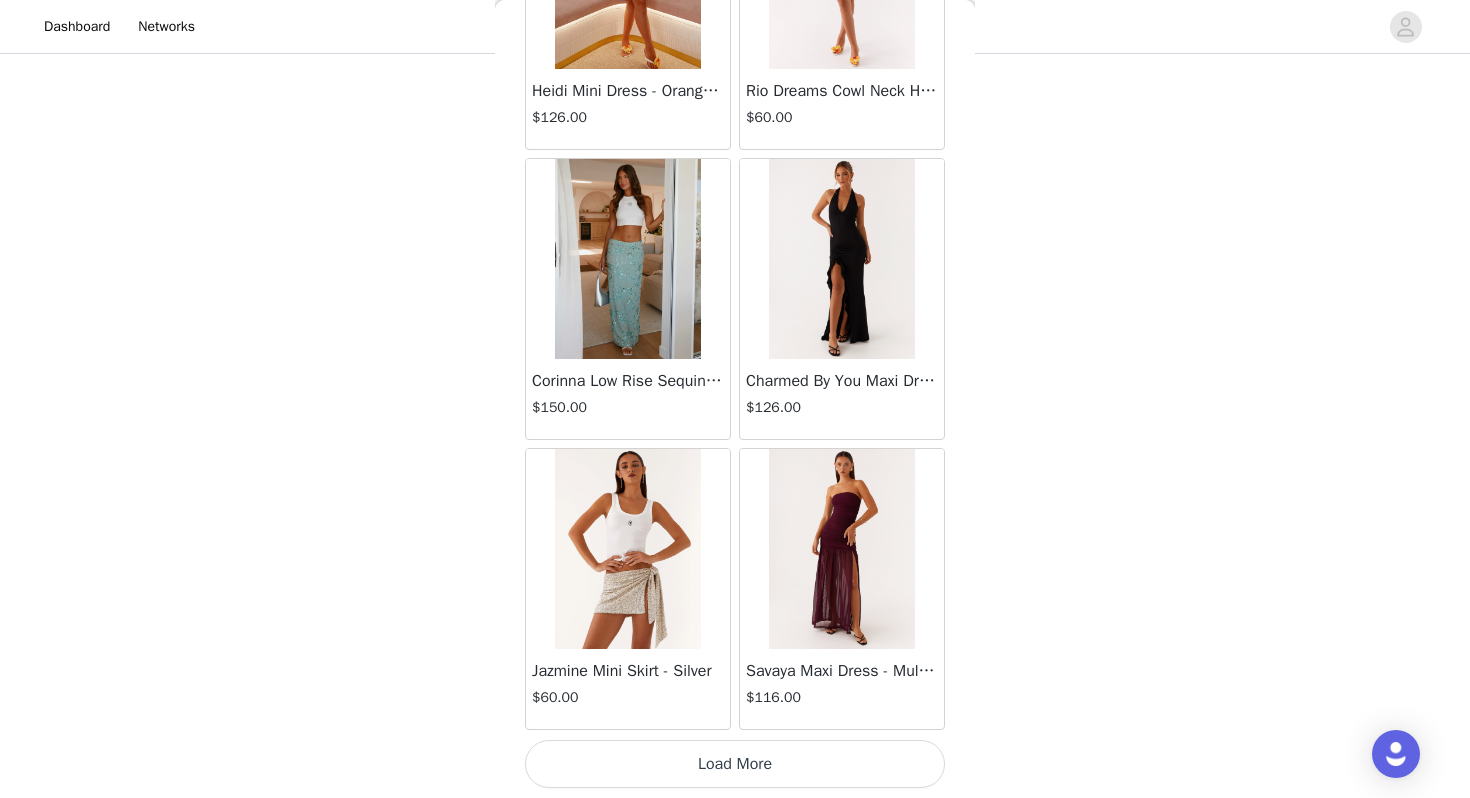 click on "Load More" at bounding box center [735, 764] 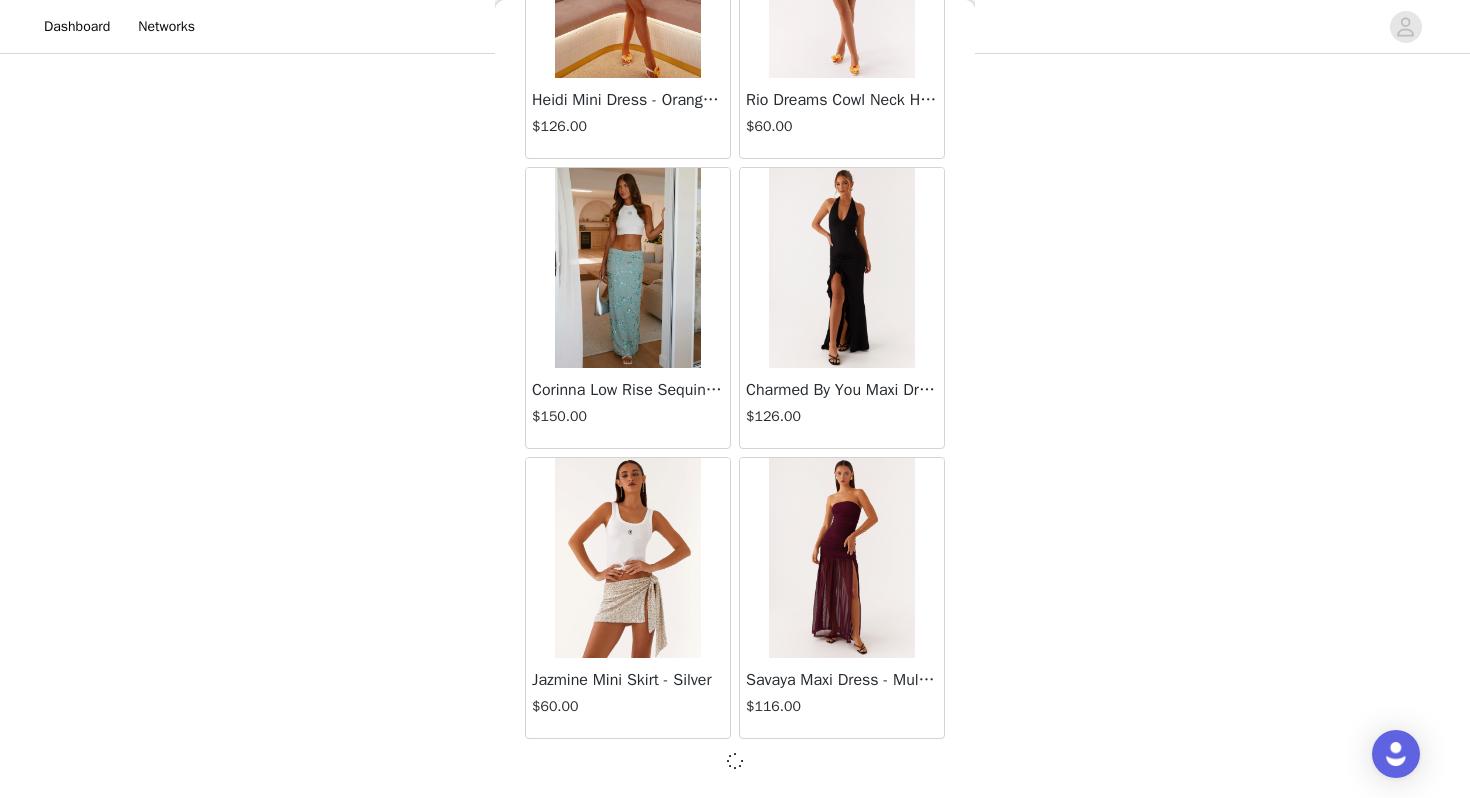 scroll, scrollTop: 34153, scrollLeft: 0, axis: vertical 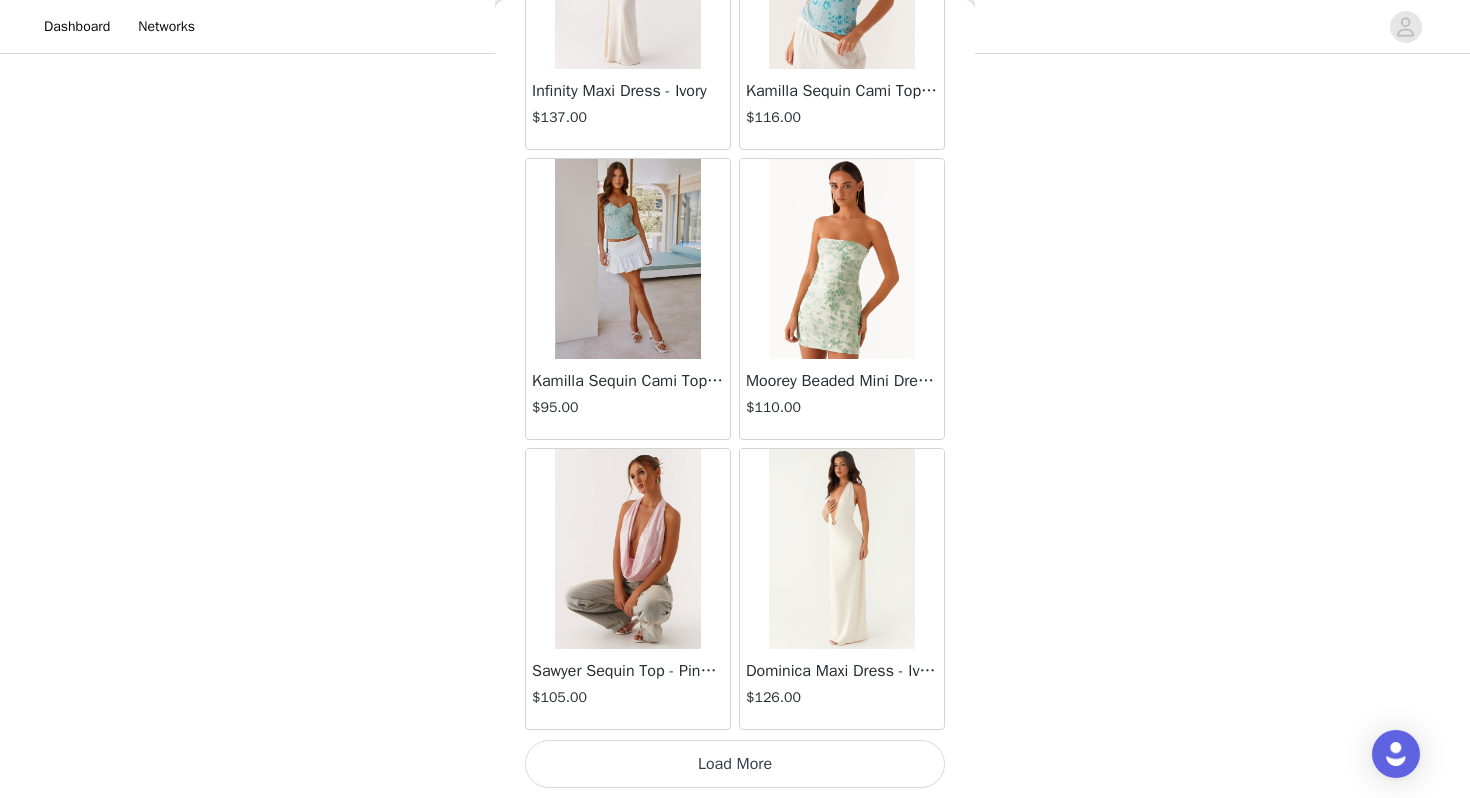 click on "Load More" at bounding box center [735, 764] 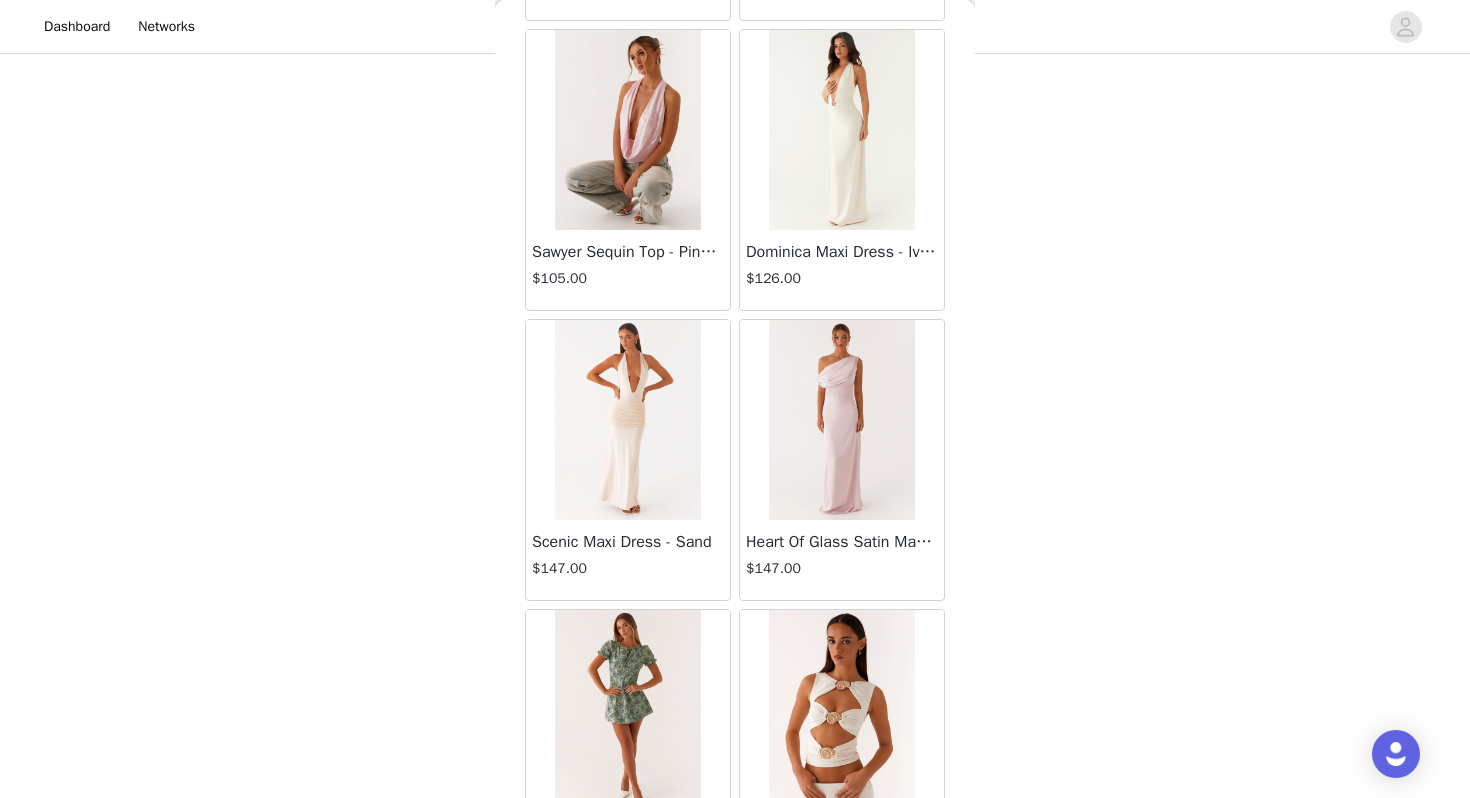 scroll, scrollTop: 39962, scrollLeft: 0, axis: vertical 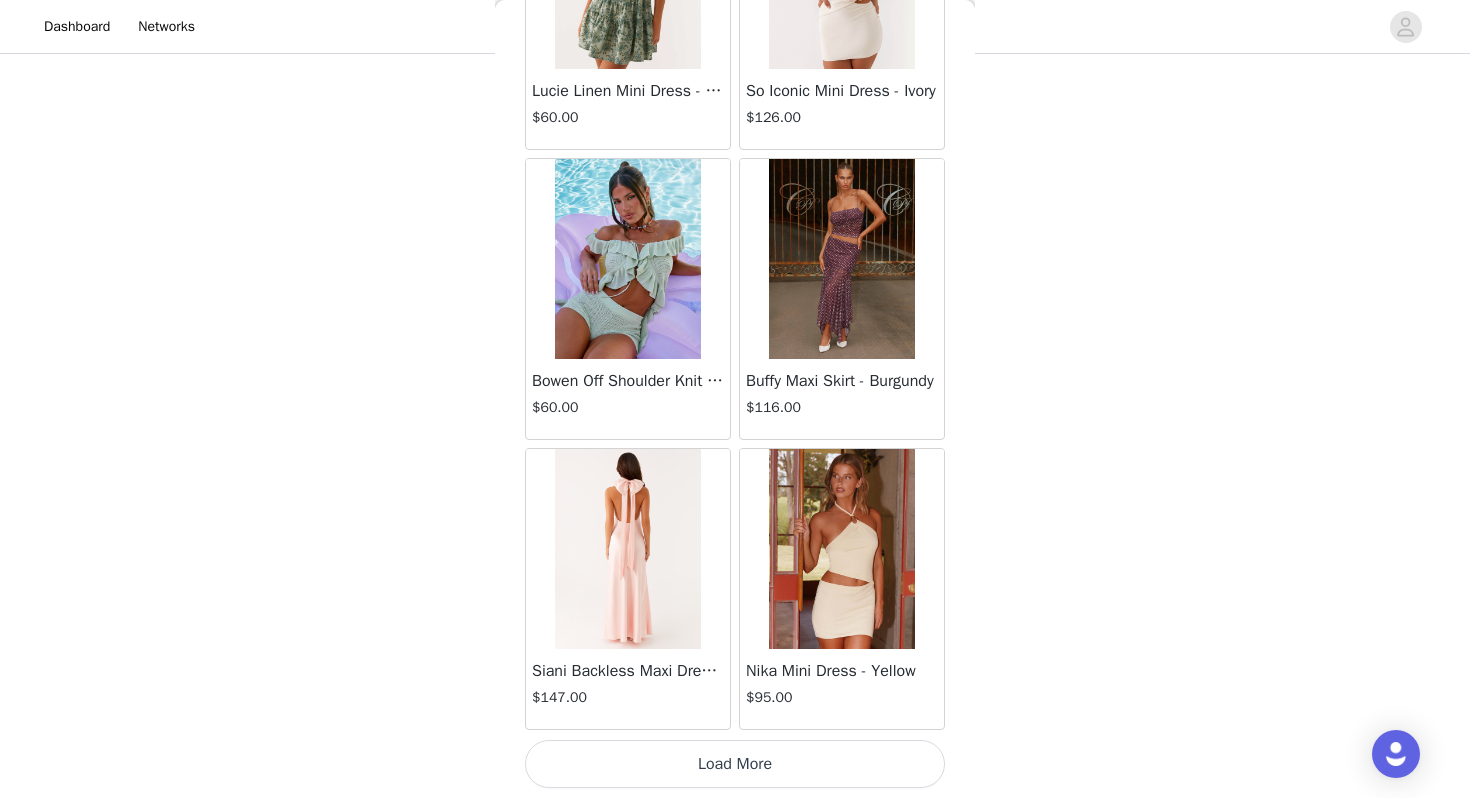 click on "Load More" at bounding box center [735, 764] 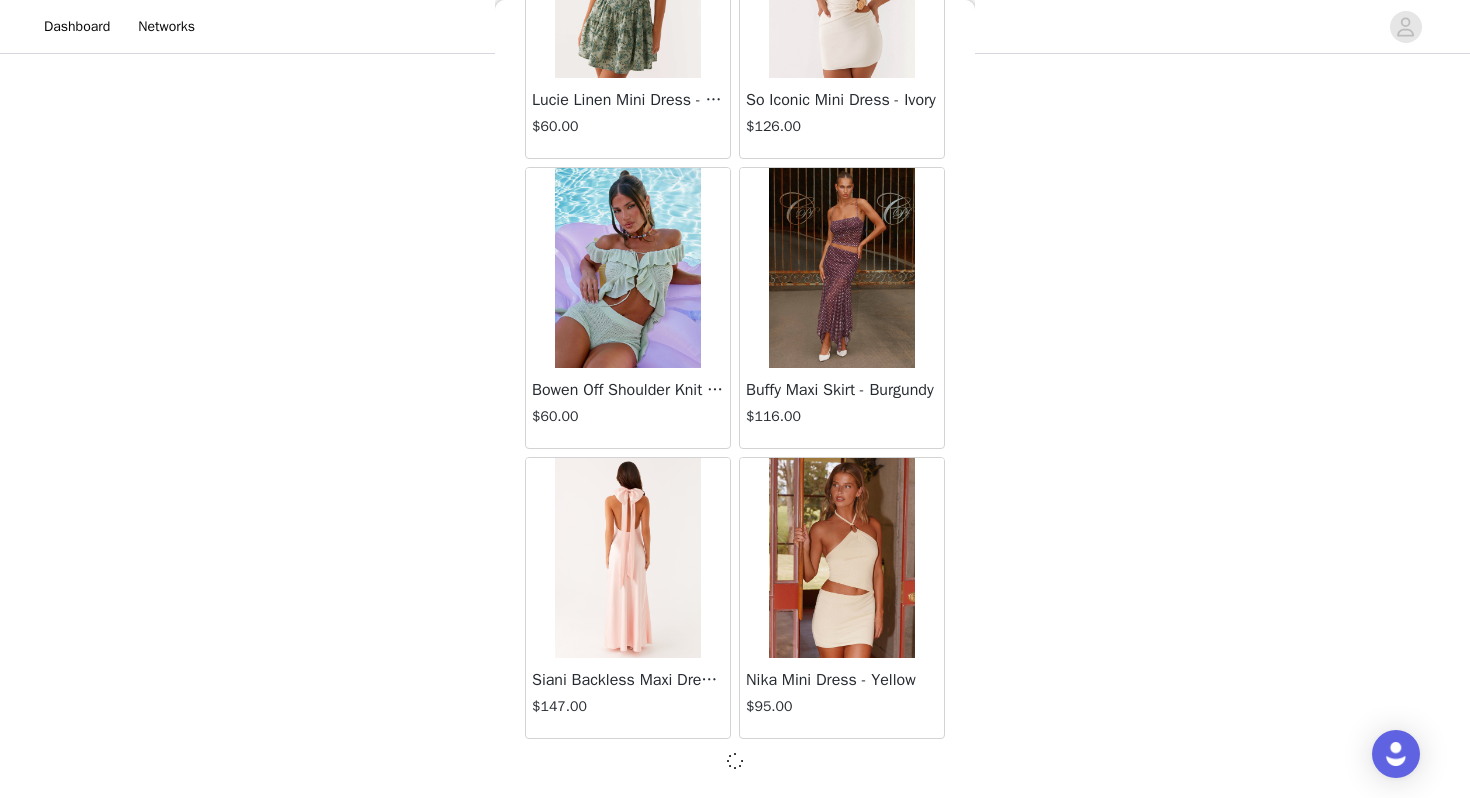 scroll 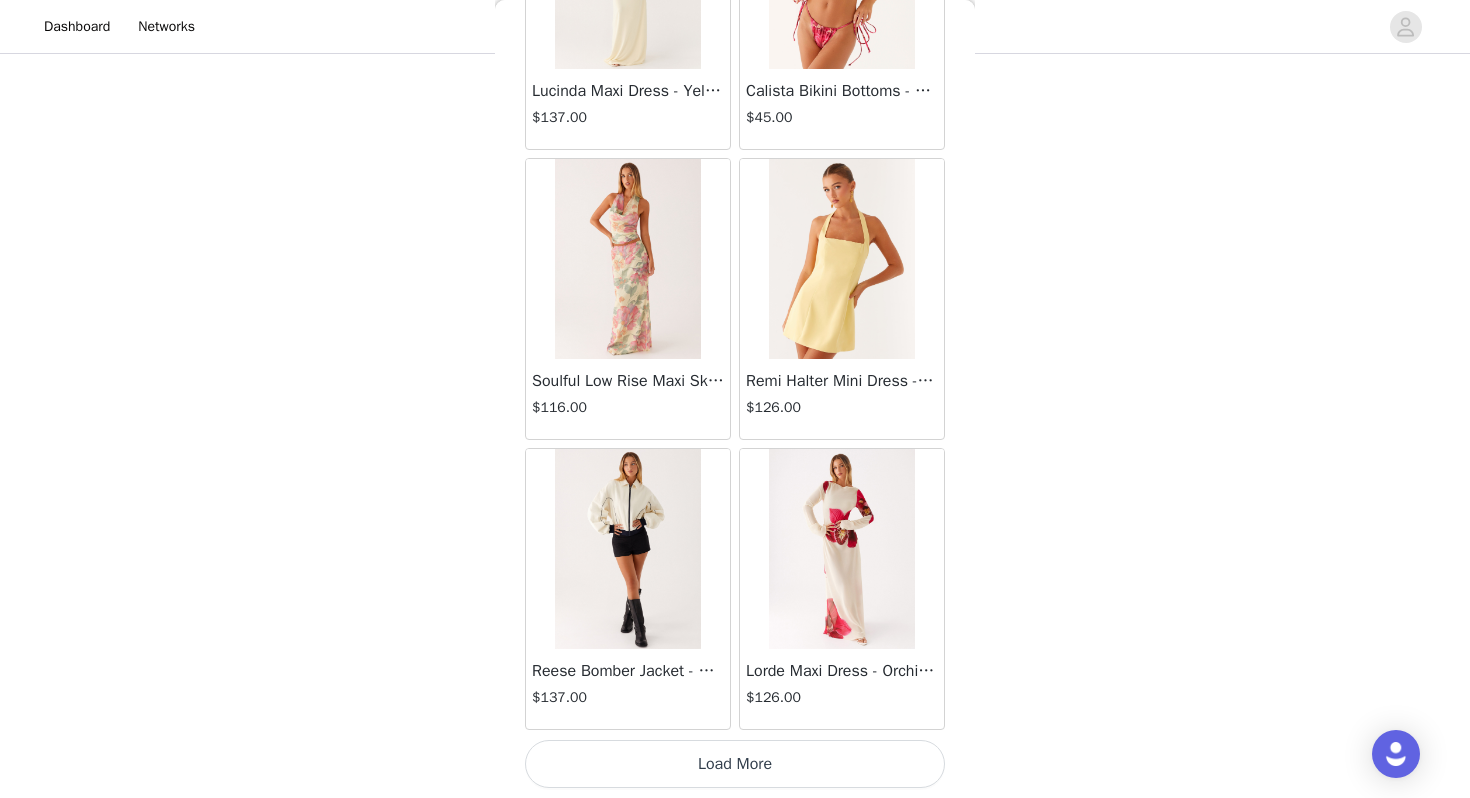 click on "Load More" at bounding box center [735, 764] 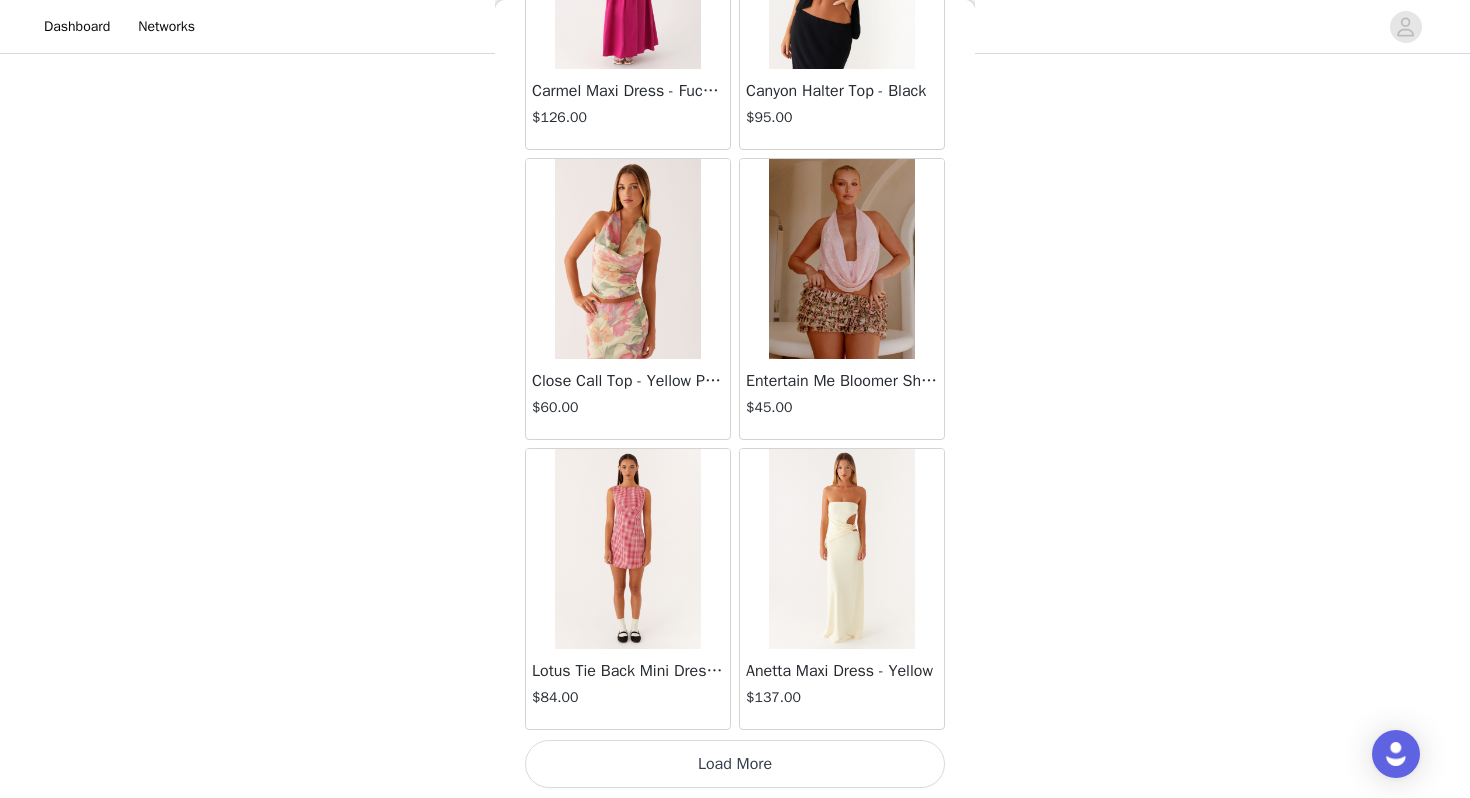 click on "Load More" at bounding box center [735, 764] 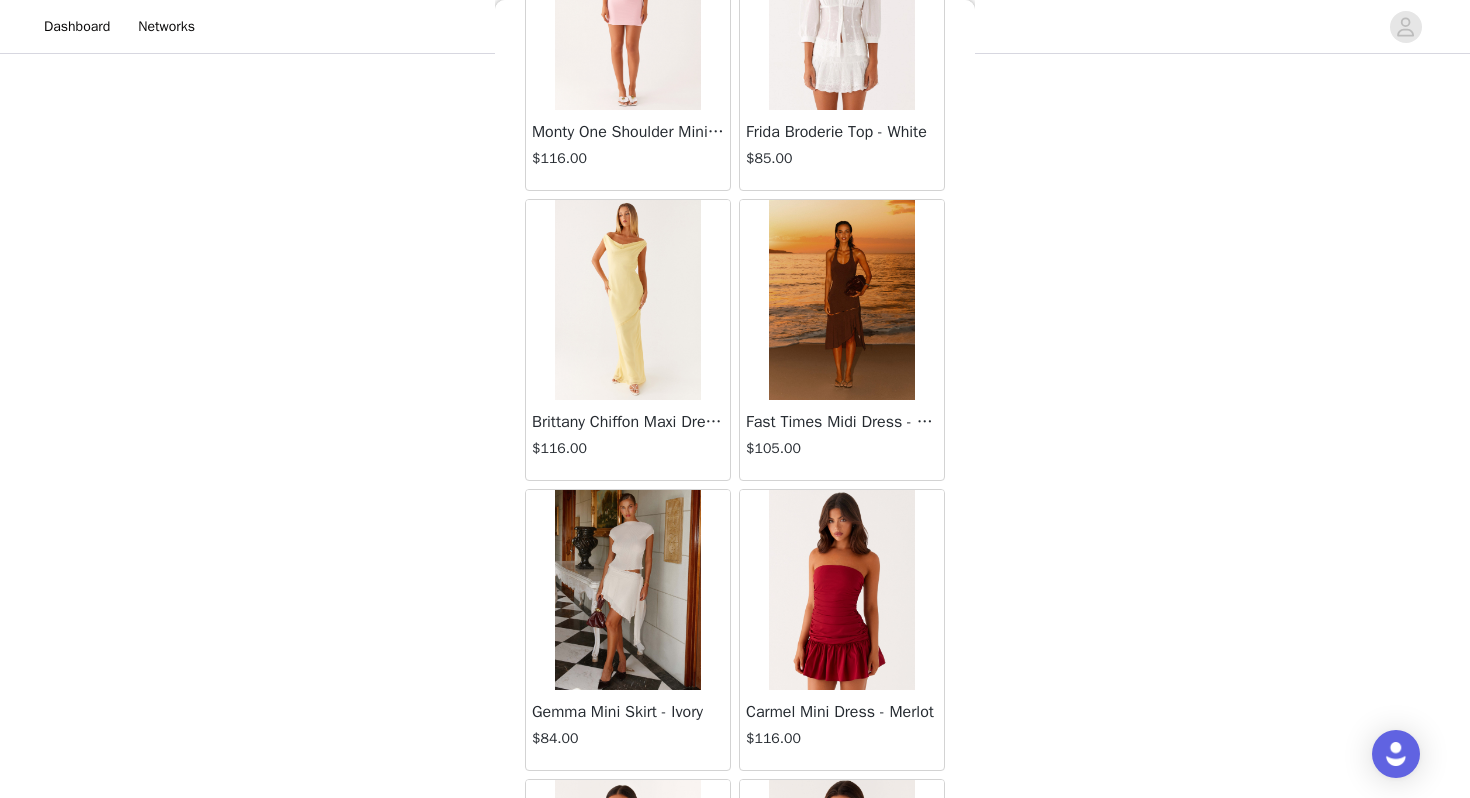 scroll, scrollTop: 48662, scrollLeft: 0, axis: vertical 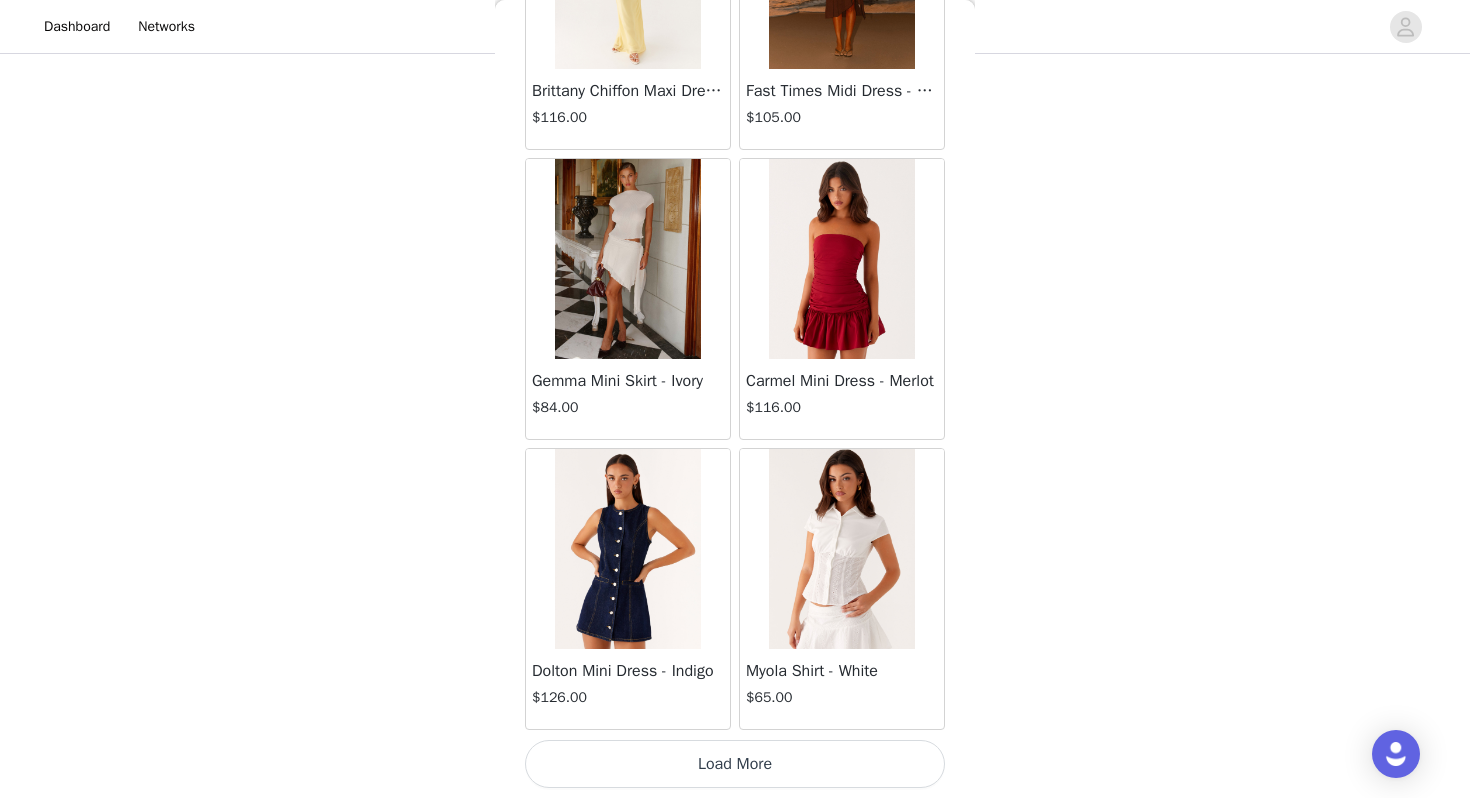 click on "Load More" at bounding box center [735, 764] 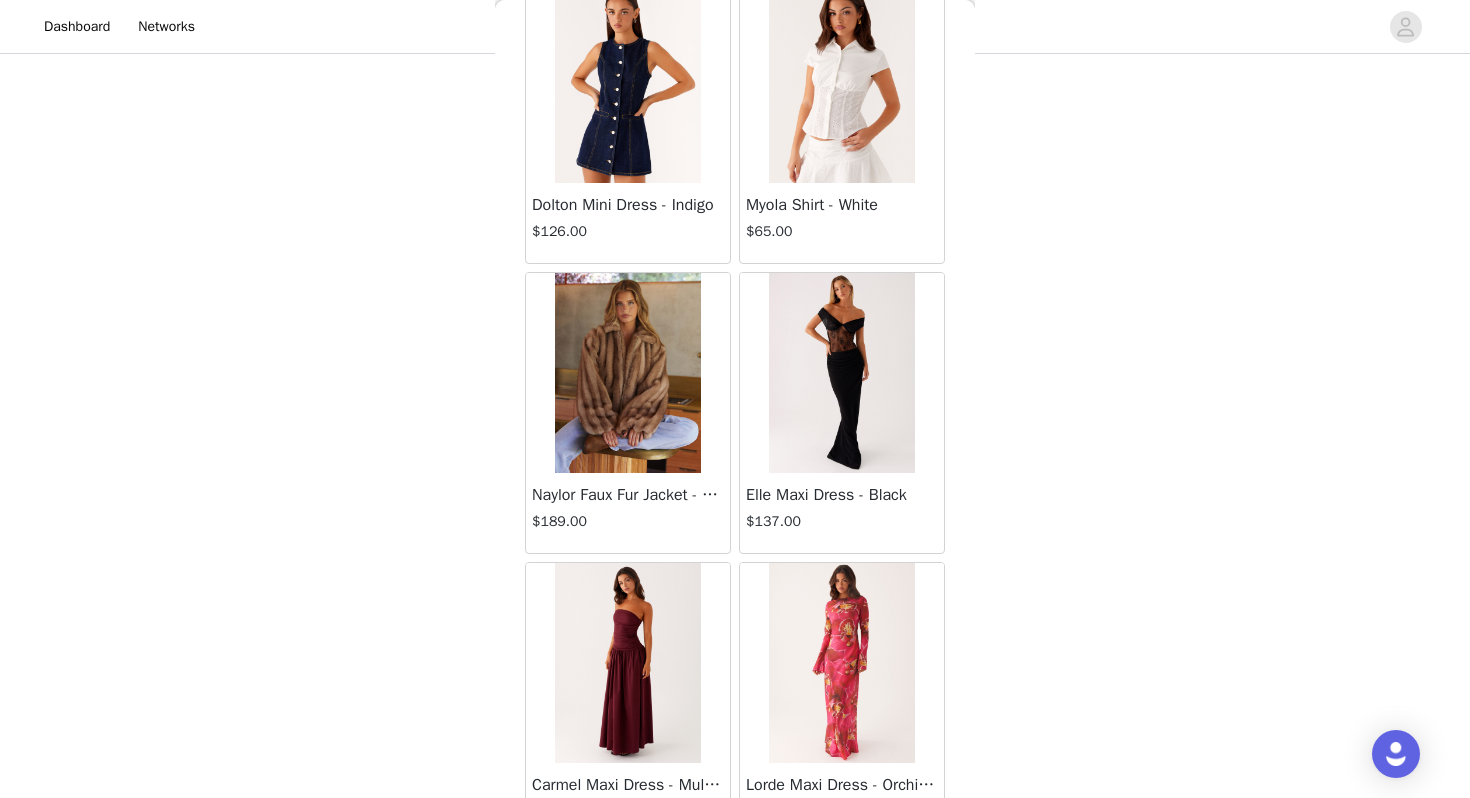 scroll, scrollTop: 51562, scrollLeft: 0, axis: vertical 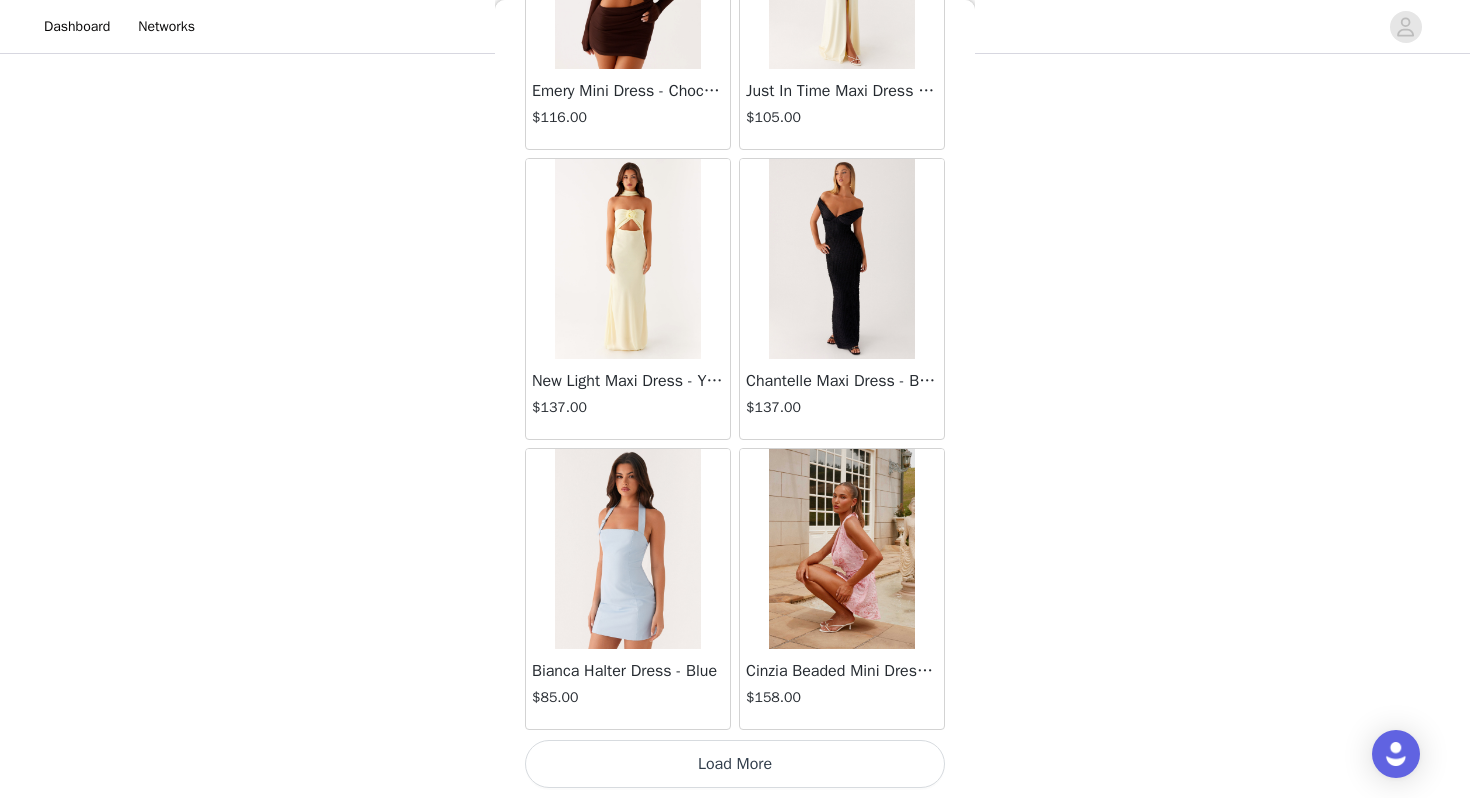 click on "Load More" at bounding box center [735, 764] 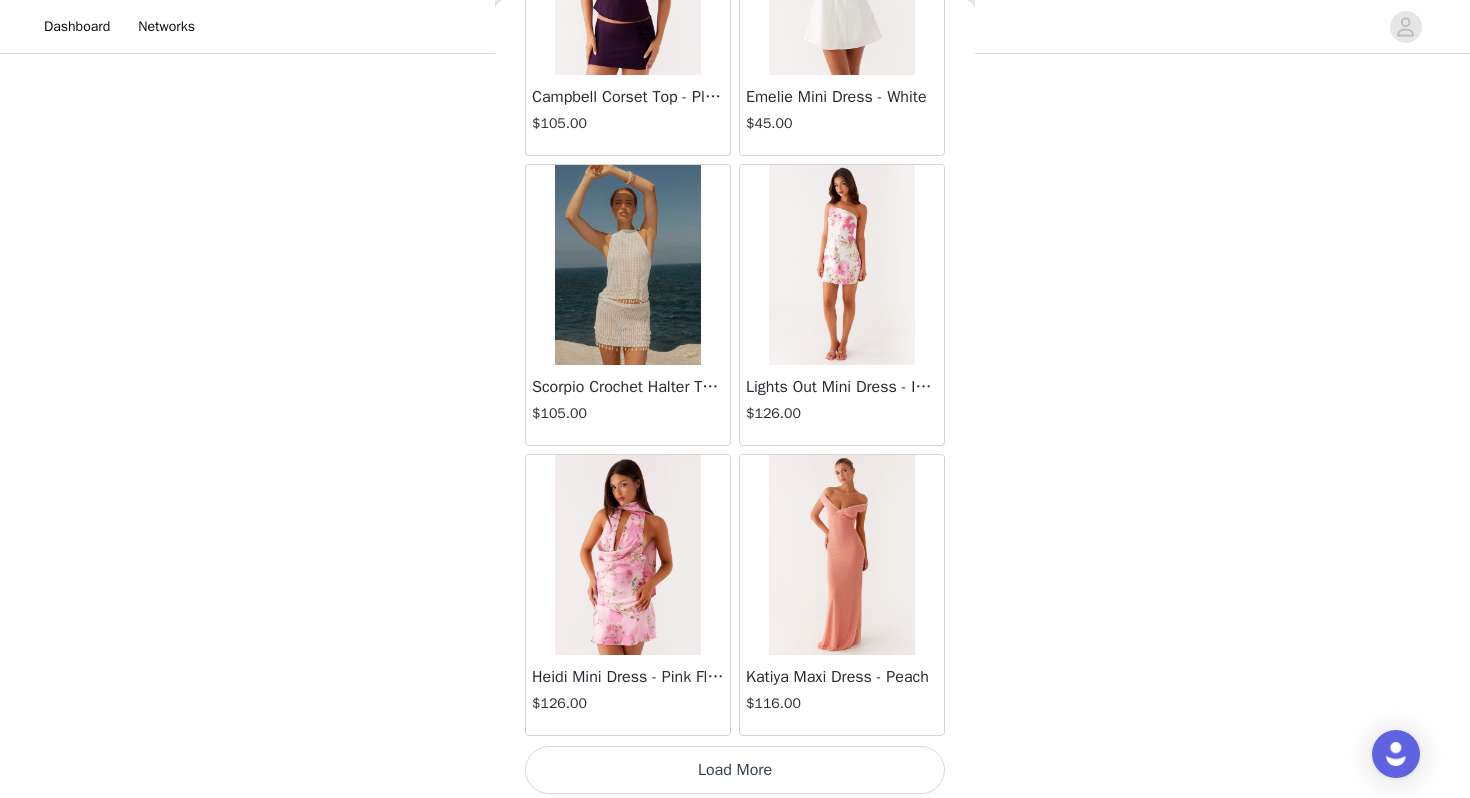 scroll, scrollTop: 54462, scrollLeft: 0, axis: vertical 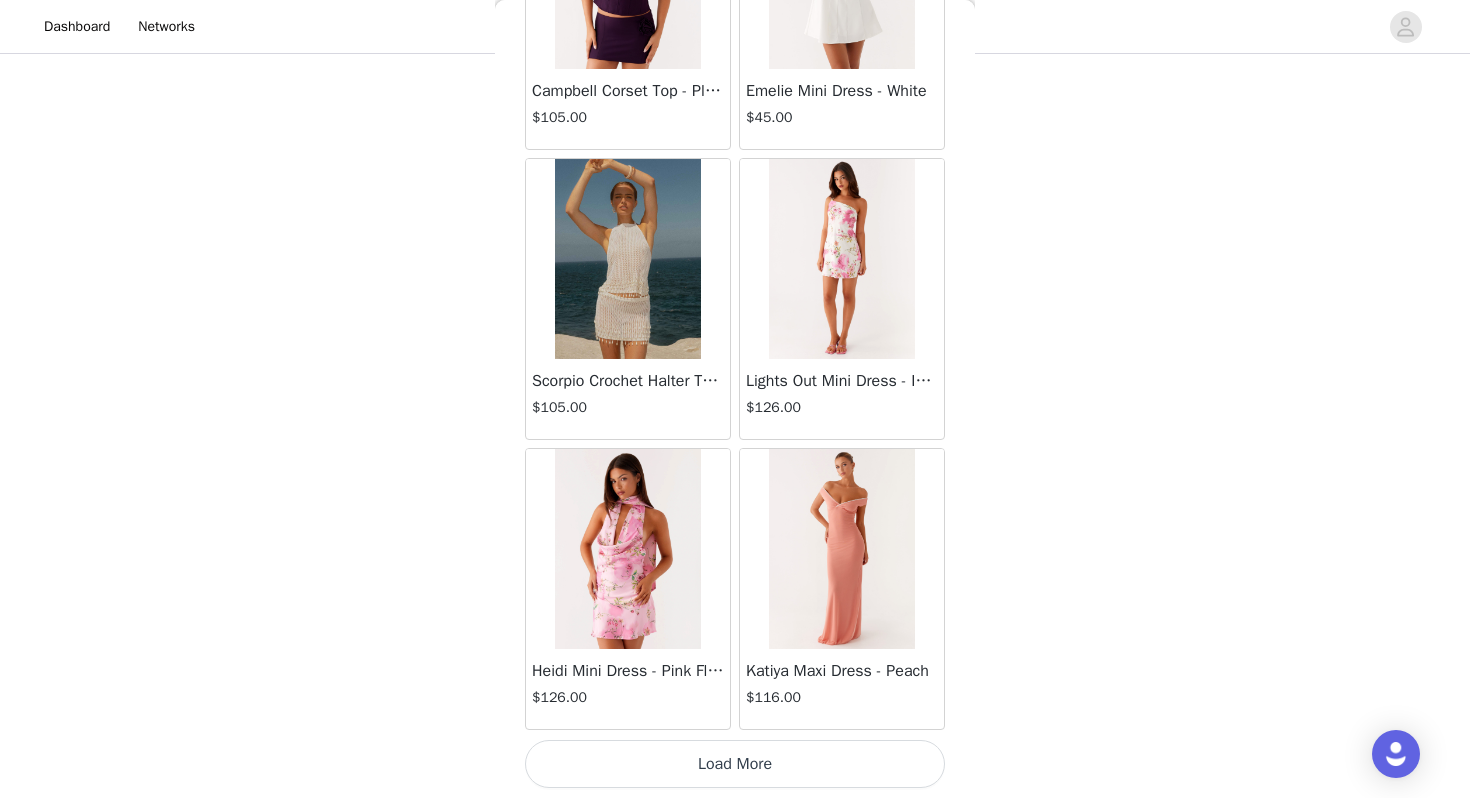 click on "Load More" at bounding box center [735, 764] 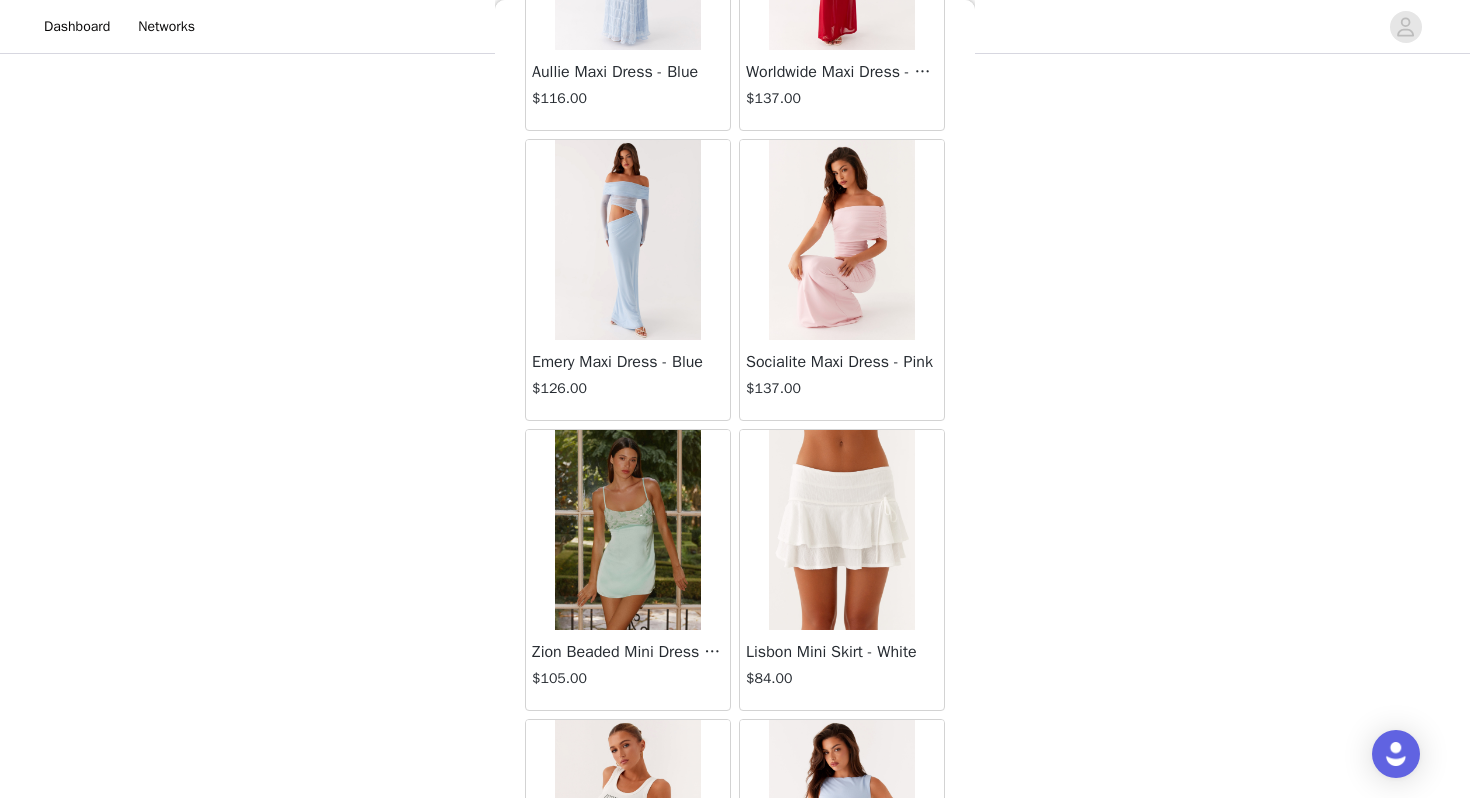 scroll, scrollTop: 57362, scrollLeft: 0, axis: vertical 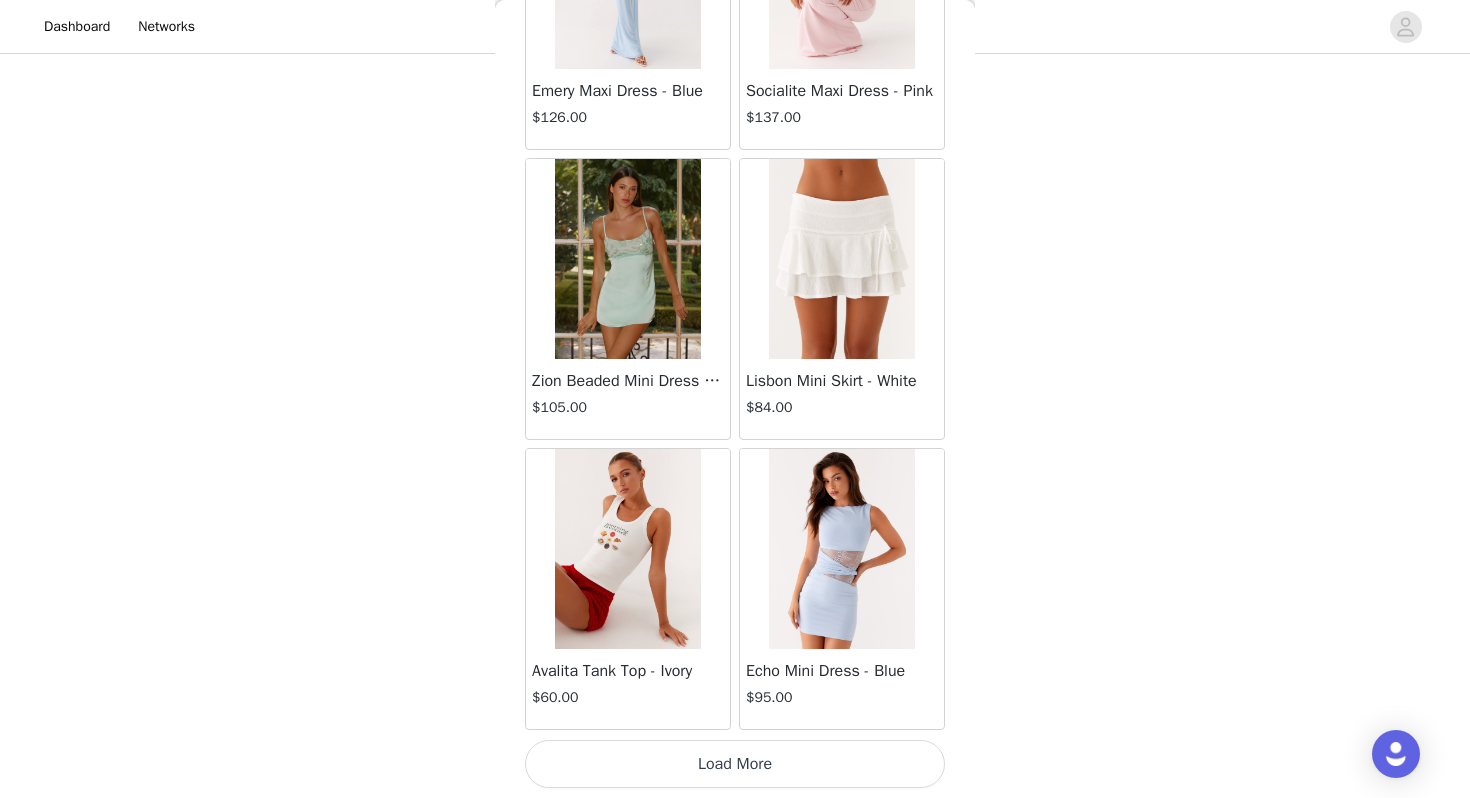 click on "Load More" at bounding box center (735, 764) 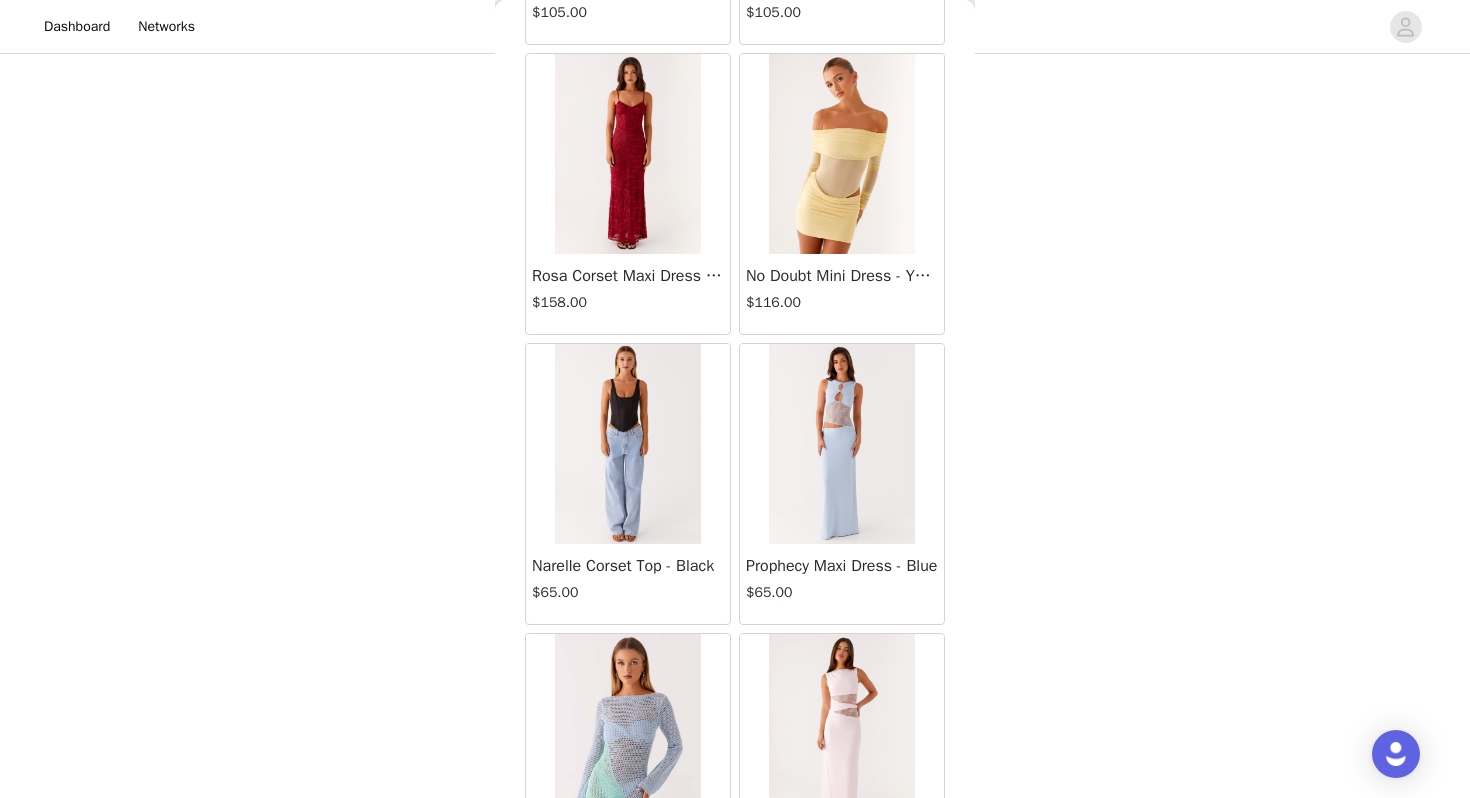 scroll, scrollTop: 60262, scrollLeft: 0, axis: vertical 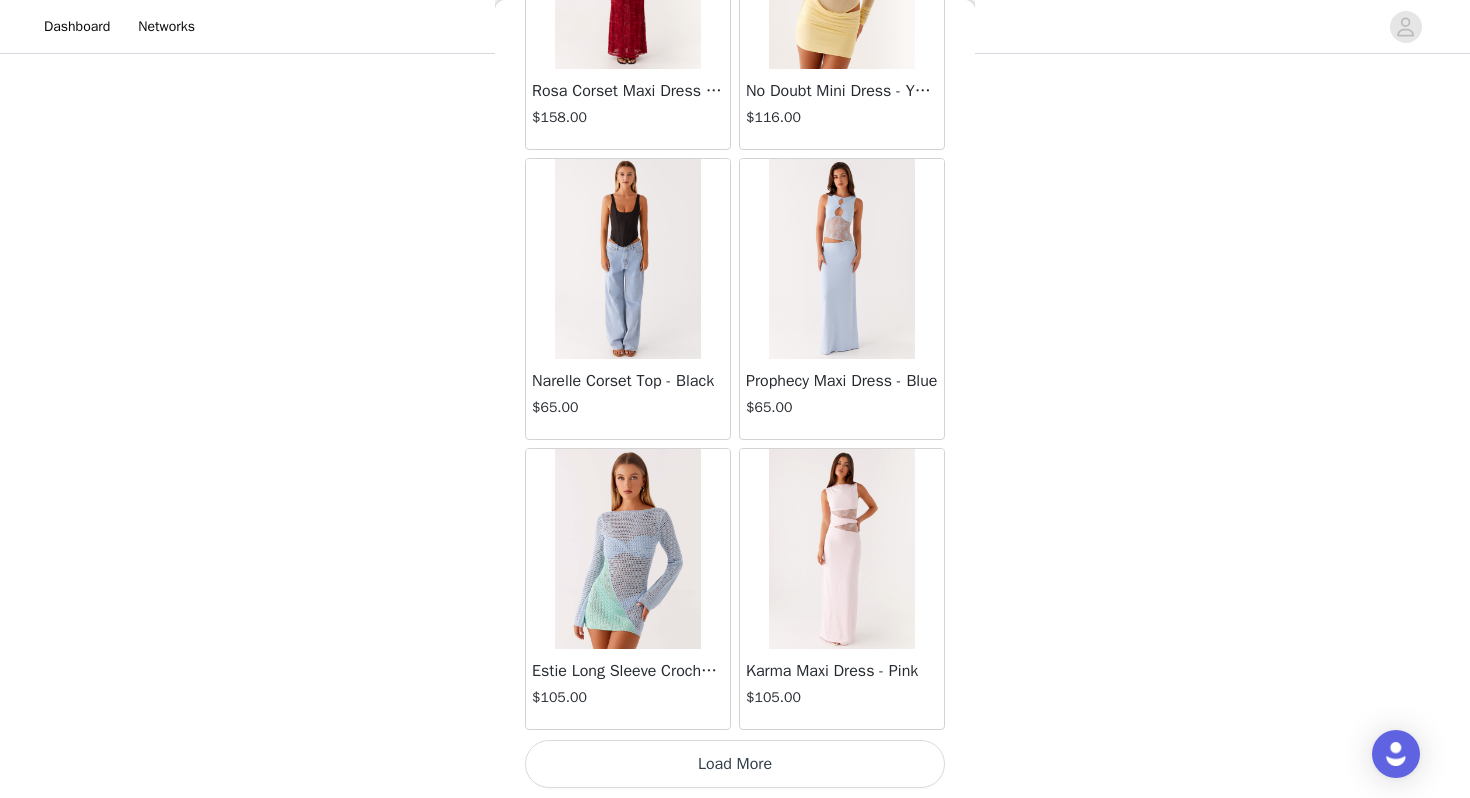 click on "Load More" at bounding box center (735, 764) 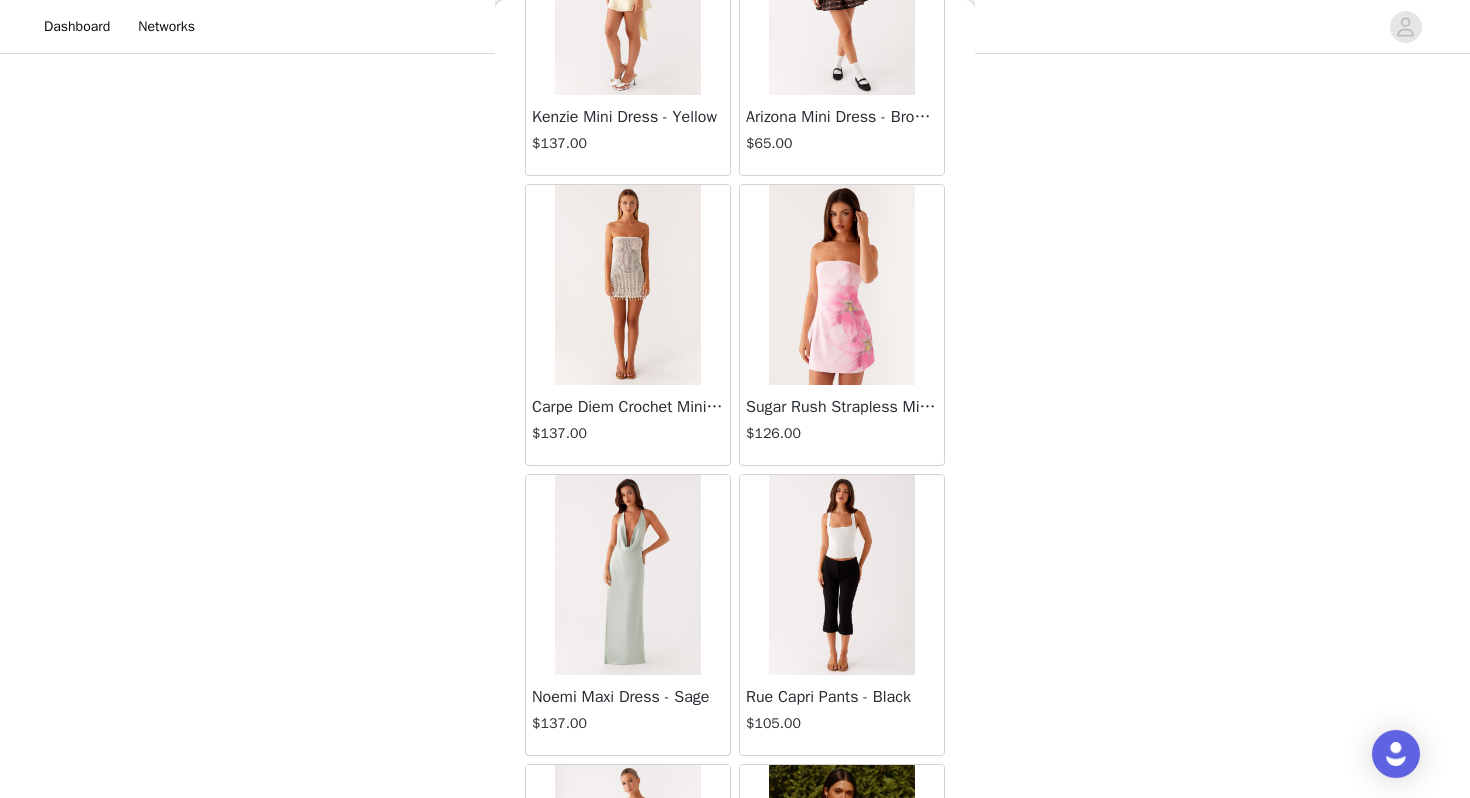 scroll, scrollTop: 63162, scrollLeft: 0, axis: vertical 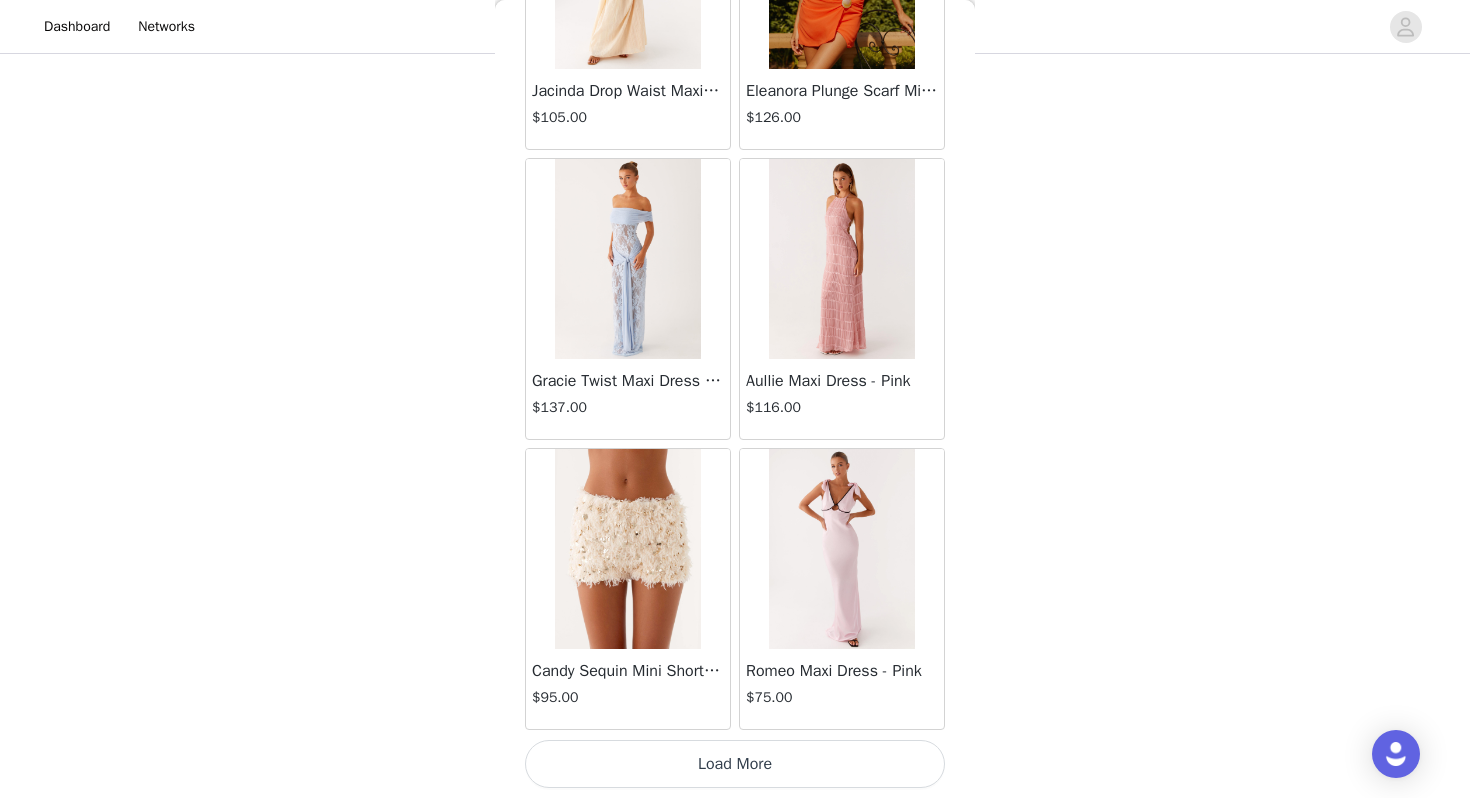 click on "Load More" at bounding box center [735, 764] 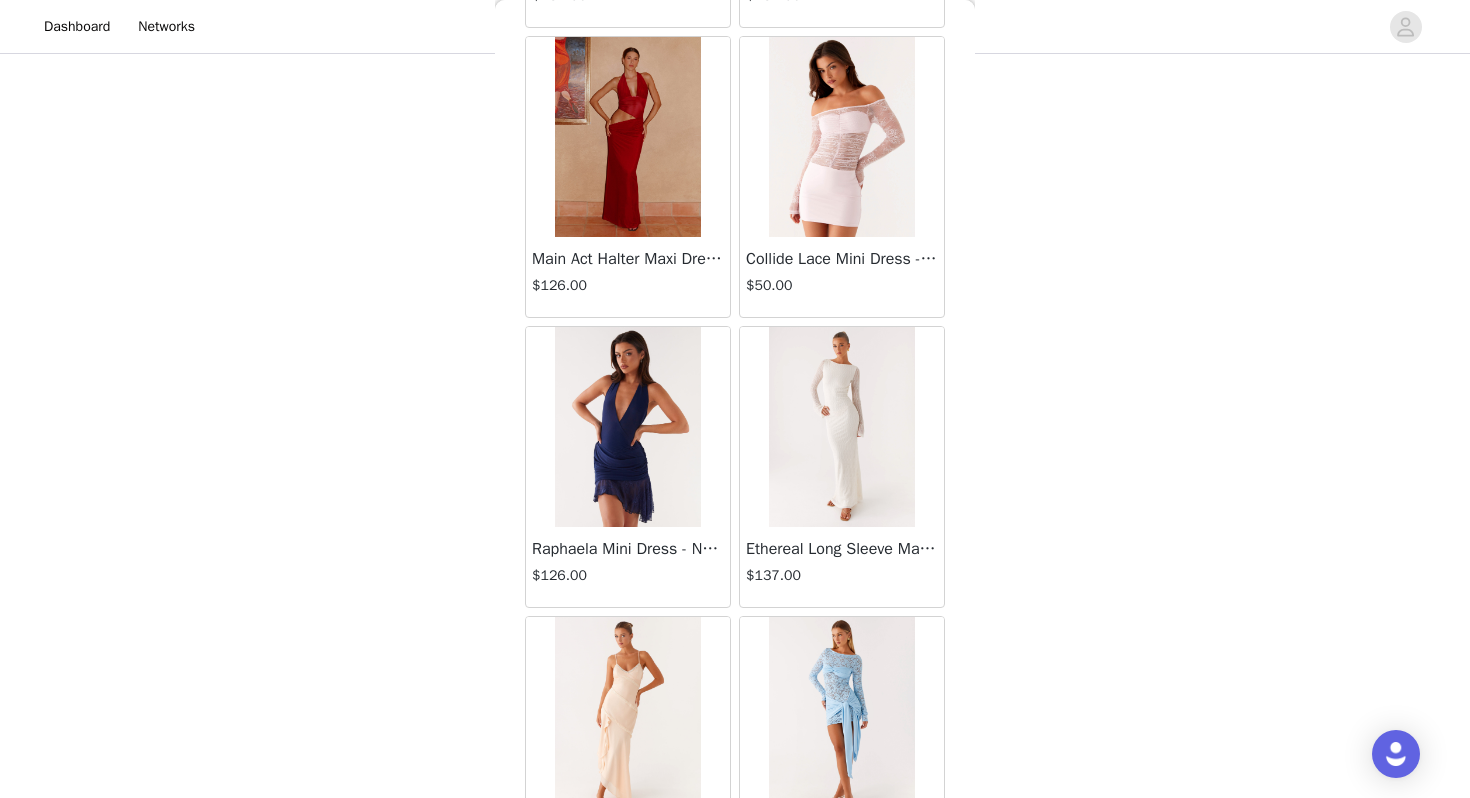 scroll, scrollTop: 66062, scrollLeft: 0, axis: vertical 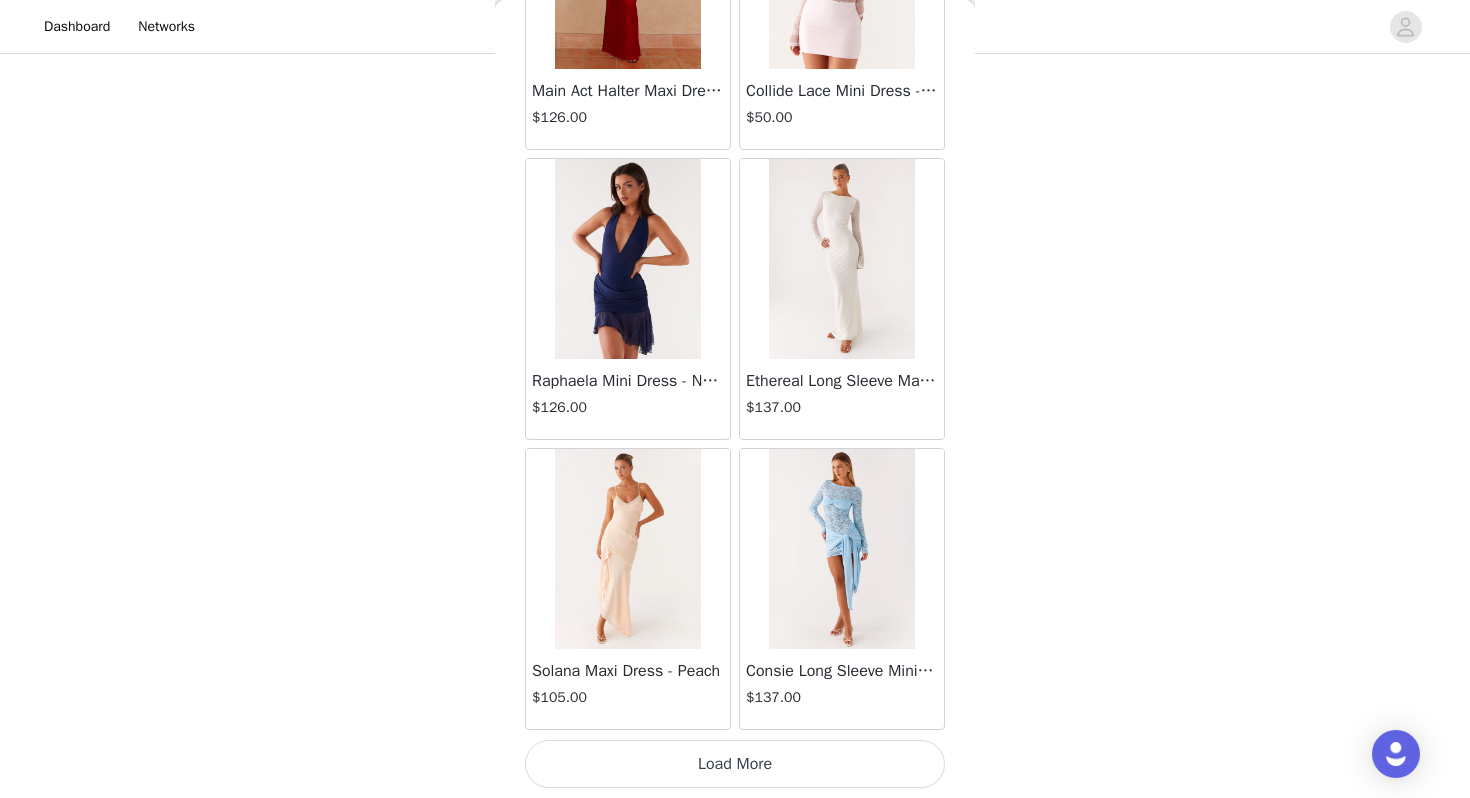 click on "Load More" at bounding box center [735, 764] 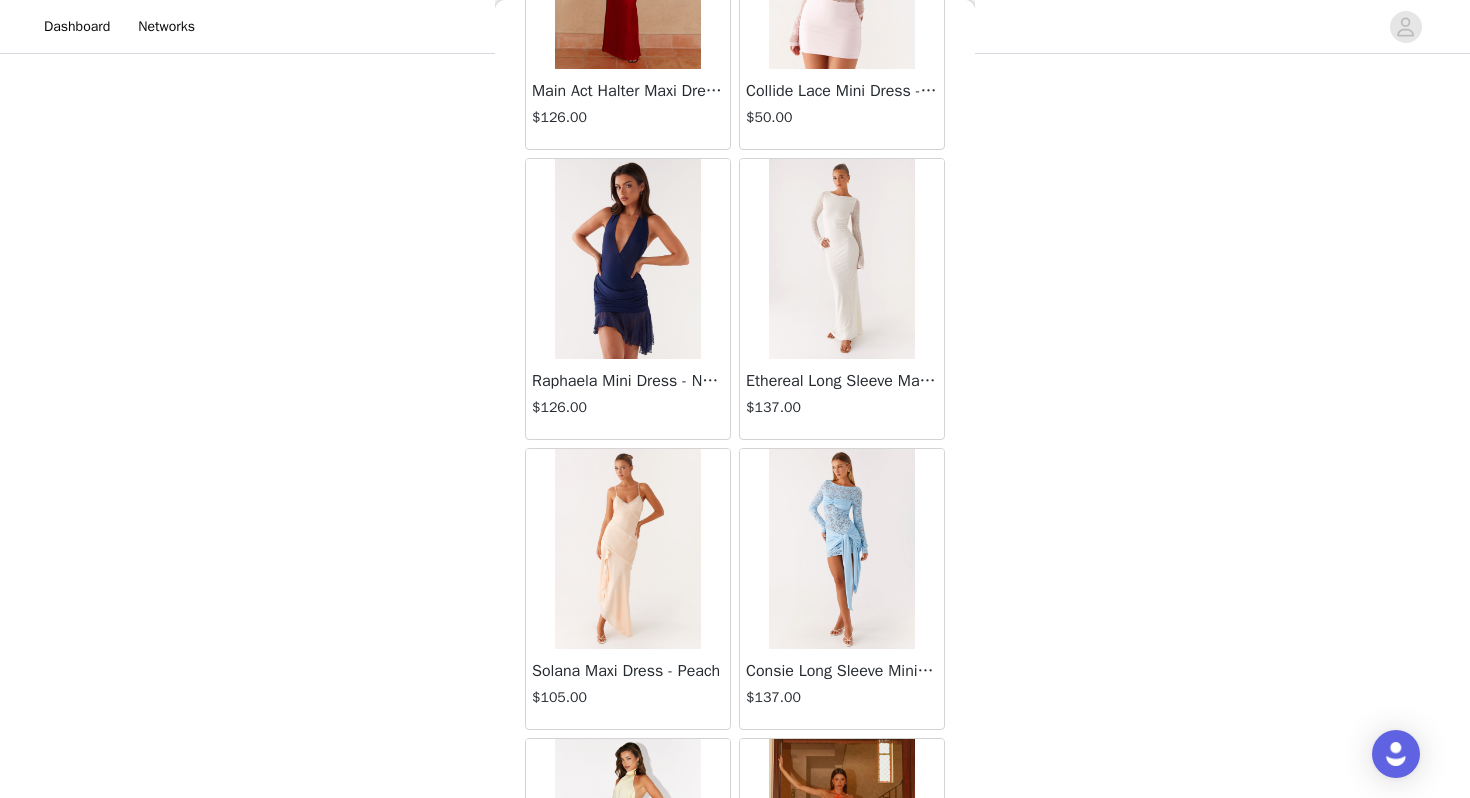 scroll, scrollTop: 68962, scrollLeft: 0, axis: vertical 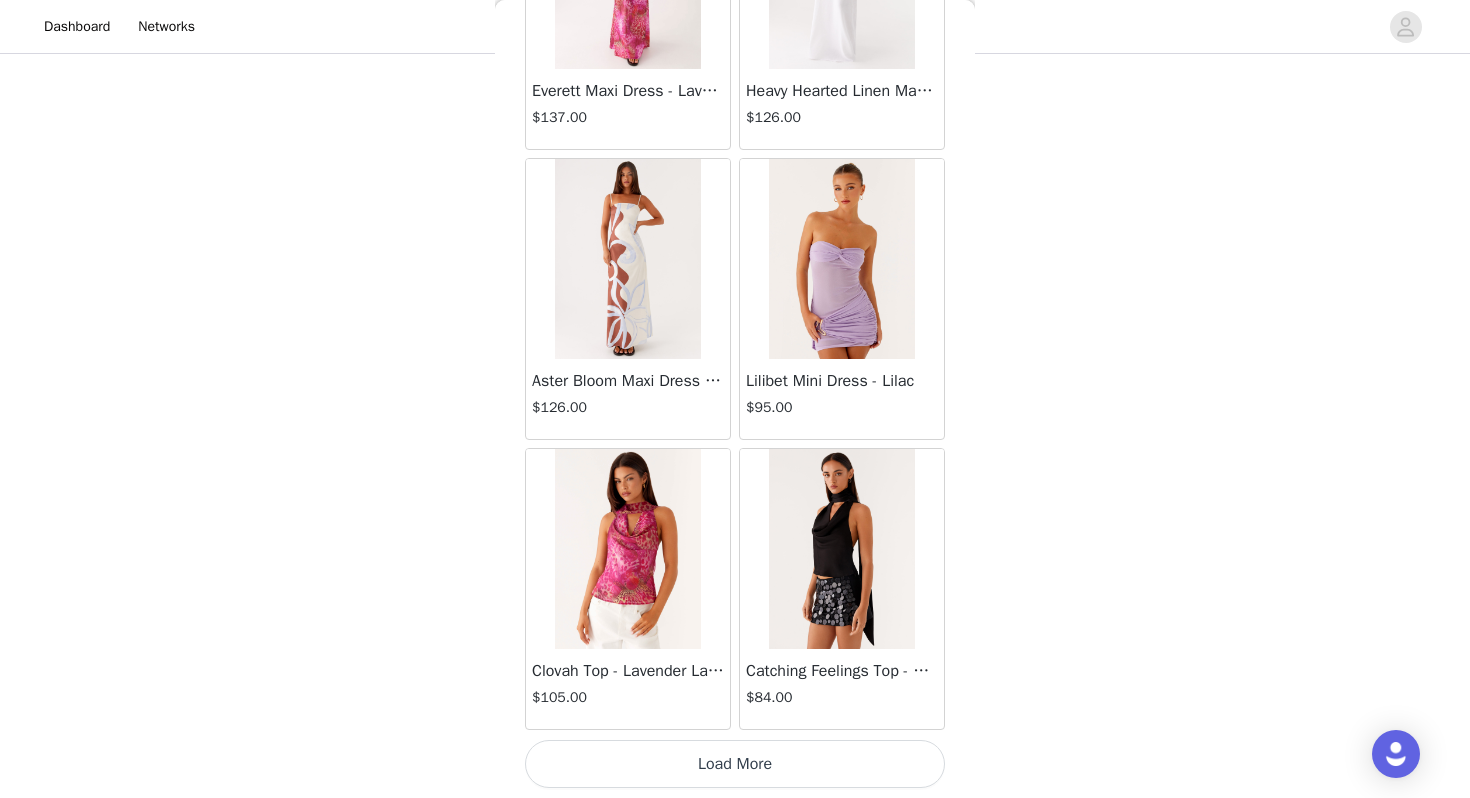click on "Load More" at bounding box center [735, 764] 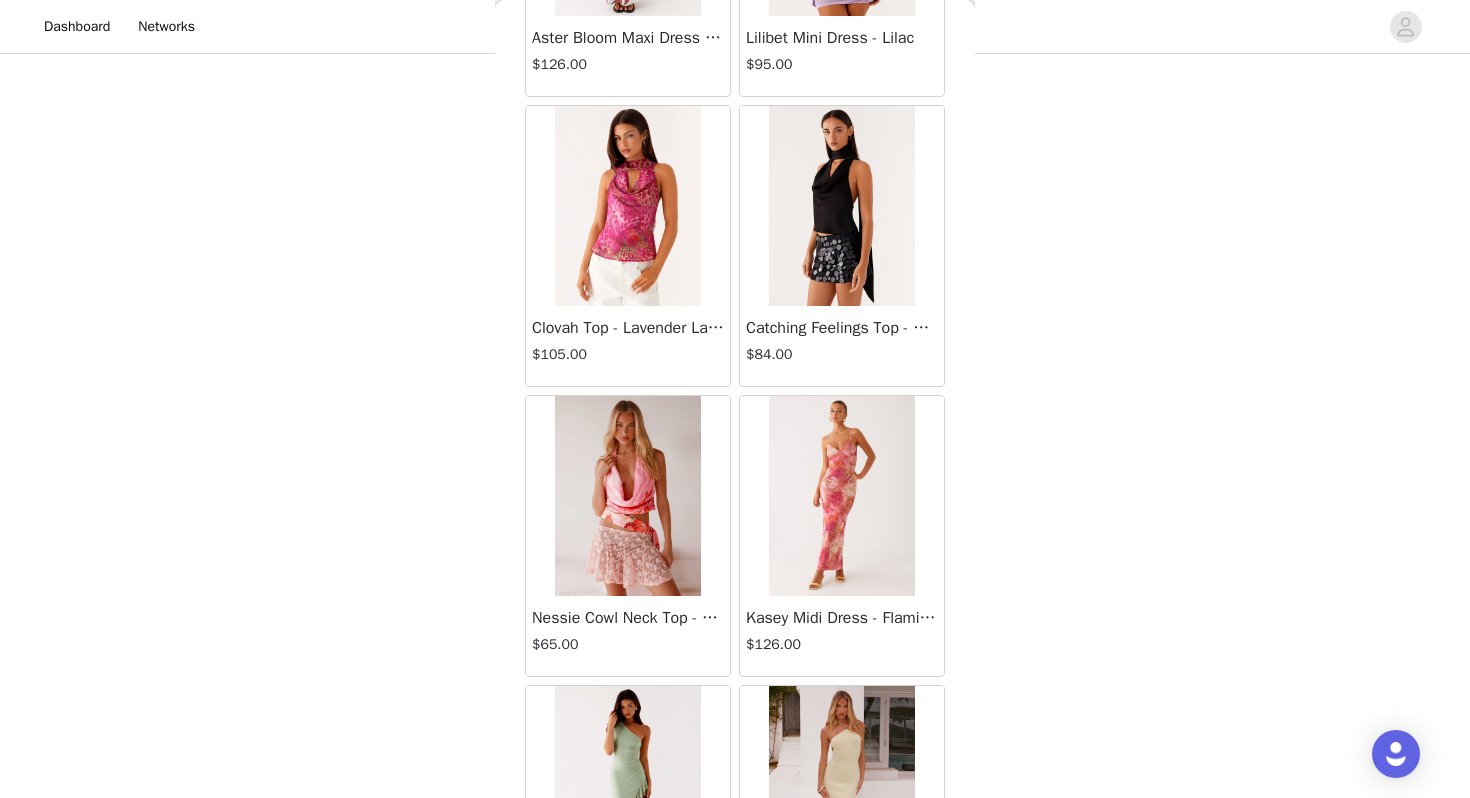 scroll, scrollTop: 71862, scrollLeft: 0, axis: vertical 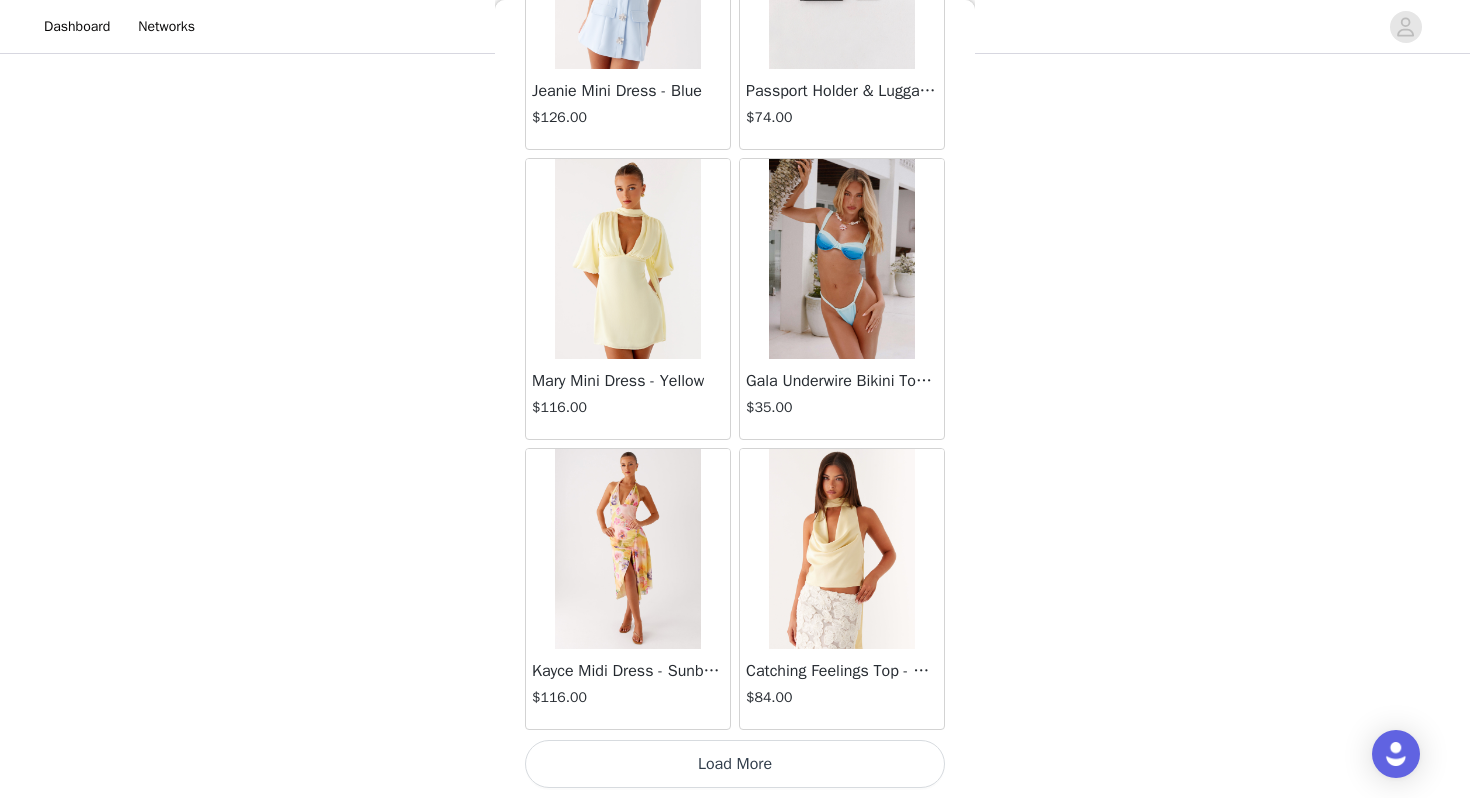 click on "Load More" at bounding box center [735, 764] 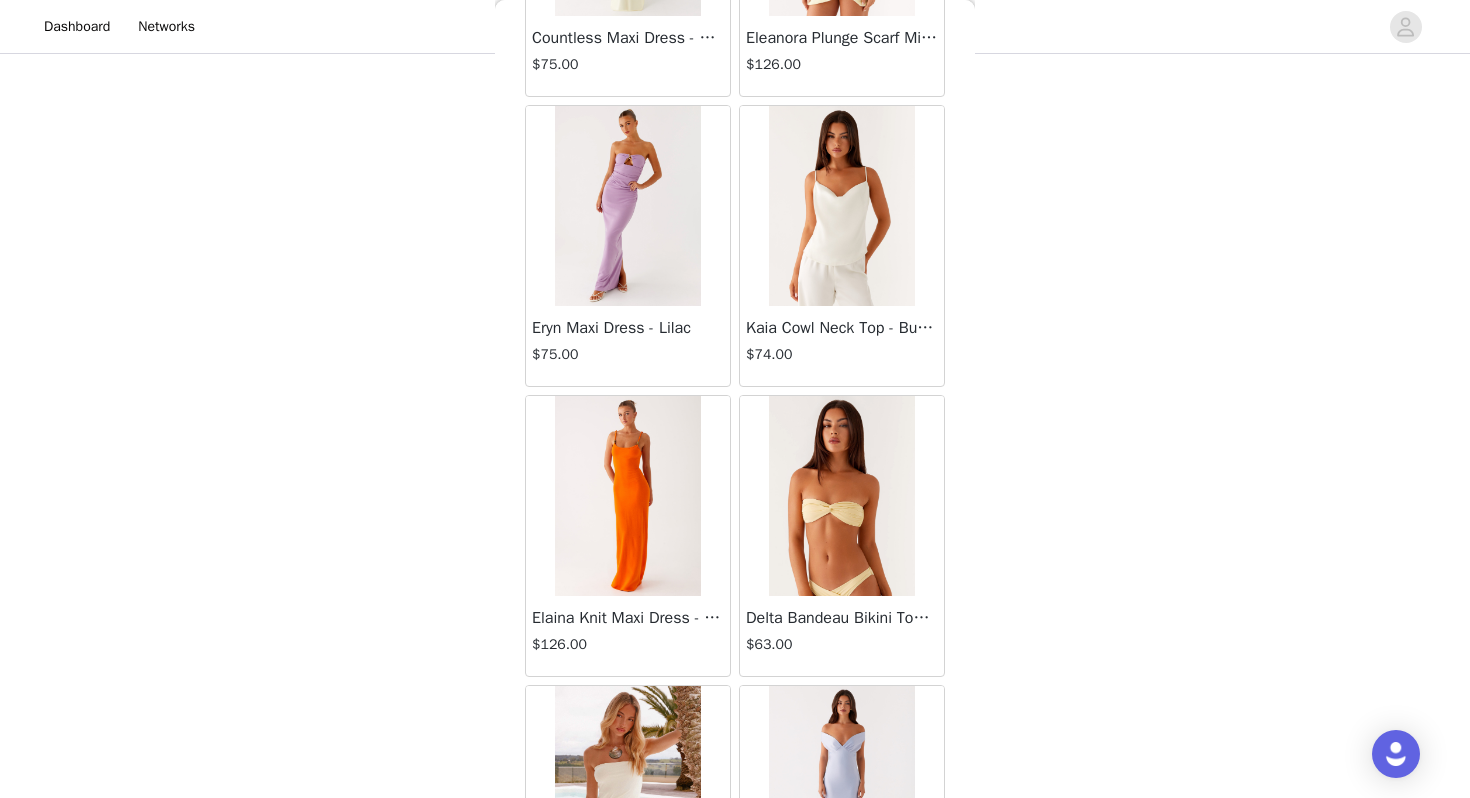 scroll, scrollTop: 74762, scrollLeft: 0, axis: vertical 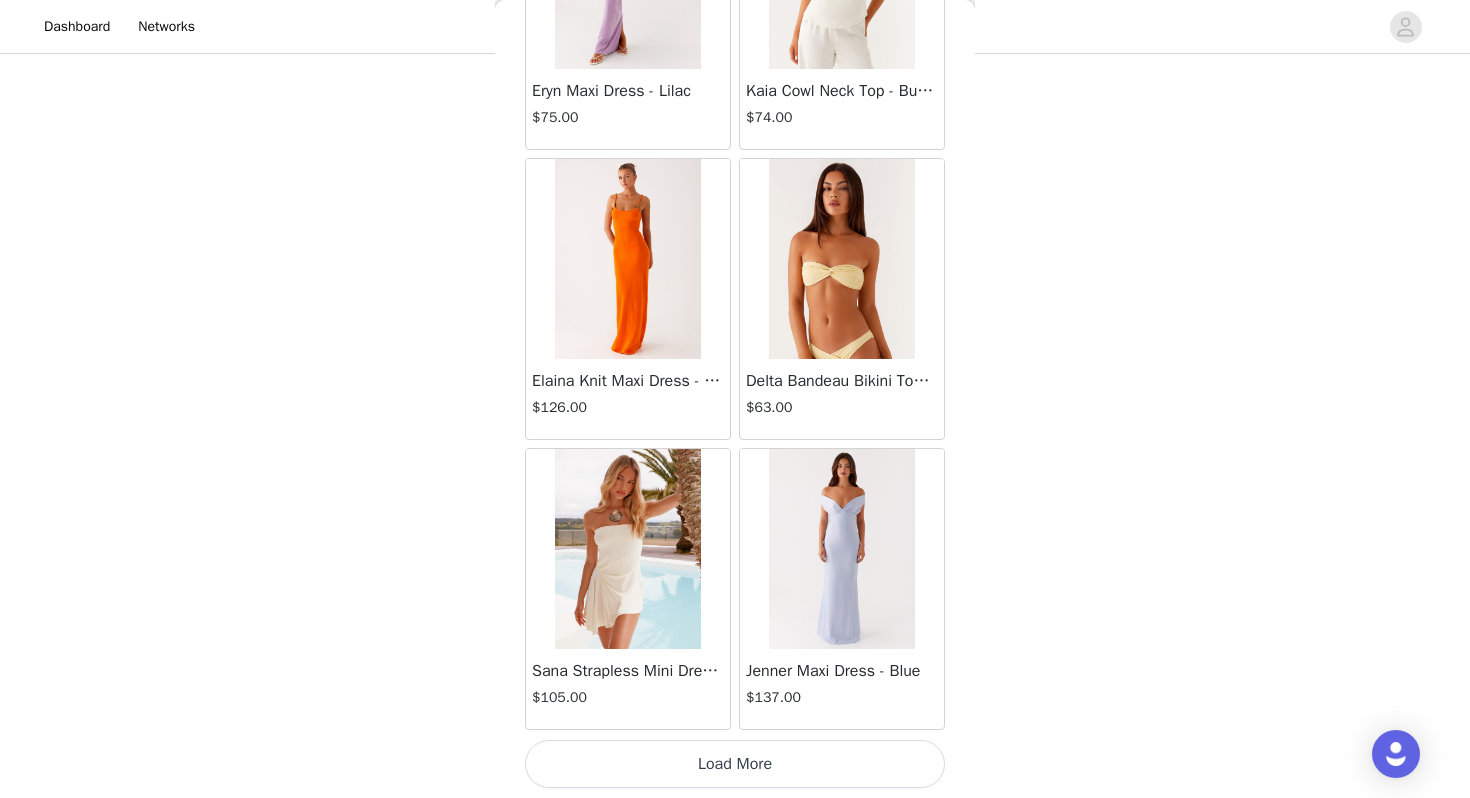 click on "Load More" at bounding box center [735, 764] 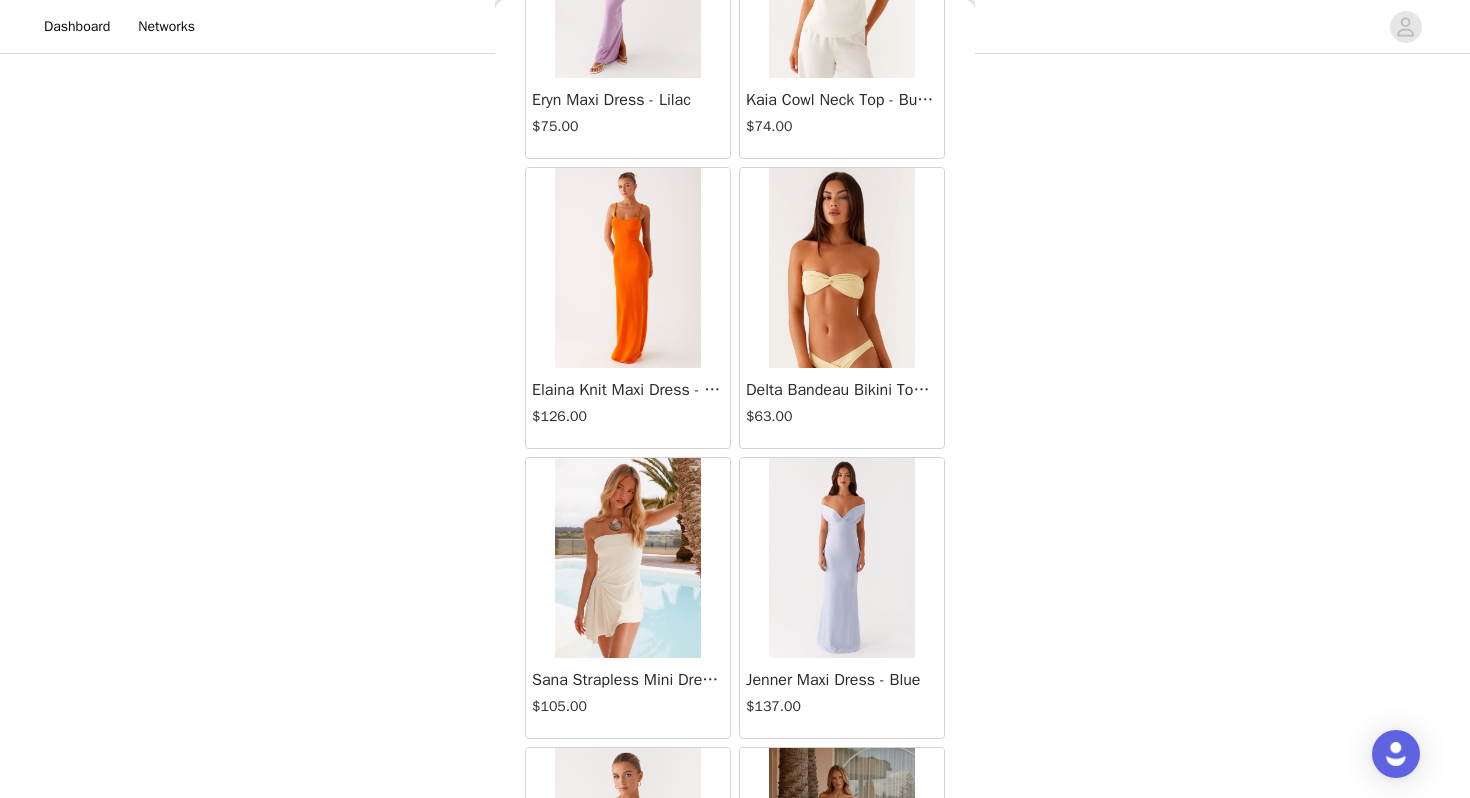scroll, scrollTop: 74762, scrollLeft: 0, axis: vertical 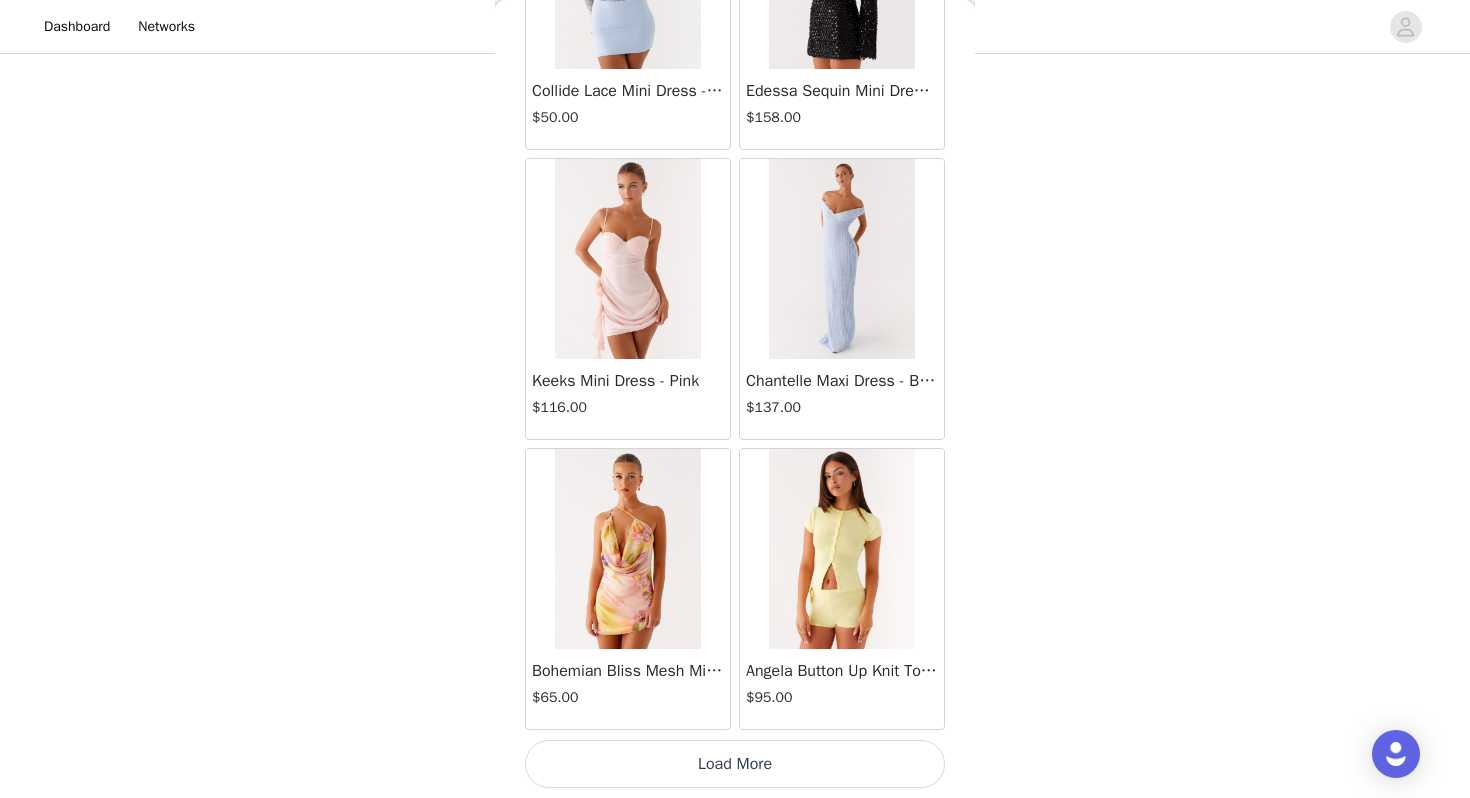 click on "Load More" at bounding box center [735, 764] 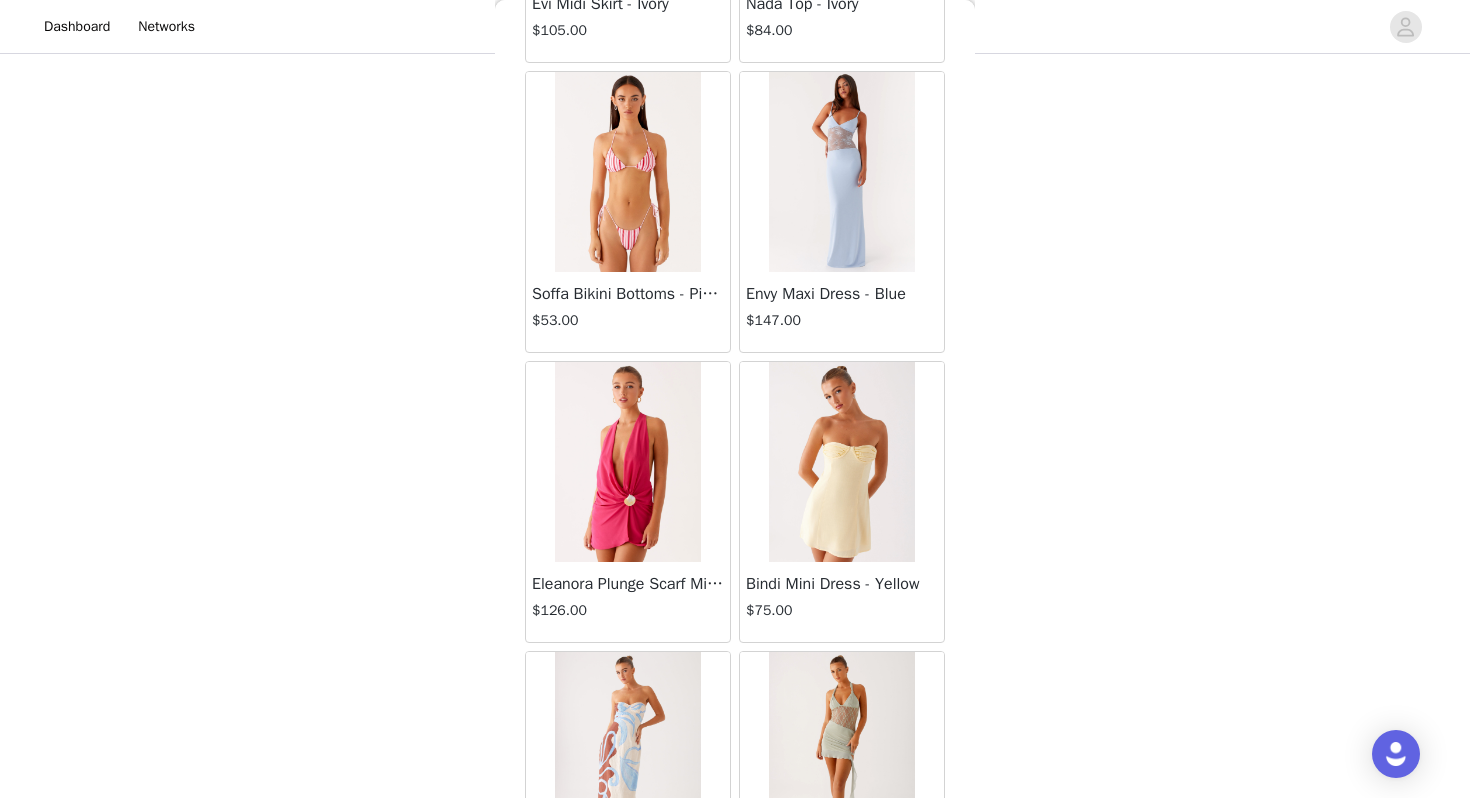 scroll, scrollTop: 80562, scrollLeft: 0, axis: vertical 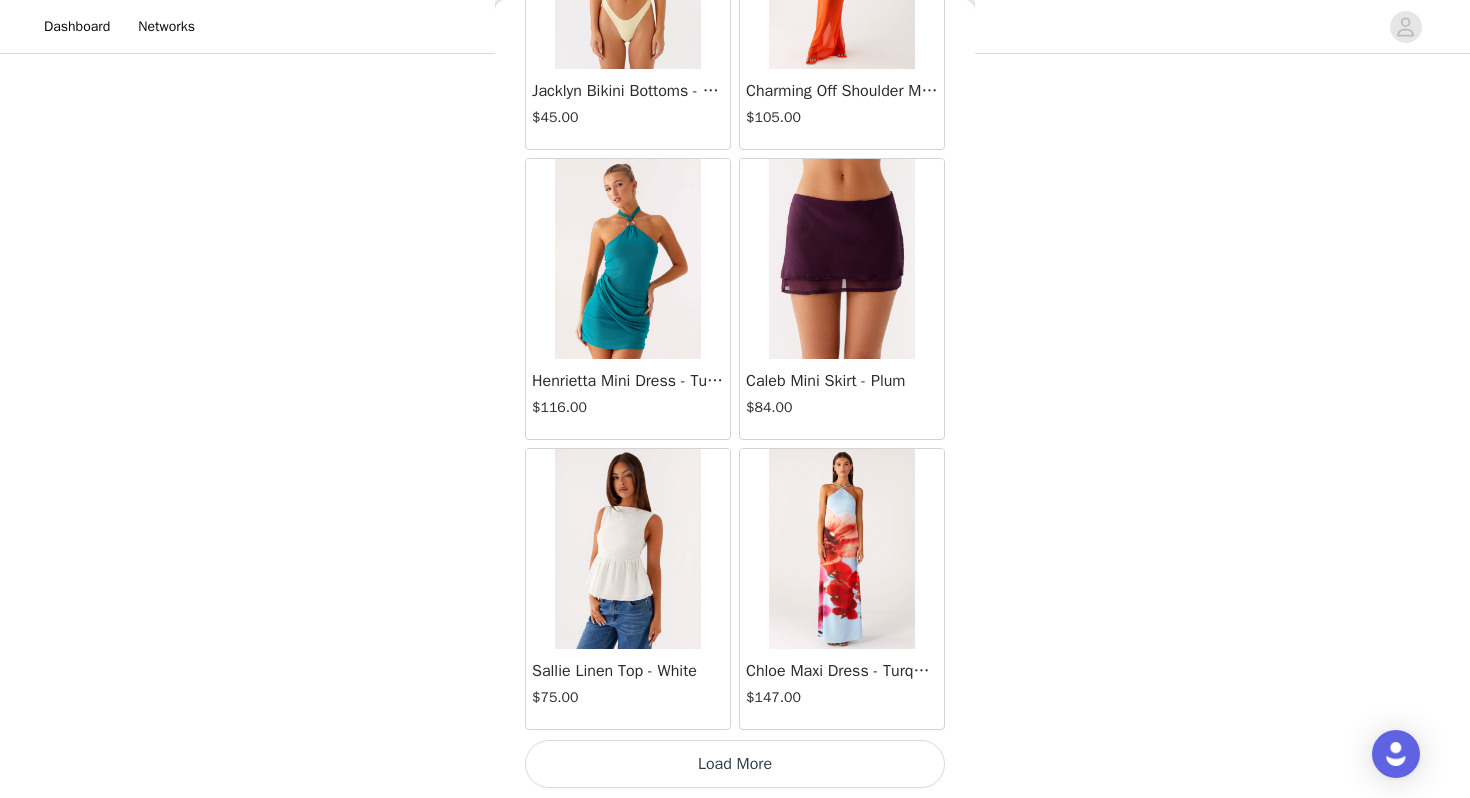 click on "Load More" at bounding box center [735, 764] 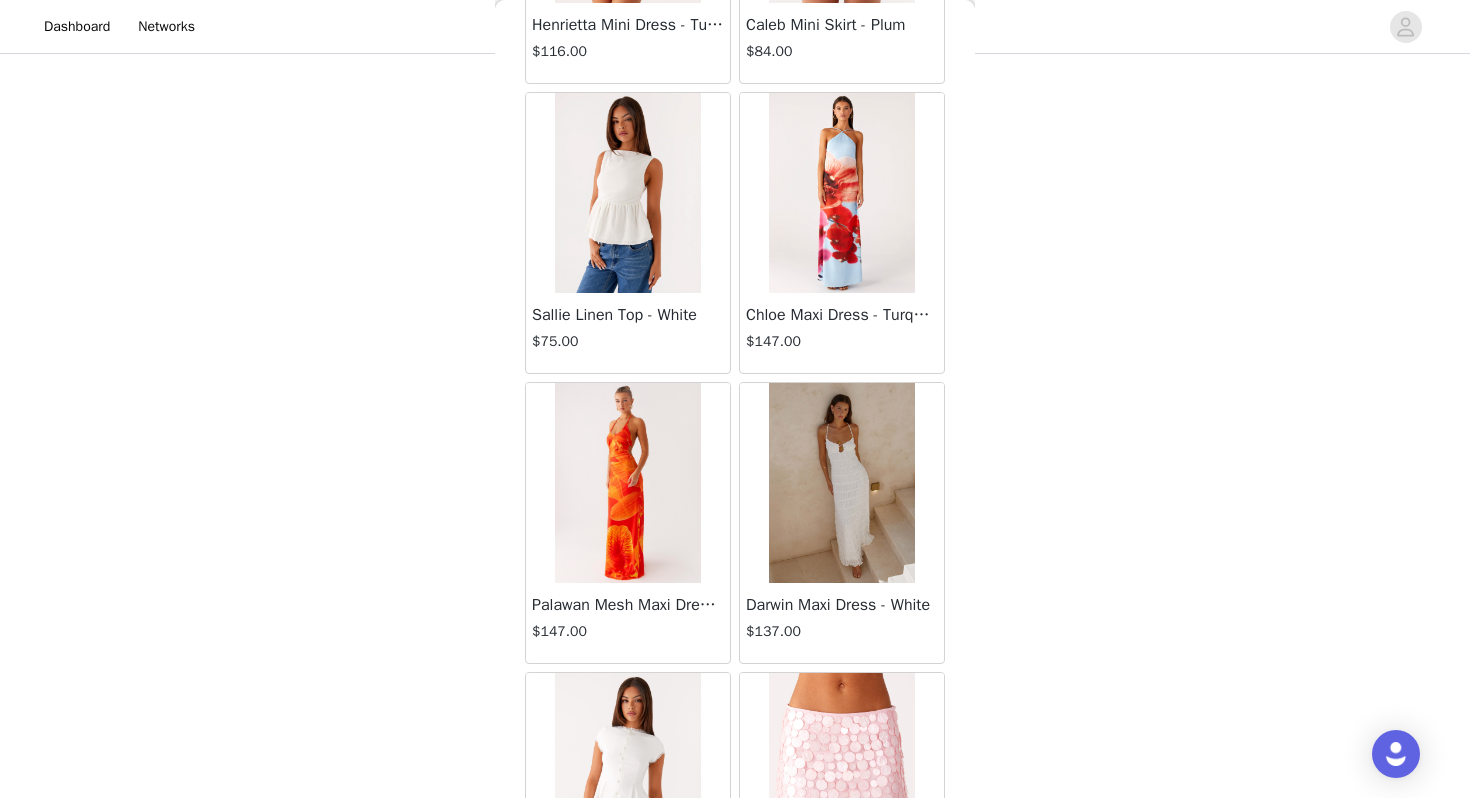 scroll, scrollTop: 83462, scrollLeft: 0, axis: vertical 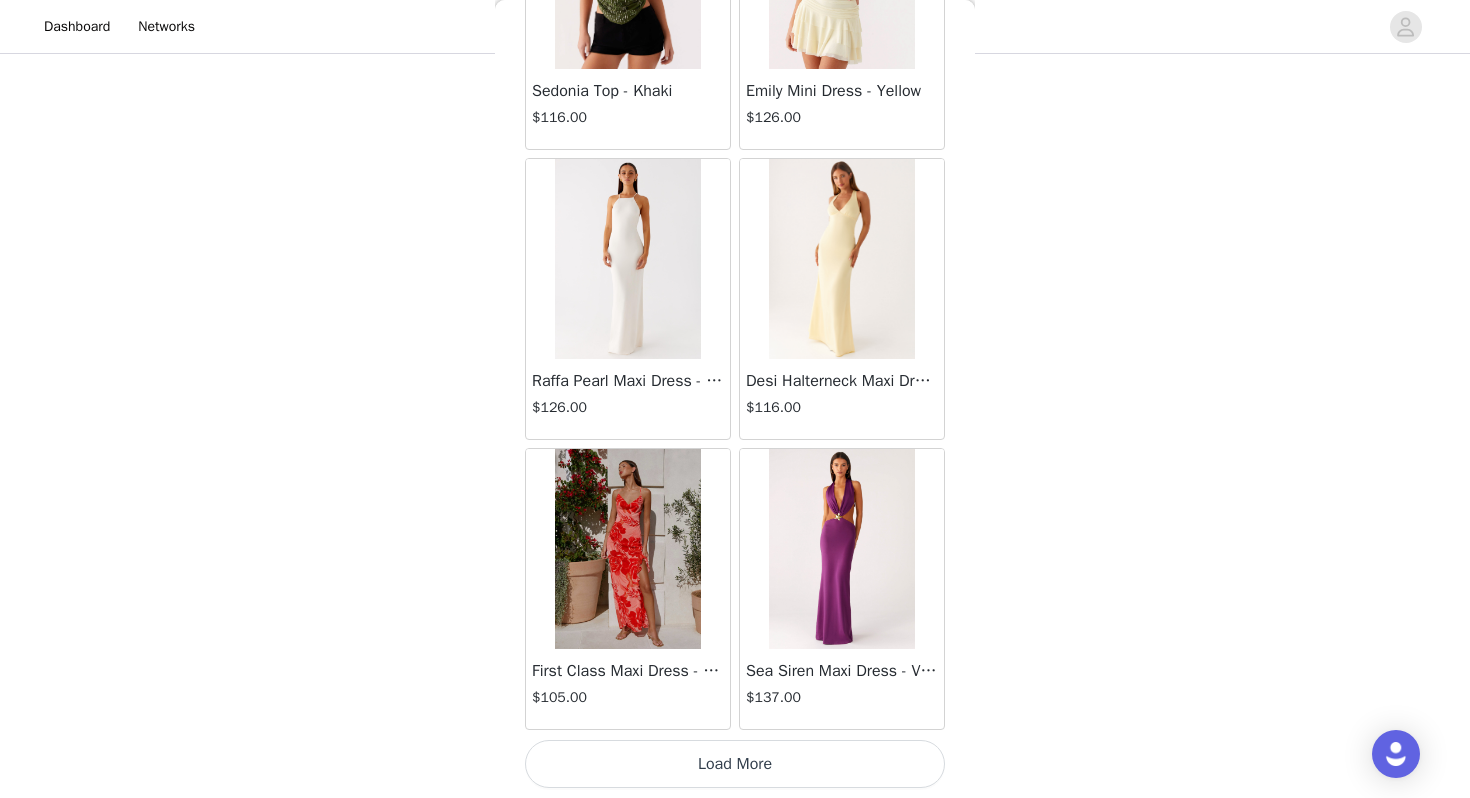 click on "Load More" at bounding box center [735, 764] 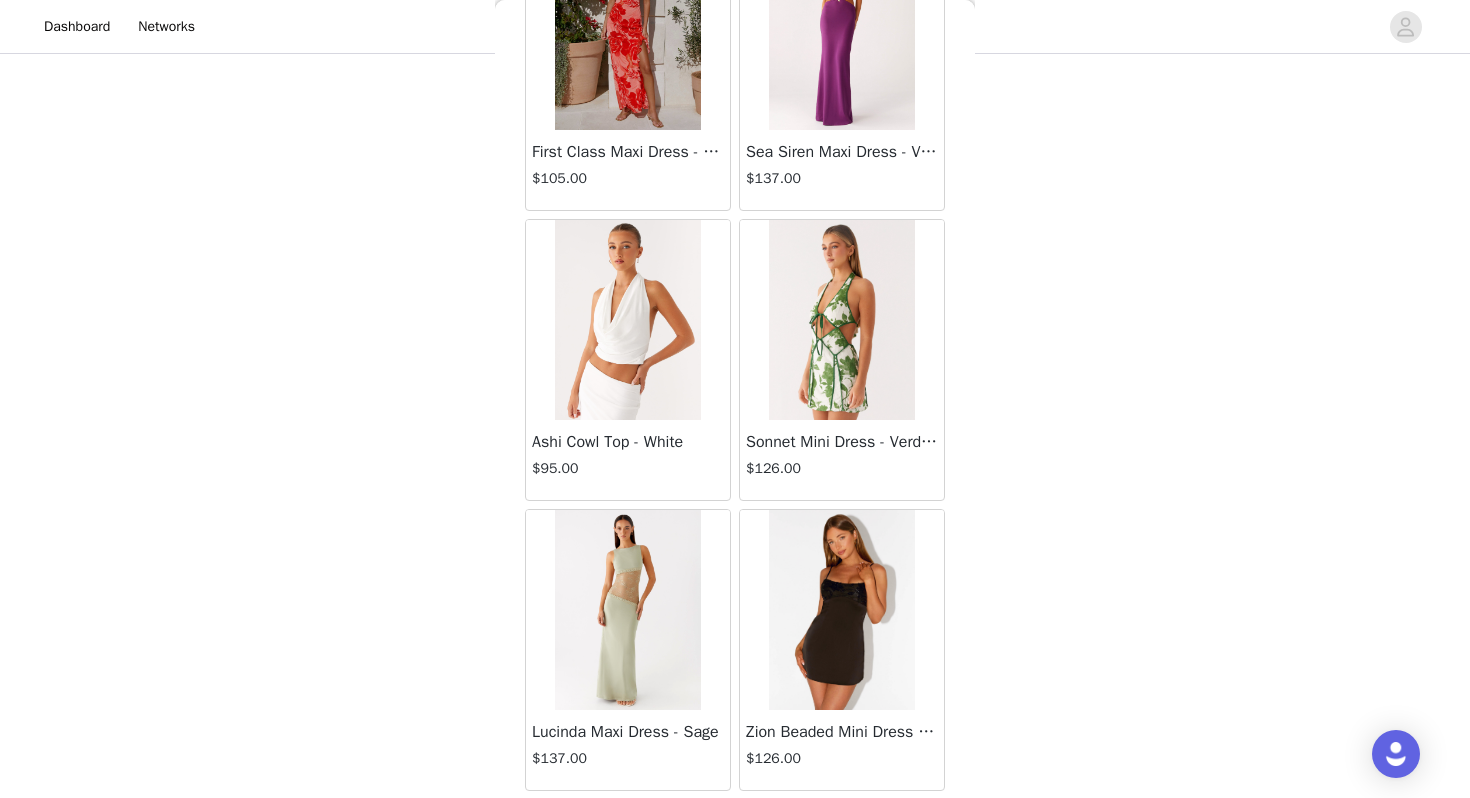 scroll, scrollTop: 86362, scrollLeft: 0, axis: vertical 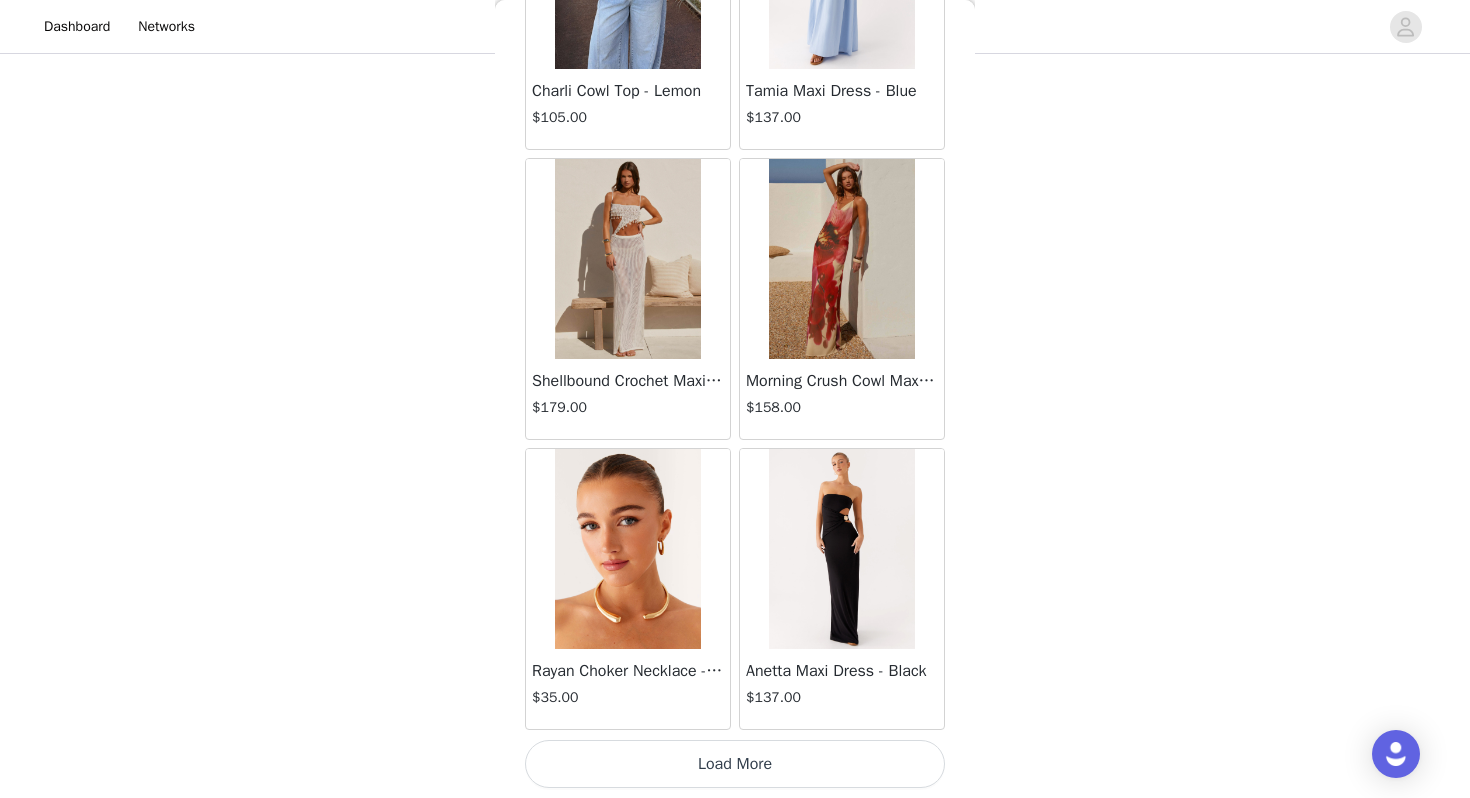 click on "Load More" at bounding box center [735, 764] 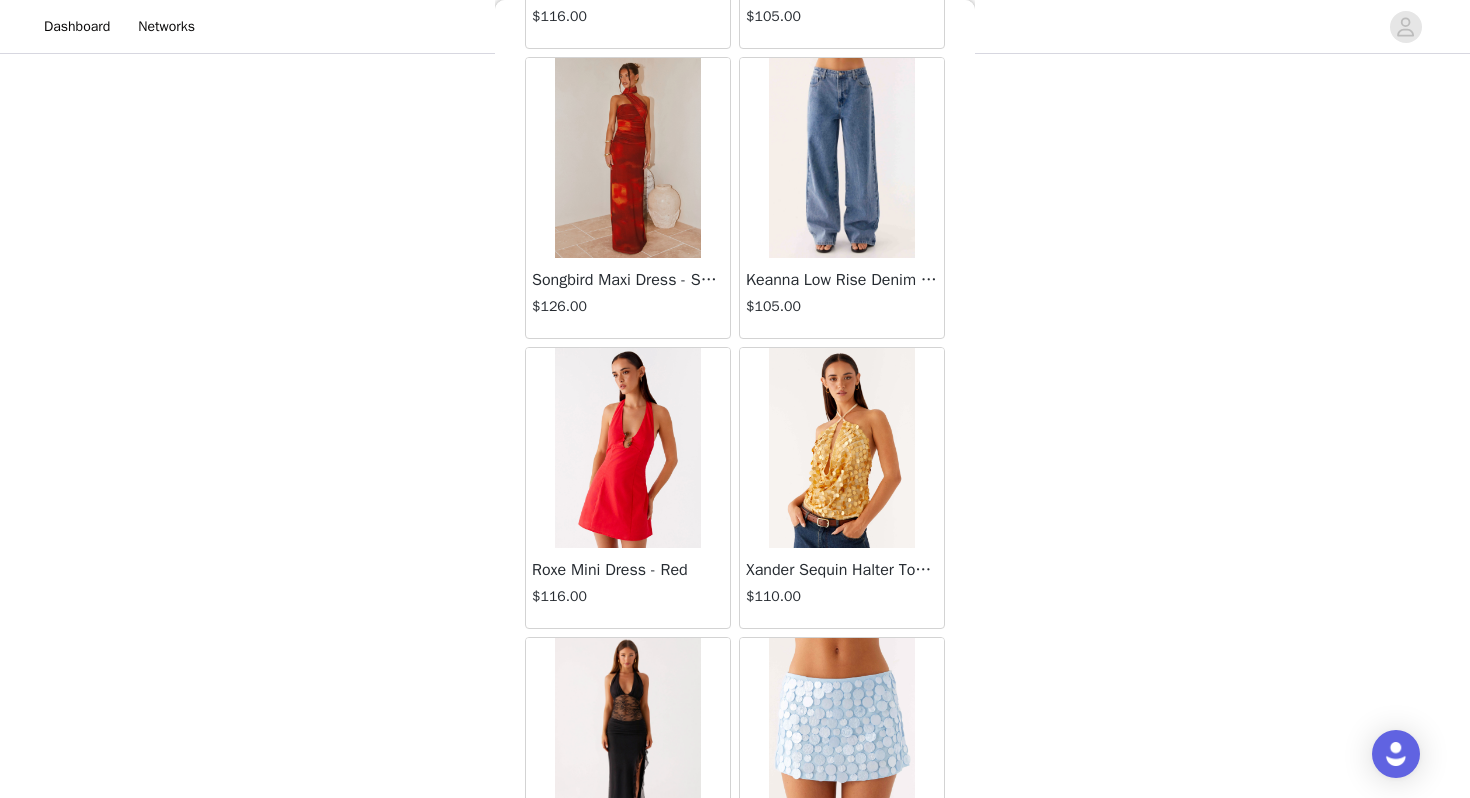 scroll, scrollTop: 89262, scrollLeft: 0, axis: vertical 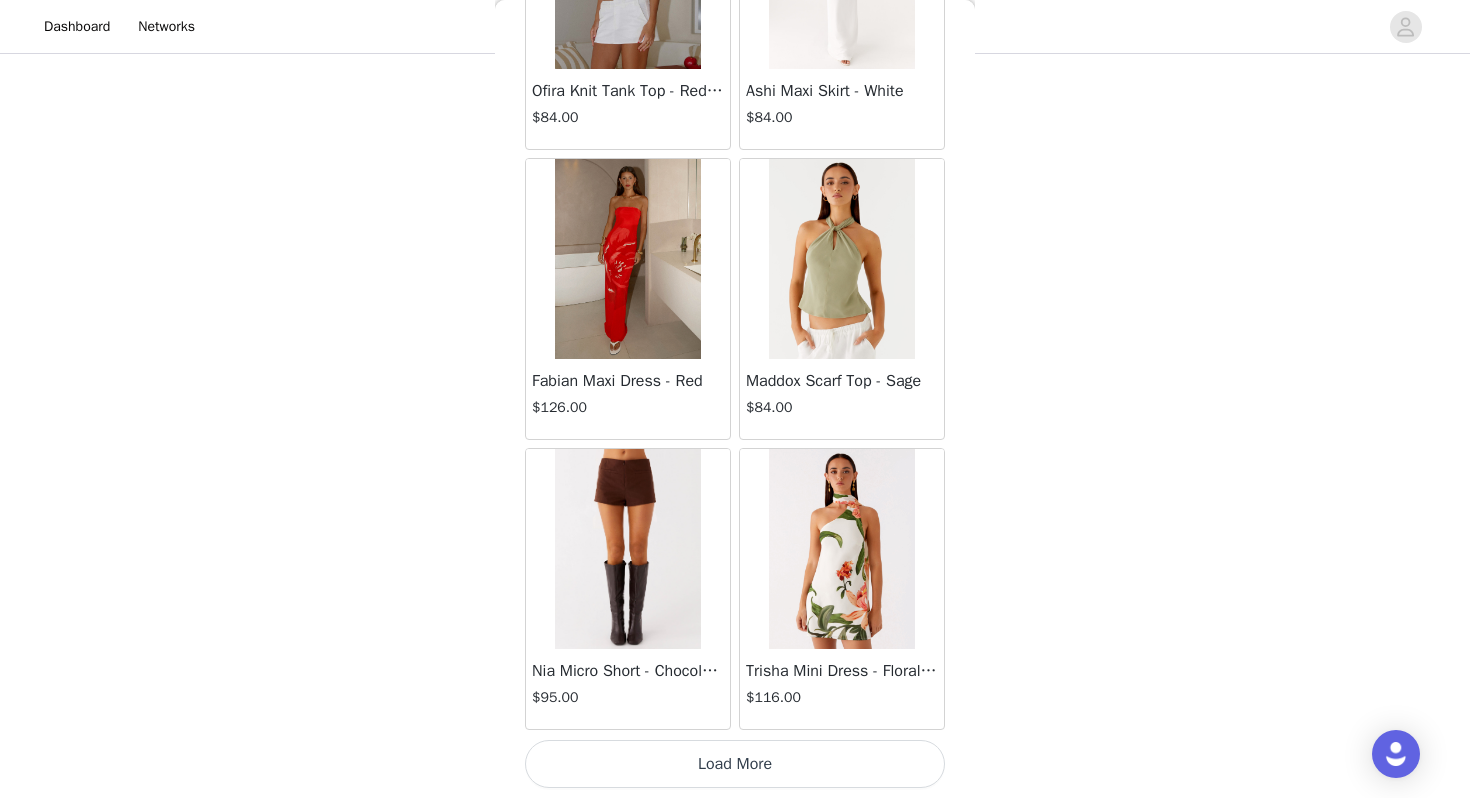 click on "Load More" at bounding box center [735, 764] 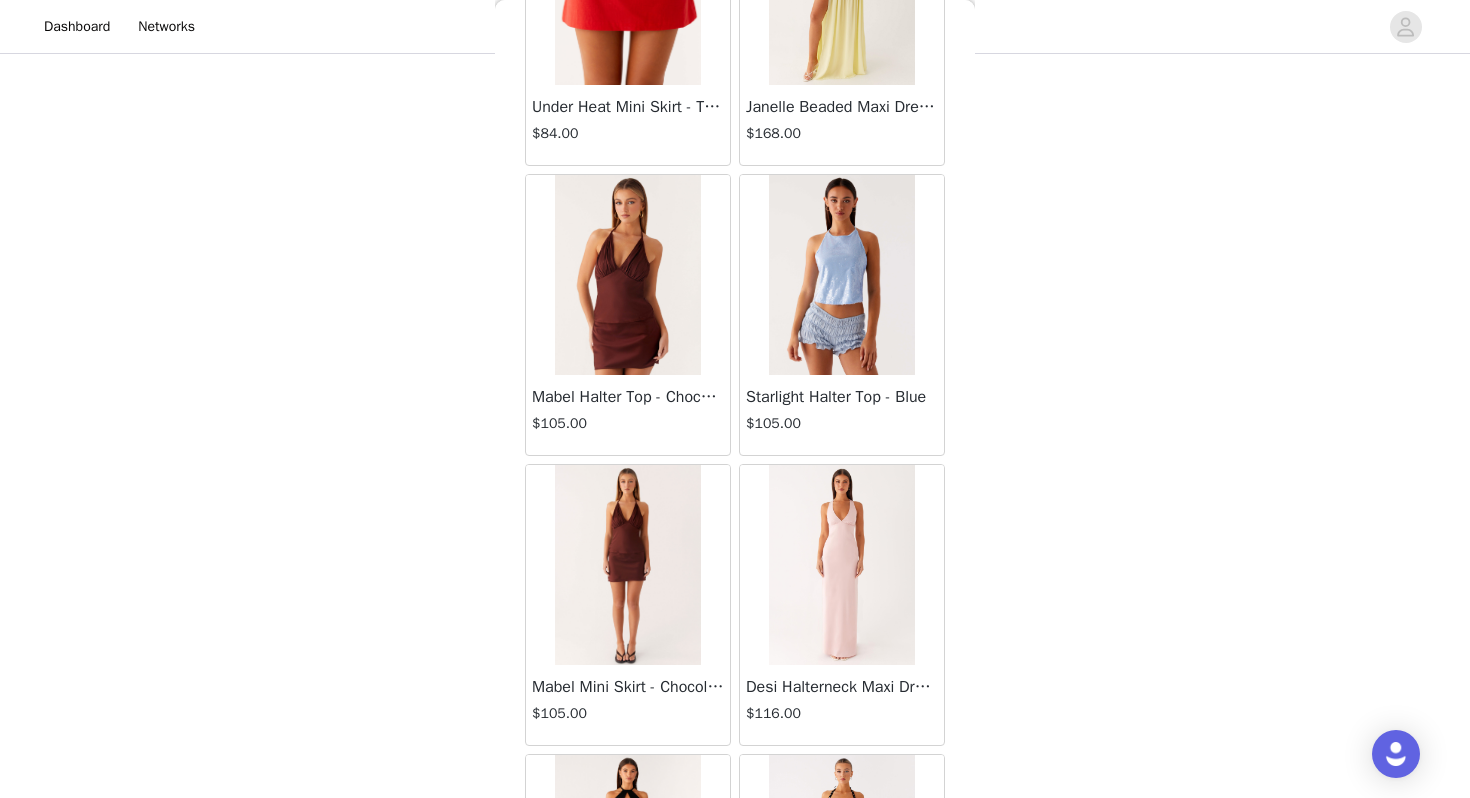 scroll, scrollTop: 92162, scrollLeft: 0, axis: vertical 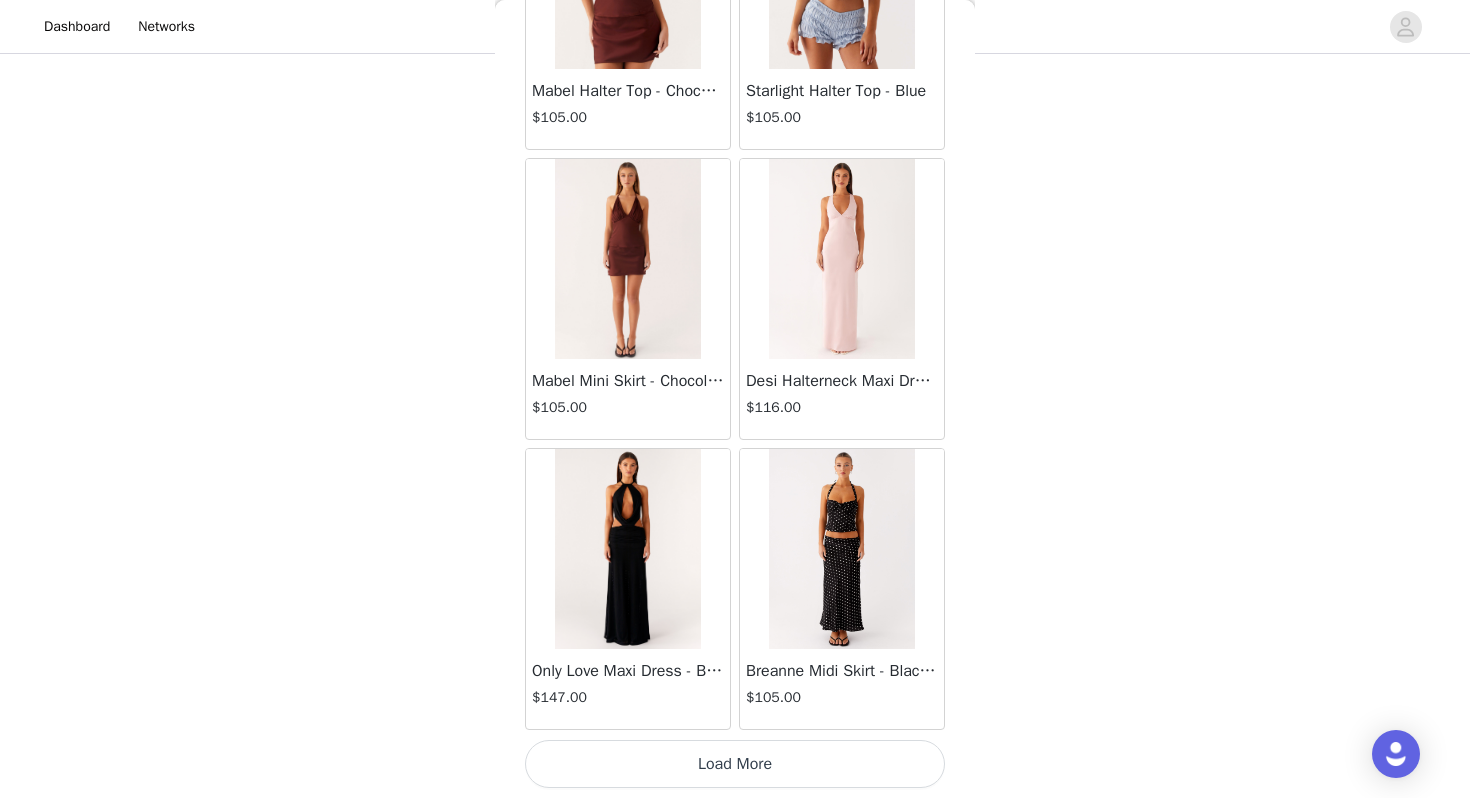 click on "Load More" at bounding box center (735, 764) 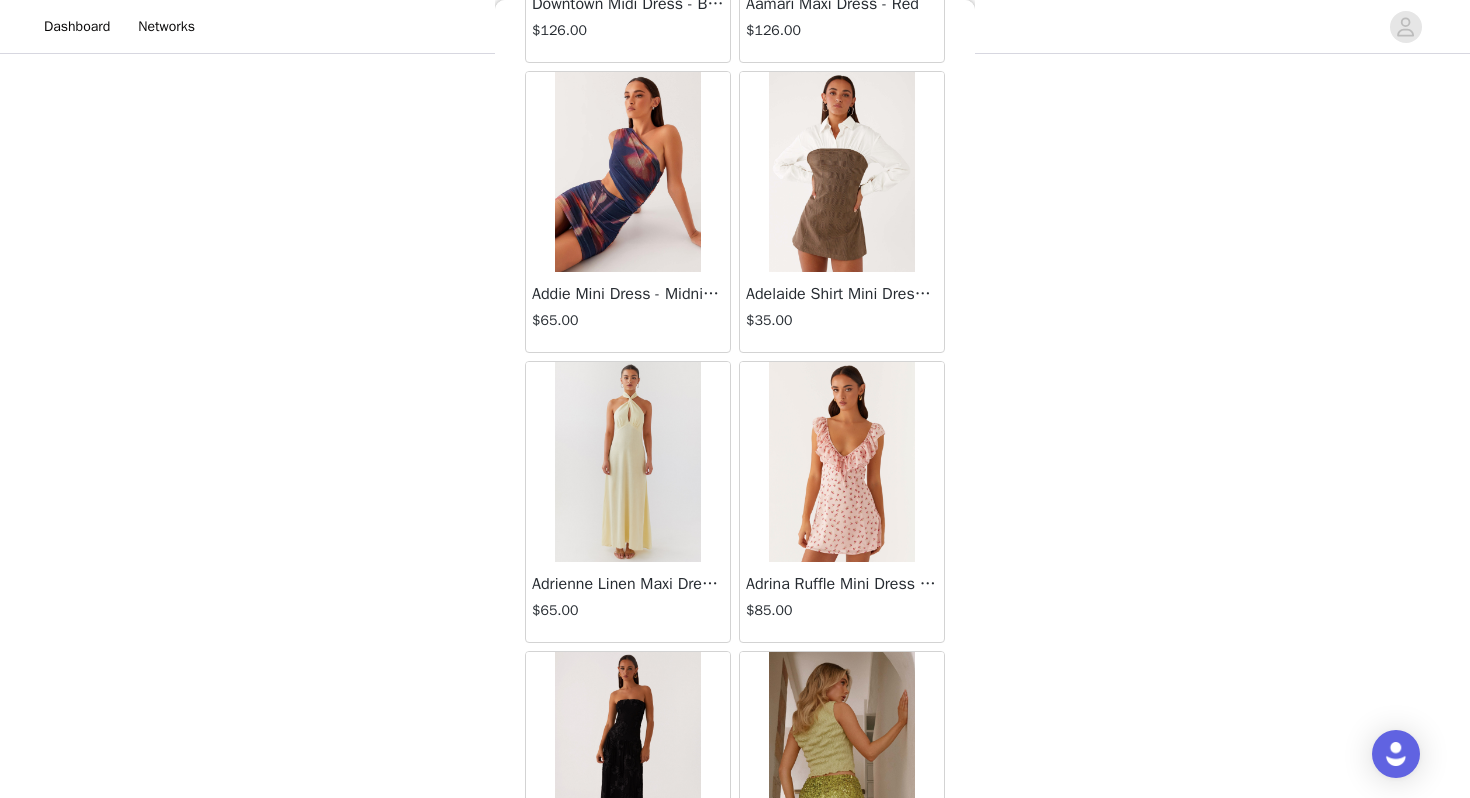 scroll, scrollTop: 95062, scrollLeft: 0, axis: vertical 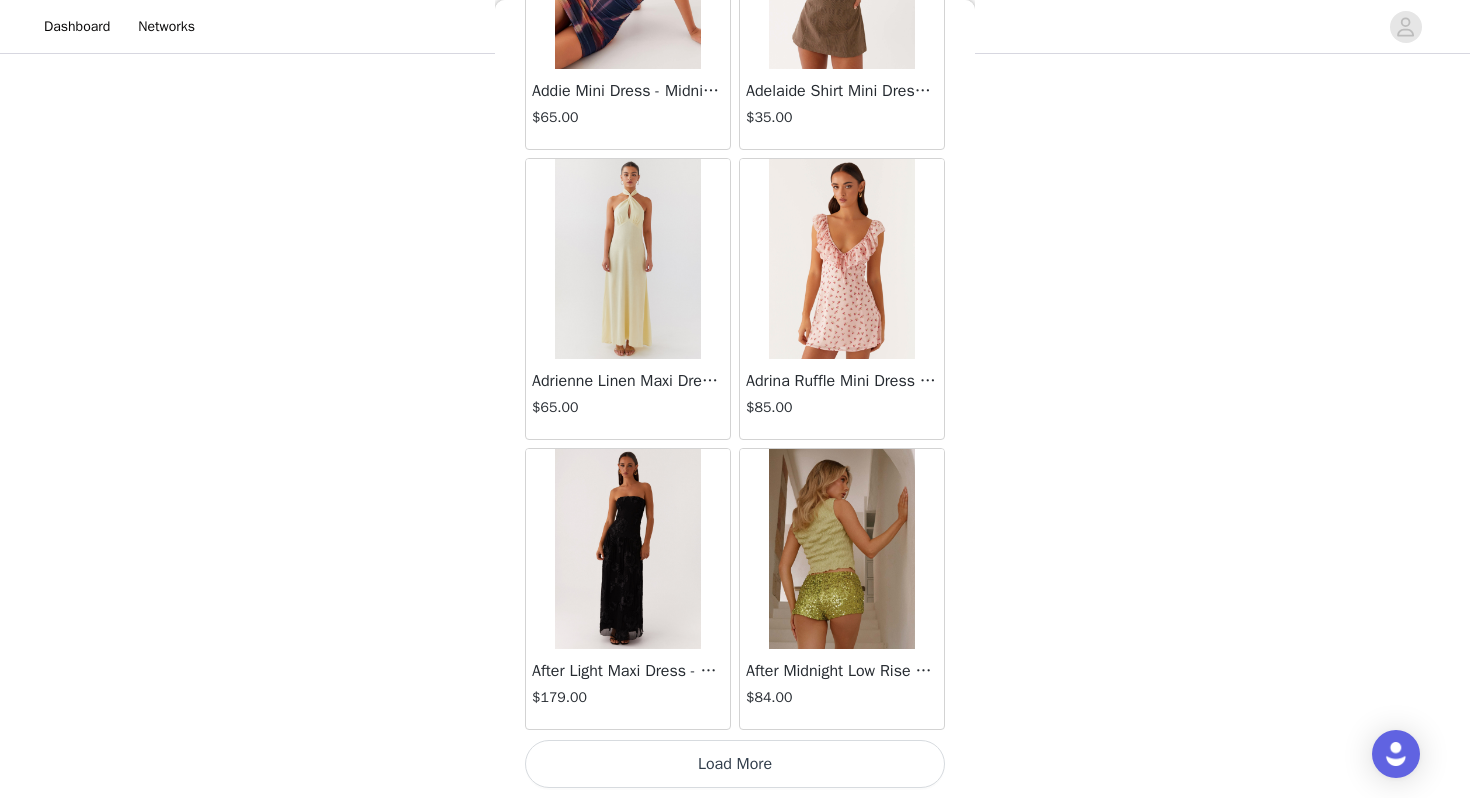 click on "Load More" at bounding box center [735, 764] 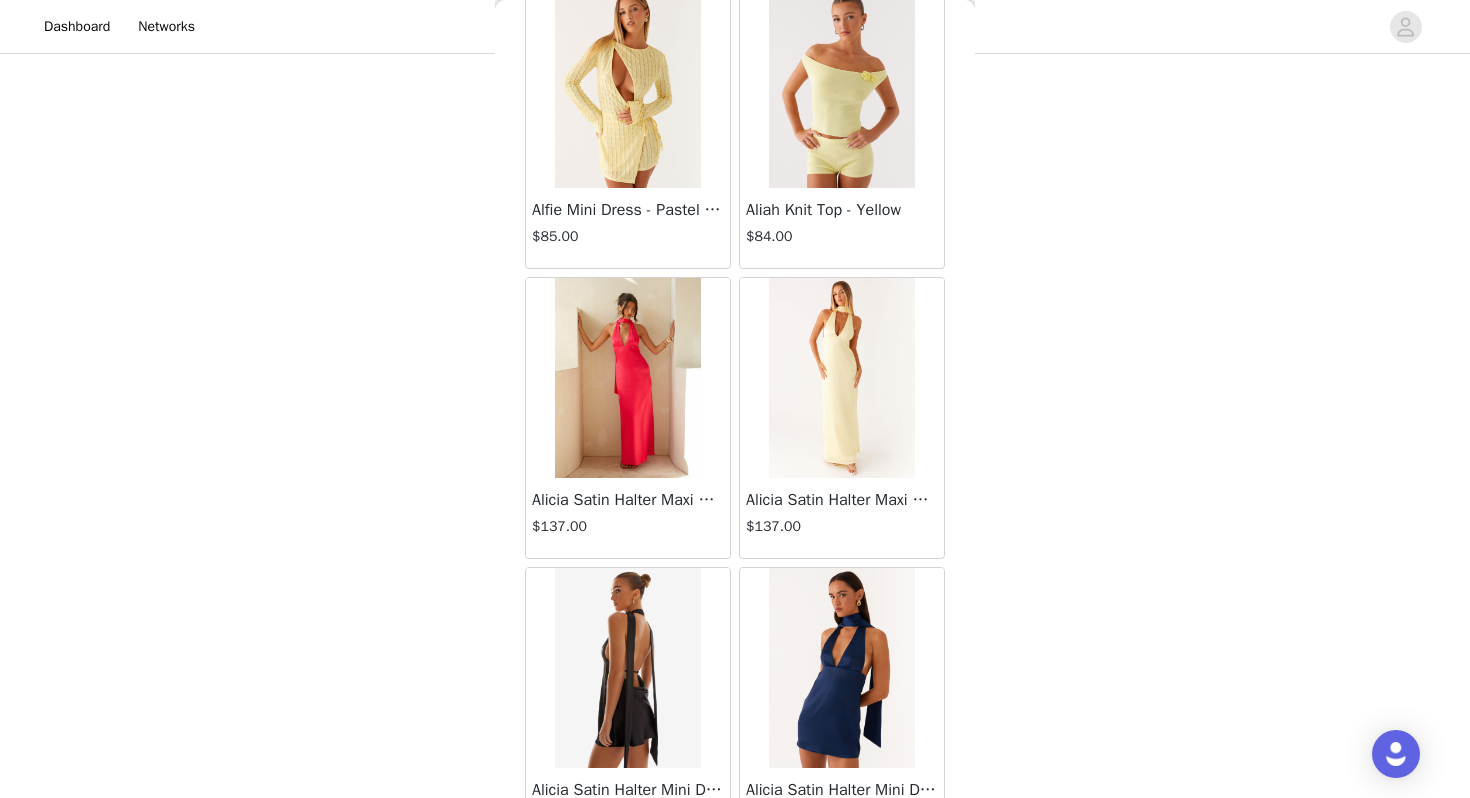 scroll, scrollTop: 97962, scrollLeft: 0, axis: vertical 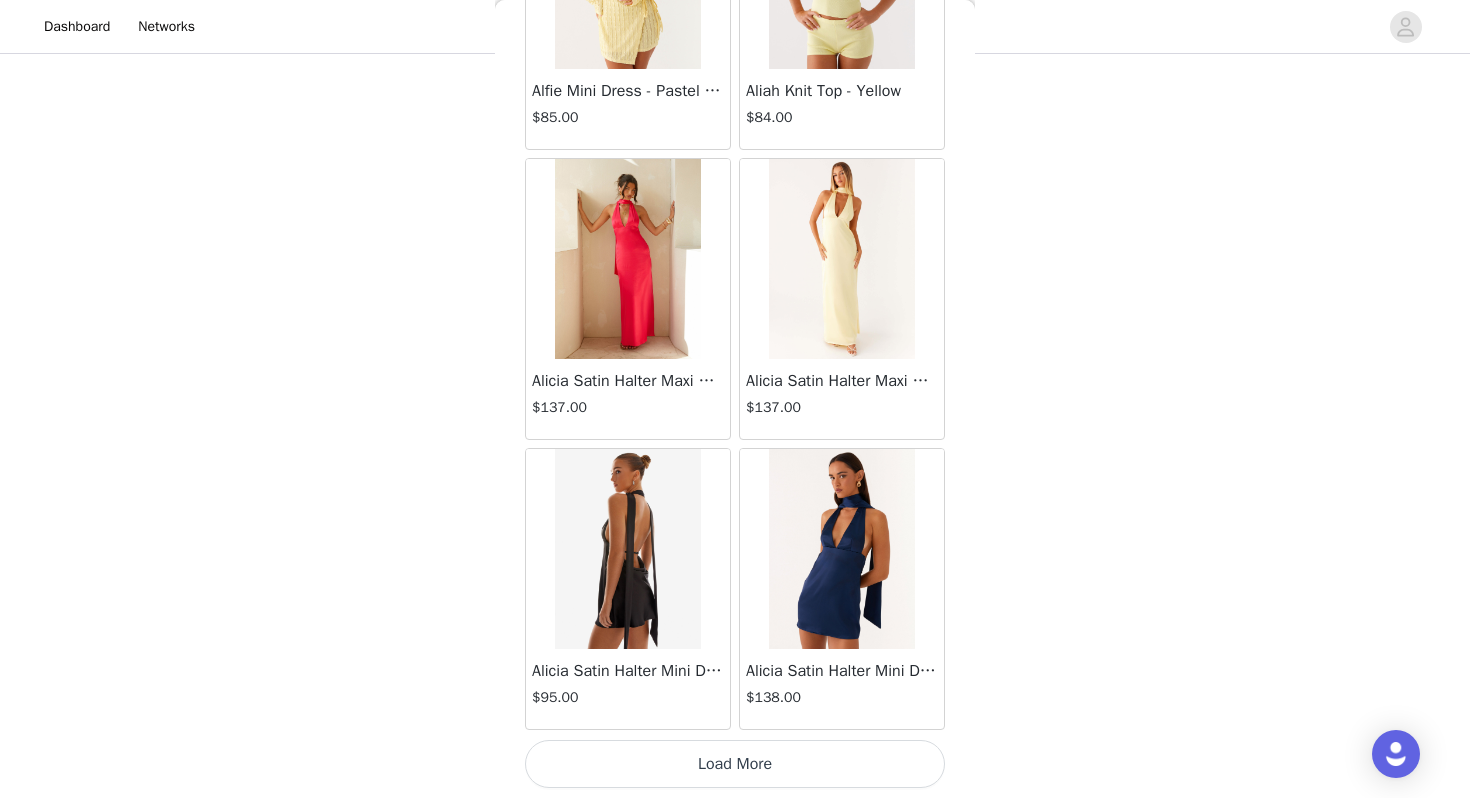 click on "Load More" at bounding box center [735, 764] 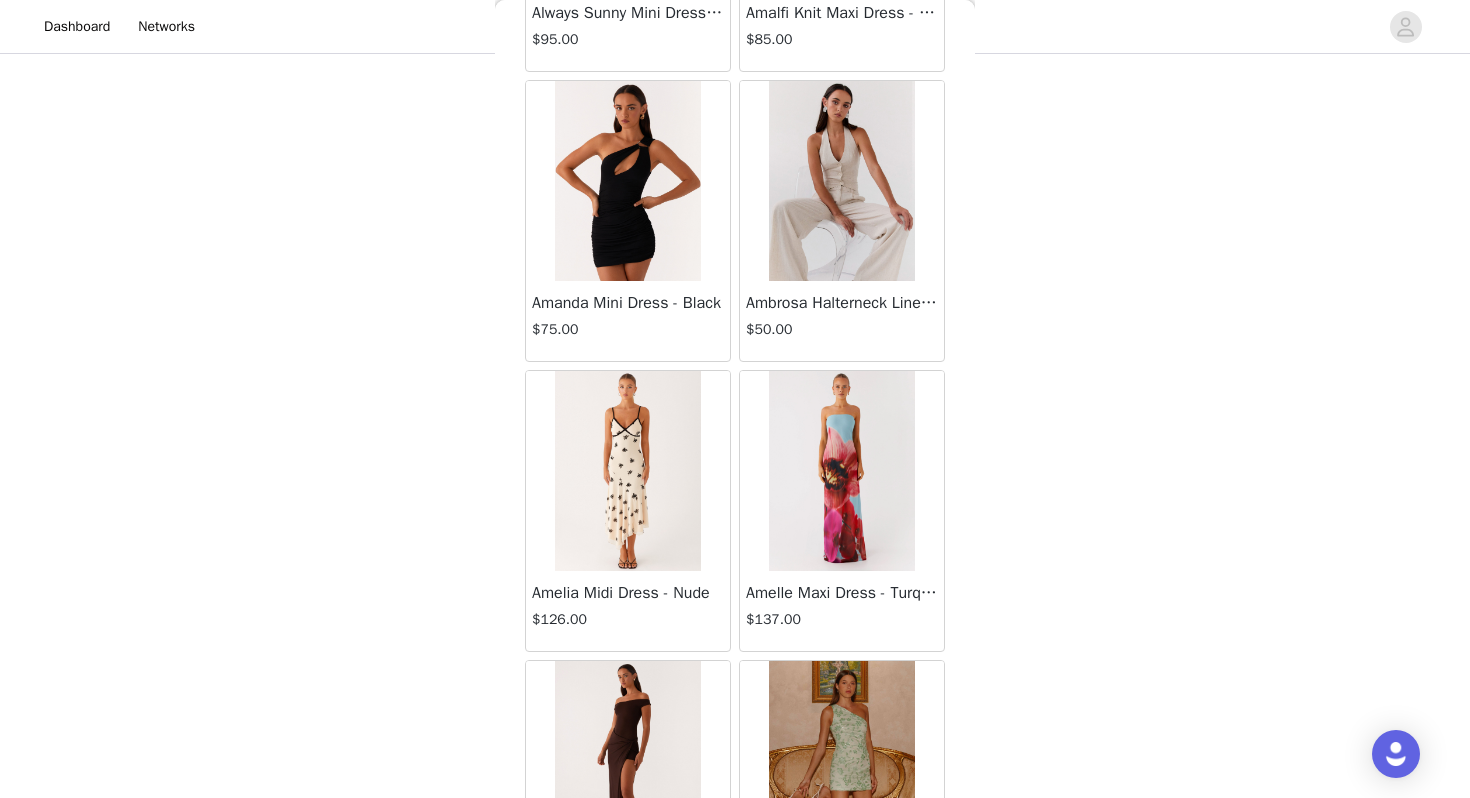 scroll, scrollTop: 100862, scrollLeft: 0, axis: vertical 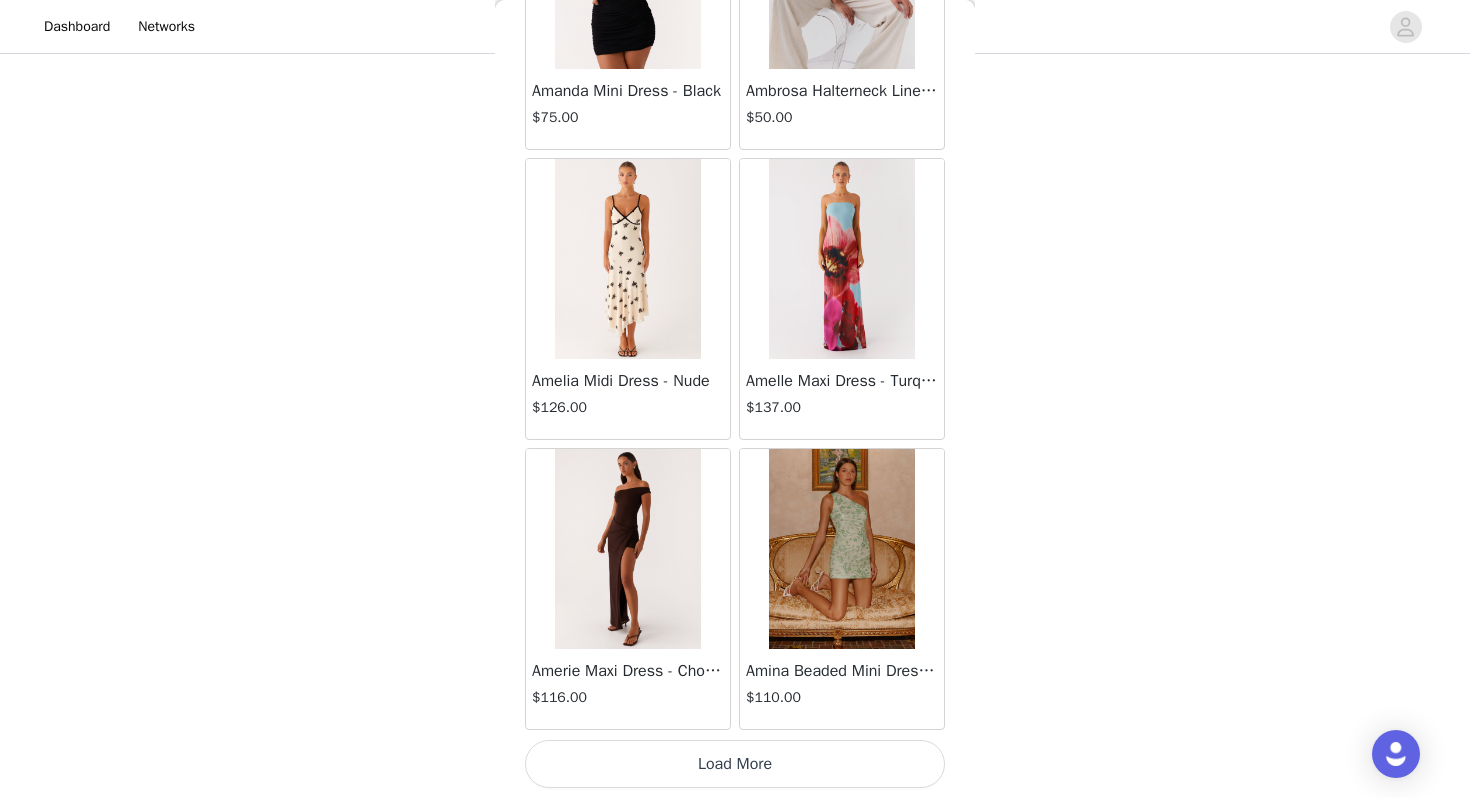 click on "Load More" at bounding box center [735, 764] 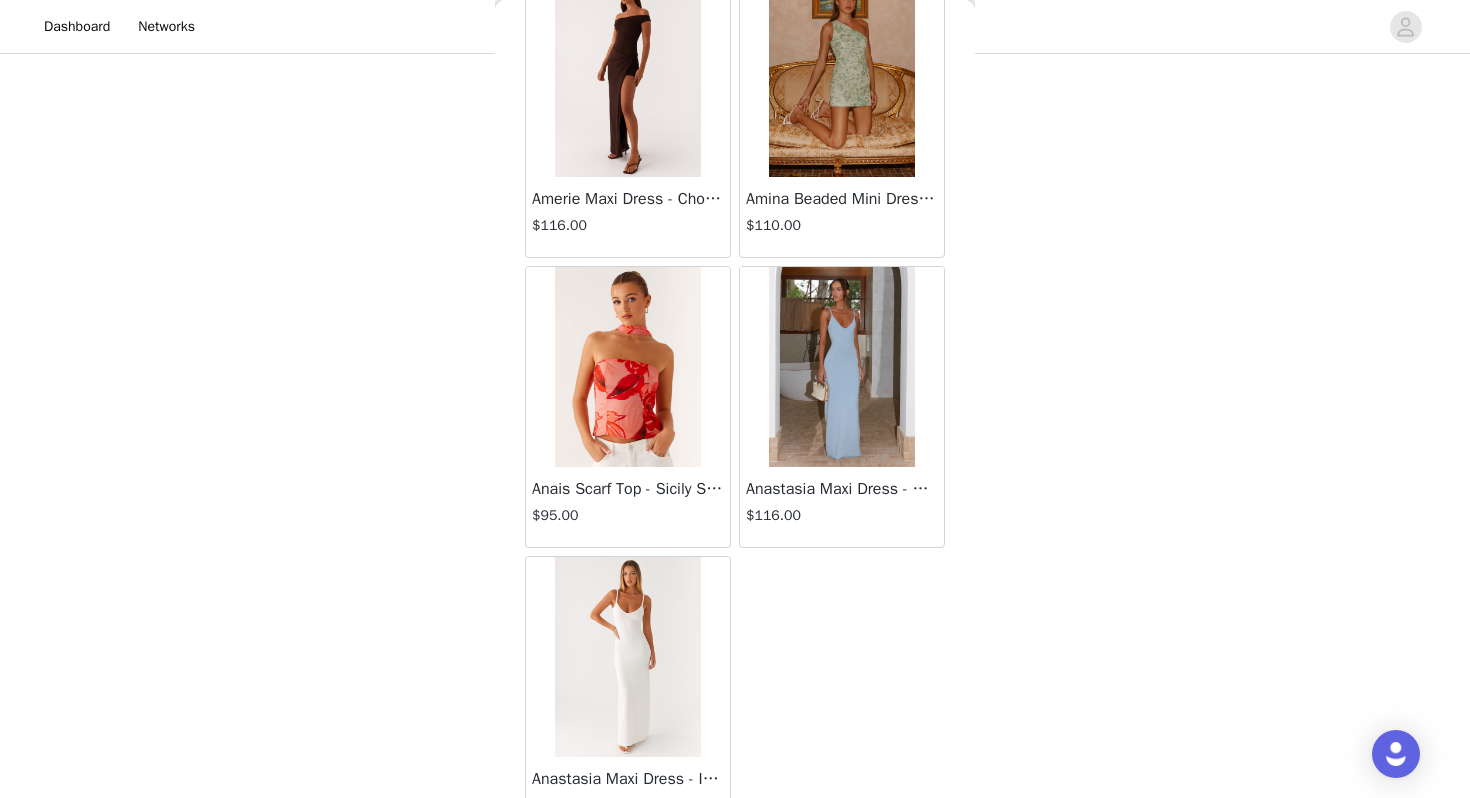 scroll, scrollTop: 101378, scrollLeft: 0, axis: vertical 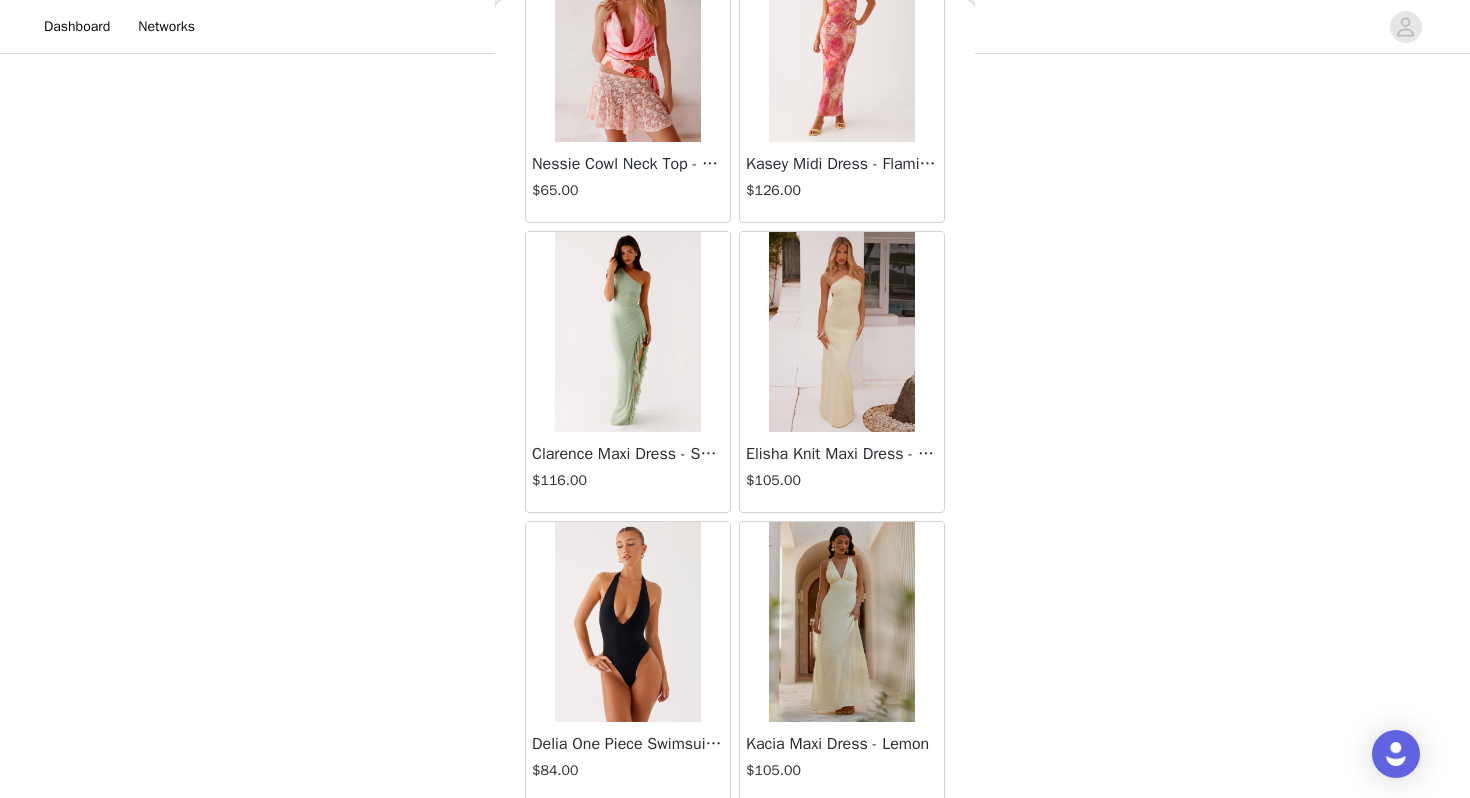 click at bounding box center (627, 332) 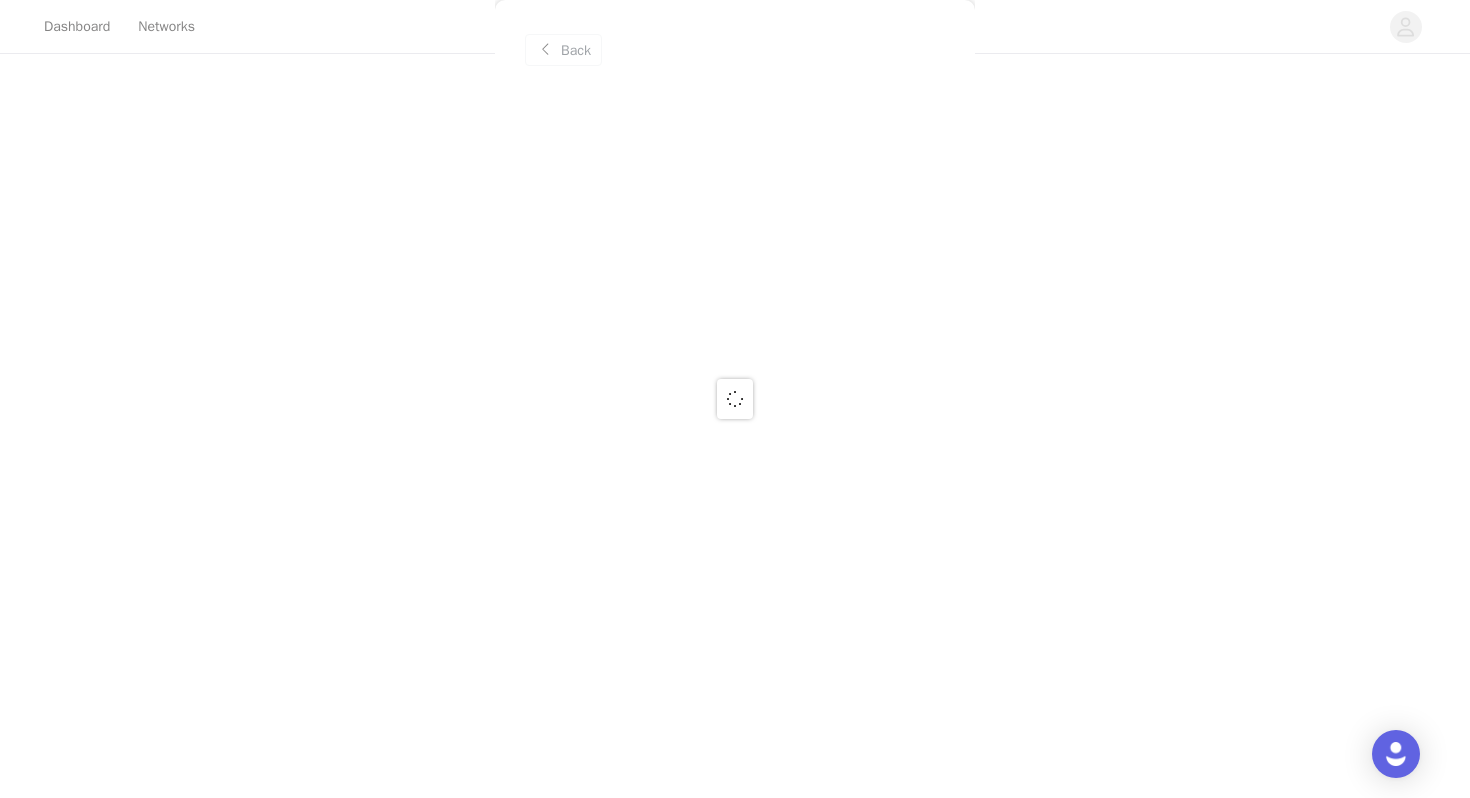scroll, scrollTop: 0, scrollLeft: 0, axis: both 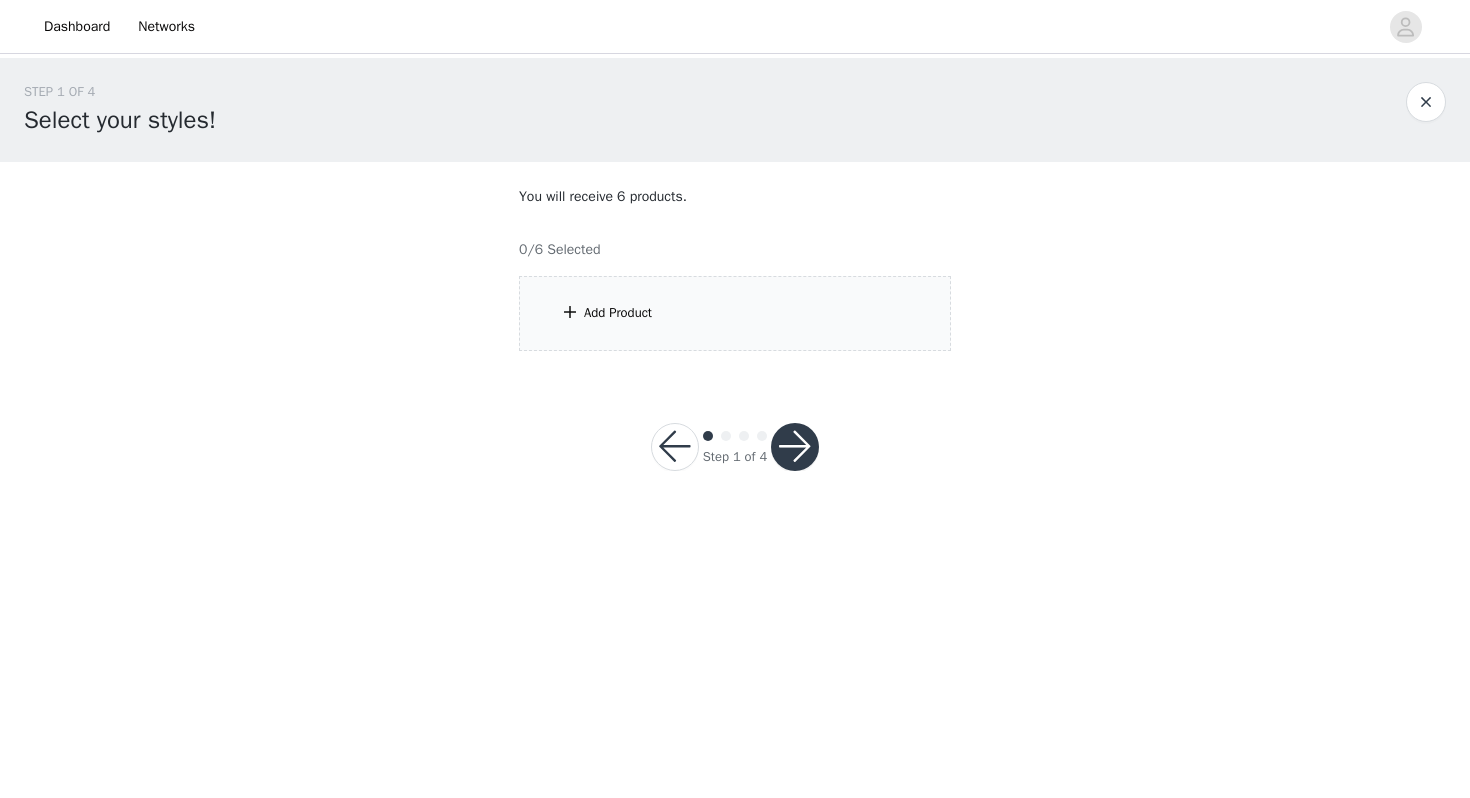 click on "Add Product" at bounding box center [735, 313] 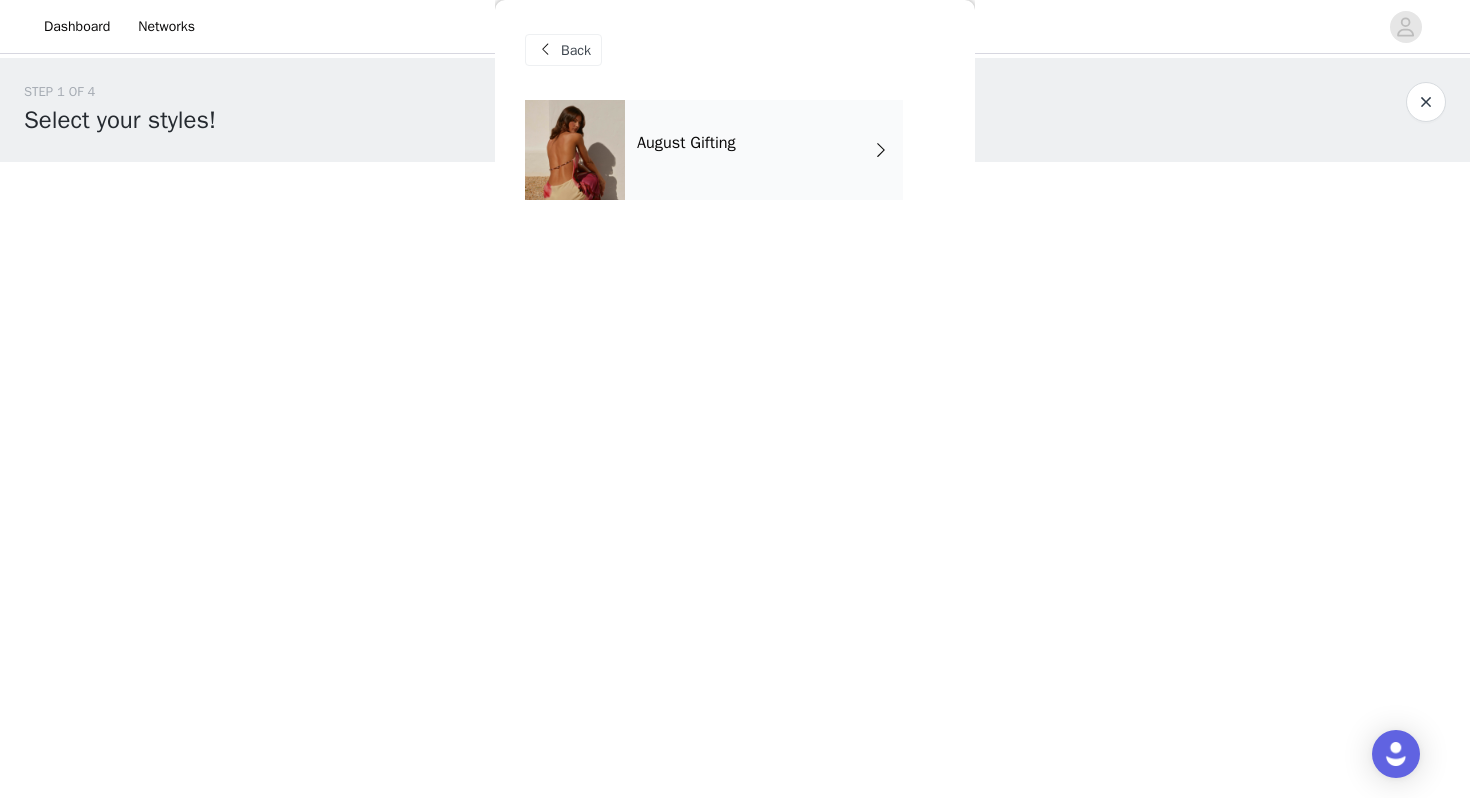click on "August Gifting" at bounding box center [764, 150] 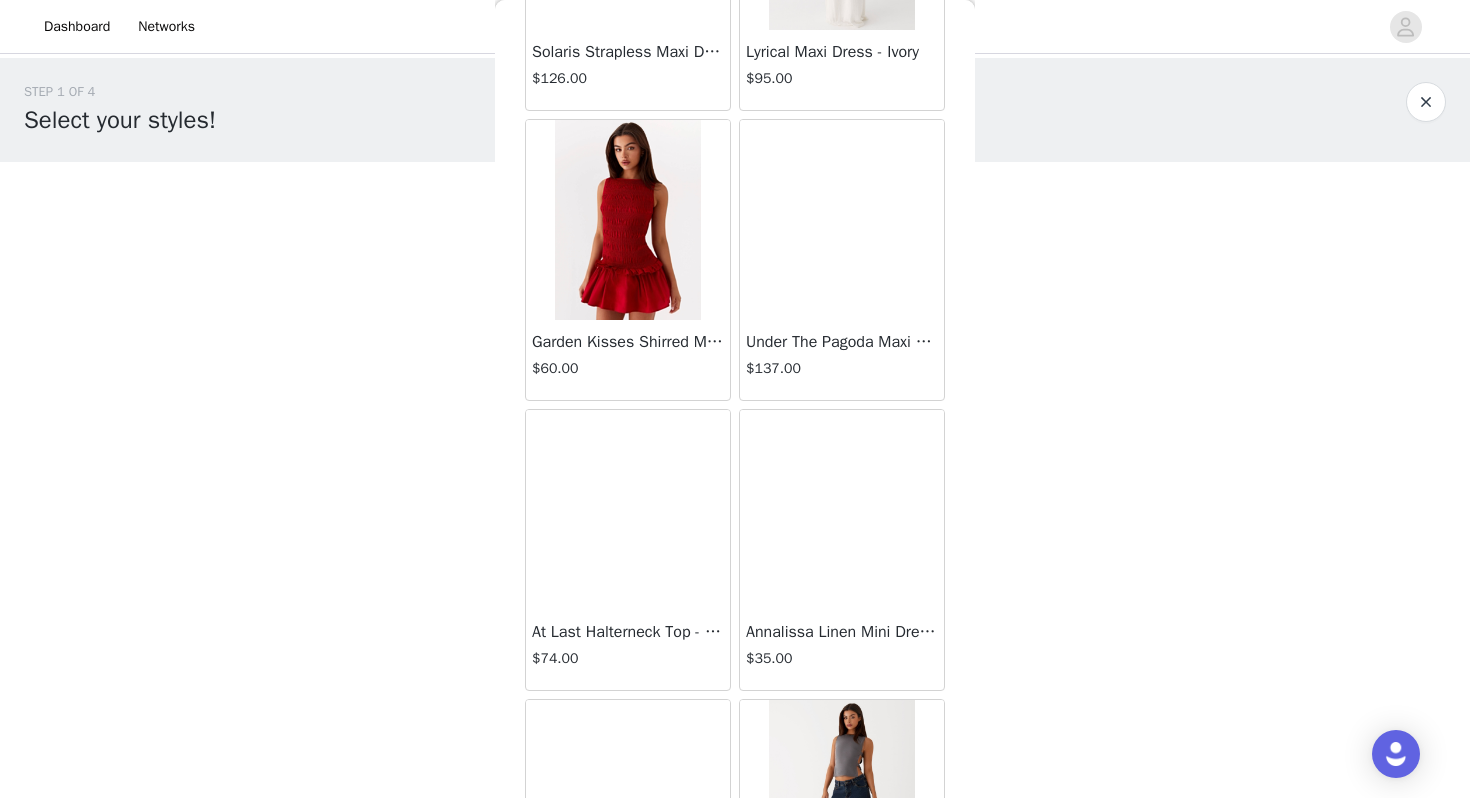 scroll, scrollTop: 2262, scrollLeft: 0, axis: vertical 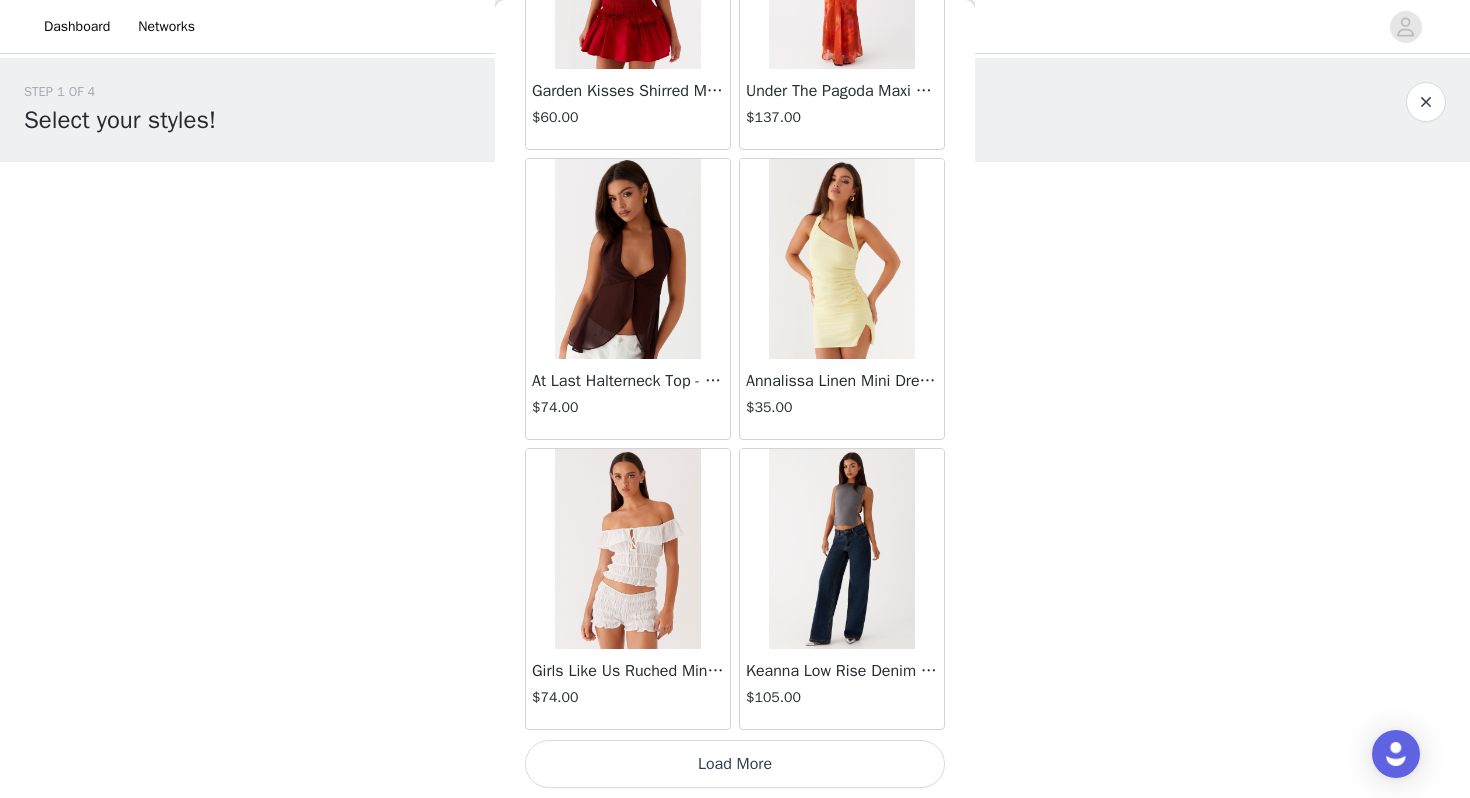 click on "Load More" at bounding box center (735, 764) 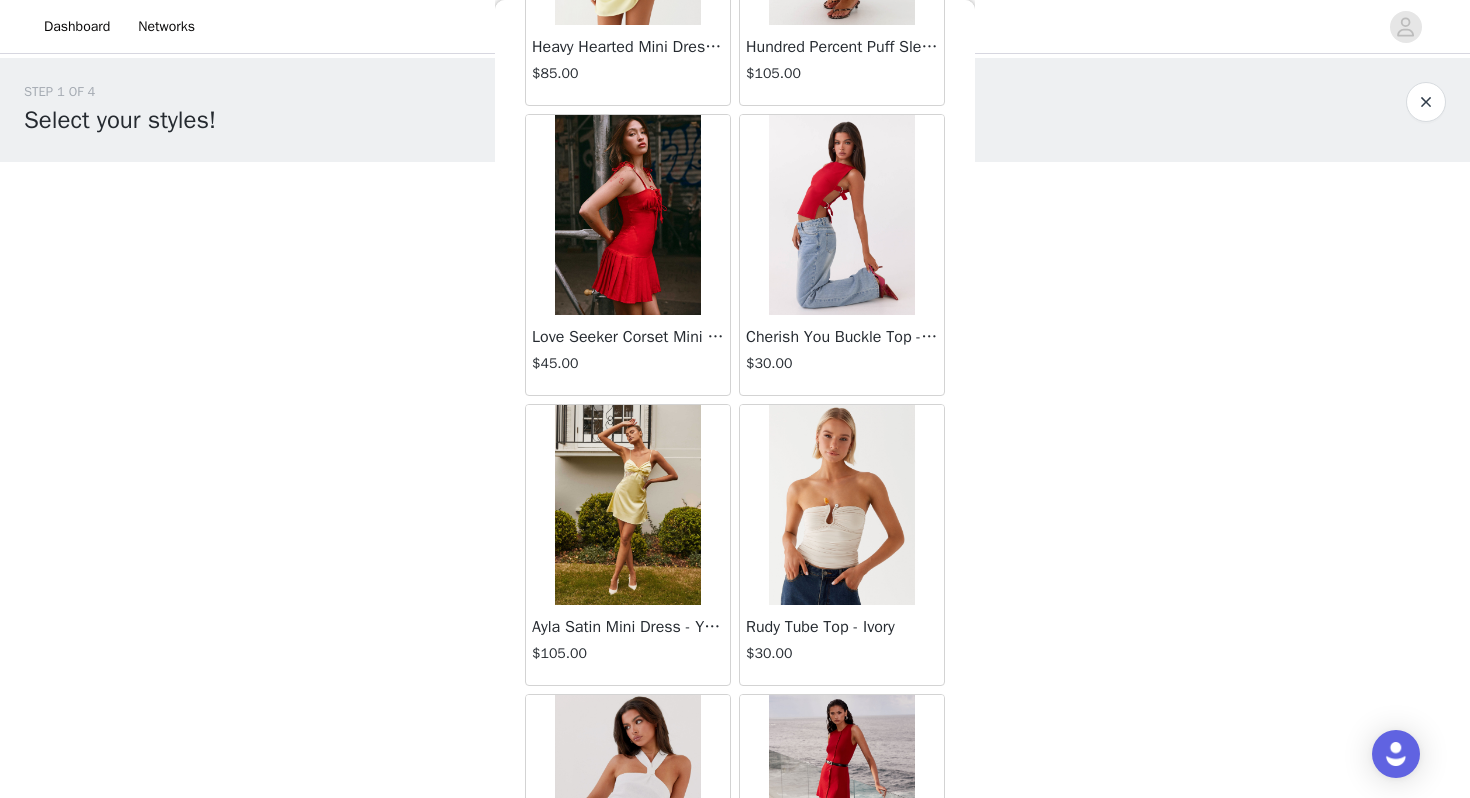scroll, scrollTop: 2253, scrollLeft: 0, axis: vertical 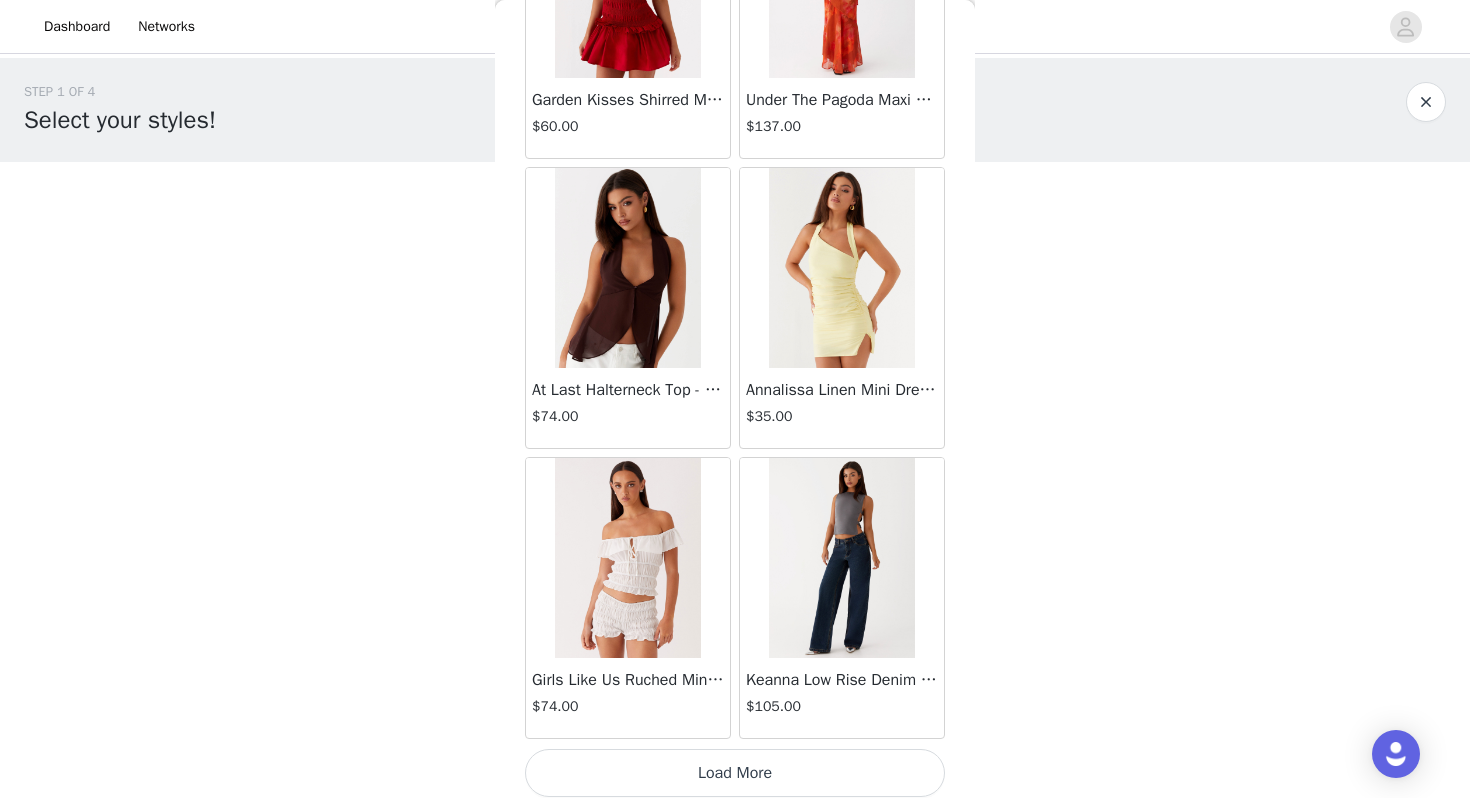 click on "Load More" at bounding box center (735, 773) 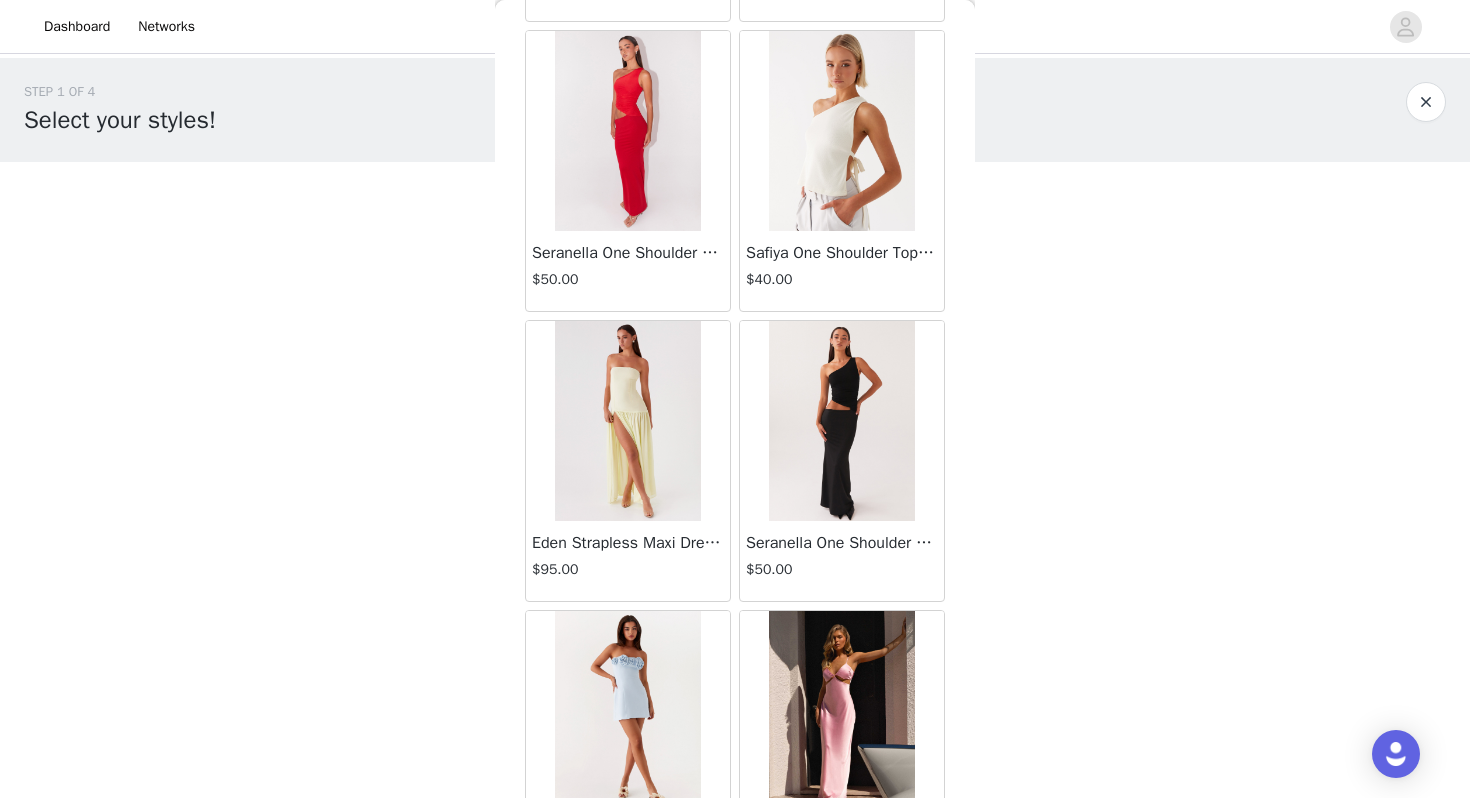 scroll, scrollTop: 5162, scrollLeft: 0, axis: vertical 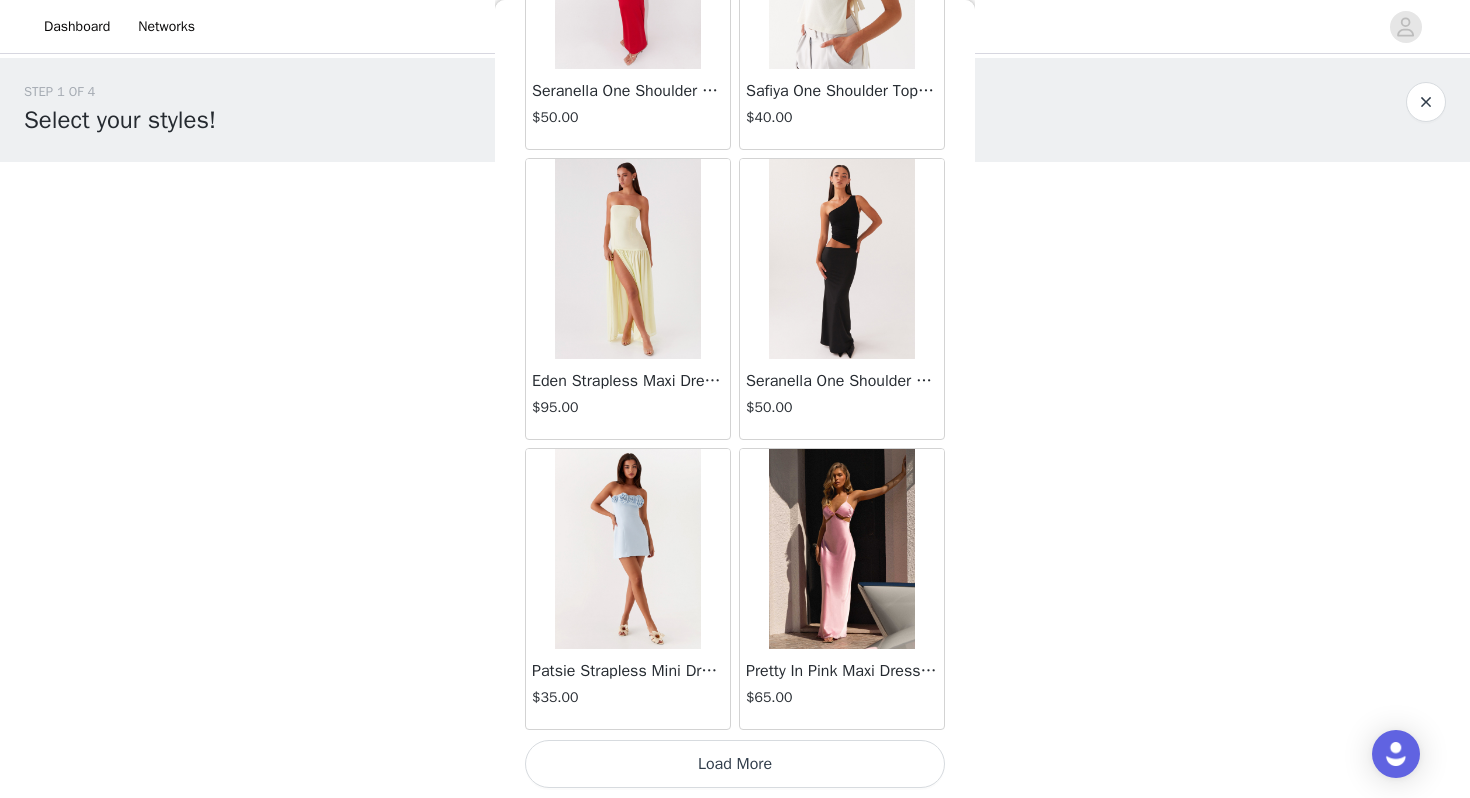 click on "Load More" at bounding box center (735, 764) 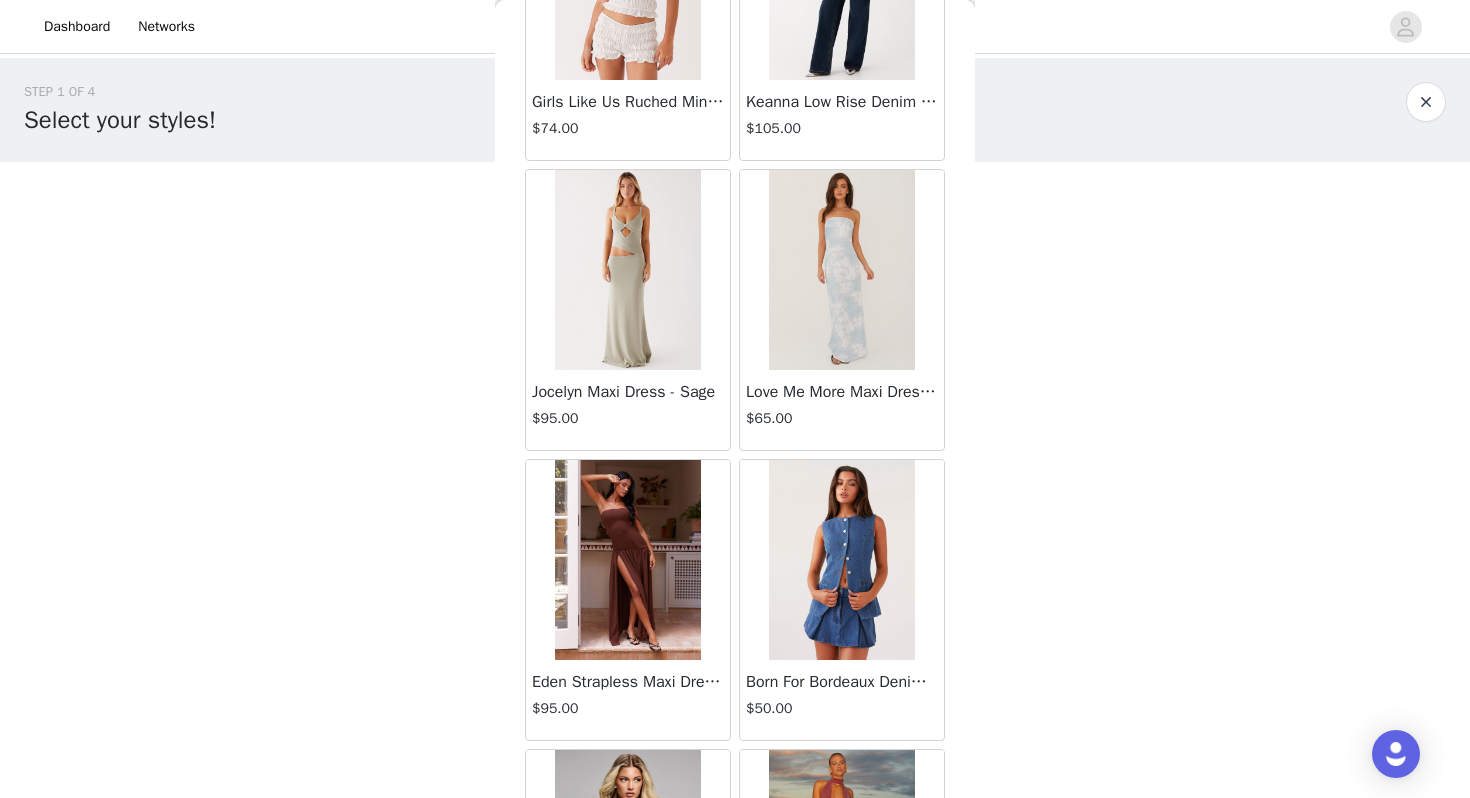 scroll, scrollTop: 2856, scrollLeft: 0, axis: vertical 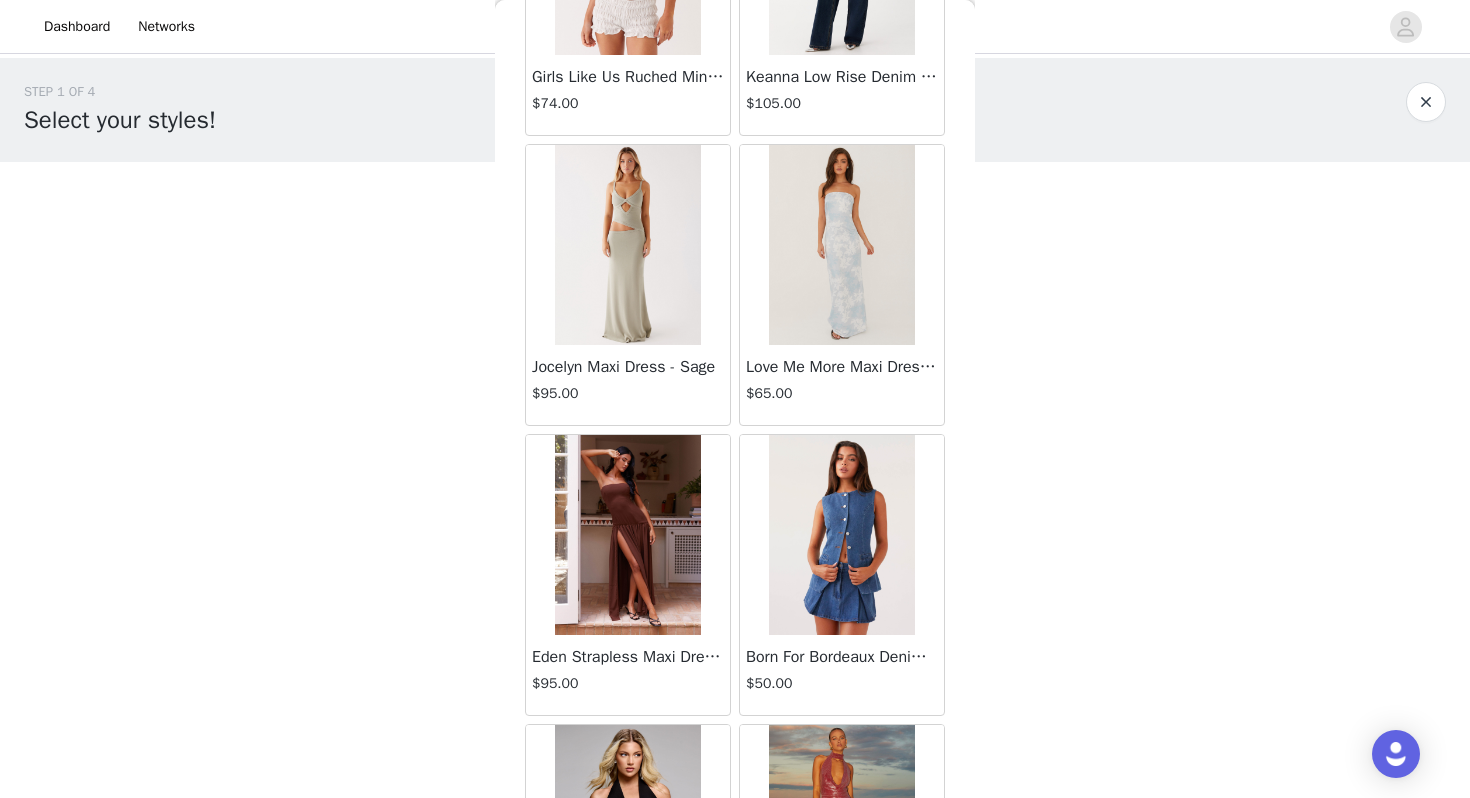 click at bounding box center [841, 535] 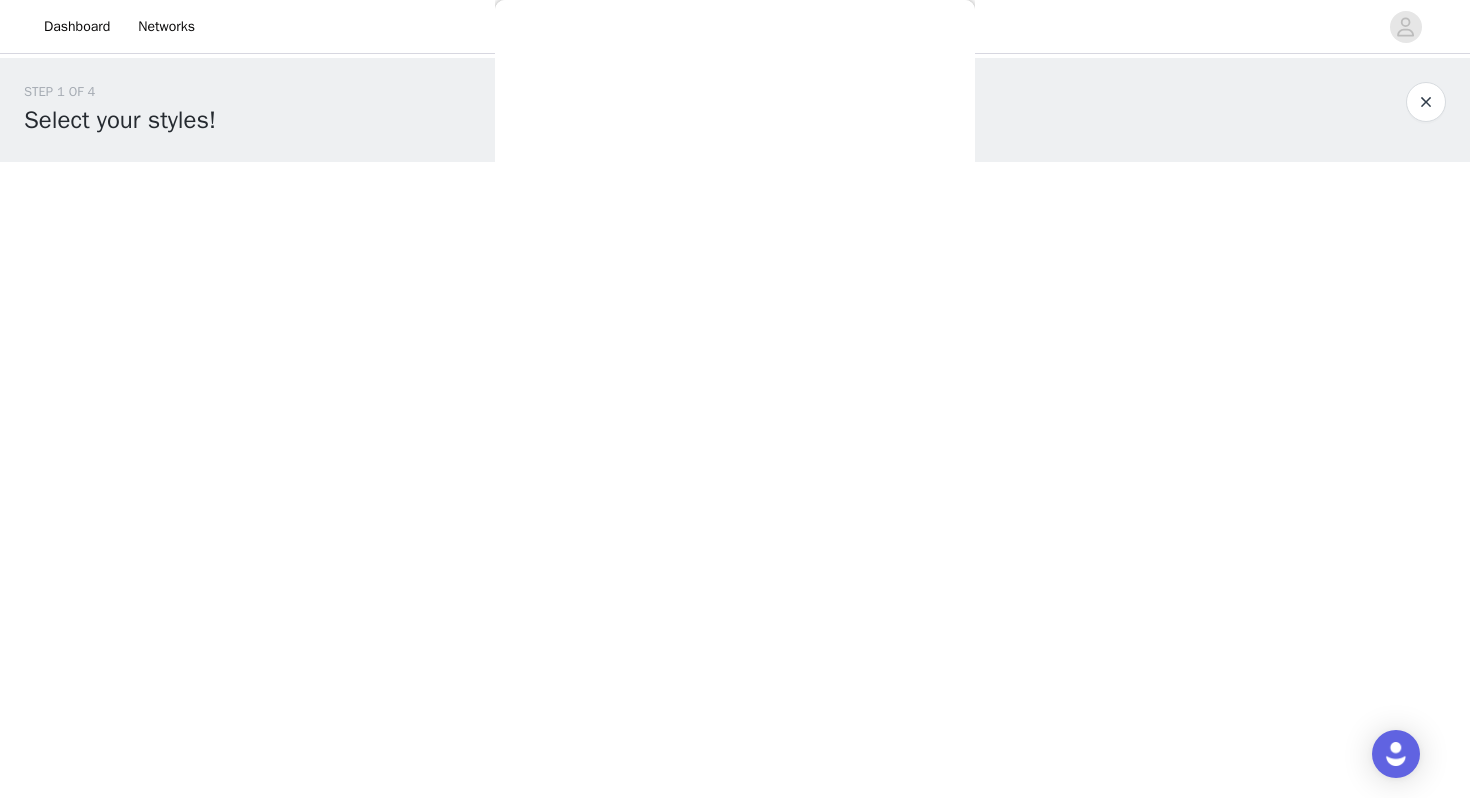scroll, scrollTop: 0, scrollLeft: 0, axis: both 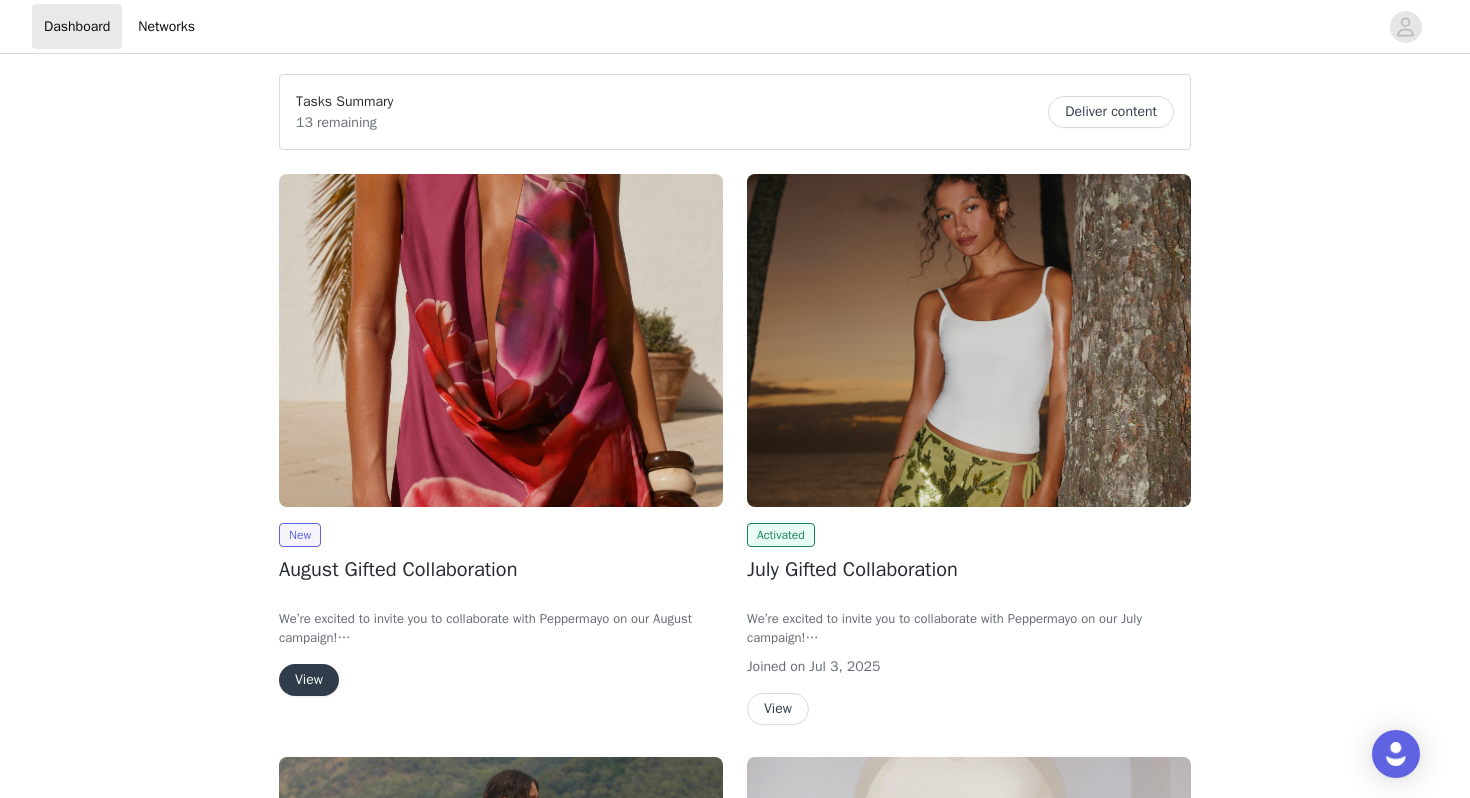 click on "View" at bounding box center (309, 680) 